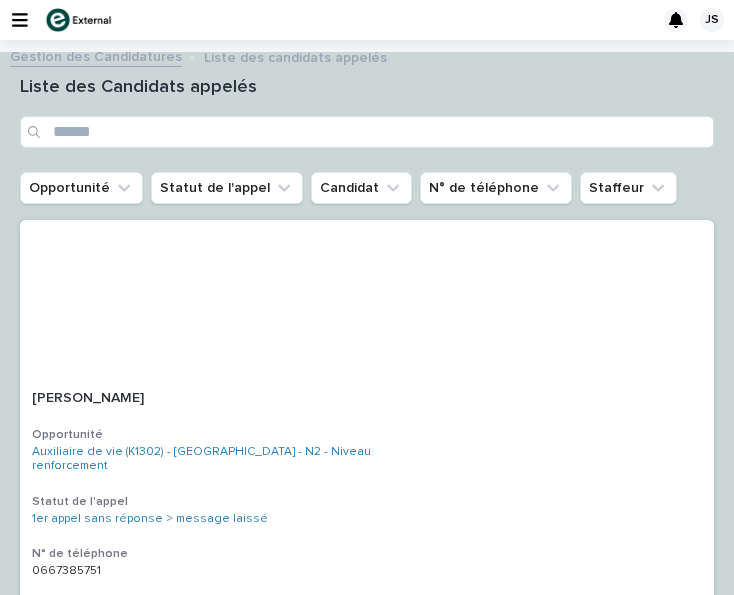 scroll, scrollTop: 0, scrollLeft: 0, axis: both 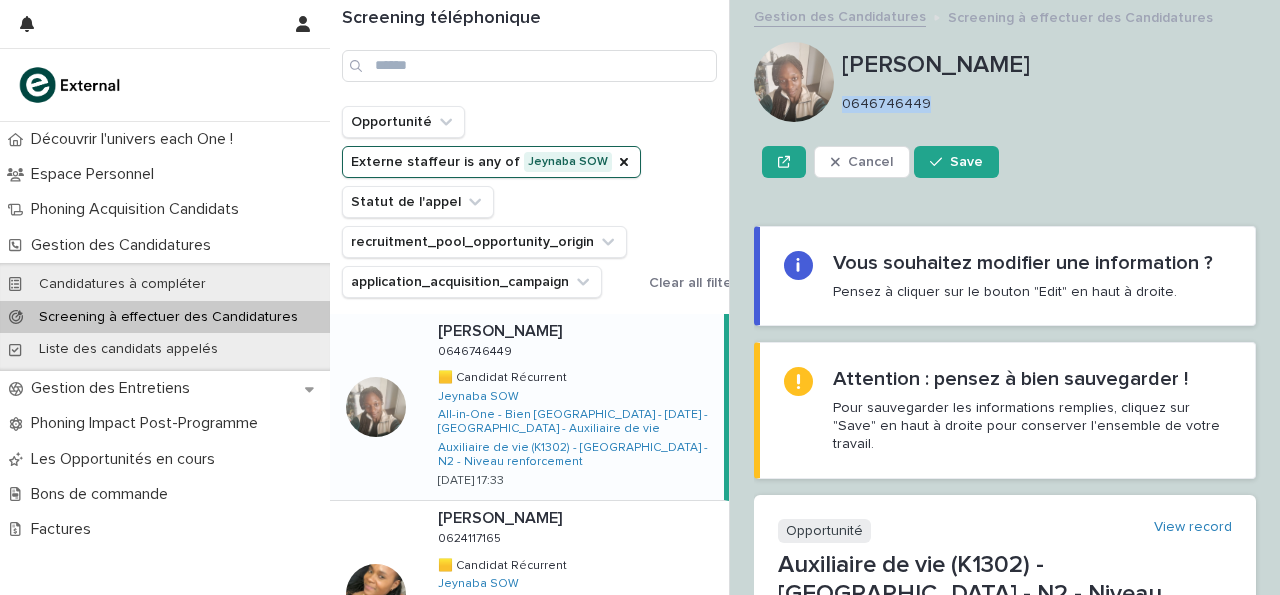 drag, startPoint x: 845, startPoint y: 103, endPoint x: 948, endPoint y: 103, distance: 103 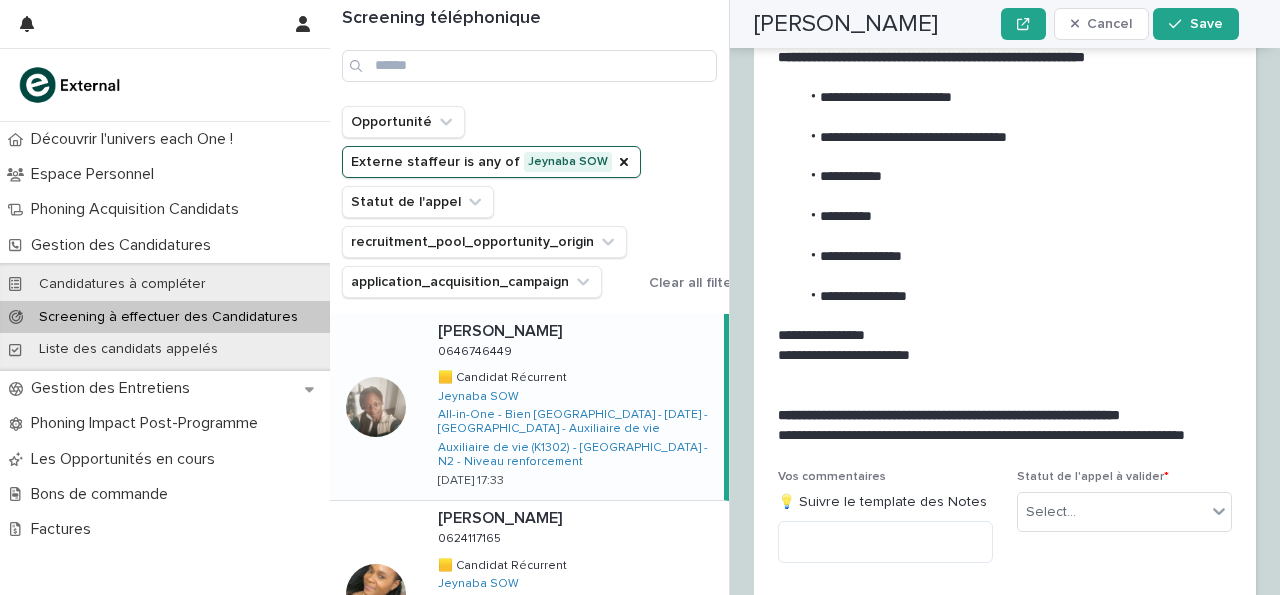 scroll, scrollTop: 3161, scrollLeft: 0, axis: vertical 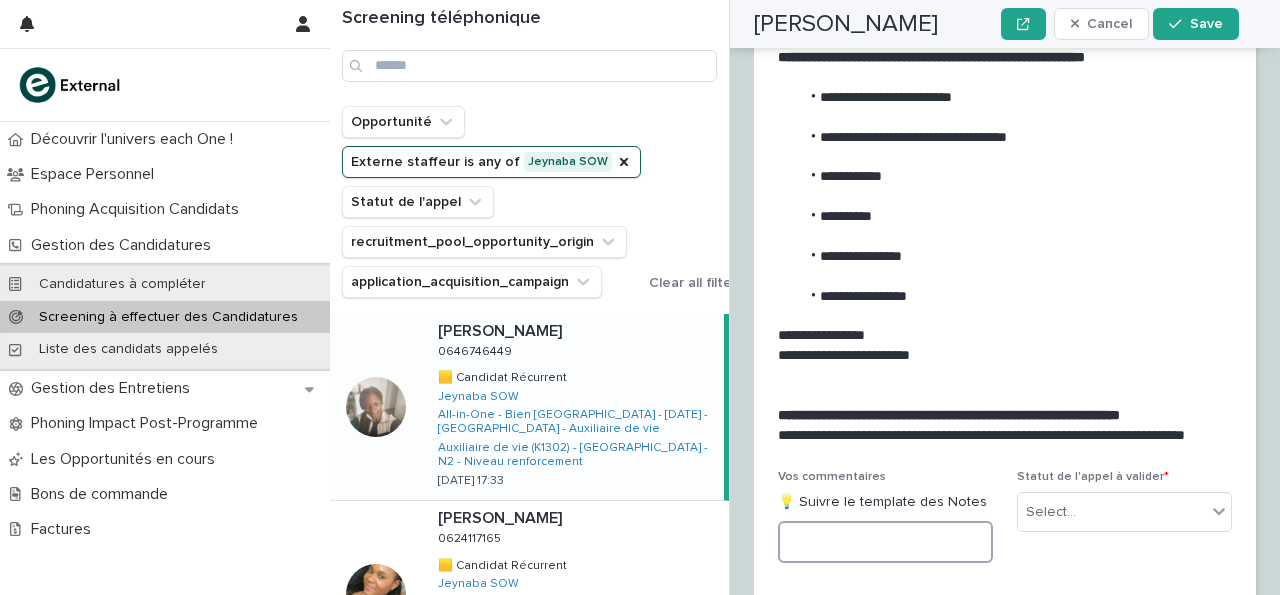 click at bounding box center [885, 542] 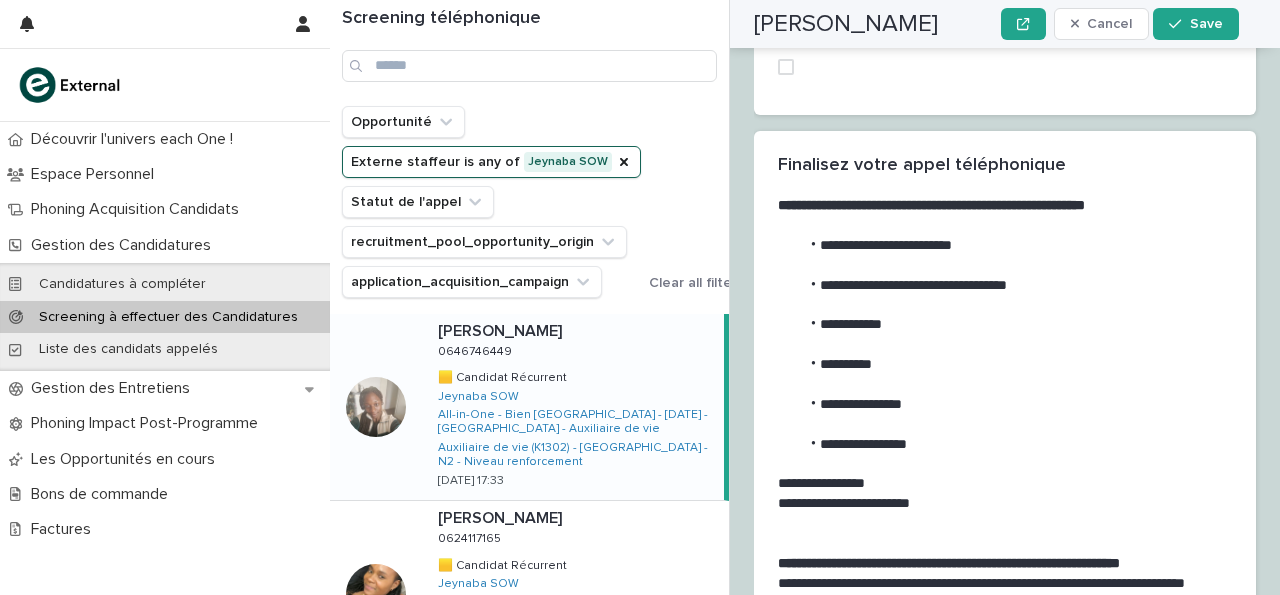 scroll, scrollTop: 3005, scrollLeft: 0, axis: vertical 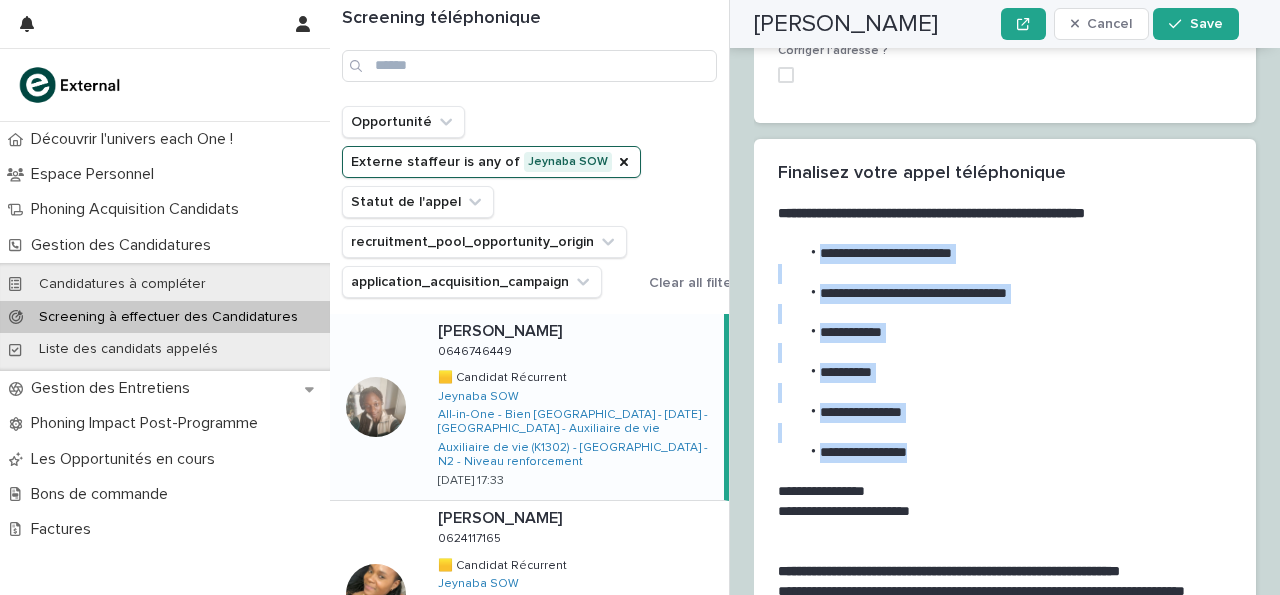 drag, startPoint x: 817, startPoint y: 139, endPoint x: 970, endPoint y: 351, distance: 261.44406 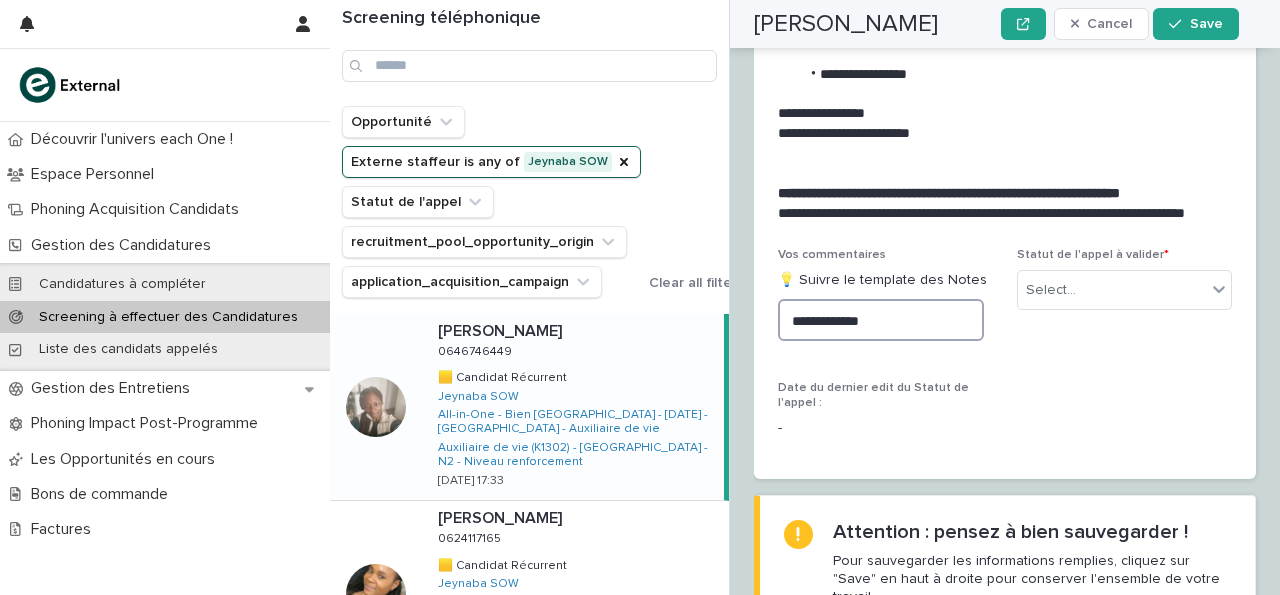 click on "**********" at bounding box center [881, 320] 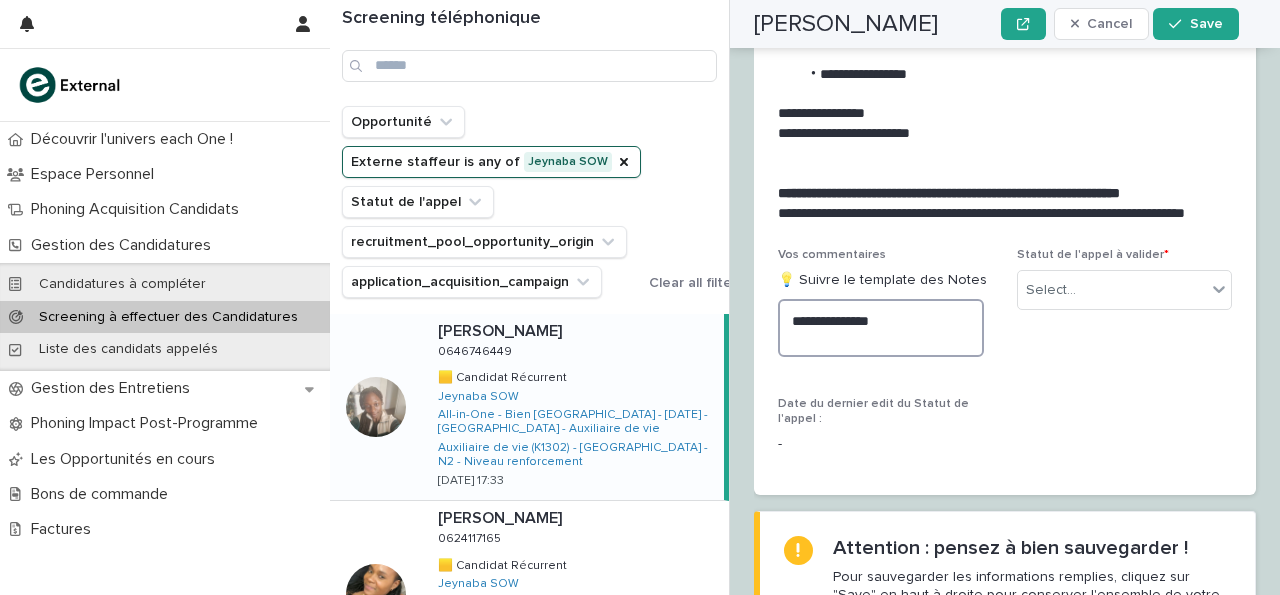 paste on "**********" 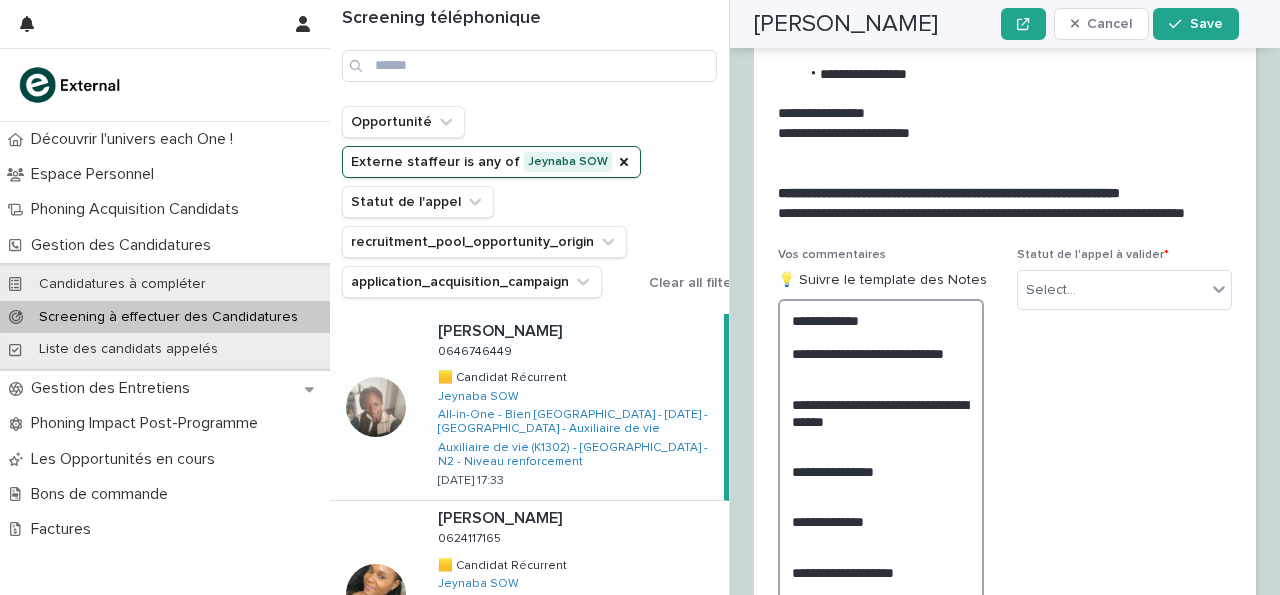click on "**********" at bounding box center (881, 471) 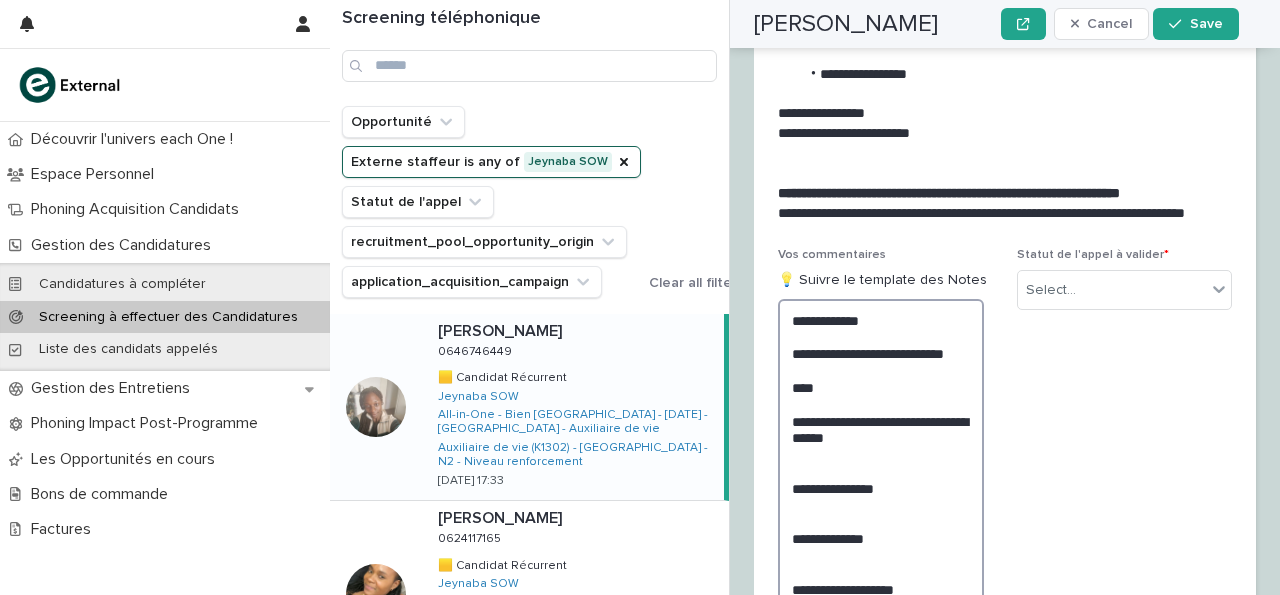 click on "**********" at bounding box center (881, 479) 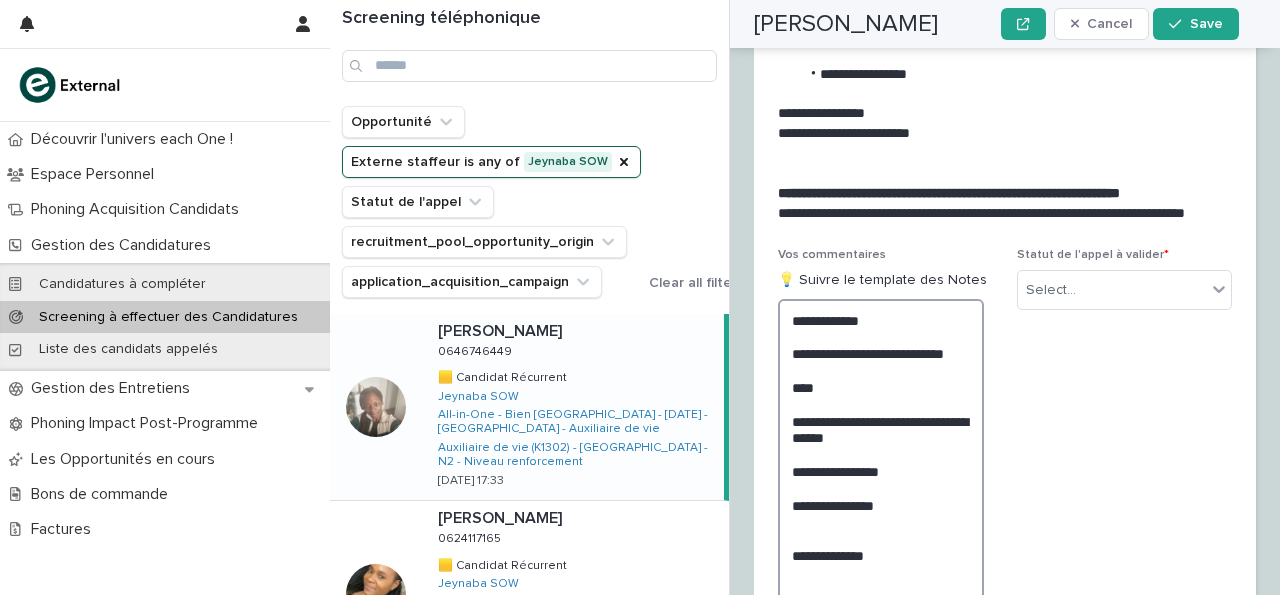 click on "**********" at bounding box center [881, 488] 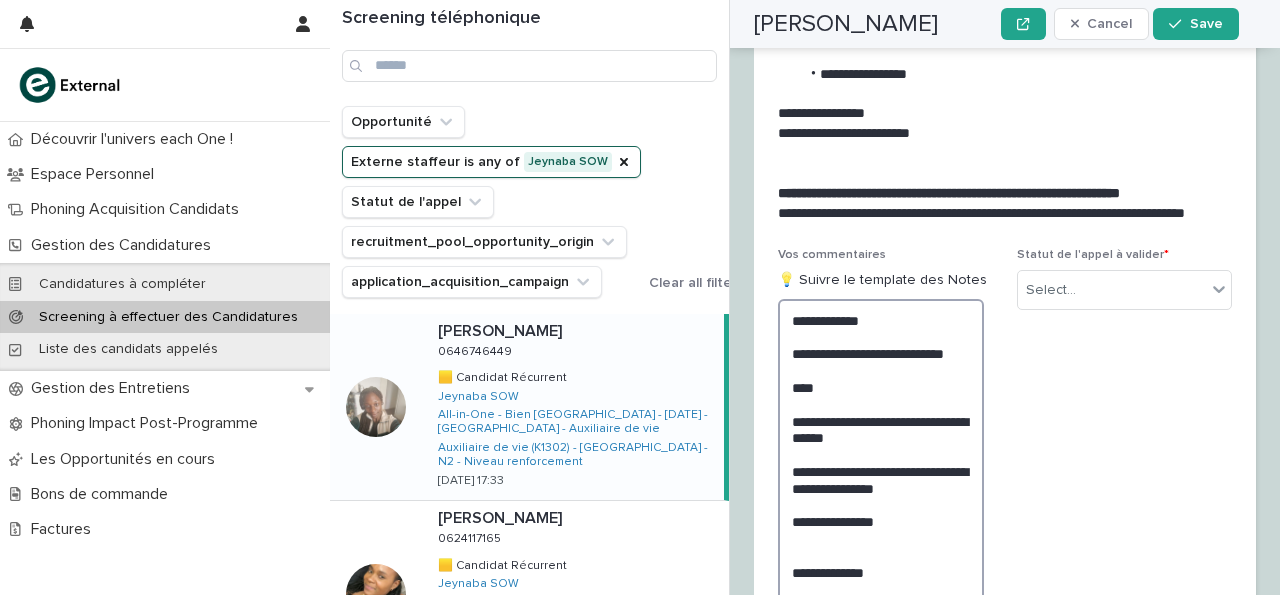 click on "**********" at bounding box center (881, 496) 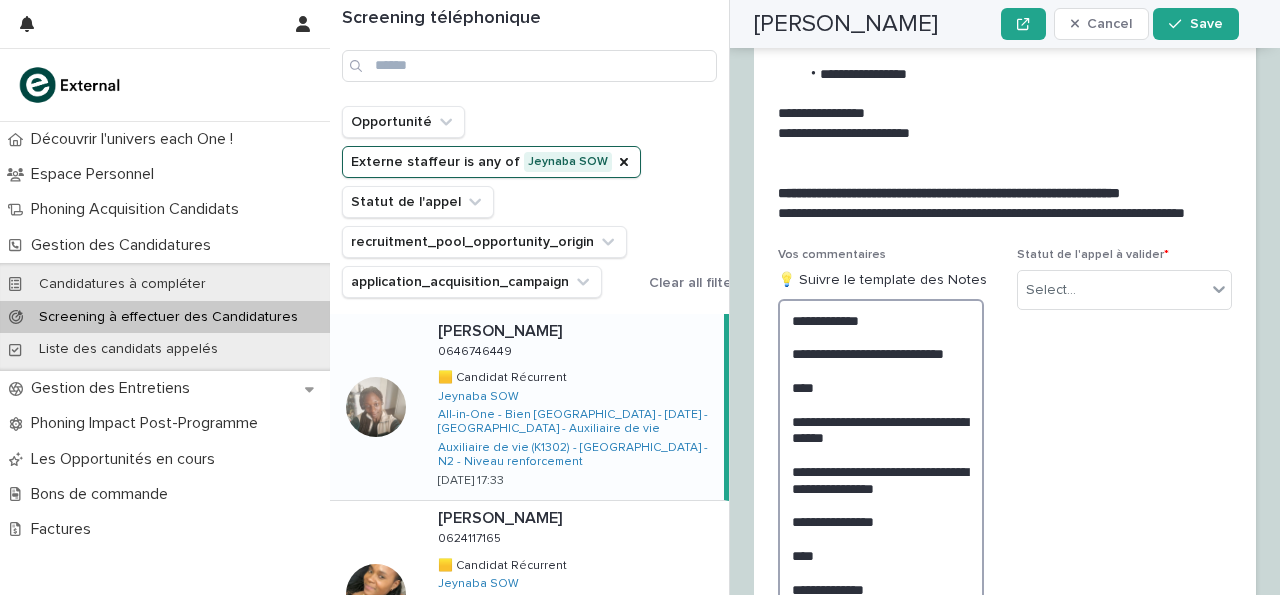 click on "**********" at bounding box center (881, 504) 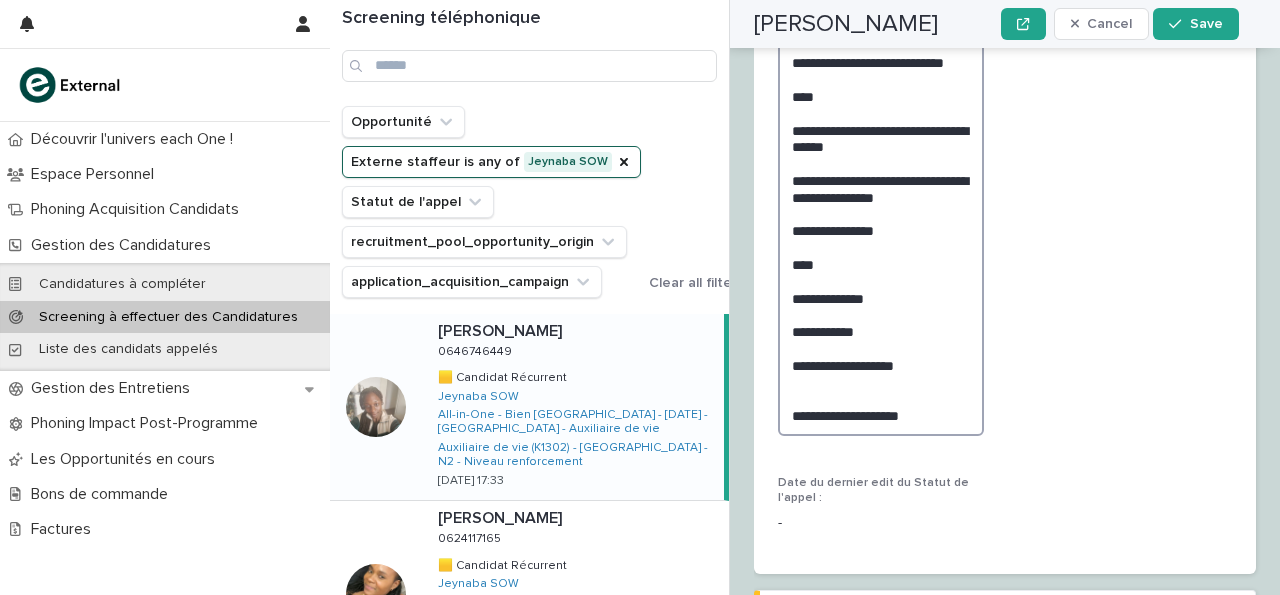scroll, scrollTop: 3677, scrollLeft: 0, axis: vertical 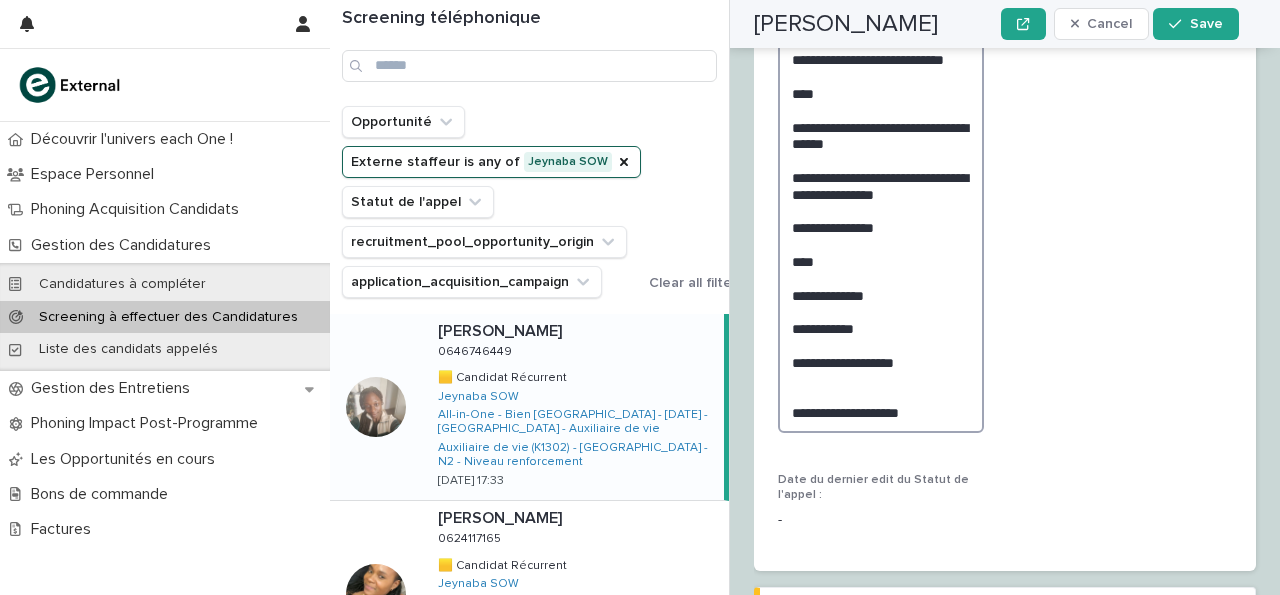 click on "**********" at bounding box center [881, 219] 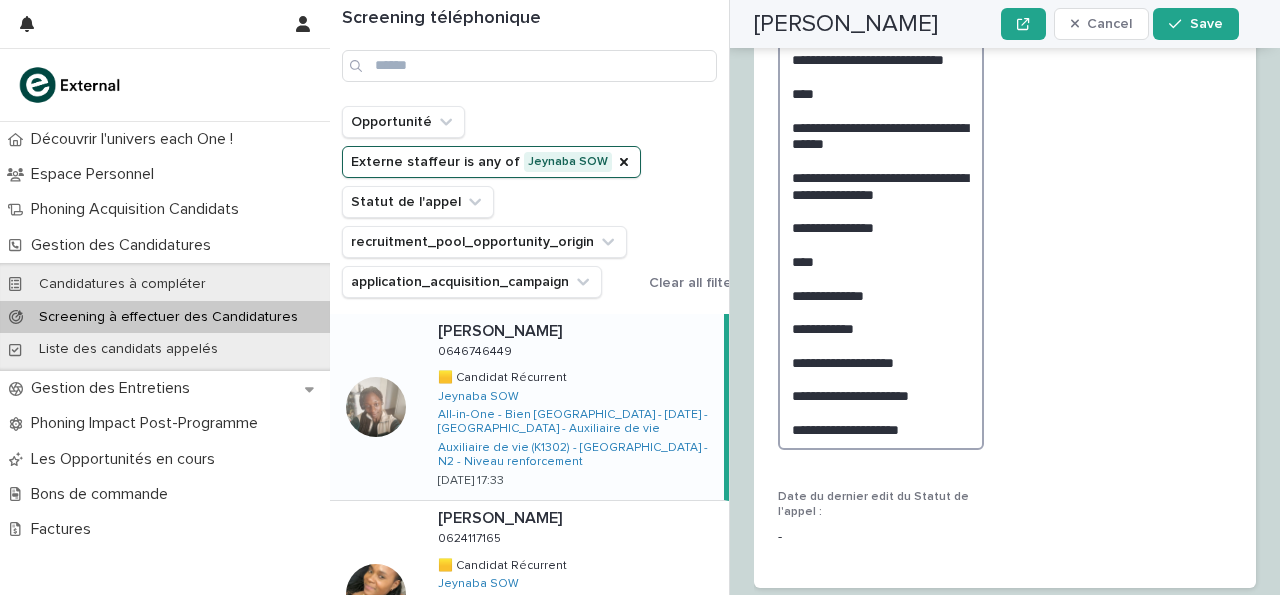 scroll, scrollTop: 3677, scrollLeft: 0, axis: vertical 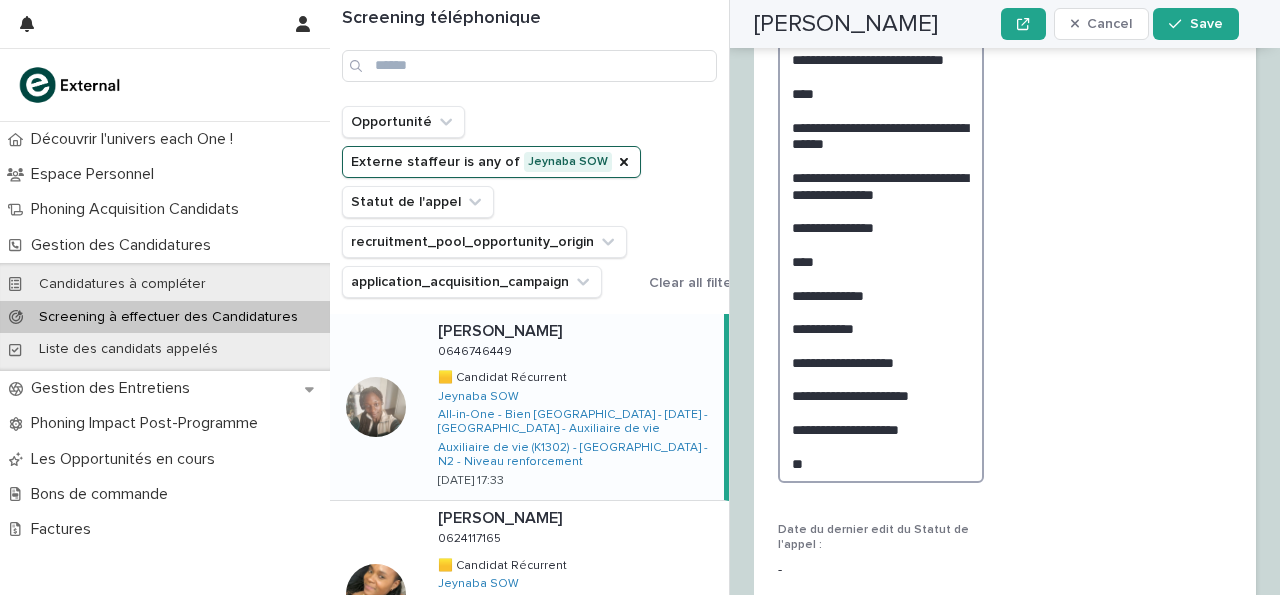 type on "**********" 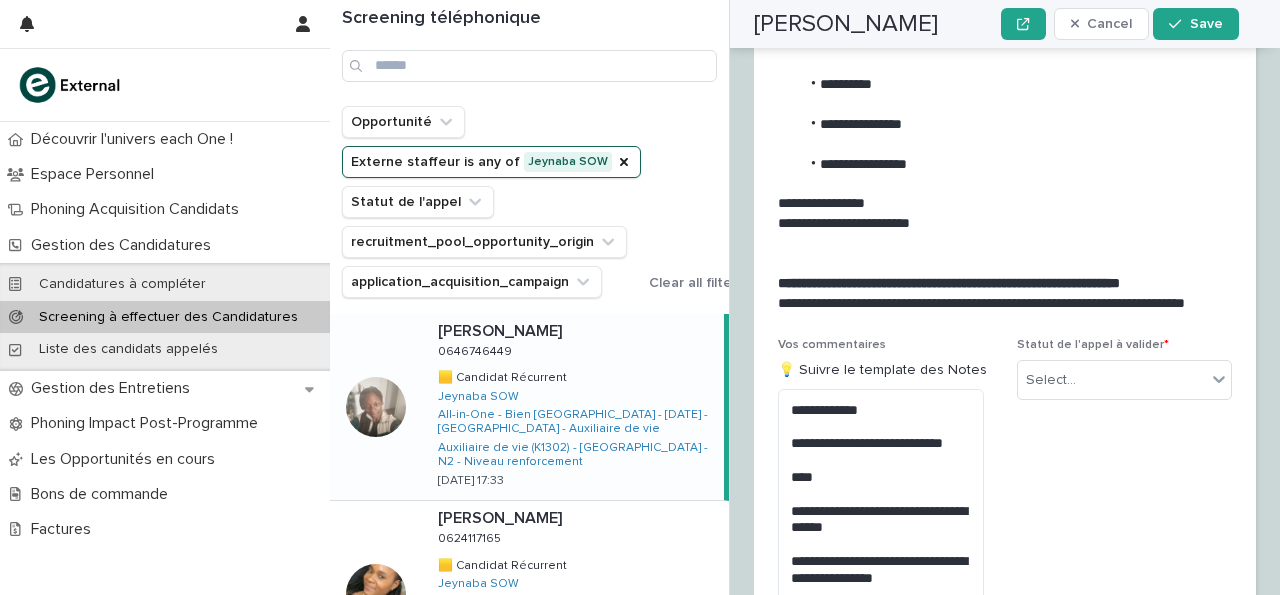 scroll, scrollTop: 3350, scrollLeft: 0, axis: vertical 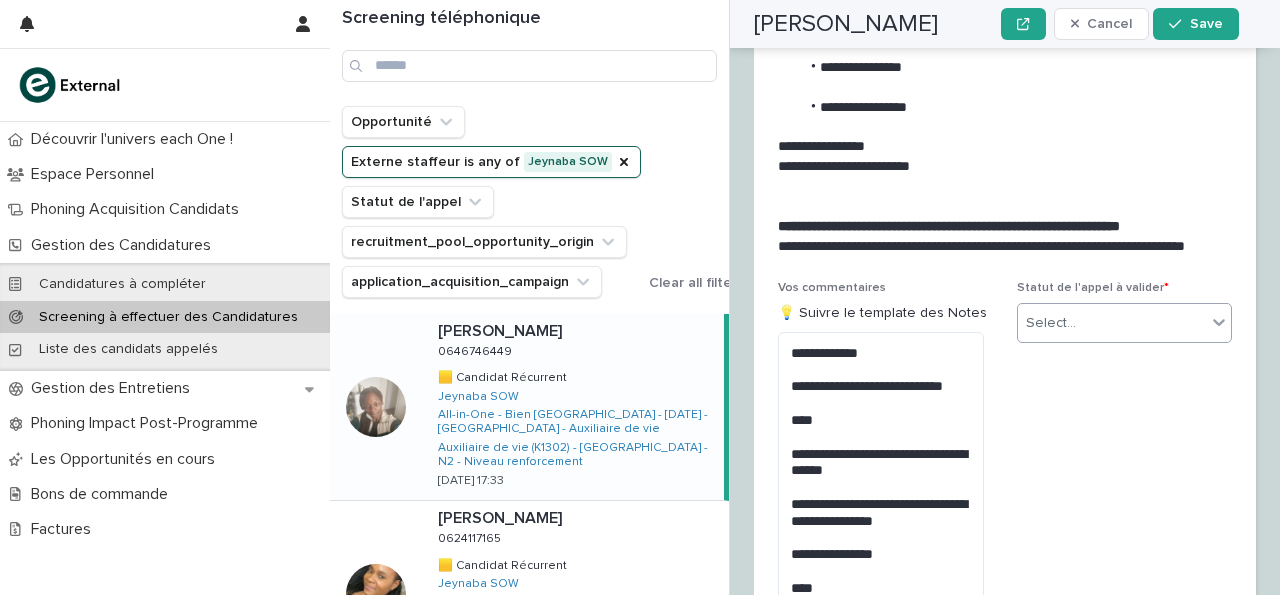 click on "Select..." at bounding box center [1112, 323] 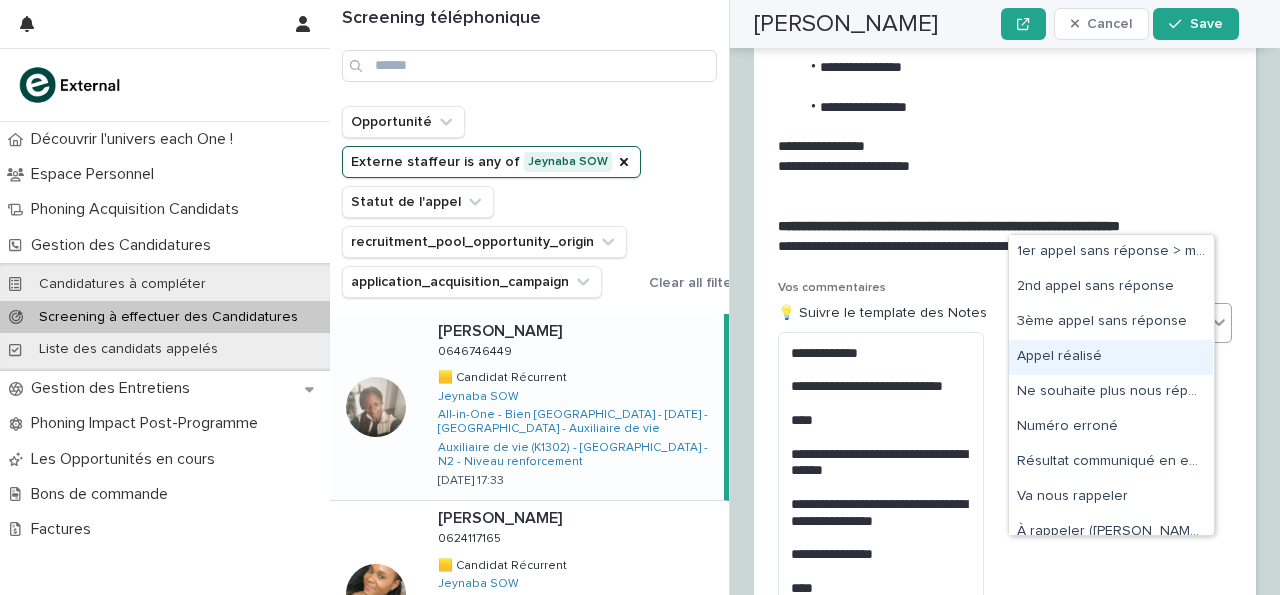 click on "Appel réalisé" at bounding box center [1111, 357] 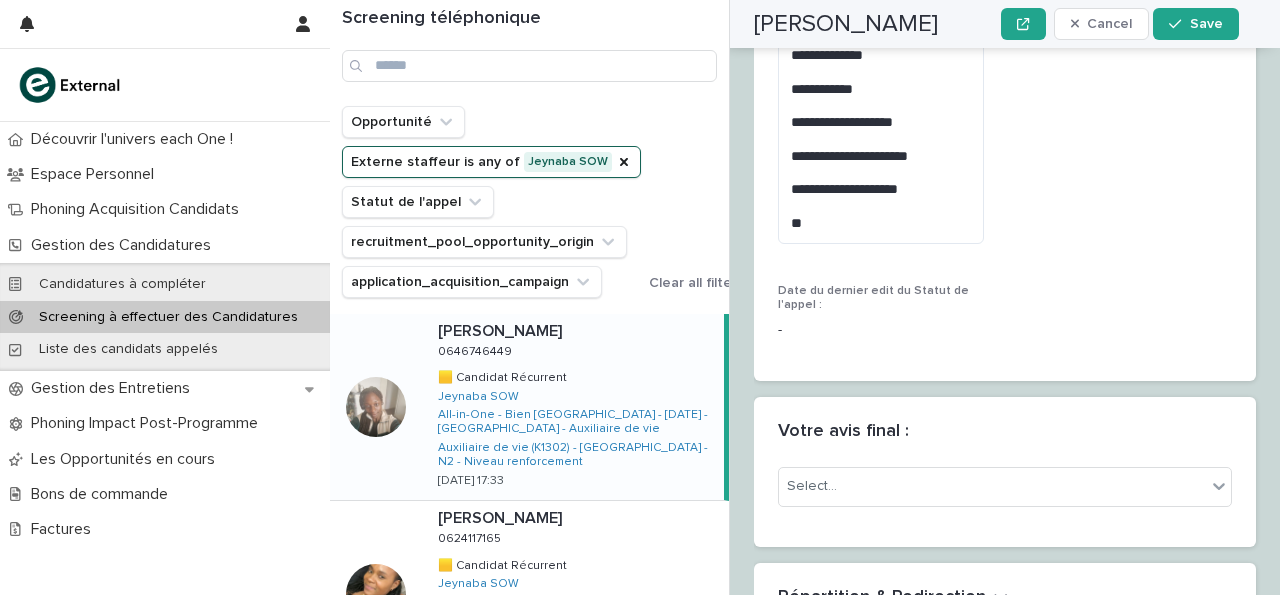 scroll, scrollTop: 3977, scrollLeft: 0, axis: vertical 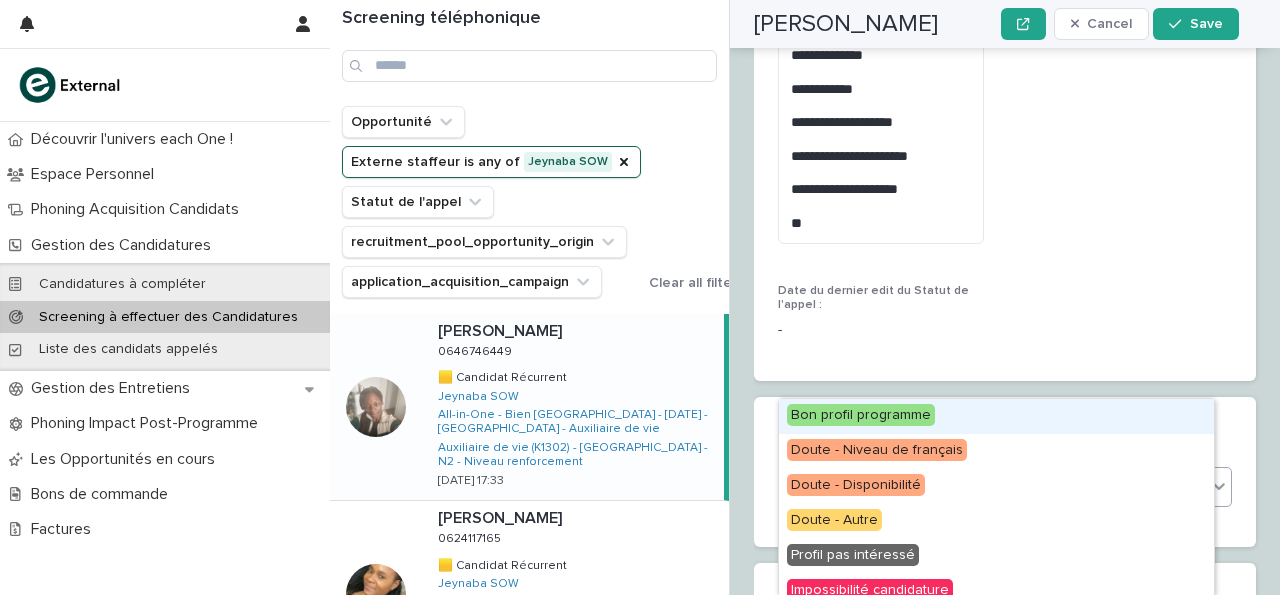 click on "Select..." at bounding box center [992, 486] 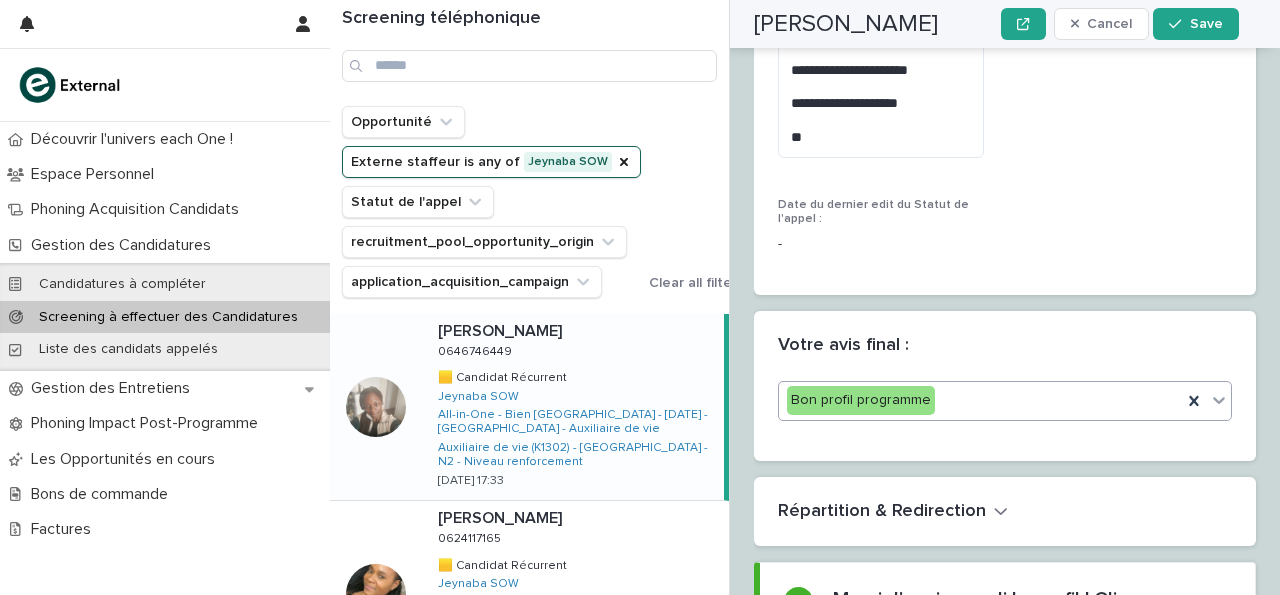 scroll, scrollTop: 4063, scrollLeft: 0, axis: vertical 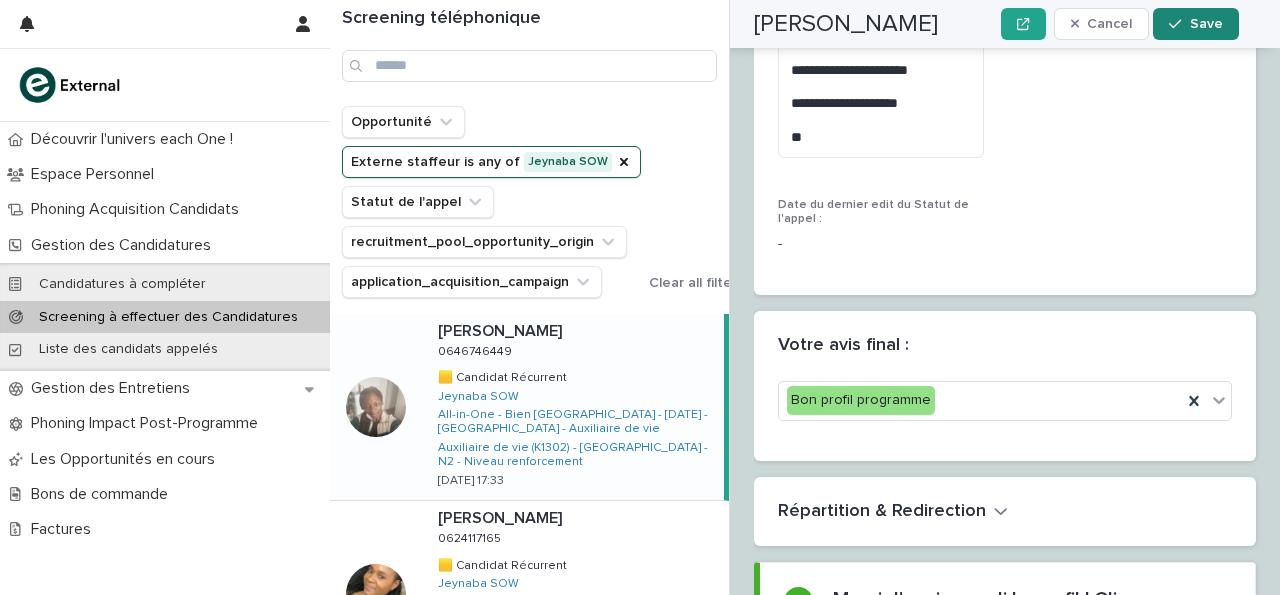 click at bounding box center [1179, 24] 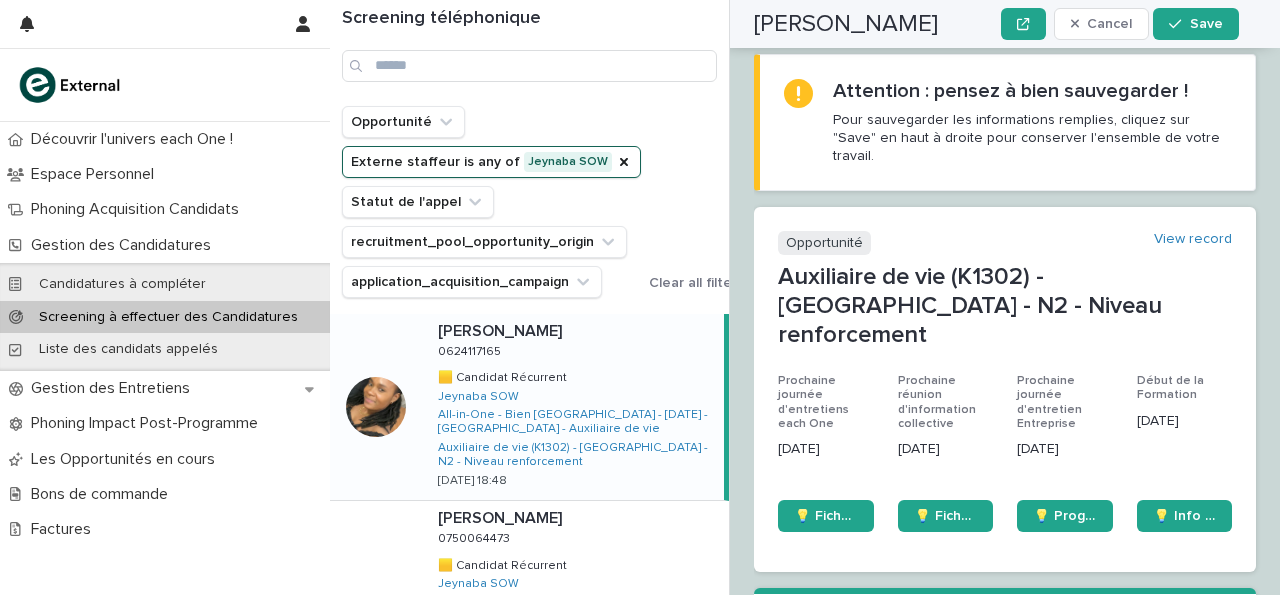 scroll, scrollTop: 0, scrollLeft: 0, axis: both 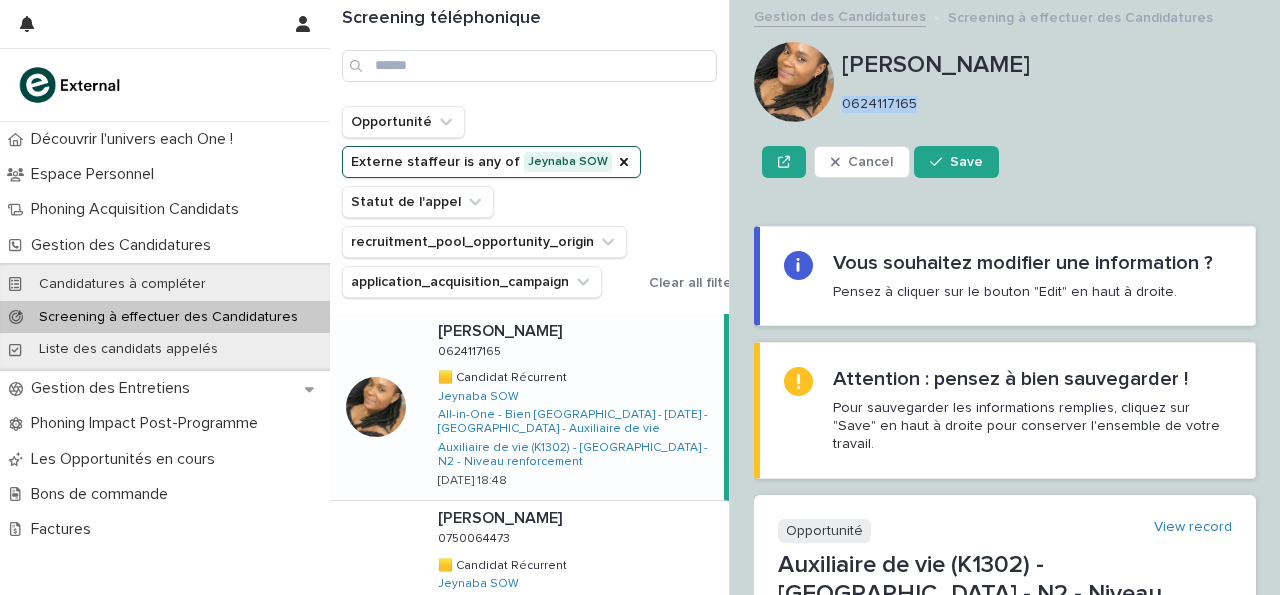 drag, startPoint x: 843, startPoint y: 107, endPoint x: 943, endPoint y: 112, distance: 100.12492 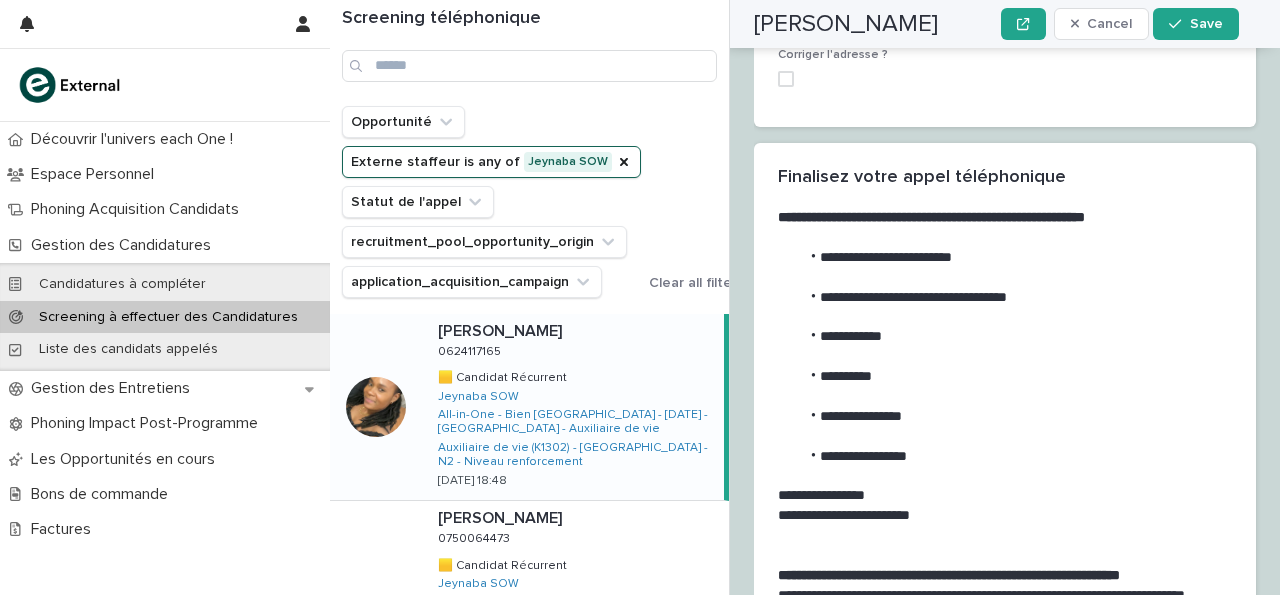 scroll, scrollTop: 3437, scrollLeft: 0, axis: vertical 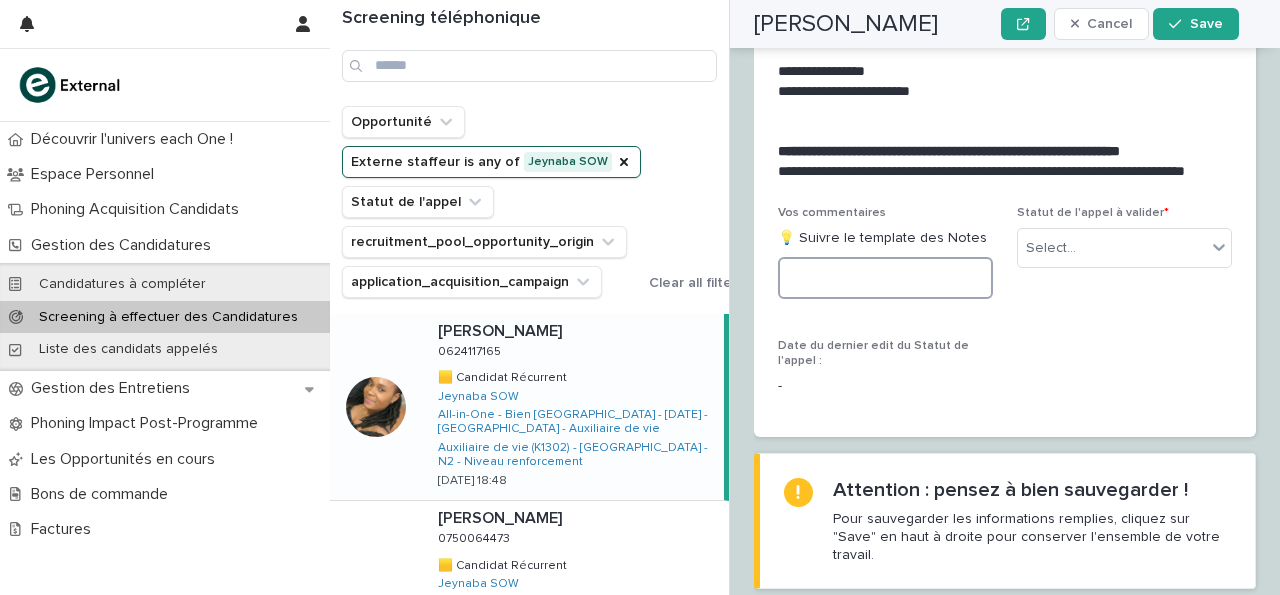 click at bounding box center (885, 278) 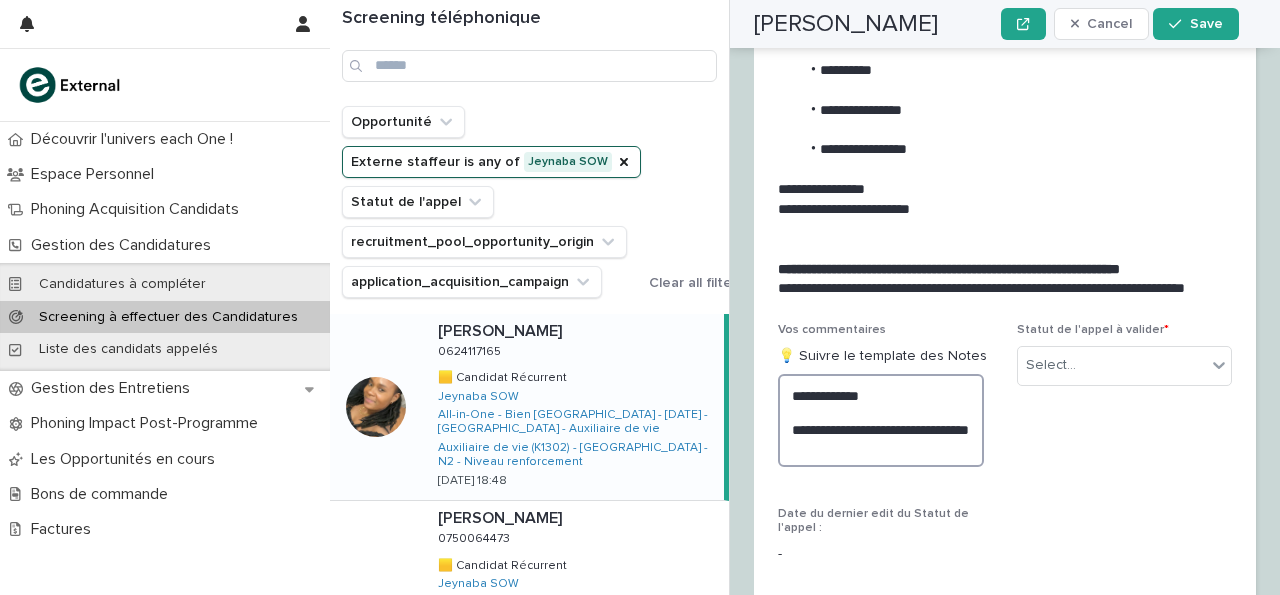 scroll, scrollTop: 3554, scrollLeft: 0, axis: vertical 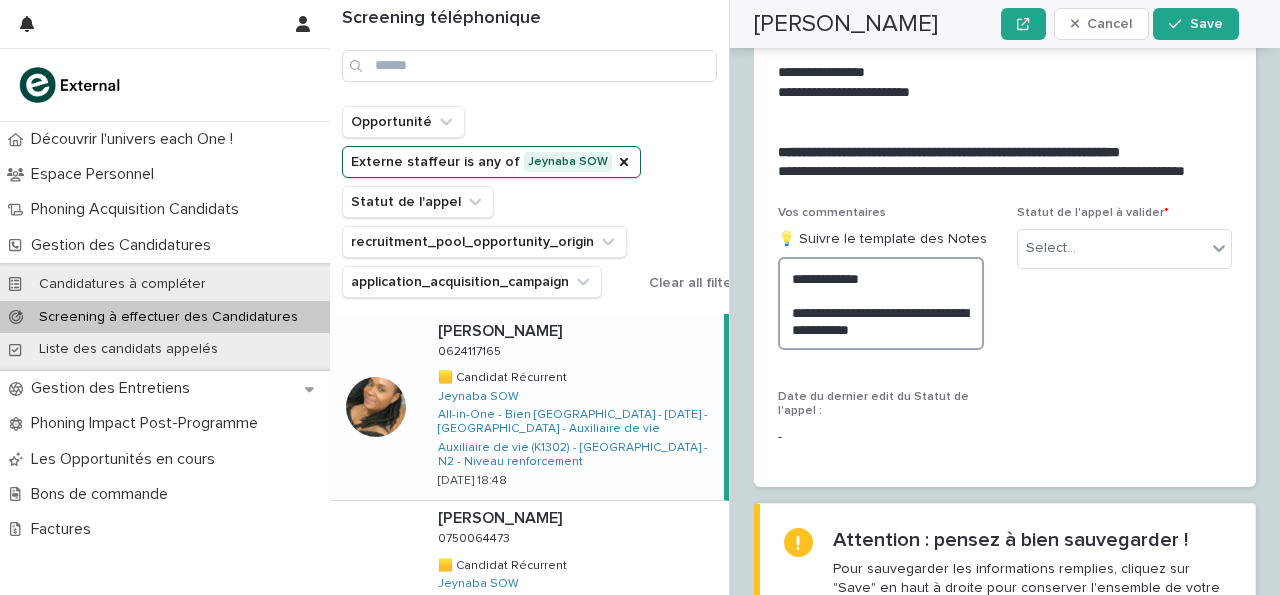 type on "**********" 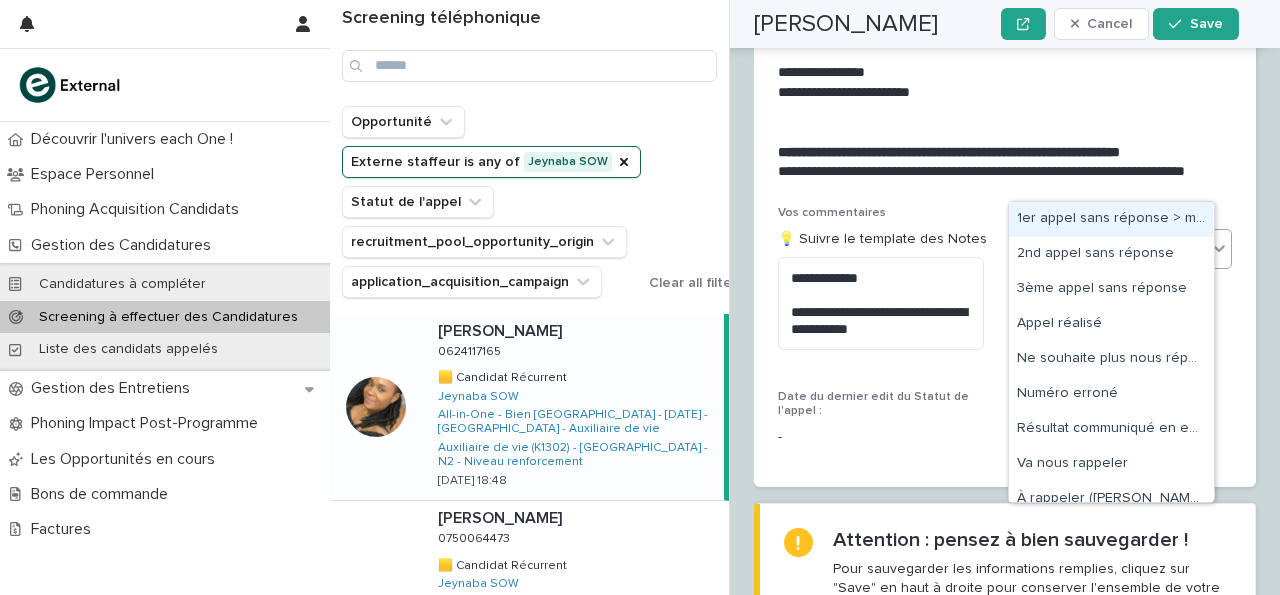 click on "Select..." at bounding box center (1112, 248) 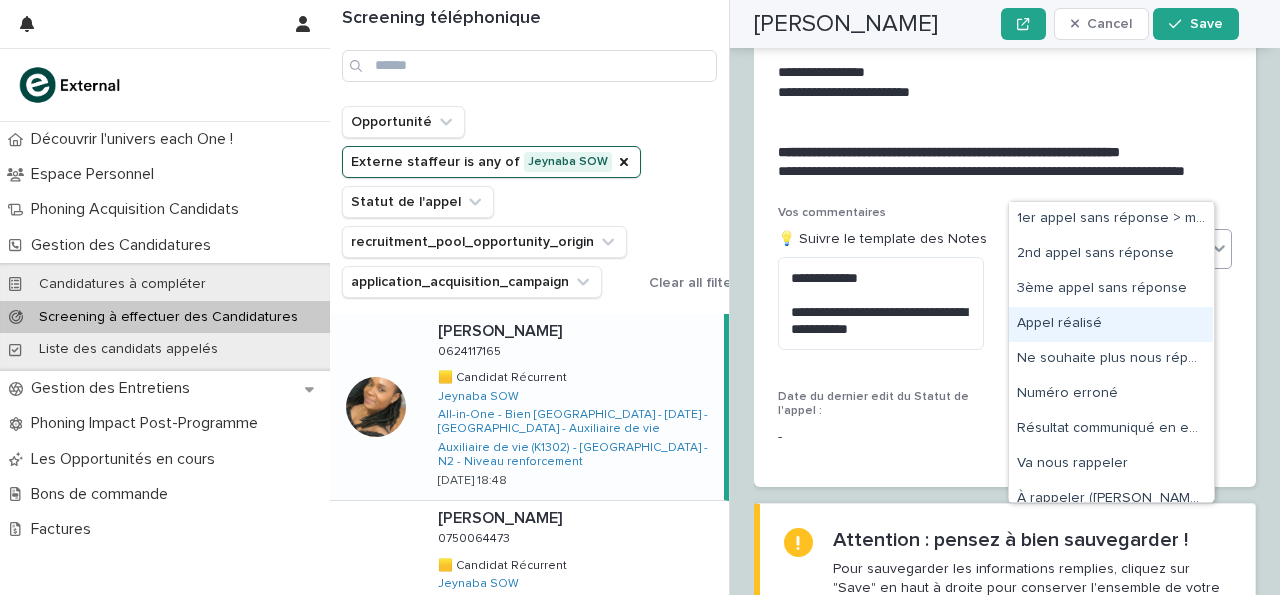 click on "Appel réalisé" at bounding box center (1111, 324) 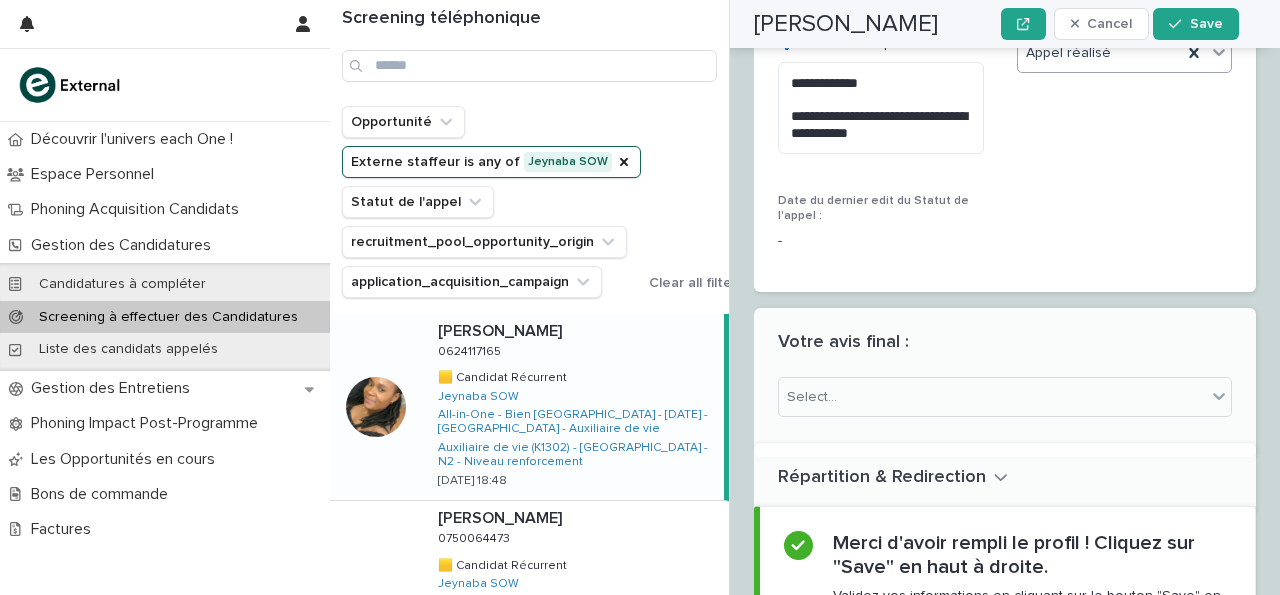 scroll, scrollTop: 3816, scrollLeft: 0, axis: vertical 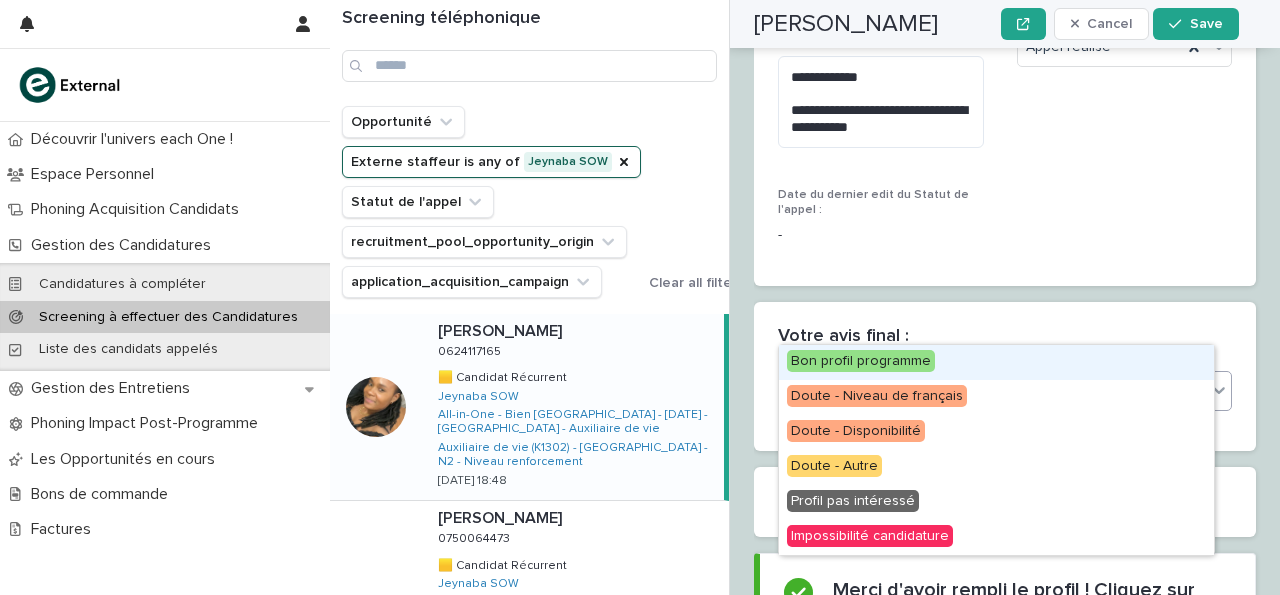 click on "Select..." at bounding box center (992, 391) 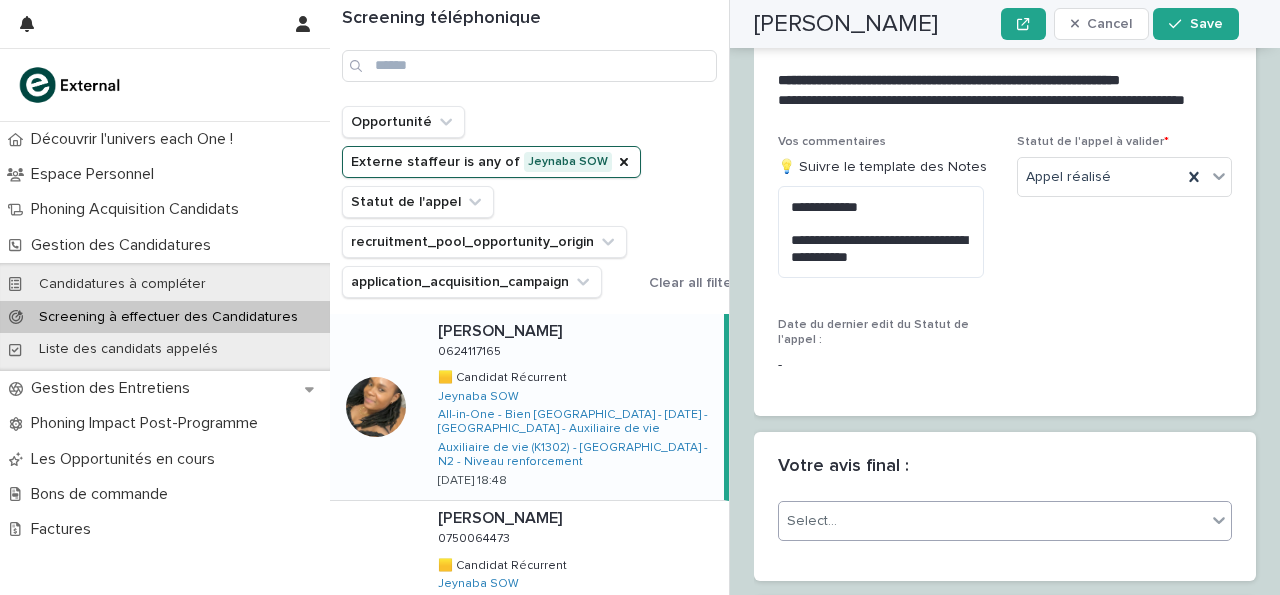 scroll, scrollTop: 3688, scrollLeft: 0, axis: vertical 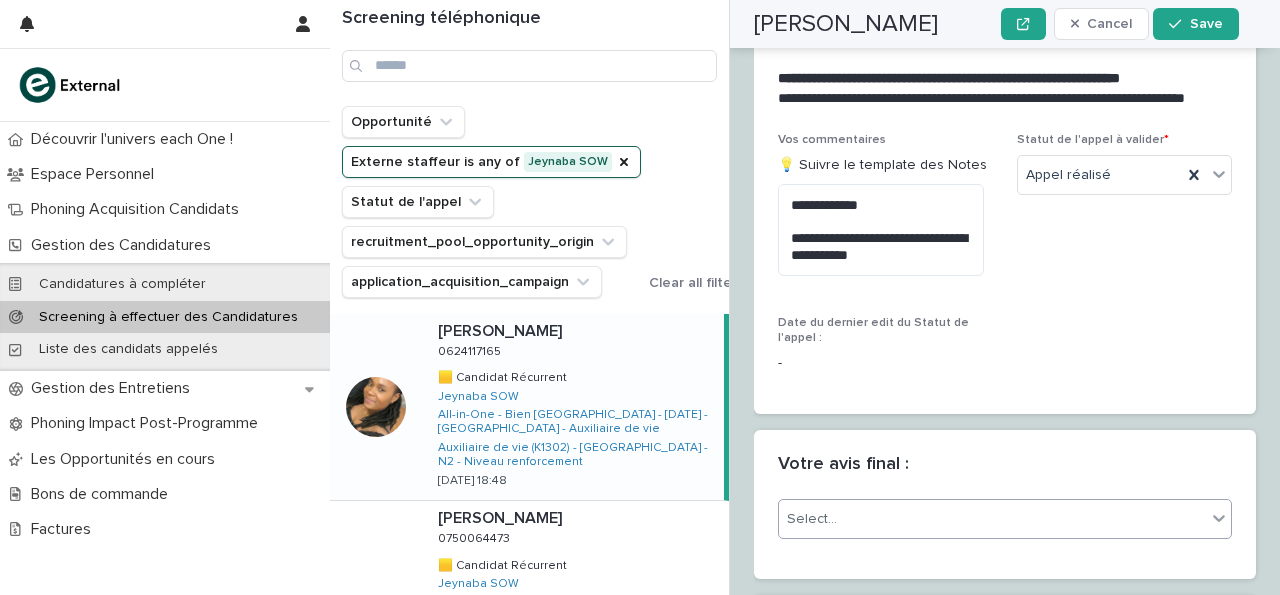 click on "Select..." at bounding box center (992, 519) 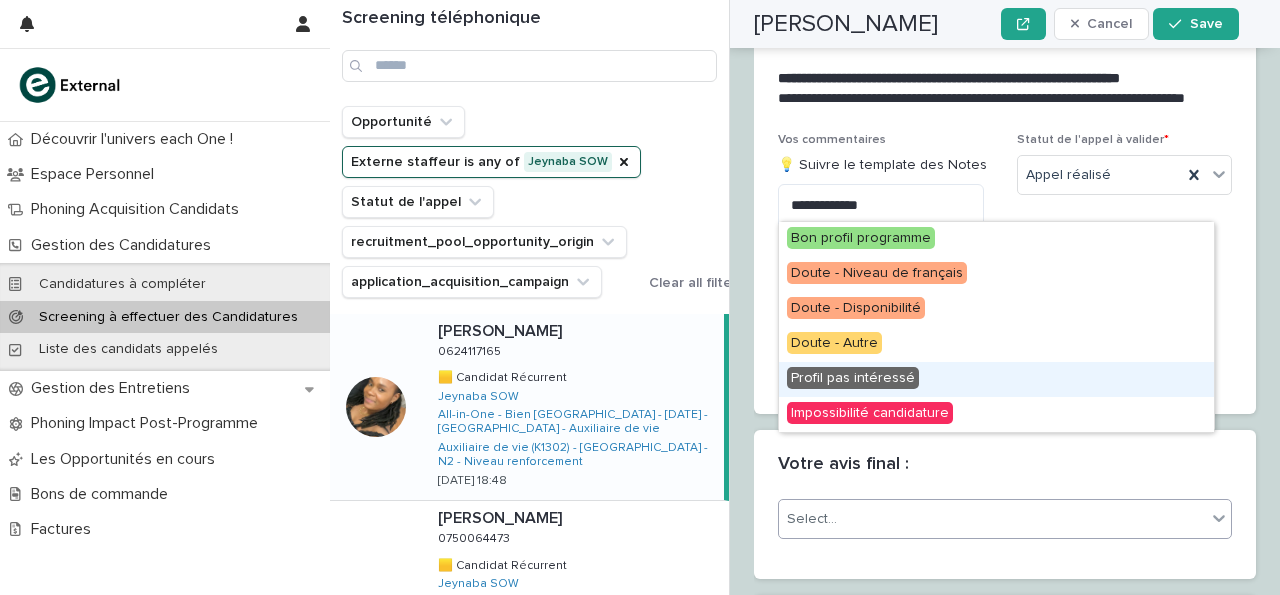 click on "Profil pas intéressé" at bounding box center [996, 379] 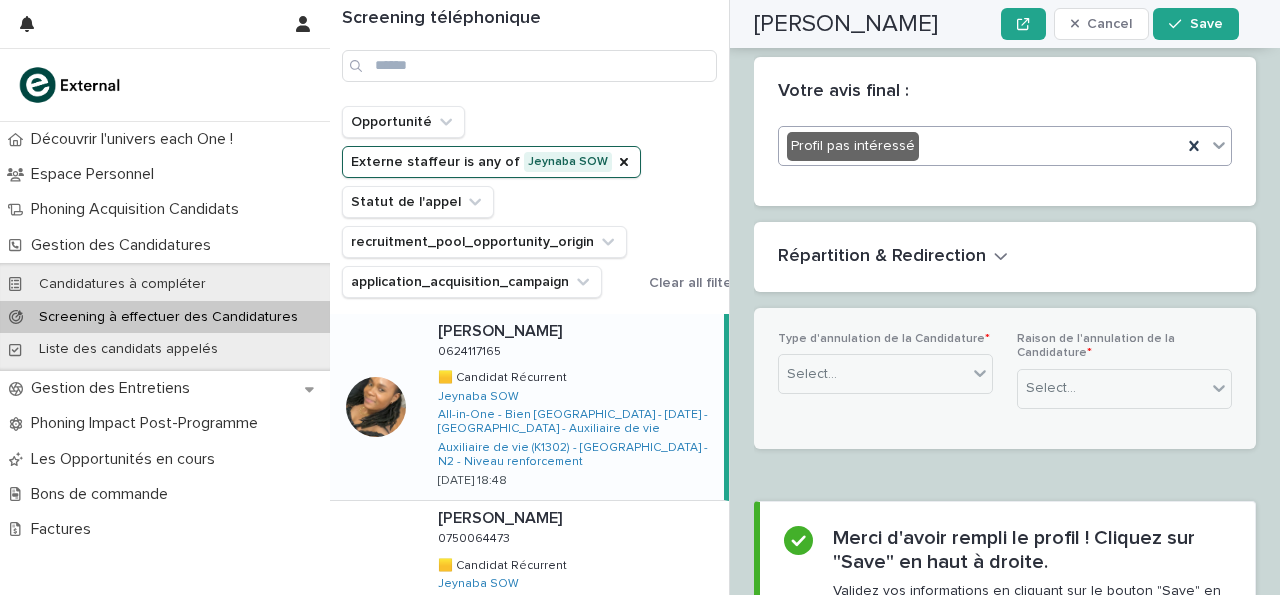 scroll, scrollTop: 4191, scrollLeft: 0, axis: vertical 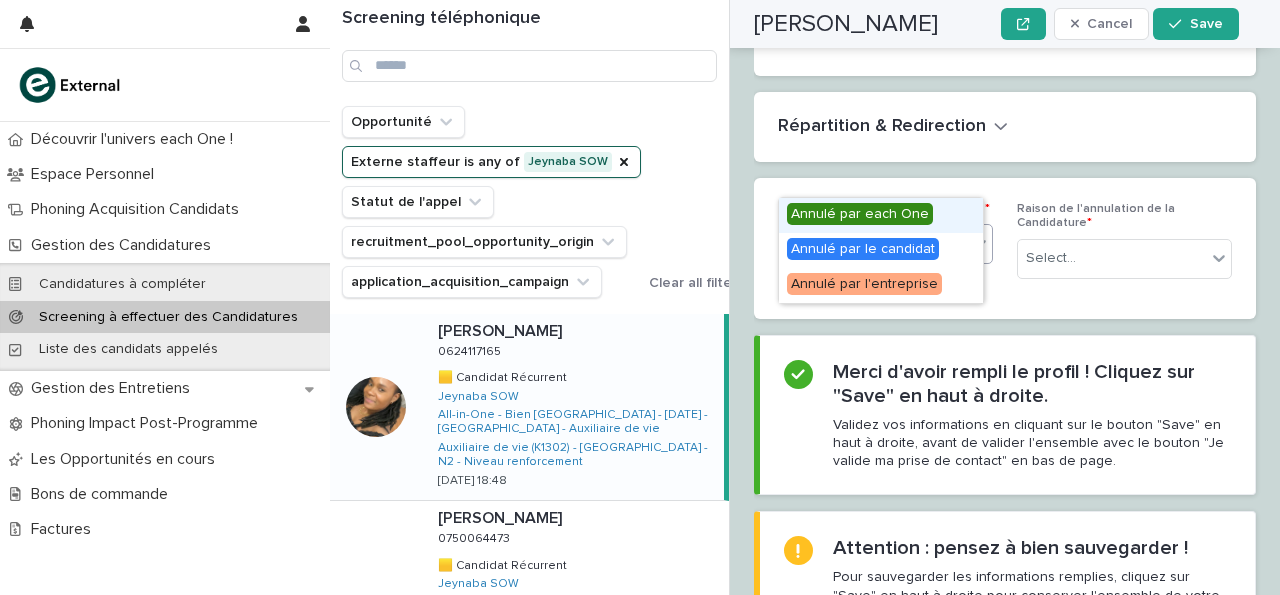 click on "Select..." at bounding box center (873, 244) 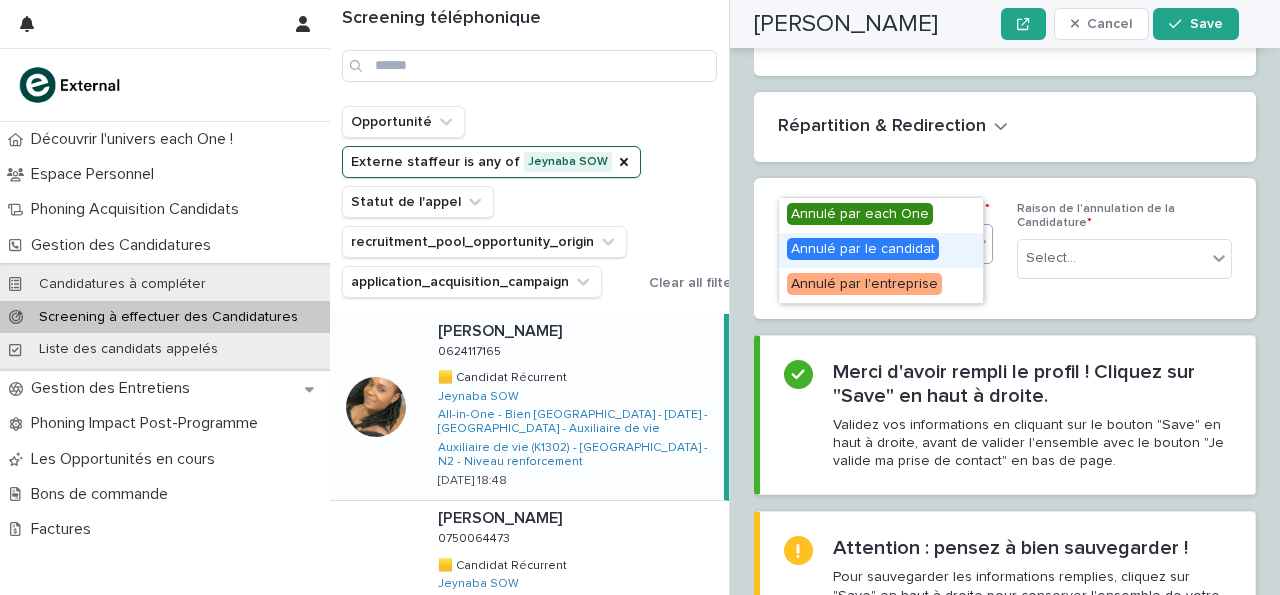 click on "Annulé par le candidat" at bounding box center (863, 249) 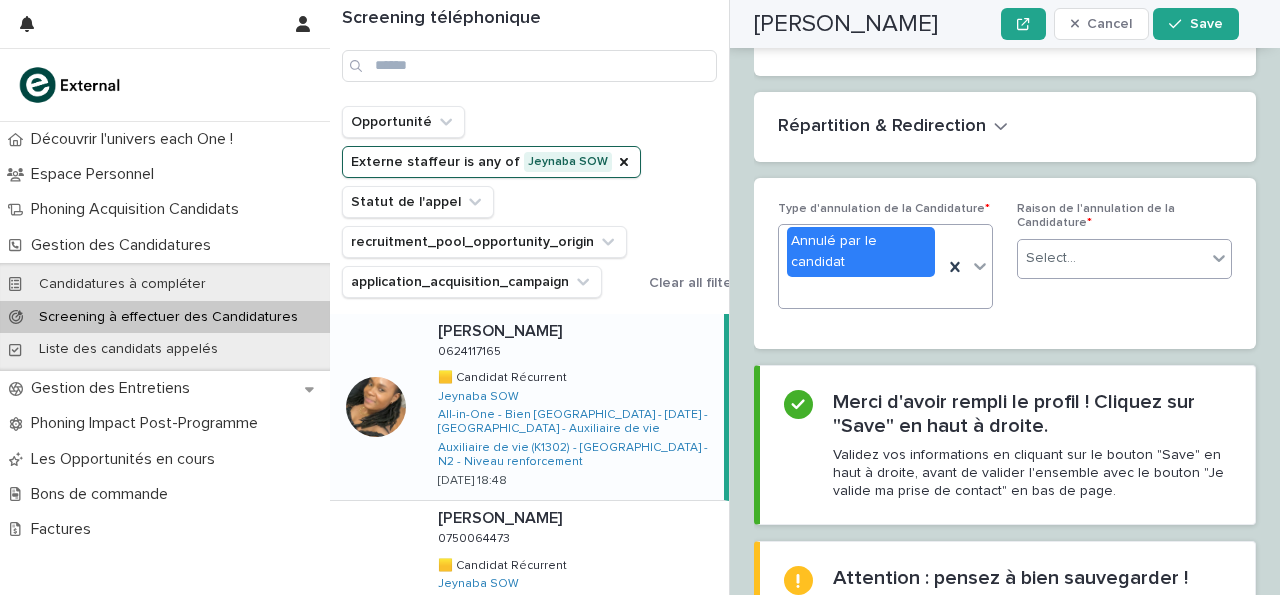 click on "Select..." at bounding box center (1124, 259) 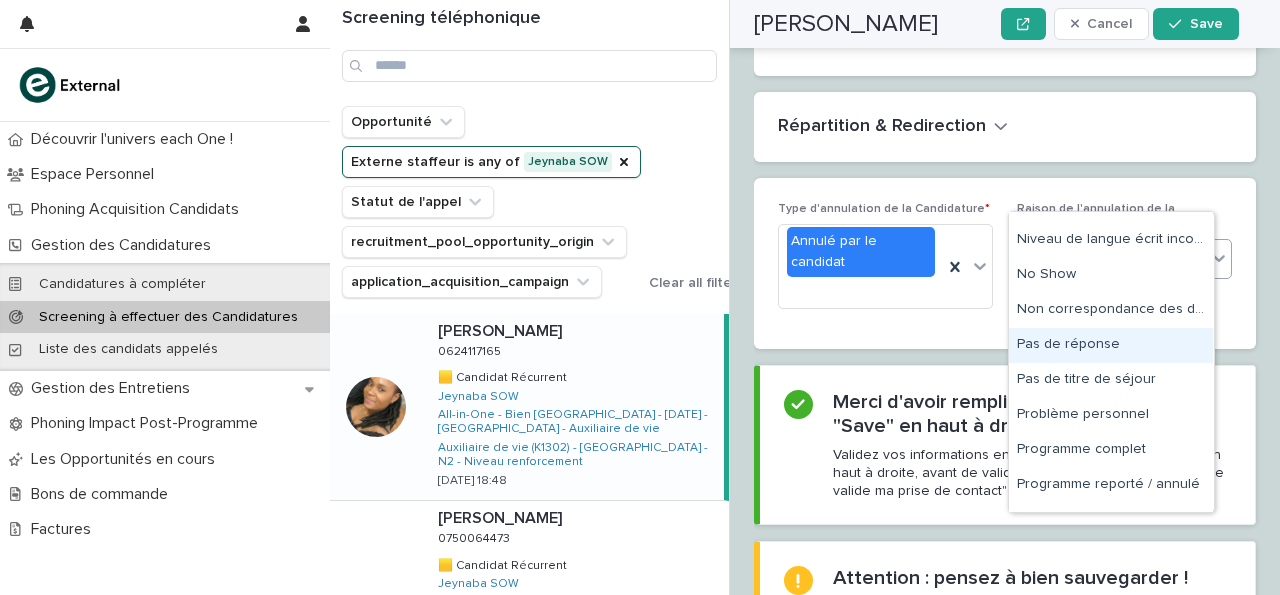 scroll, scrollTop: 694, scrollLeft: 0, axis: vertical 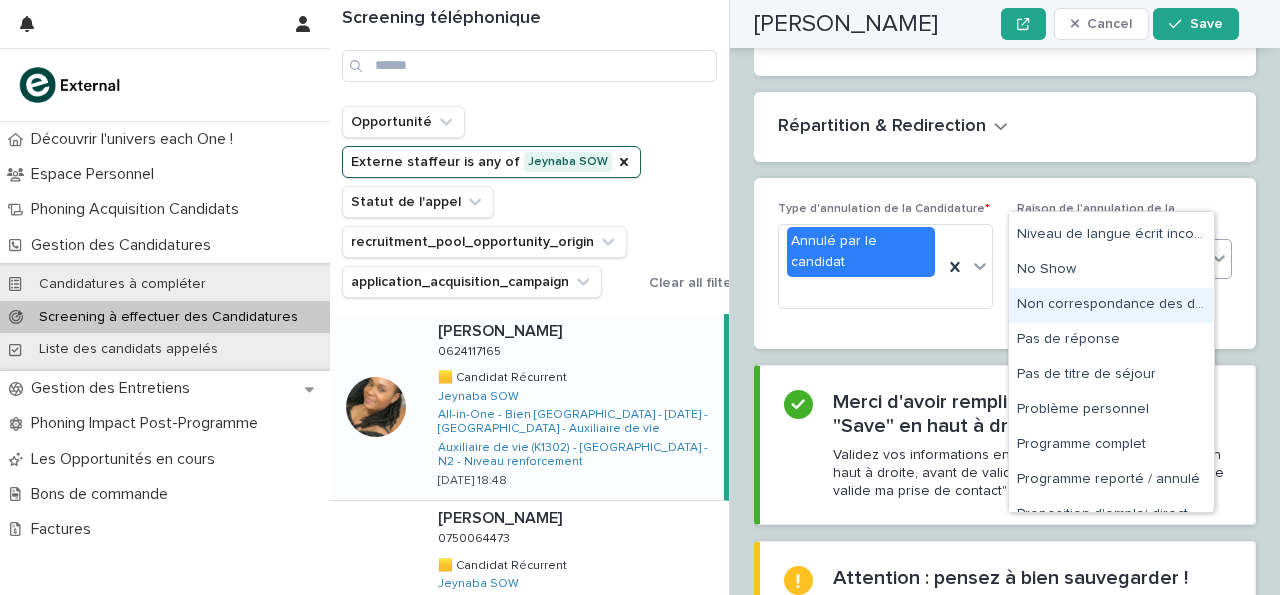 click on "Non correspondance des débouchés" at bounding box center [1111, 305] 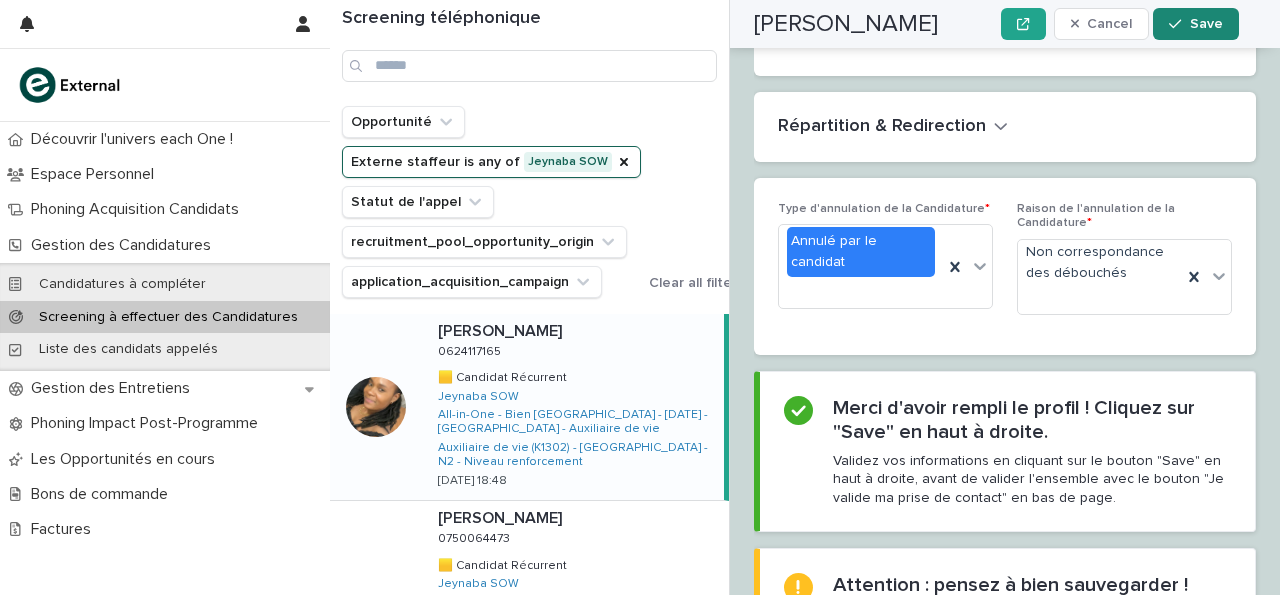 click on "Save" at bounding box center (1195, 24) 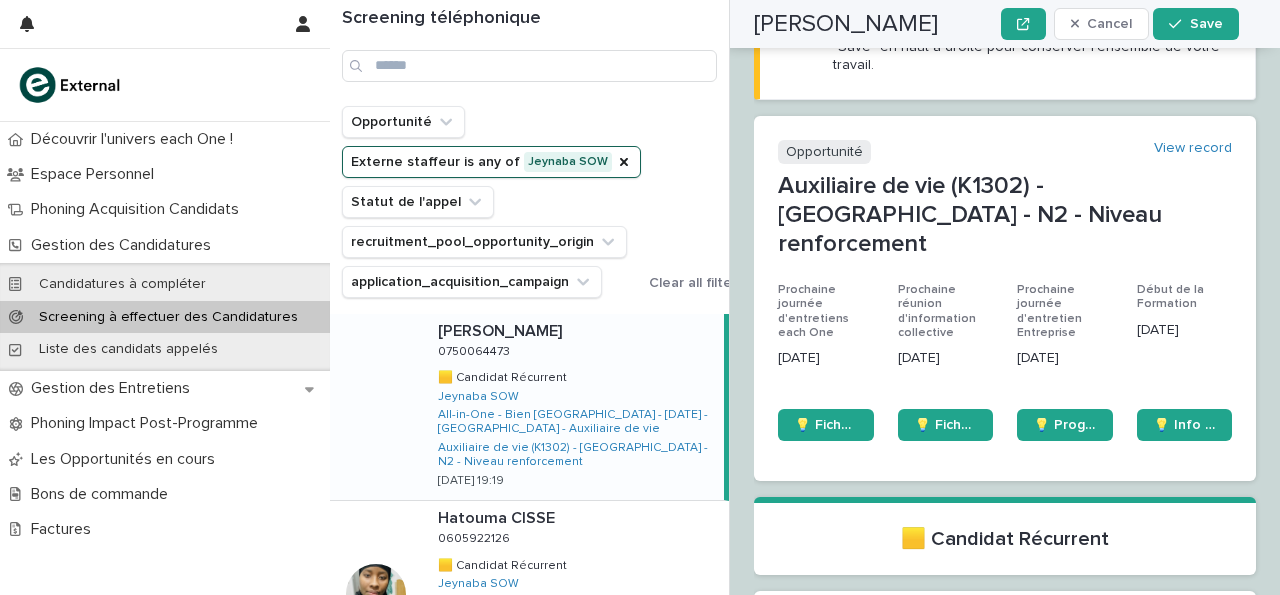 scroll, scrollTop: 0, scrollLeft: 0, axis: both 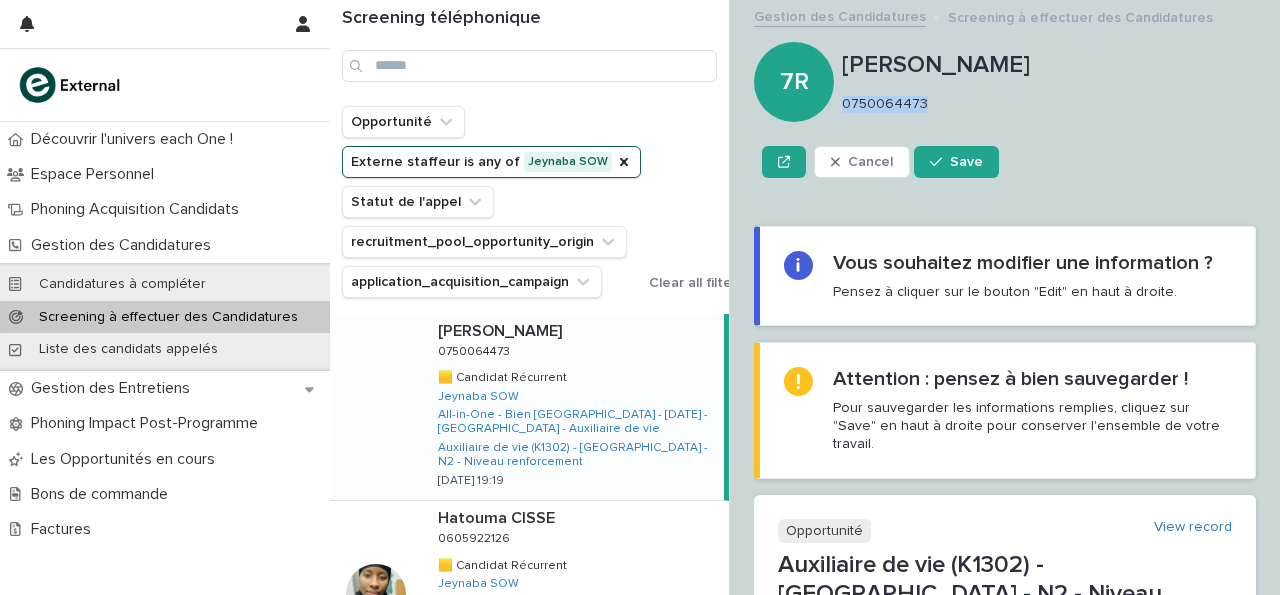 drag, startPoint x: 842, startPoint y: 102, endPoint x: 931, endPoint y: 93, distance: 89.453896 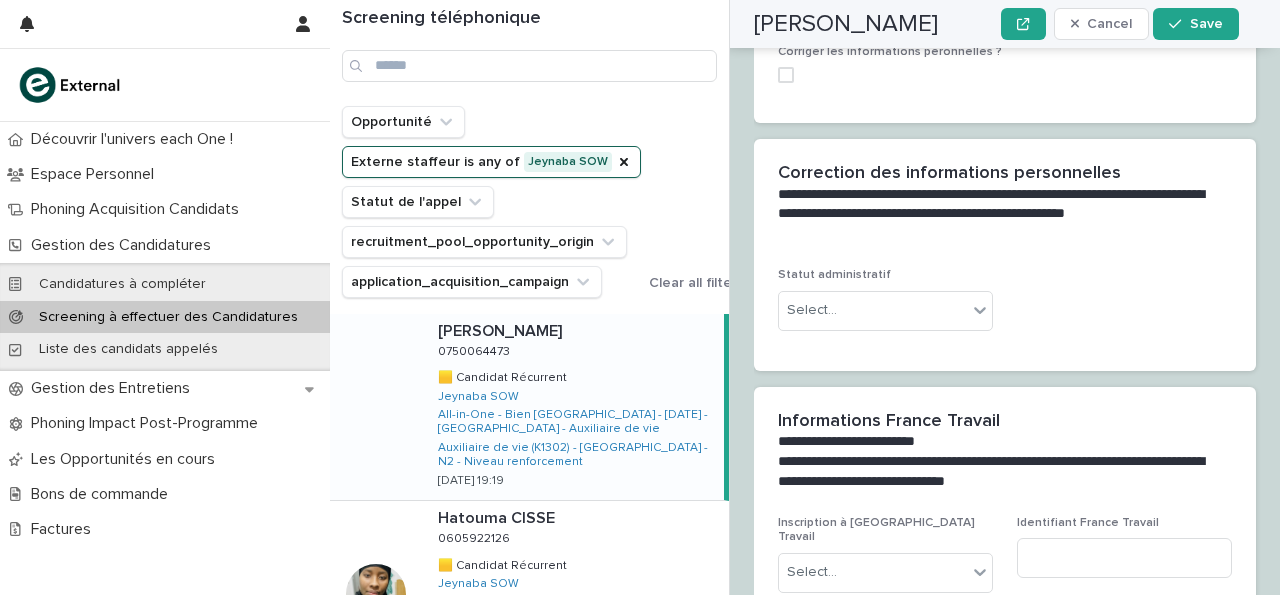scroll, scrollTop: 3339, scrollLeft: 0, axis: vertical 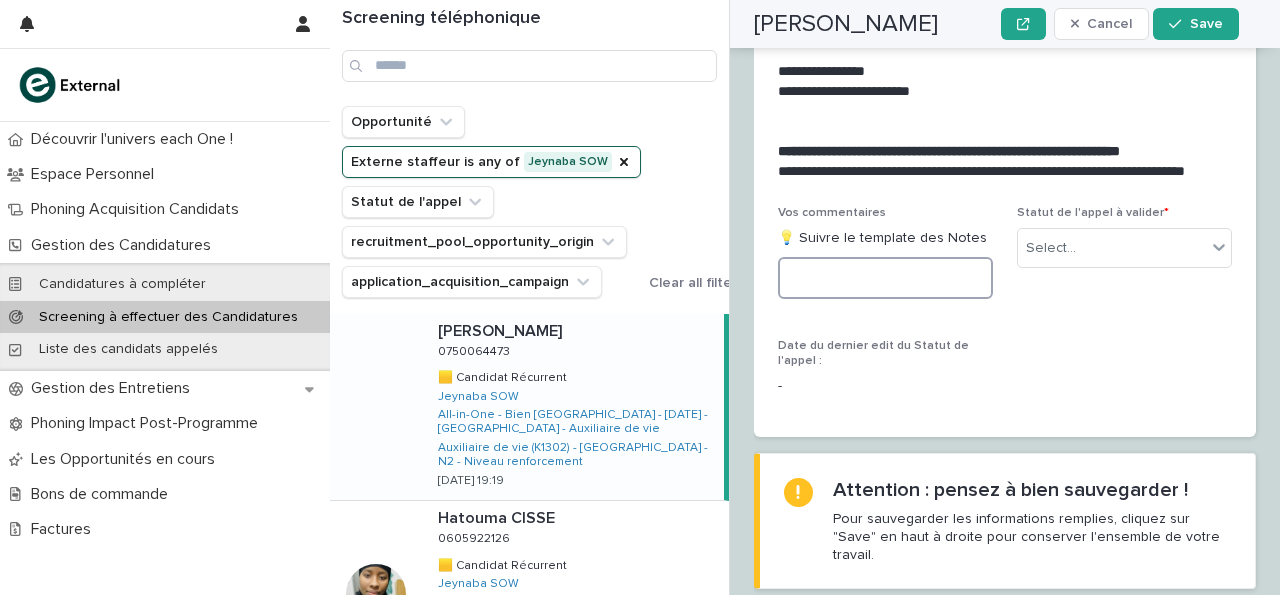 click at bounding box center (885, 278) 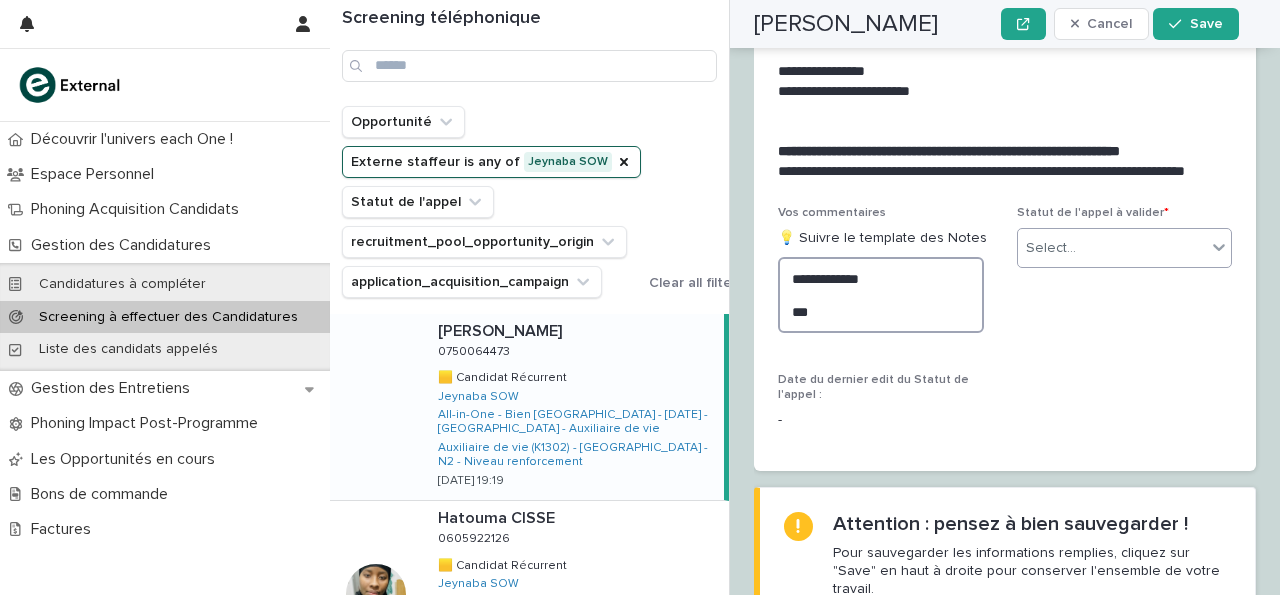 type on "**********" 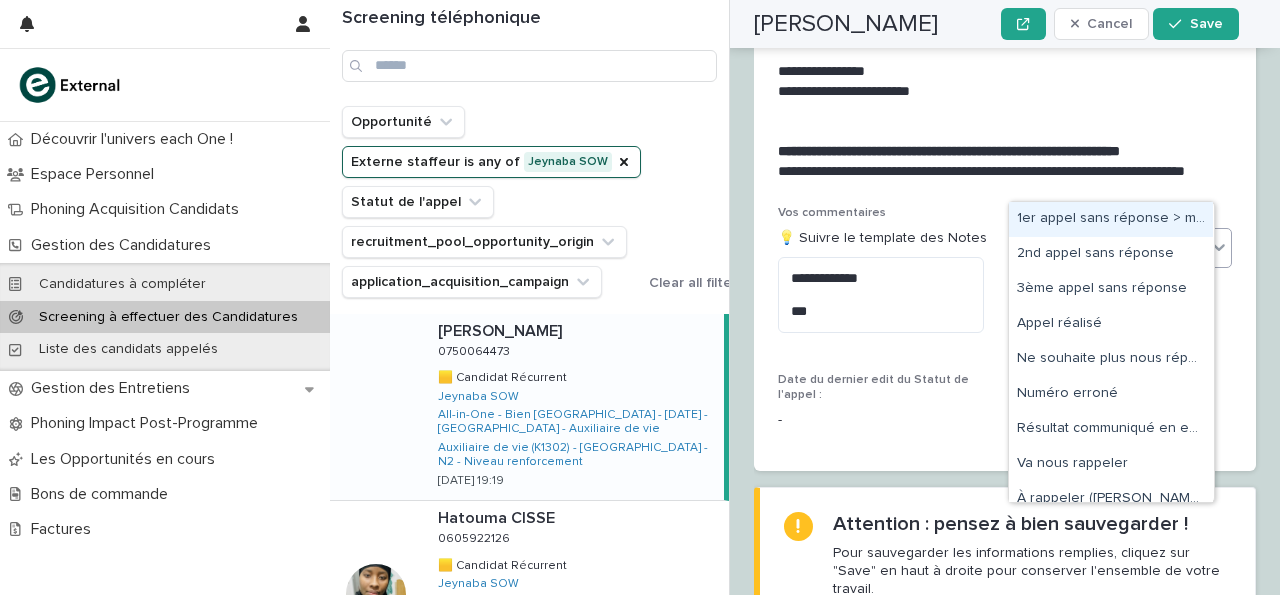 click on "Select..." at bounding box center (1051, 248) 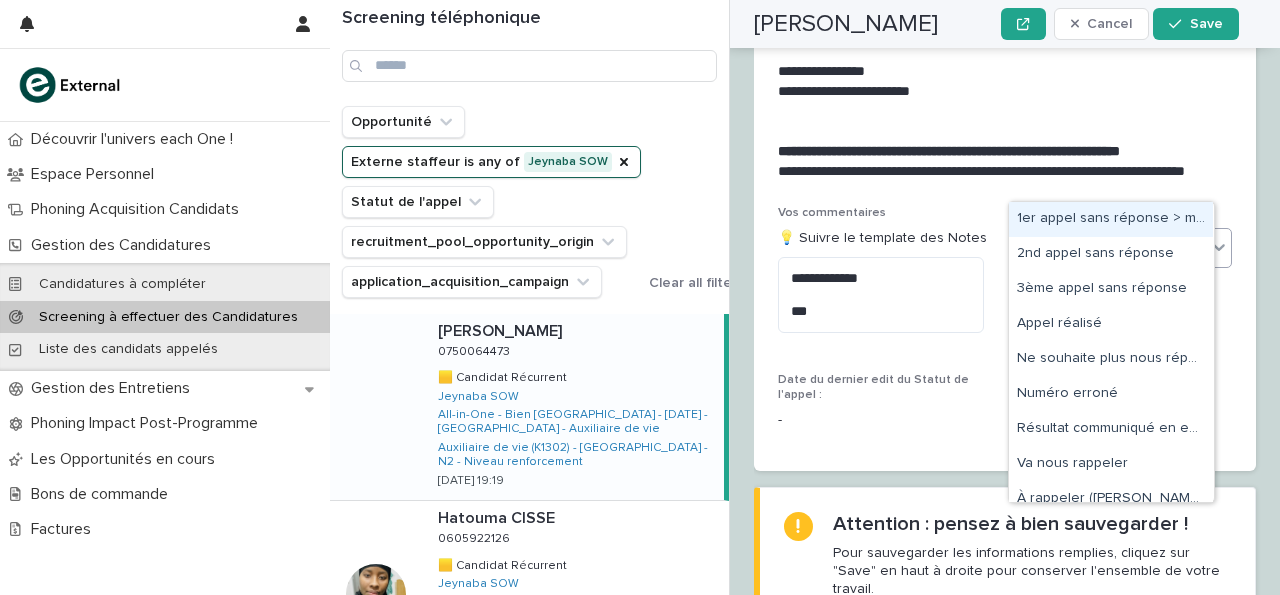 click on "1er appel sans réponse > message laissé" at bounding box center (1111, 219) 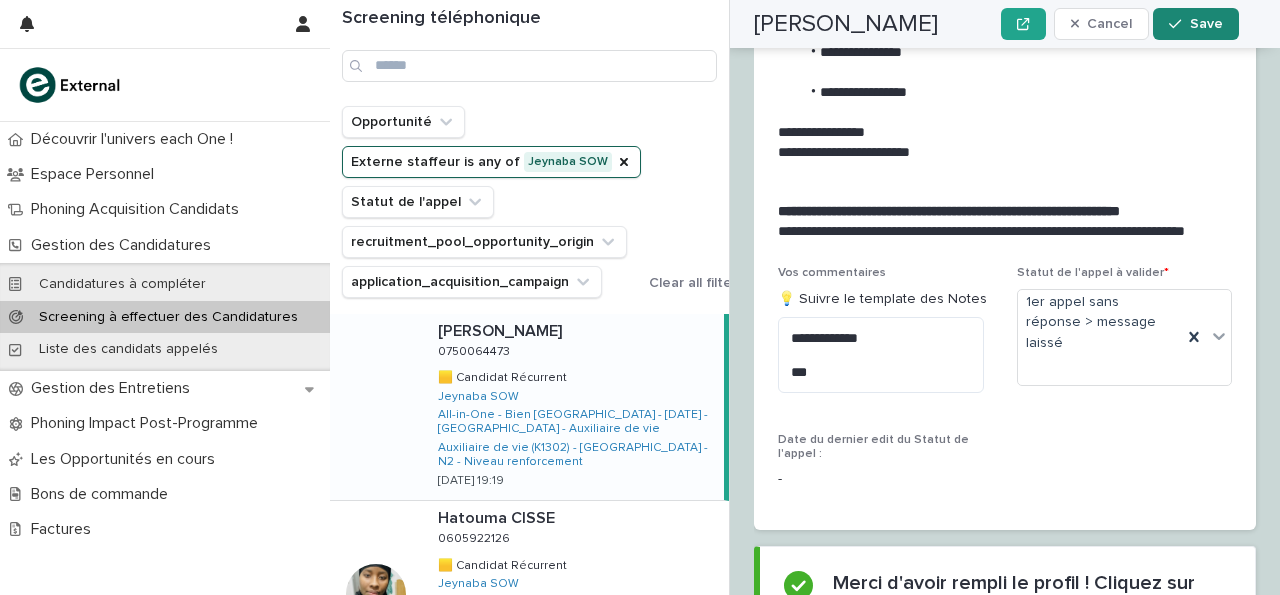 click on "Save" at bounding box center (1206, 24) 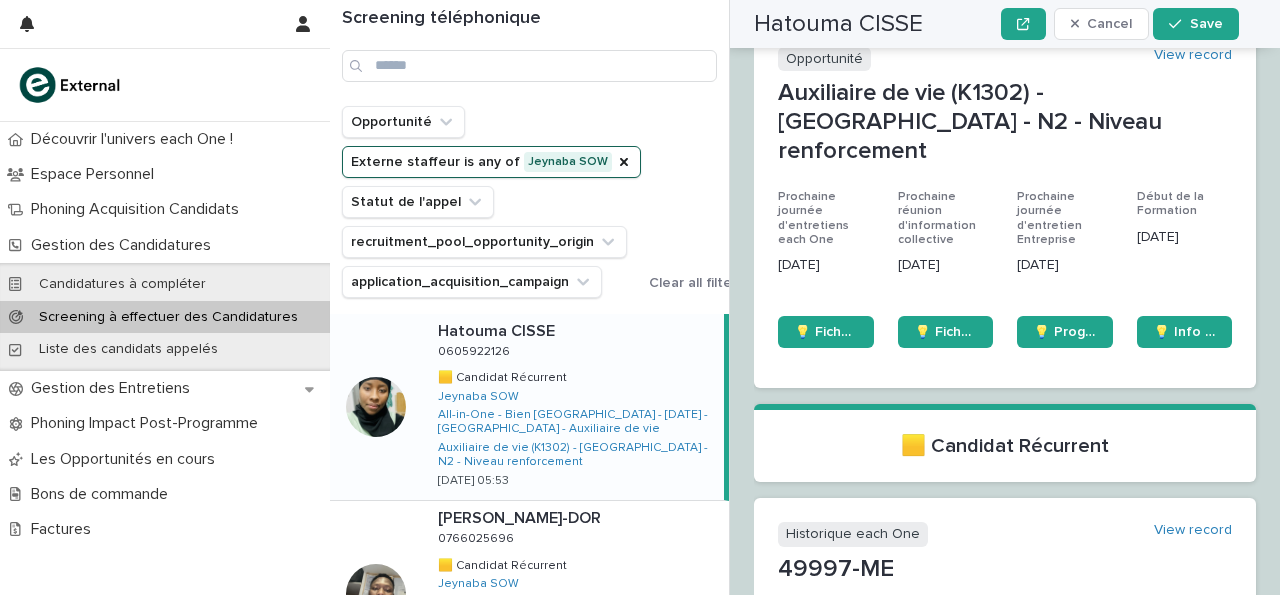 scroll, scrollTop: 0, scrollLeft: 0, axis: both 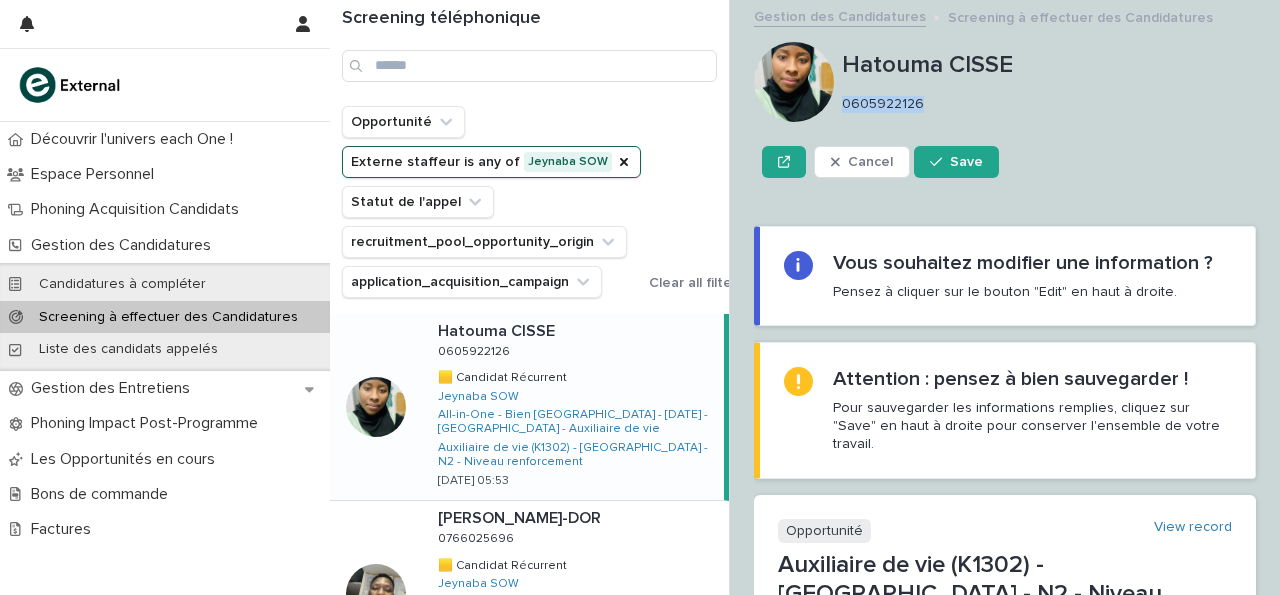 drag, startPoint x: 844, startPoint y: 101, endPoint x: 946, endPoint y: 105, distance: 102.0784 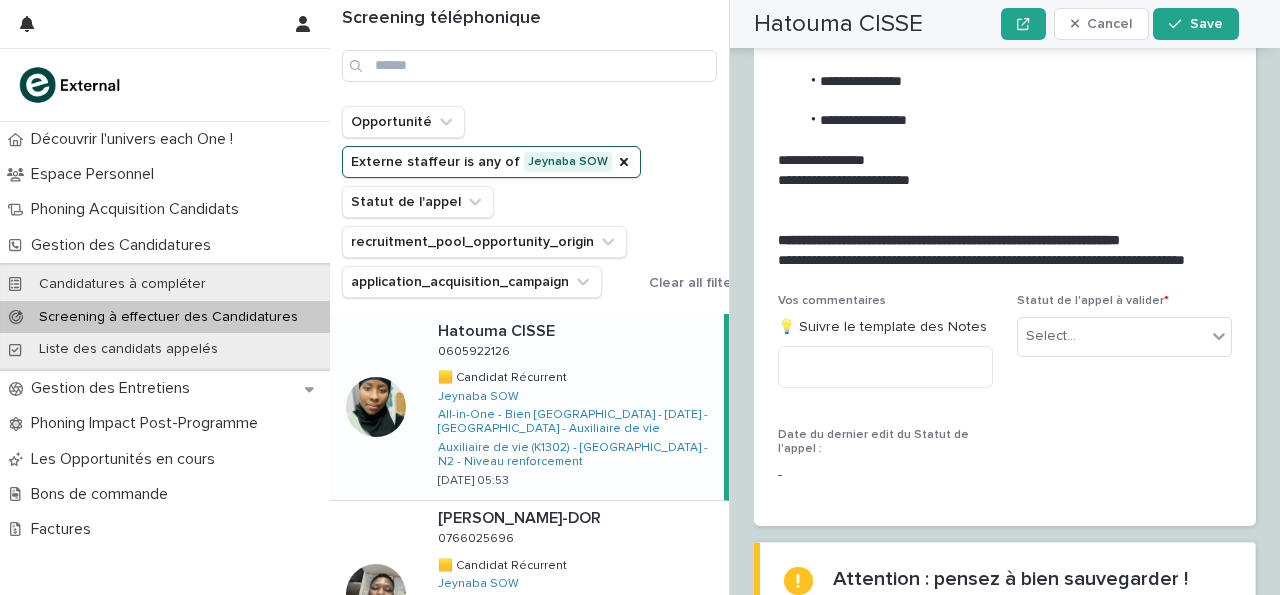 scroll, scrollTop: 3358, scrollLeft: 0, axis: vertical 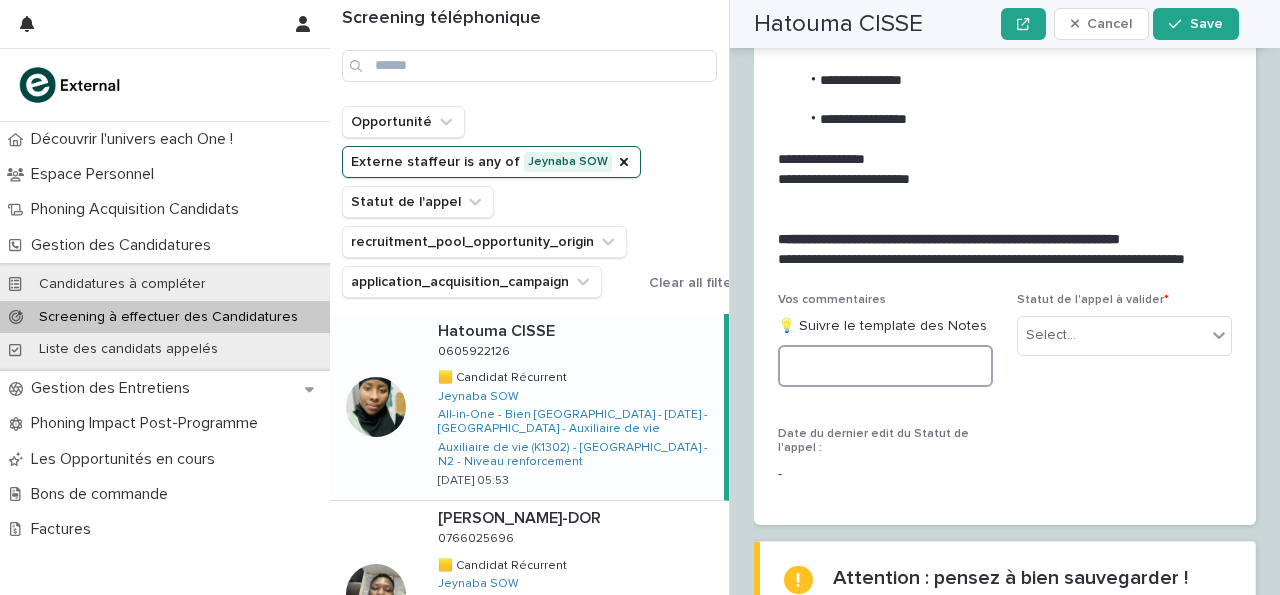 click at bounding box center [885, 366] 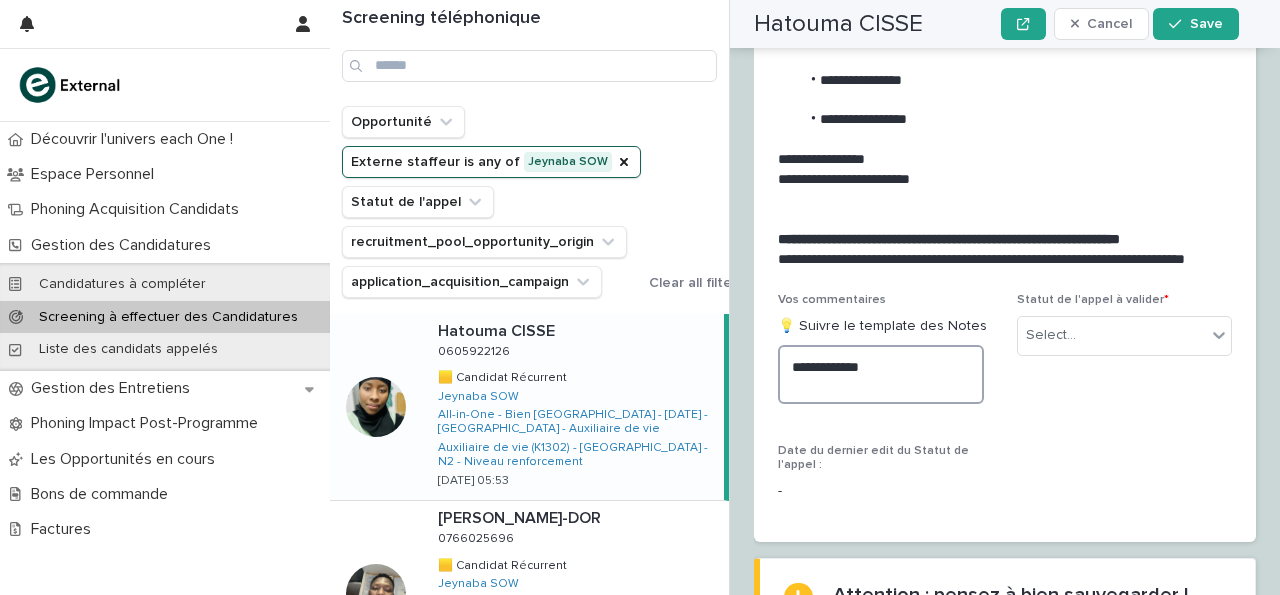 click on "**********" at bounding box center (881, 374) 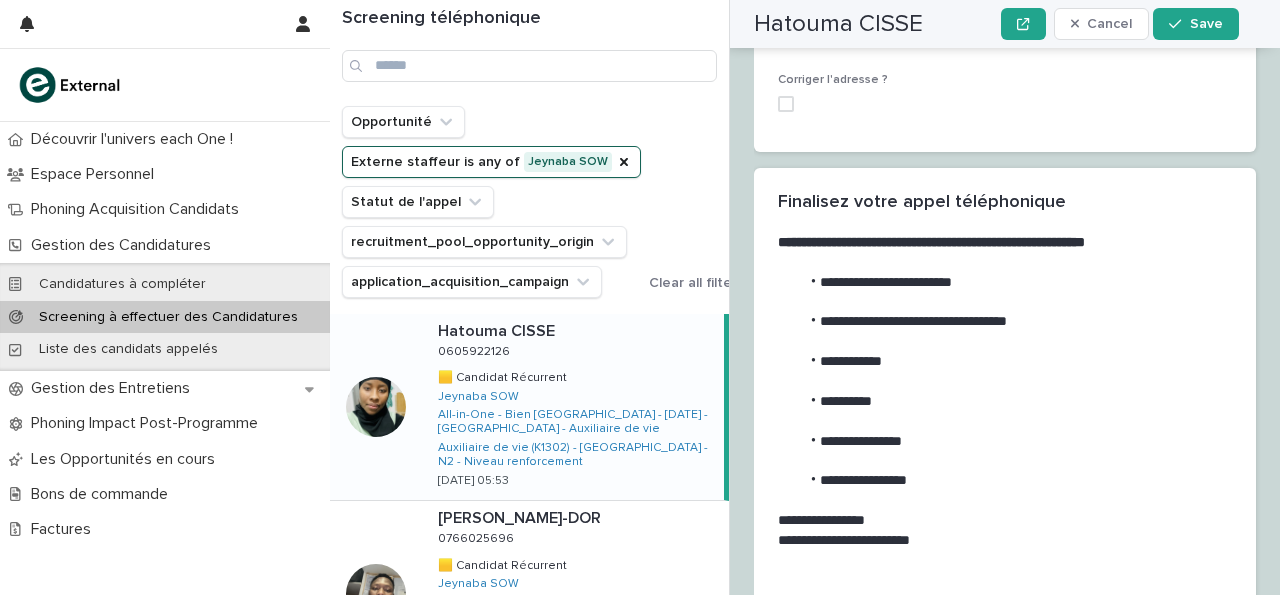 scroll, scrollTop: 3011, scrollLeft: 0, axis: vertical 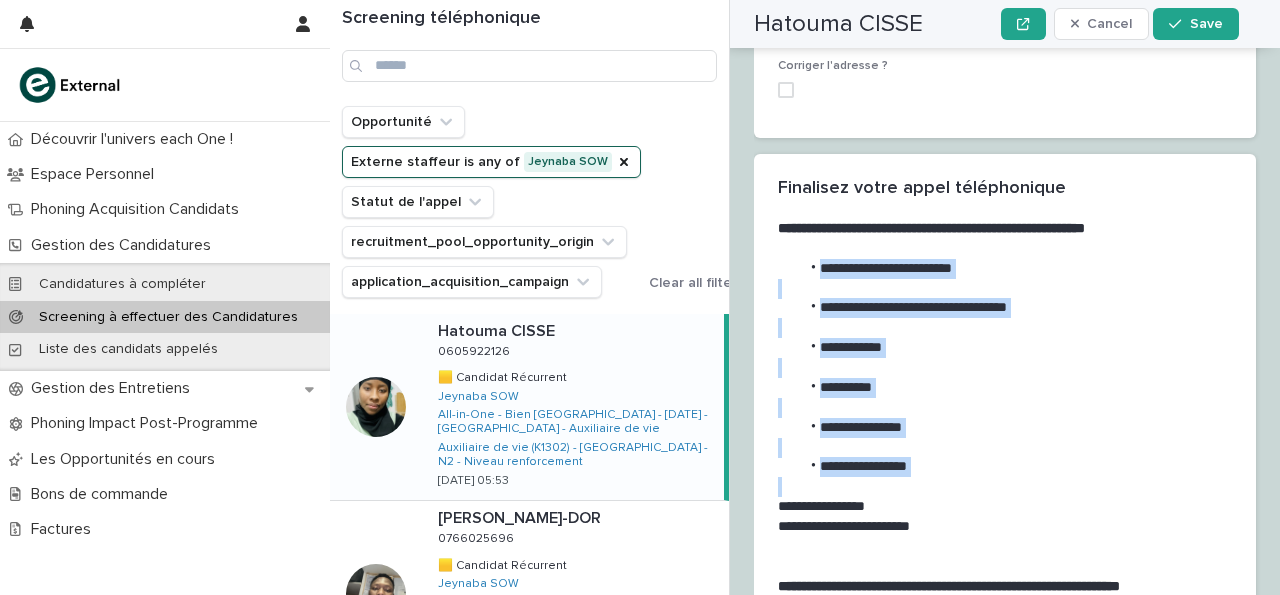 drag, startPoint x: 820, startPoint y: 177, endPoint x: 982, endPoint y: 393, distance: 270 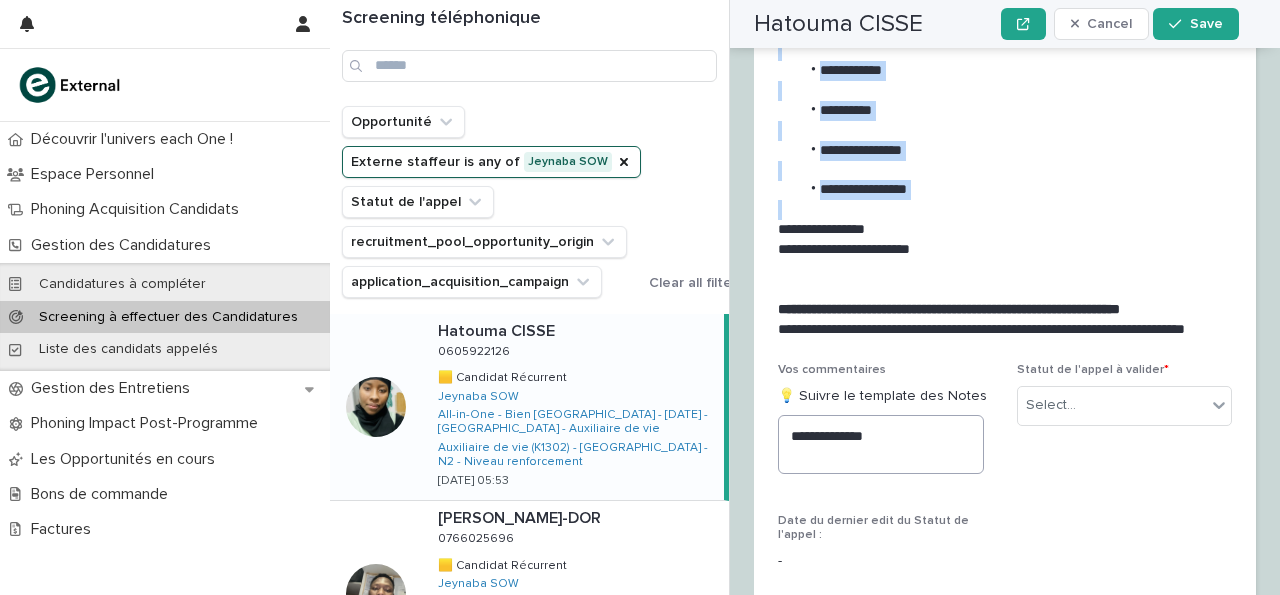scroll, scrollTop: 3289, scrollLeft: 0, axis: vertical 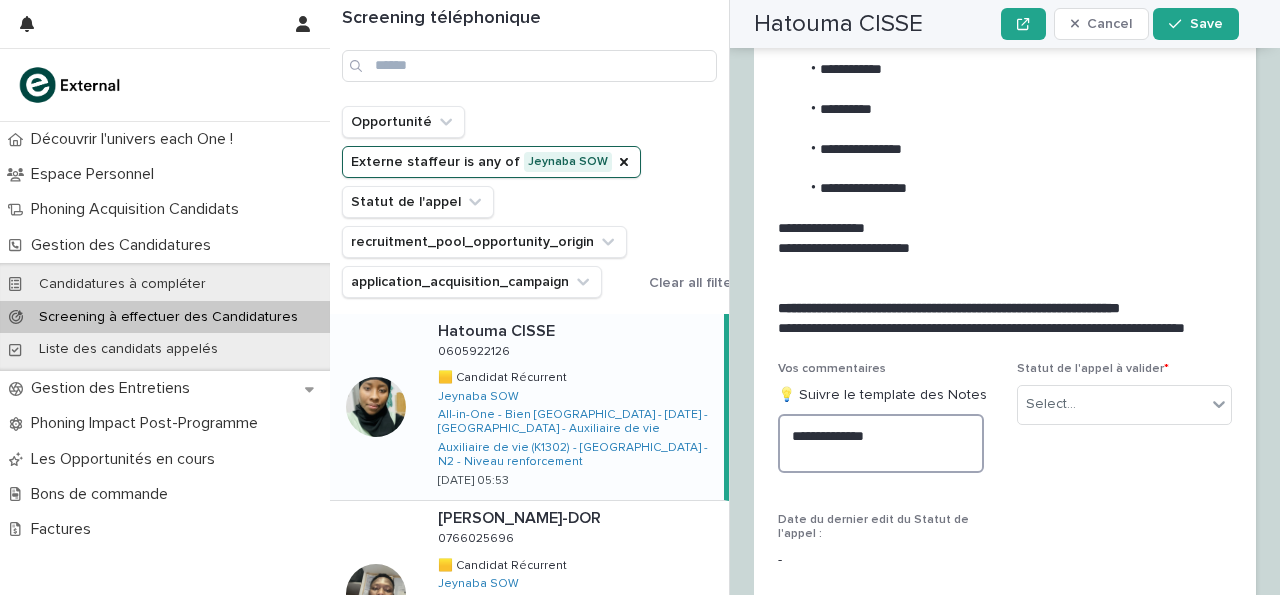 click on "**********" at bounding box center [881, 443] 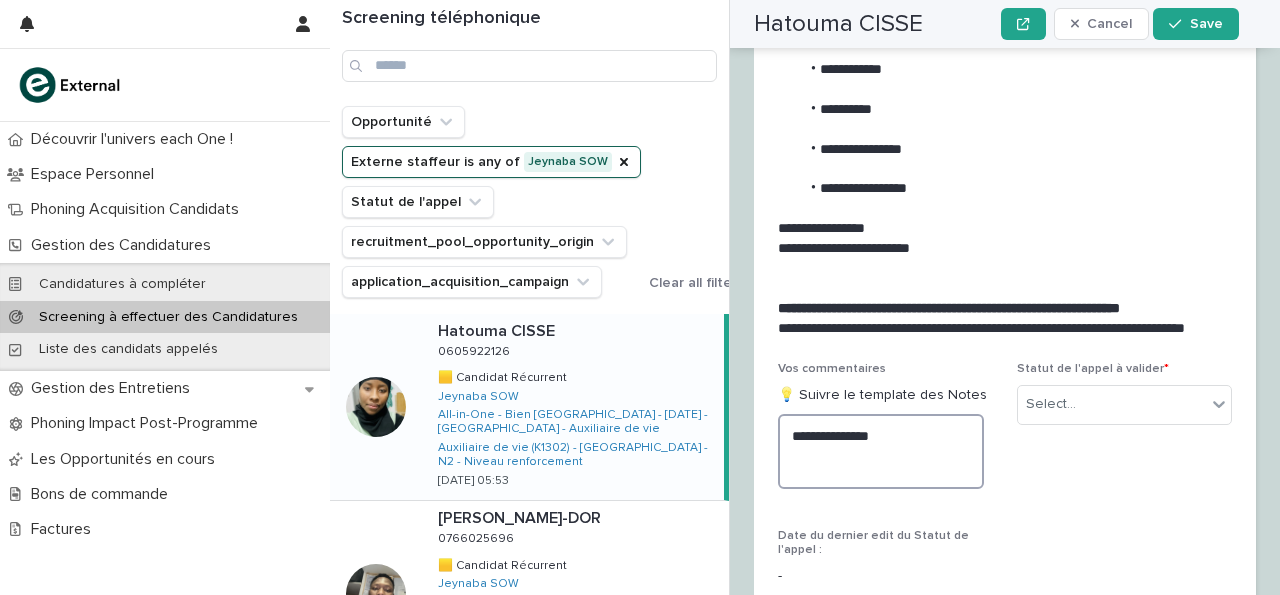 paste on "**********" 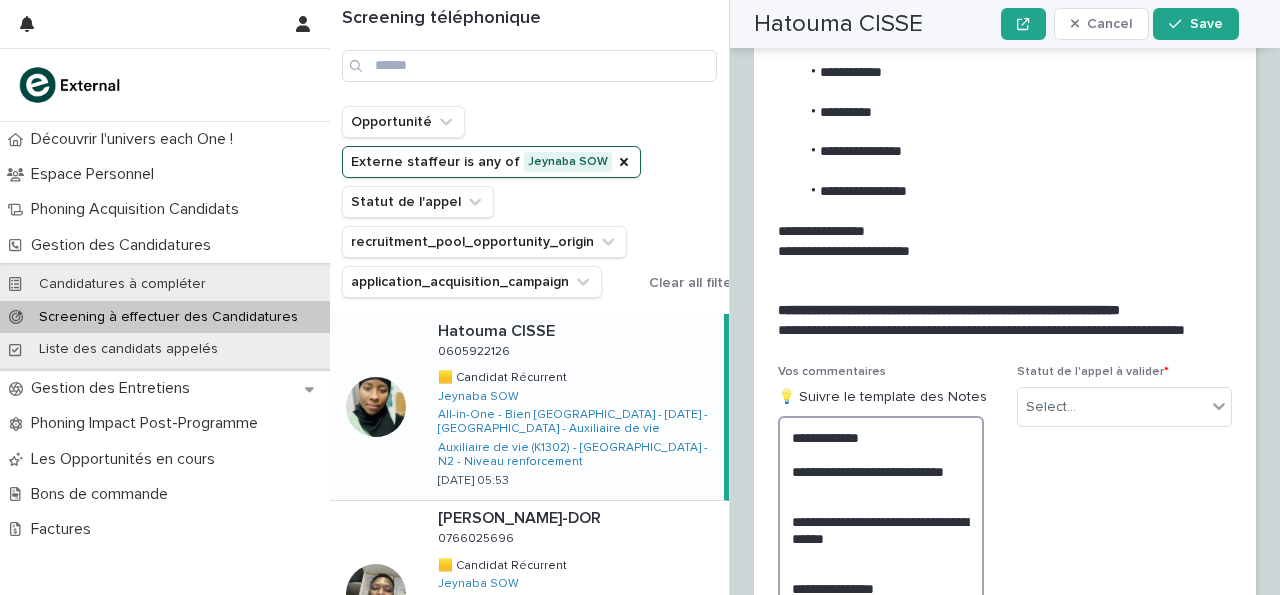 scroll, scrollTop: 3522, scrollLeft: 0, axis: vertical 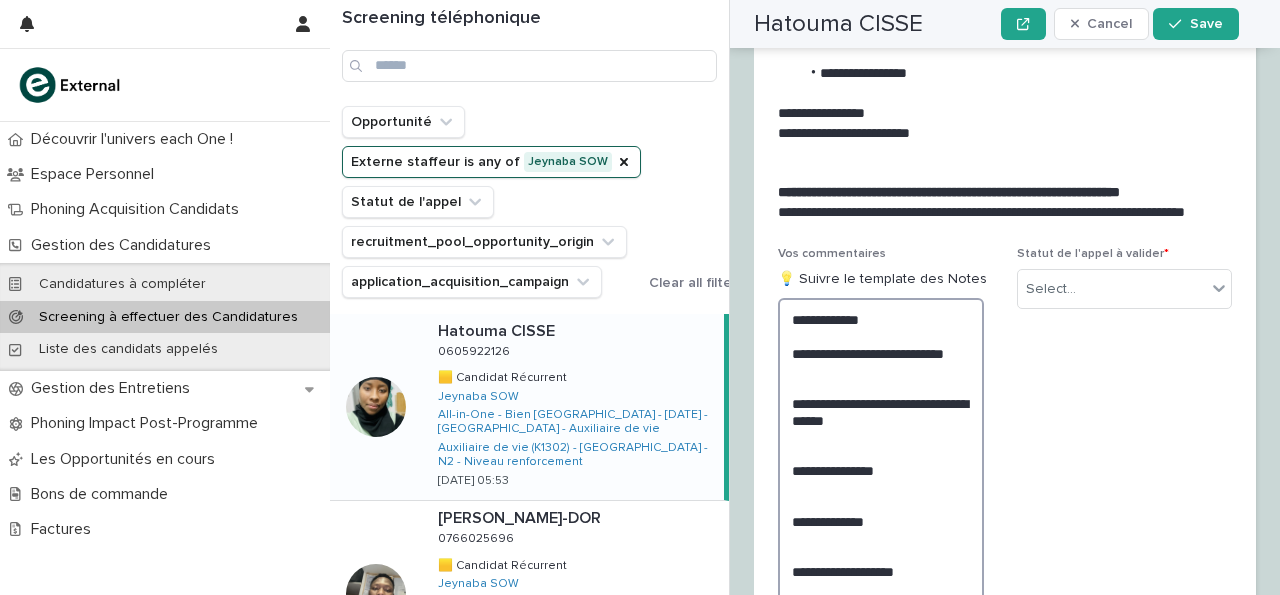click on "**********" at bounding box center (881, 495) 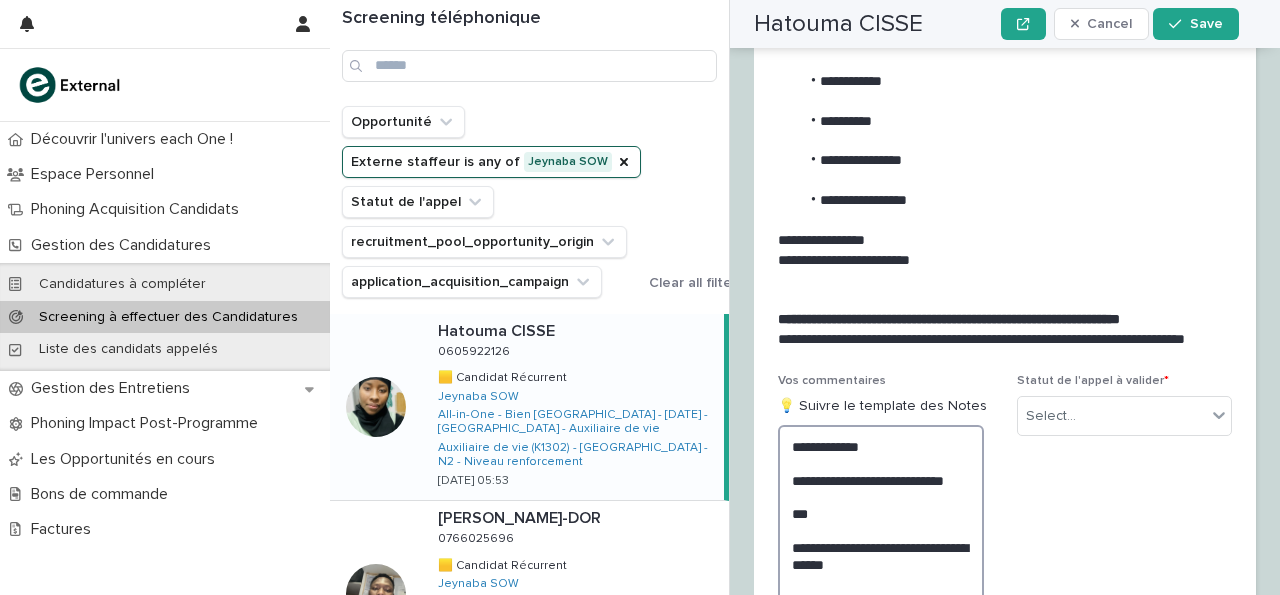 scroll, scrollTop: 3551, scrollLeft: 0, axis: vertical 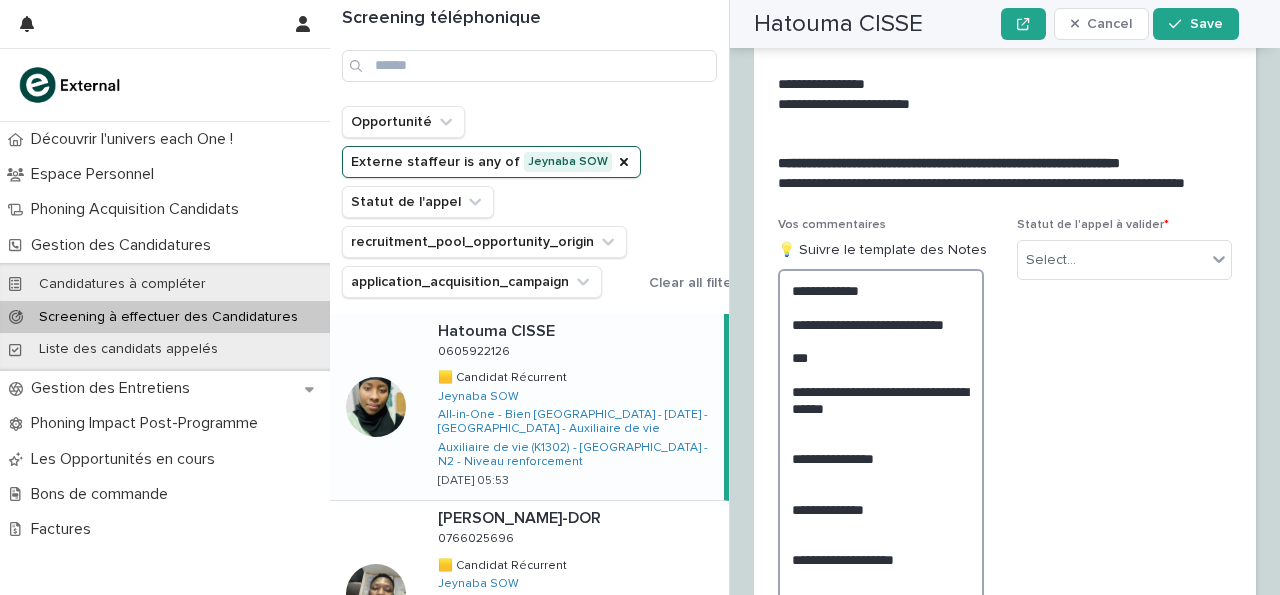 click on "**********" at bounding box center (881, 474) 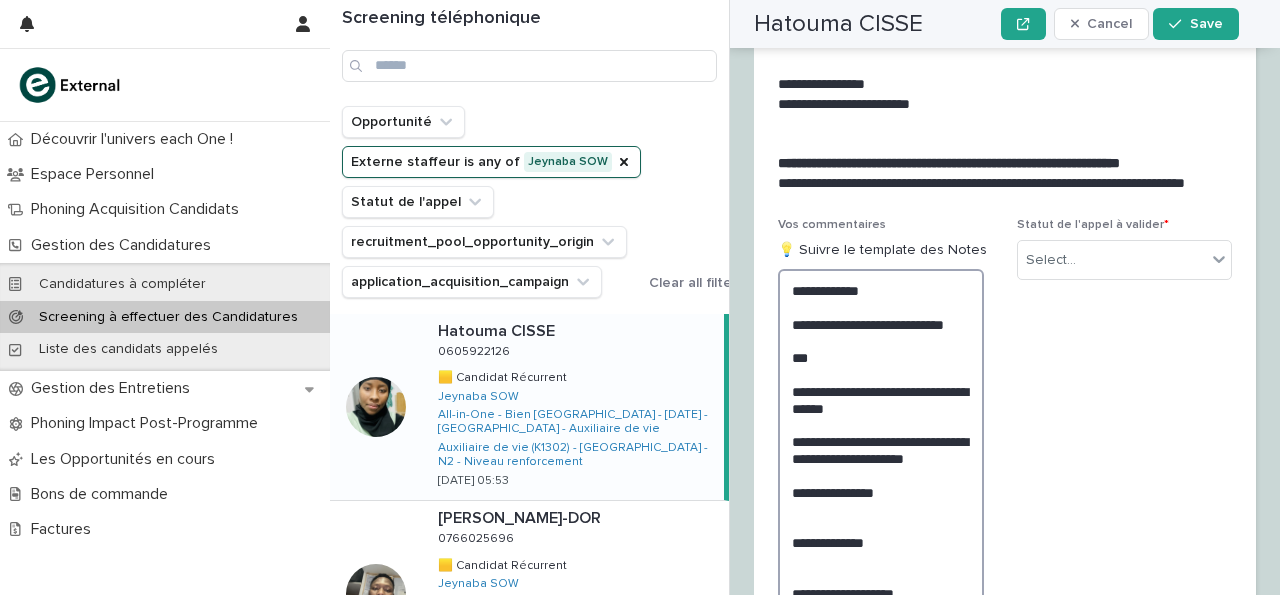 scroll, scrollTop: 3551, scrollLeft: 0, axis: vertical 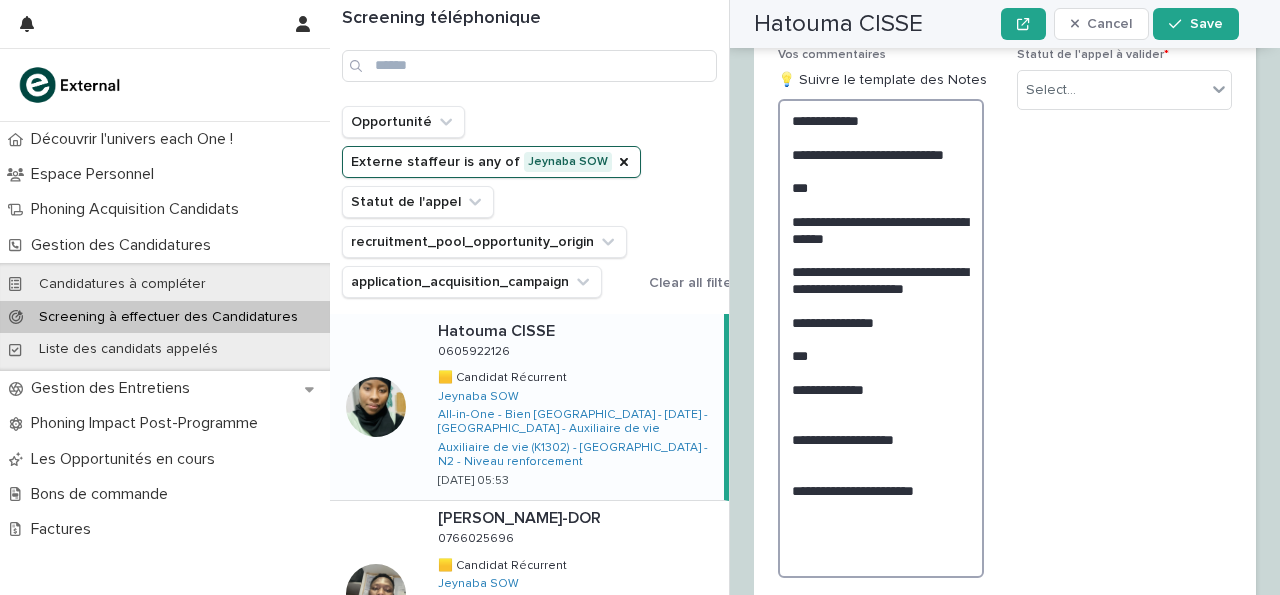 click on "**********" at bounding box center [881, 338] 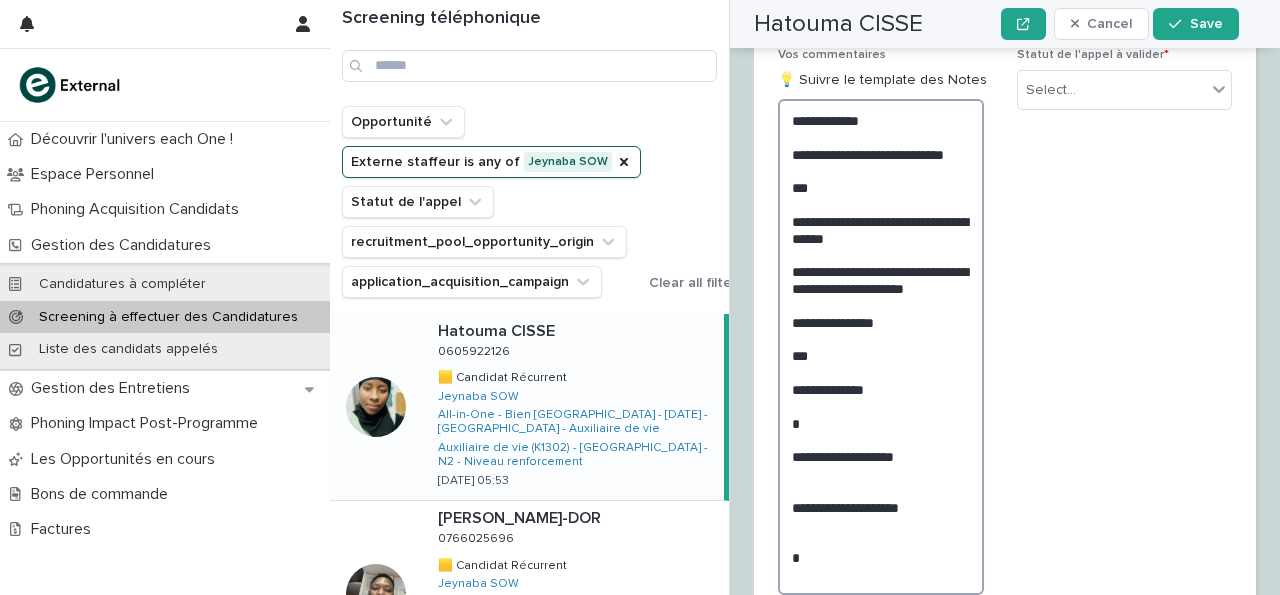 scroll, scrollTop: 3721, scrollLeft: 0, axis: vertical 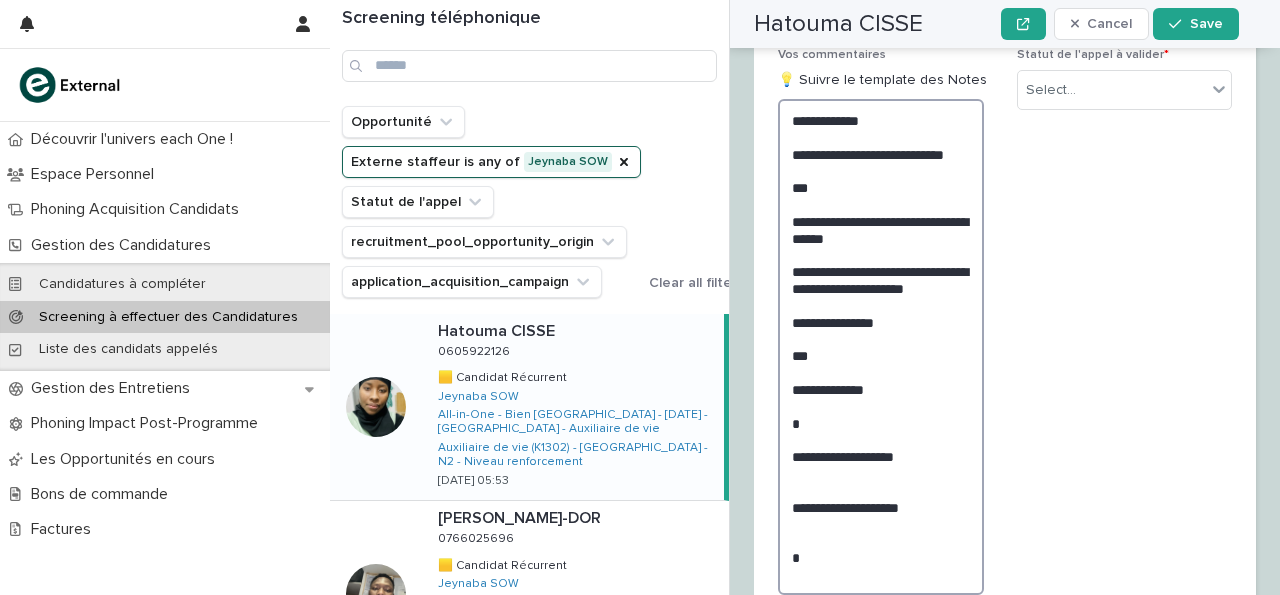 click on "**********" at bounding box center [881, 346] 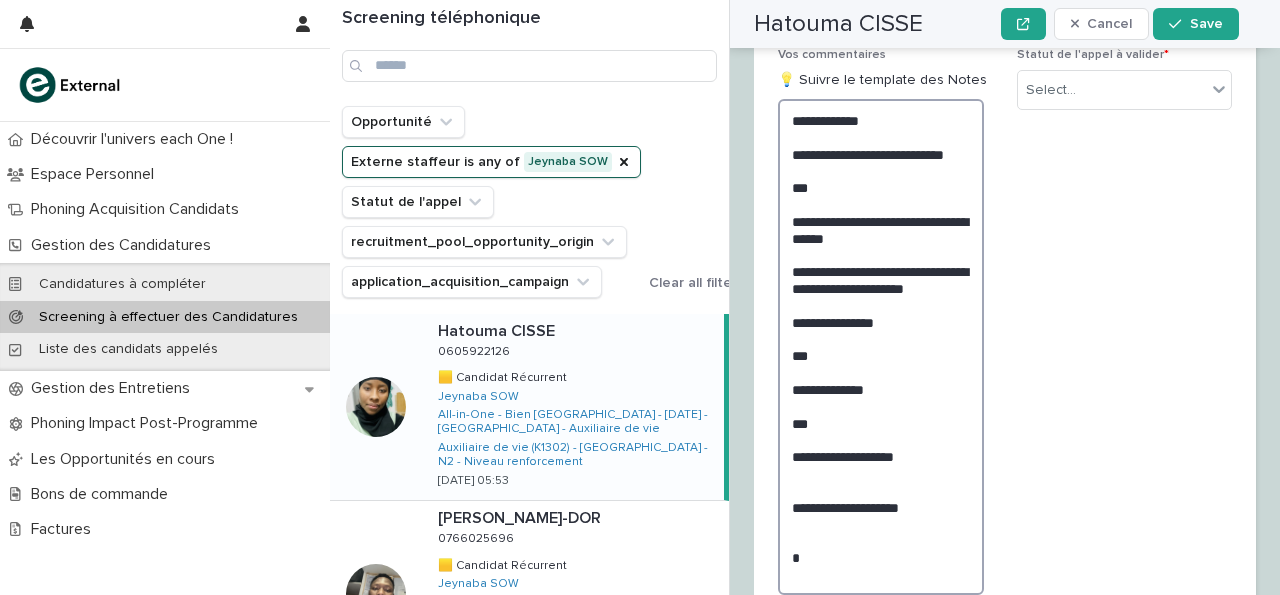 scroll, scrollTop: 3721, scrollLeft: 0, axis: vertical 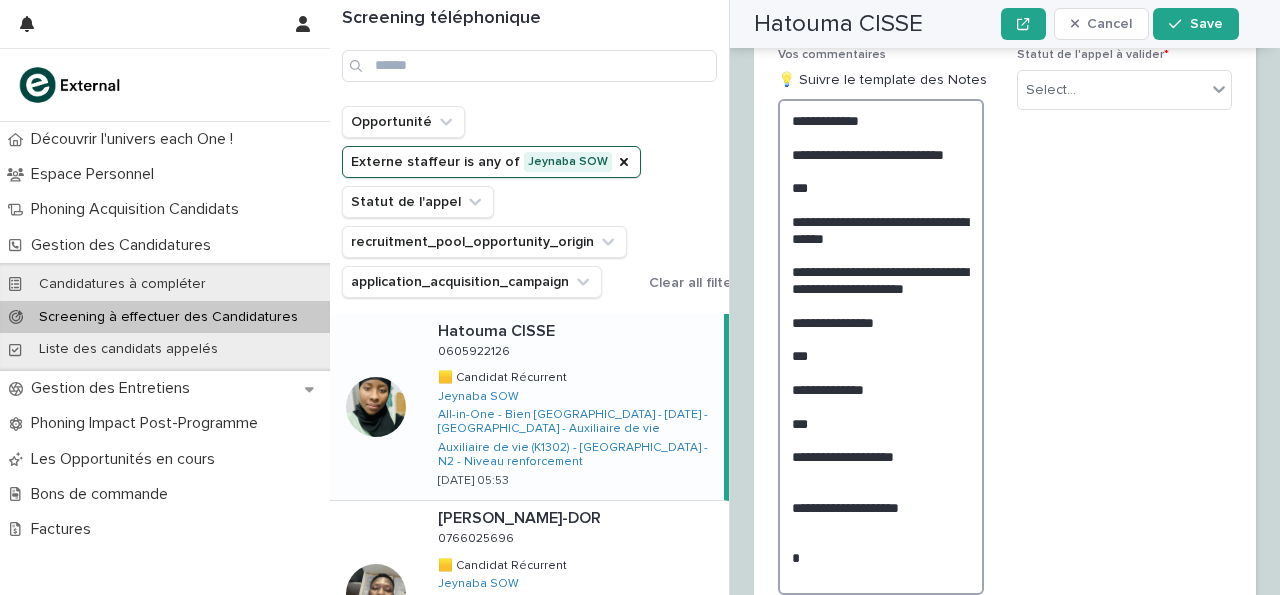 click on "**********" at bounding box center [881, 346] 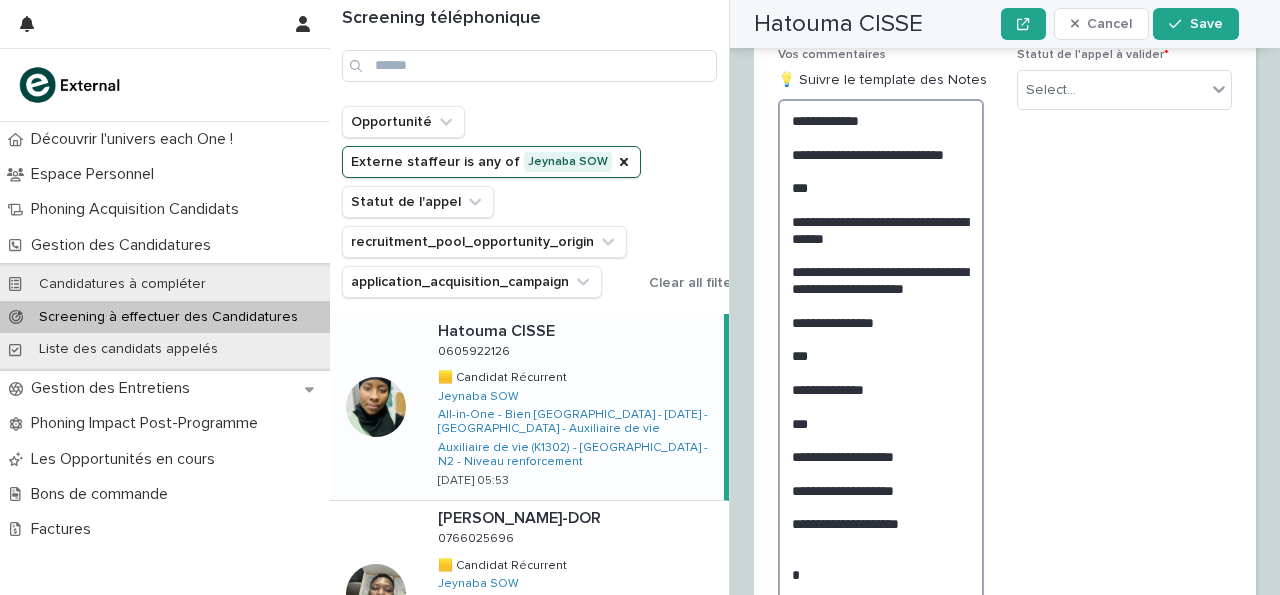 scroll, scrollTop: 3721, scrollLeft: 0, axis: vertical 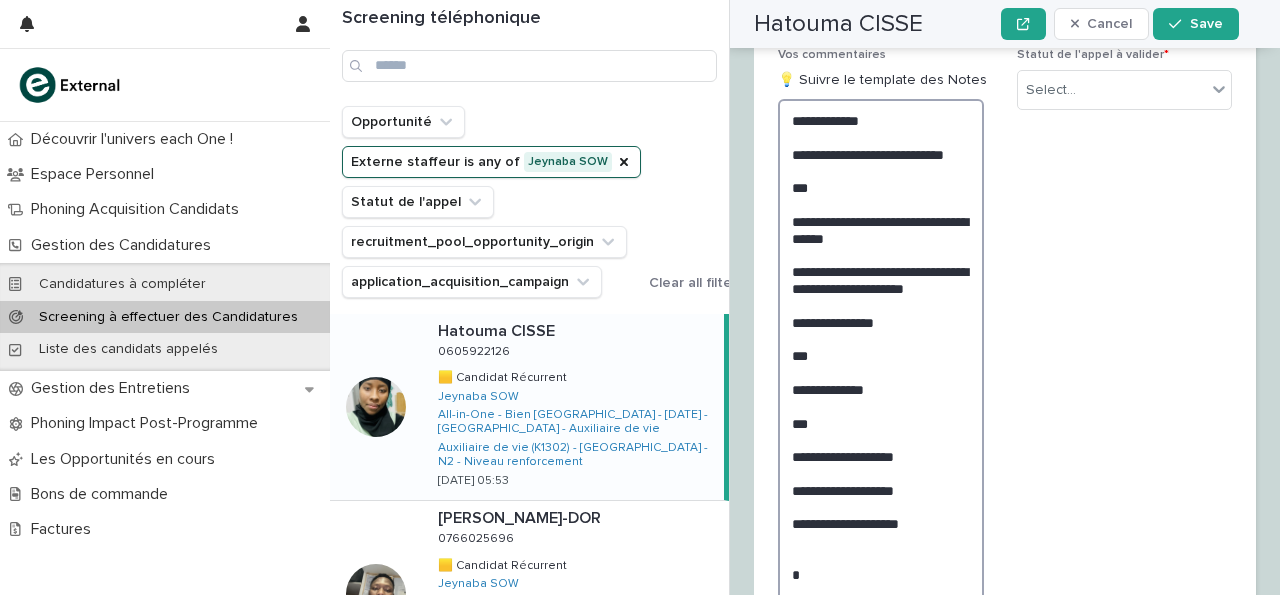 click on "**********" at bounding box center [881, 355] 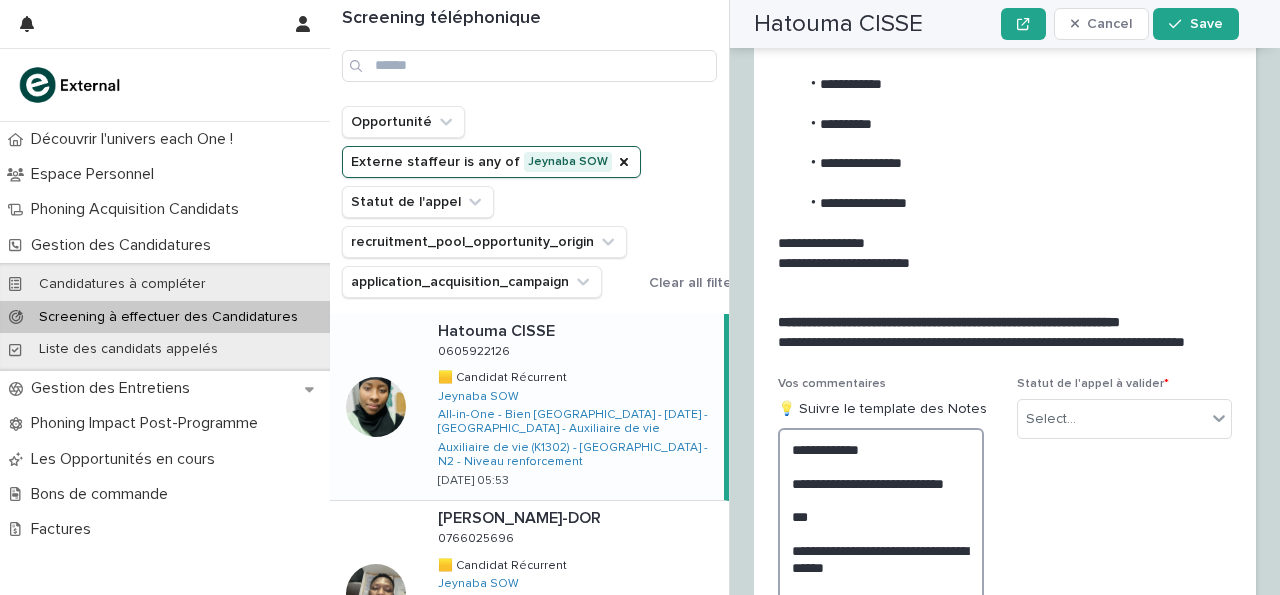 scroll, scrollTop: 3617, scrollLeft: 0, axis: vertical 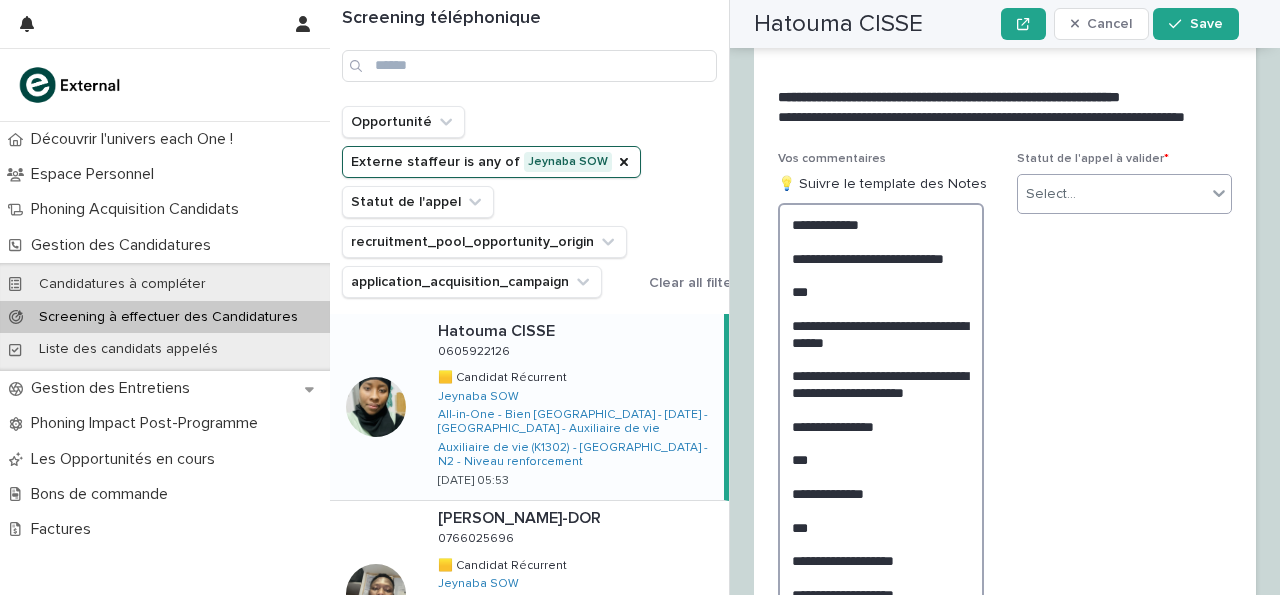 type on "**********" 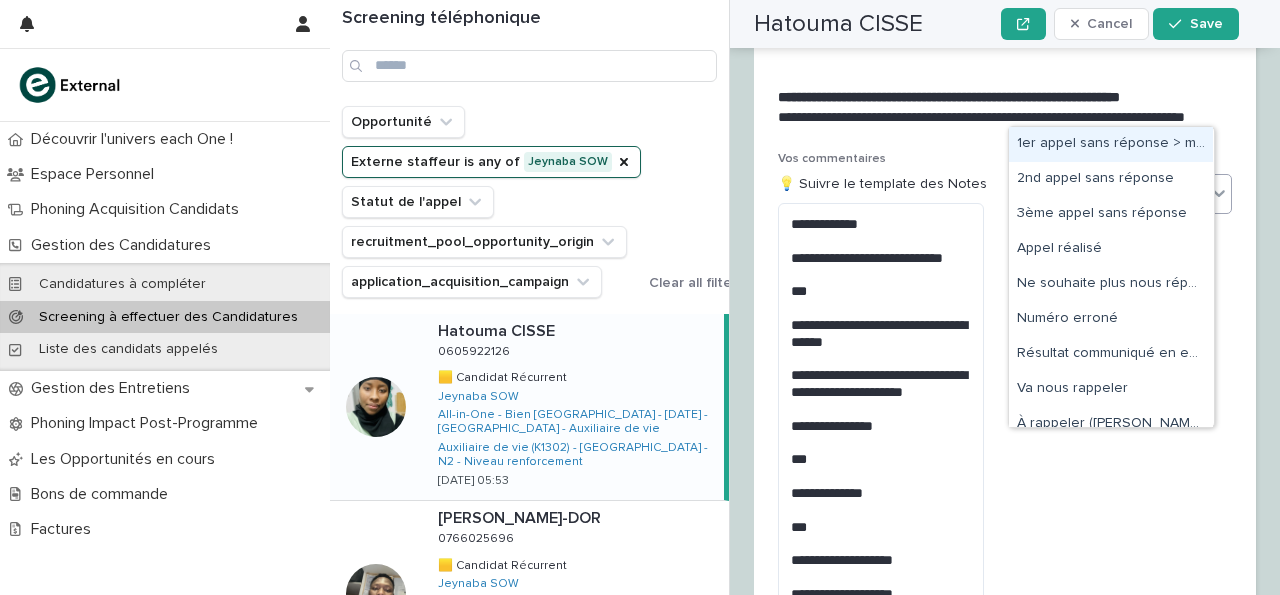click on "Select..." at bounding box center (1051, 194) 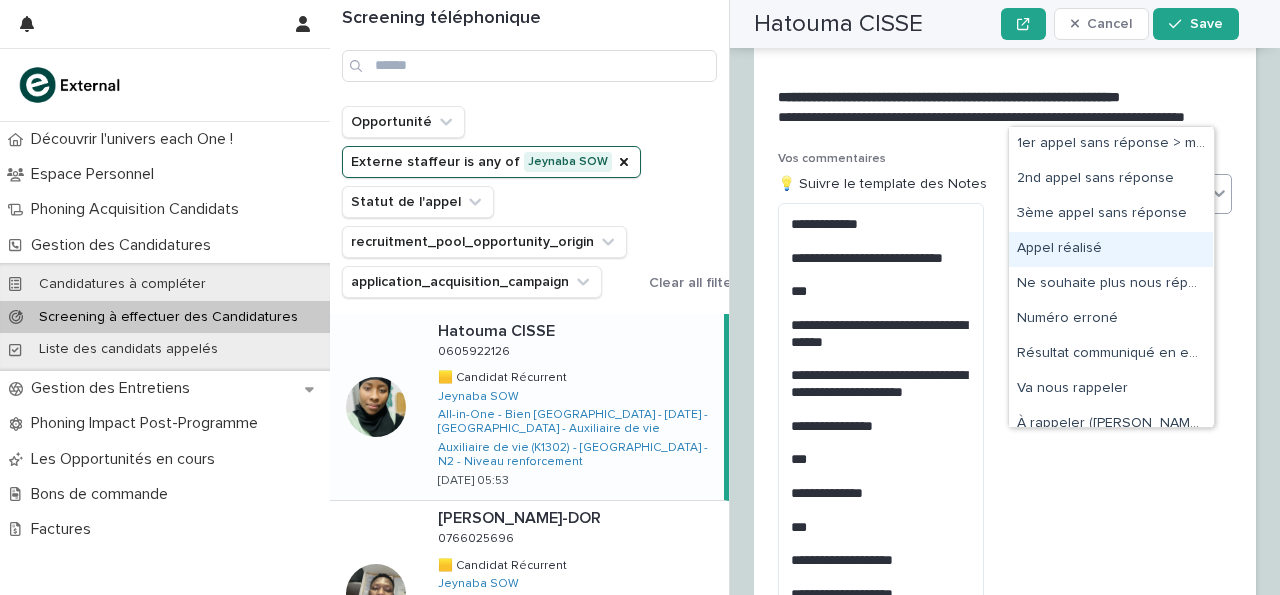 click on "Appel réalisé" at bounding box center (1111, 249) 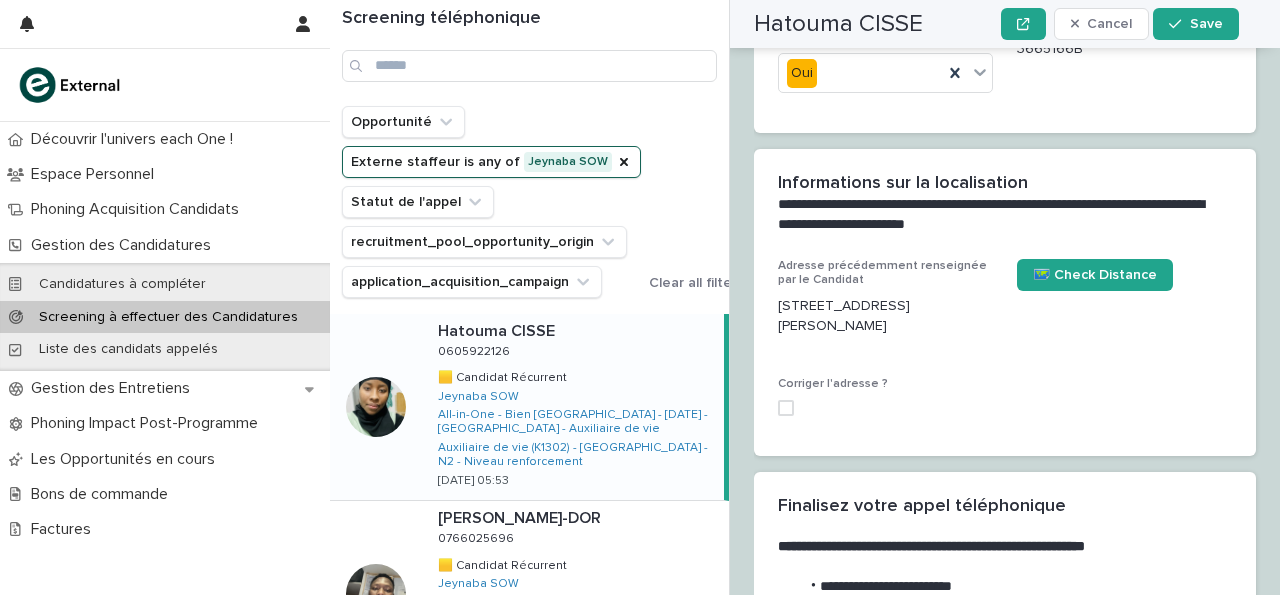 scroll, scrollTop: 2883, scrollLeft: 0, axis: vertical 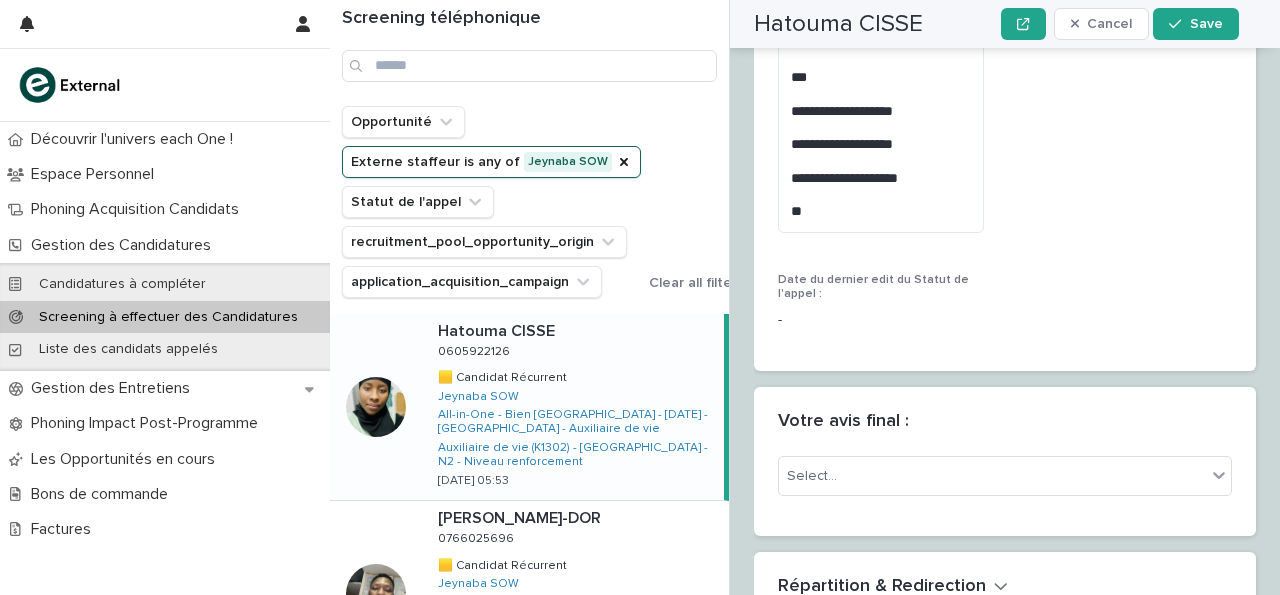 click on "Select..." at bounding box center [992, 476] 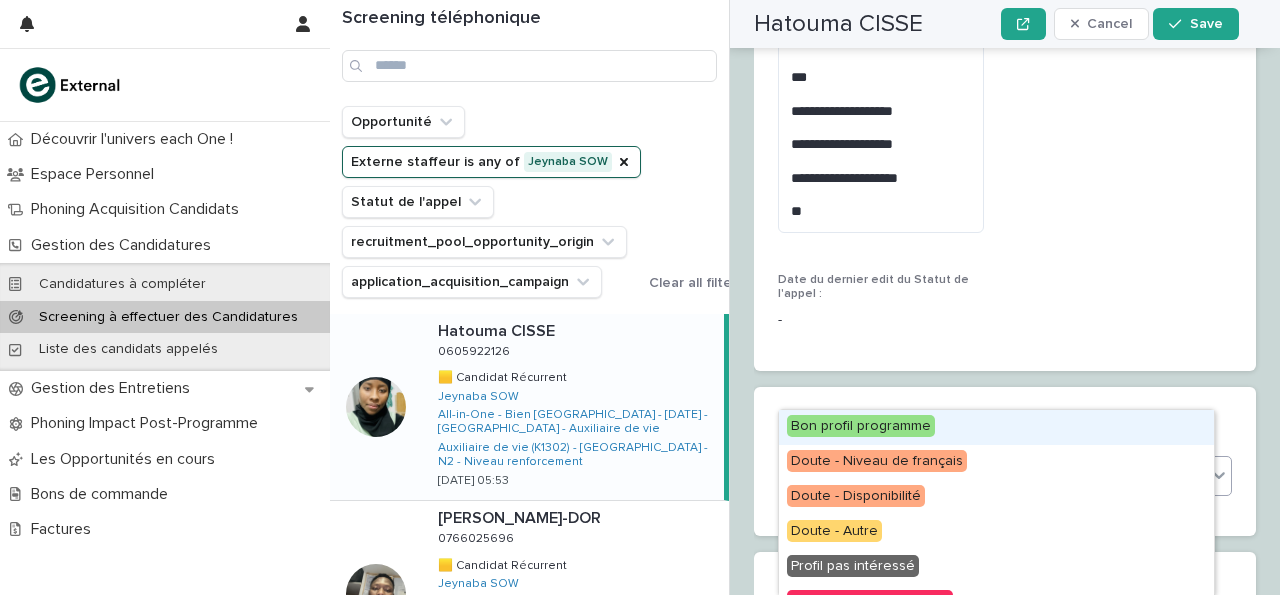 click on "Bon profil programme" at bounding box center (996, 427) 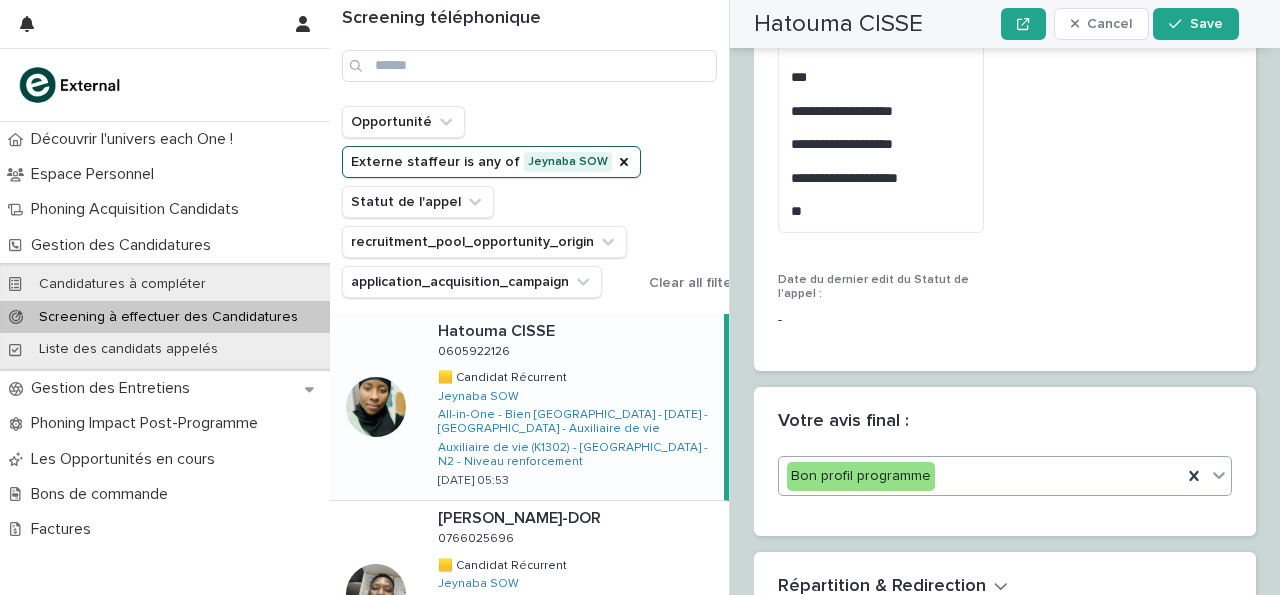 scroll, scrollTop: 4127, scrollLeft: 0, axis: vertical 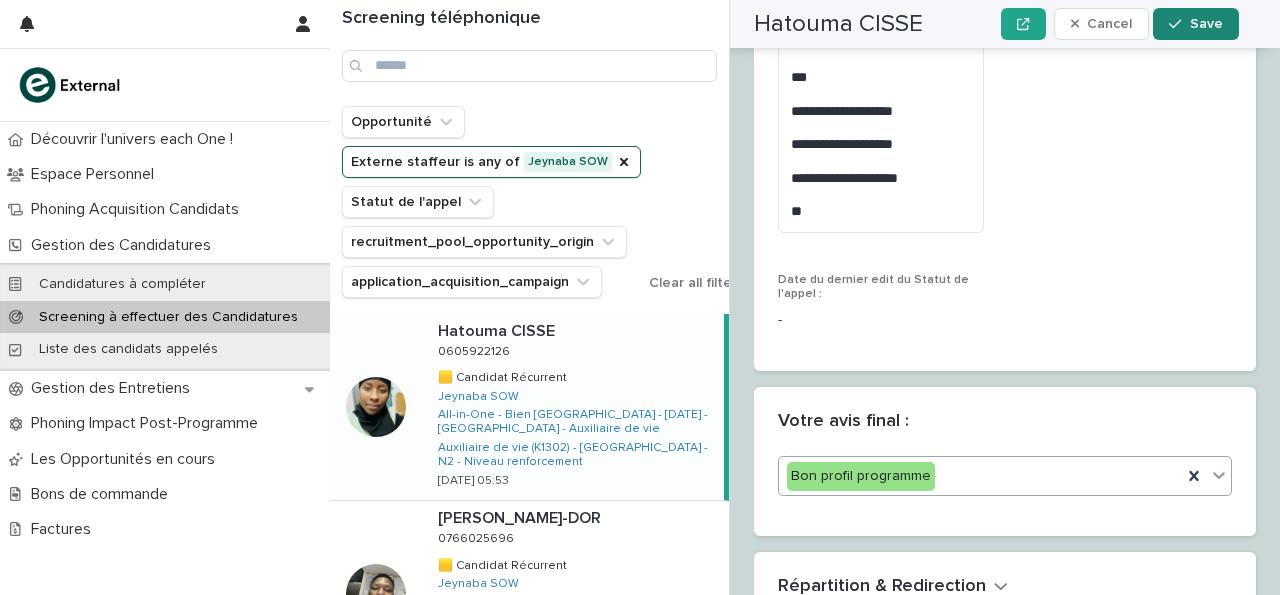 click 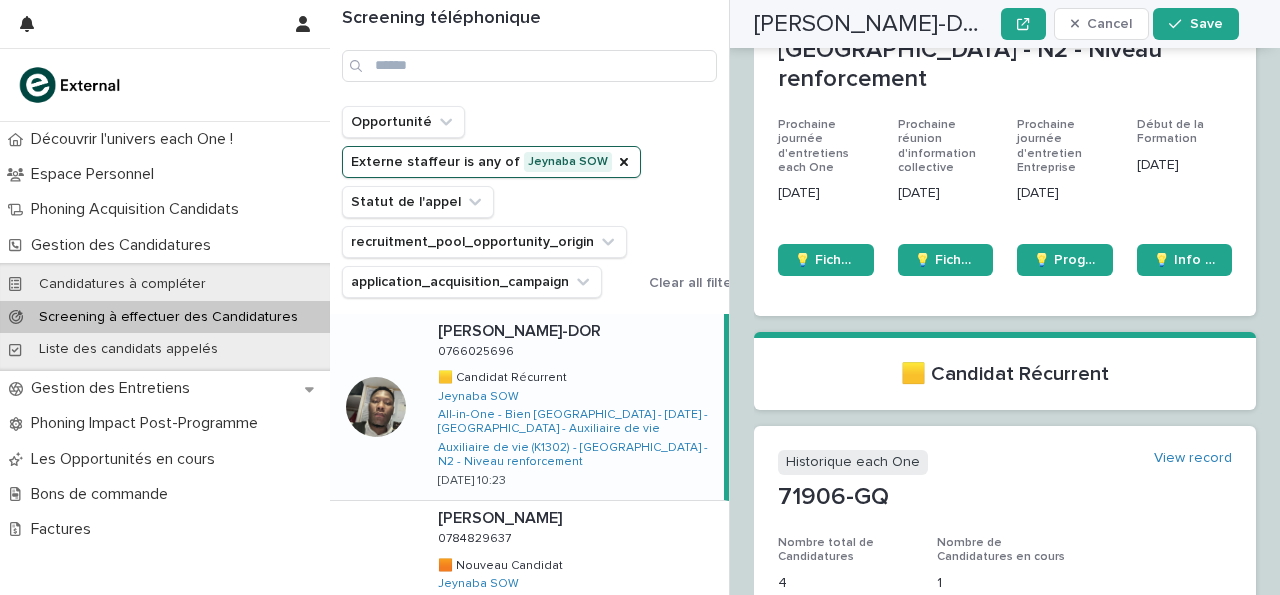 scroll, scrollTop: 0, scrollLeft: 0, axis: both 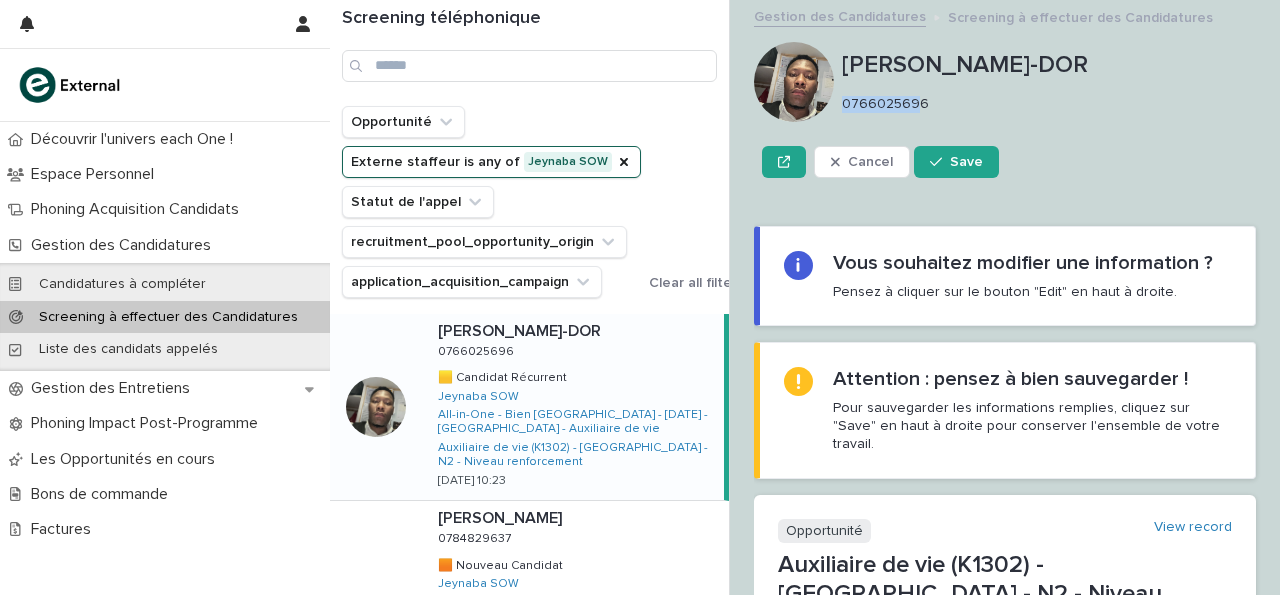 drag, startPoint x: 843, startPoint y: 101, endPoint x: 918, endPoint y: 102, distance: 75.00667 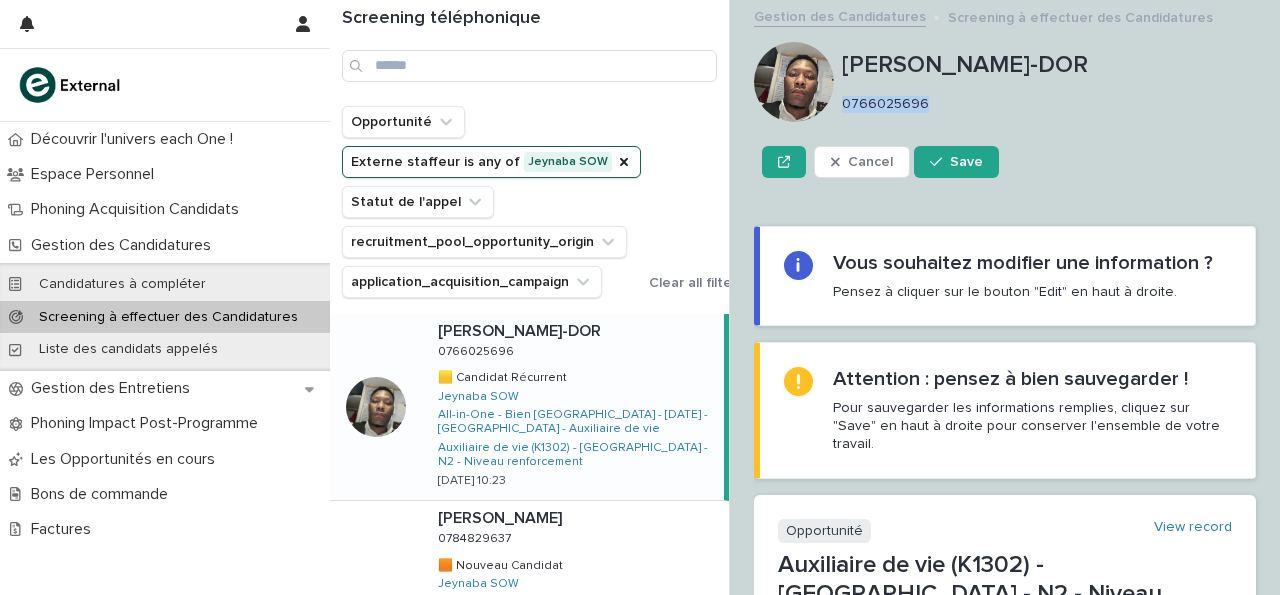 drag, startPoint x: 844, startPoint y: 99, endPoint x: 929, endPoint y: 90, distance: 85.47514 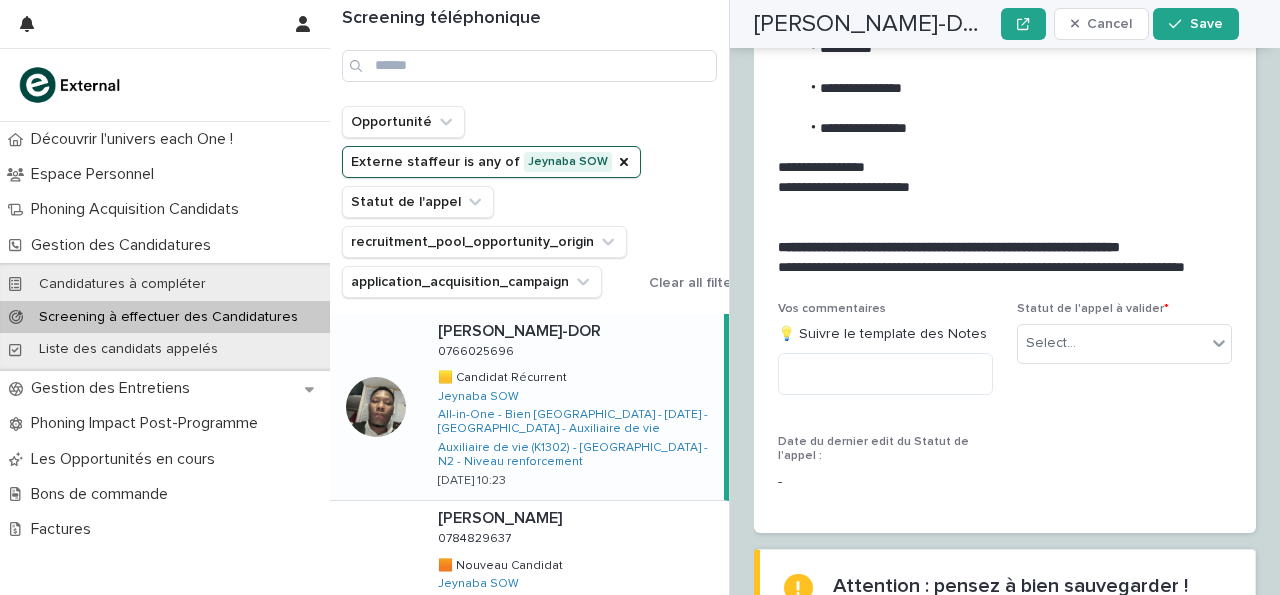 scroll, scrollTop: 3275, scrollLeft: 0, axis: vertical 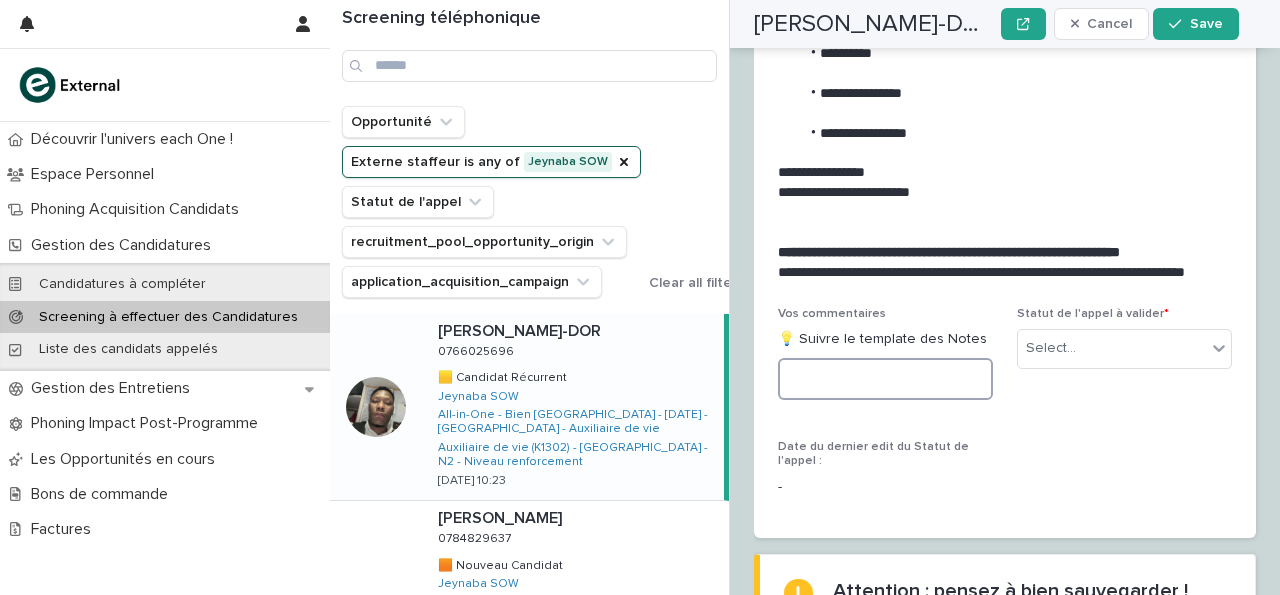click at bounding box center (885, 379) 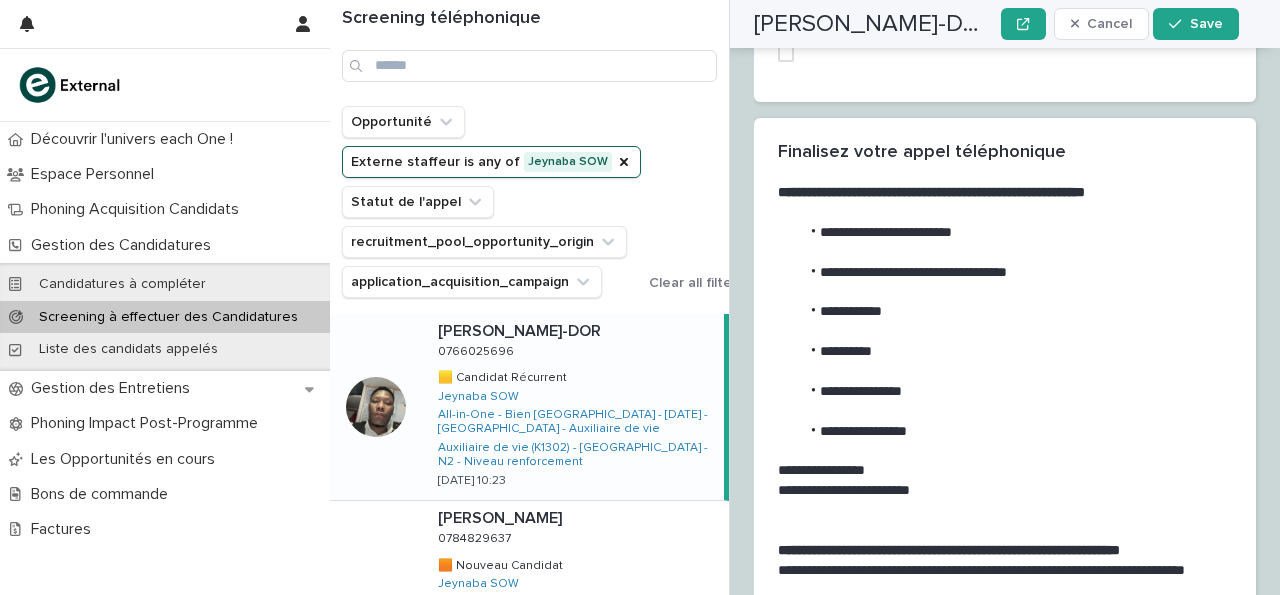 scroll, scrollTop: 2962, scrollLeft: 0, axis: vertical 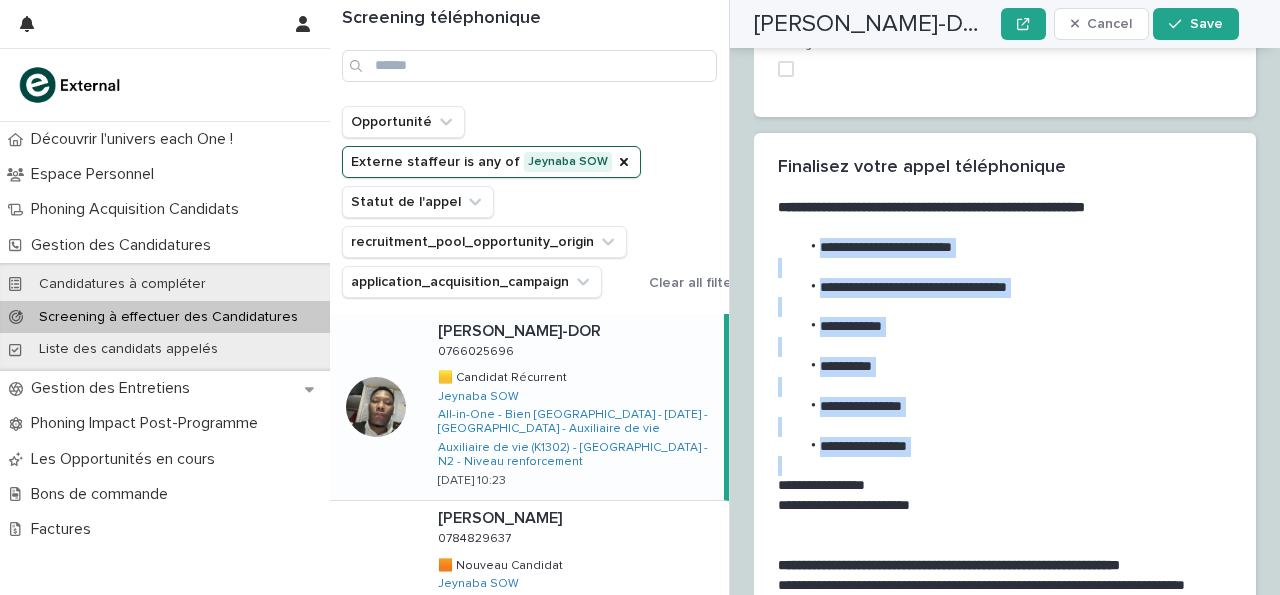 drag, startPoint x: 822, startPoint y: 141, endPoint x: 1003, endPoint y: 364, distance: 287.21072 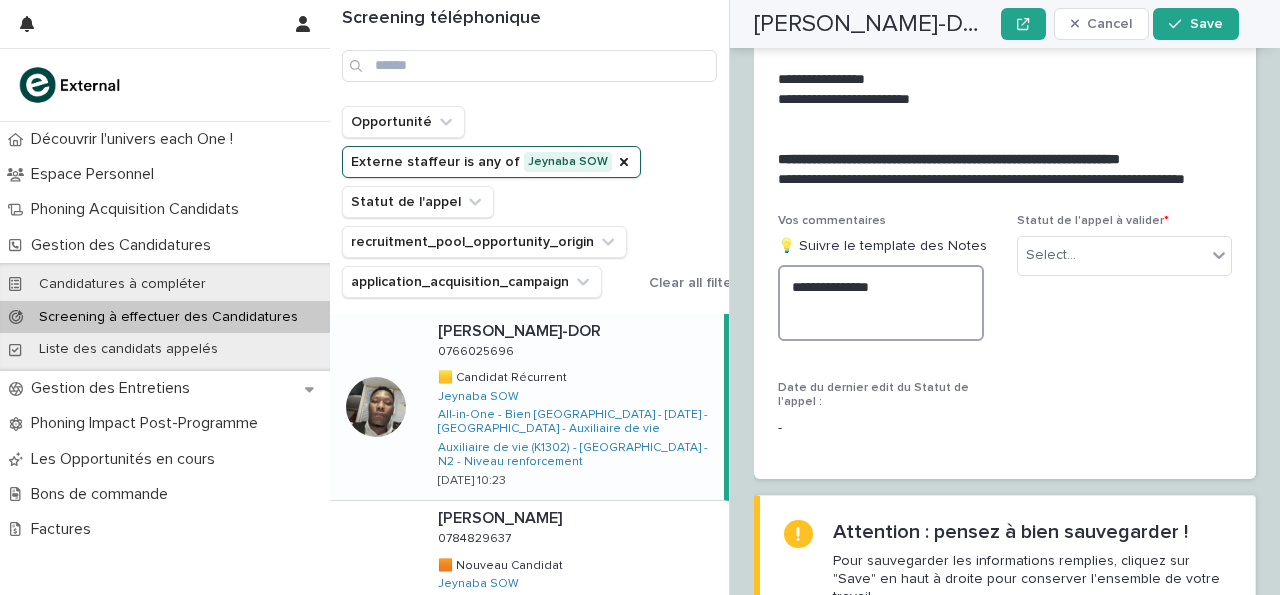 click on "**********" at bounding box center (881, 303) 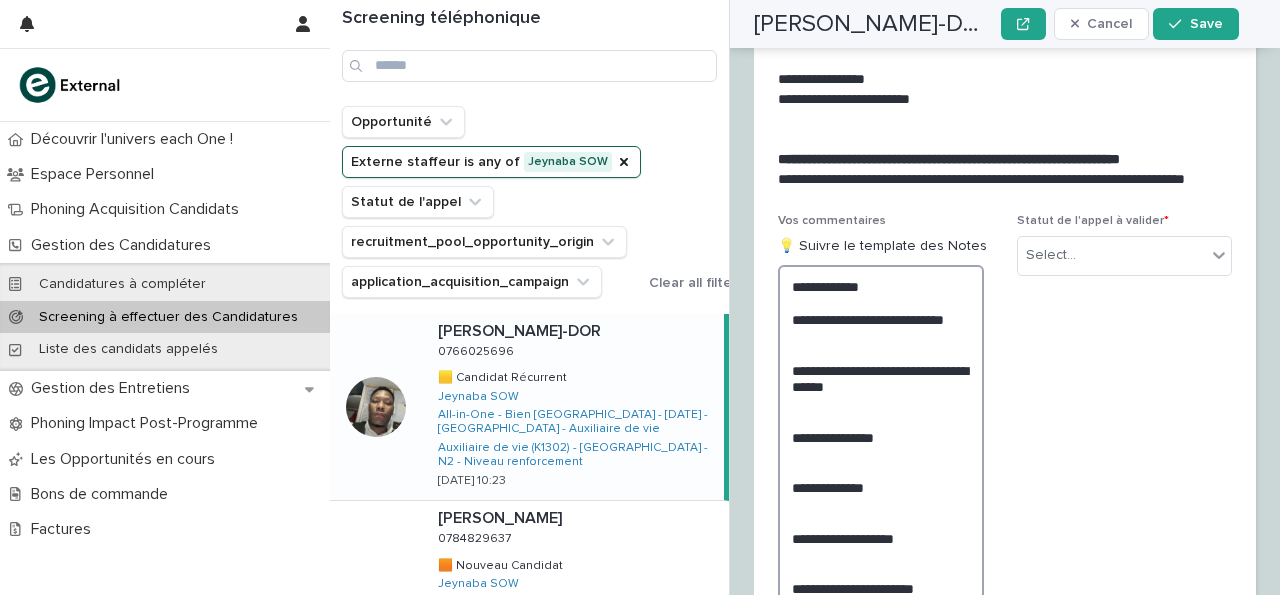 scroll, scrollTop: 3368, scrollLeft: 0, axis: vertical 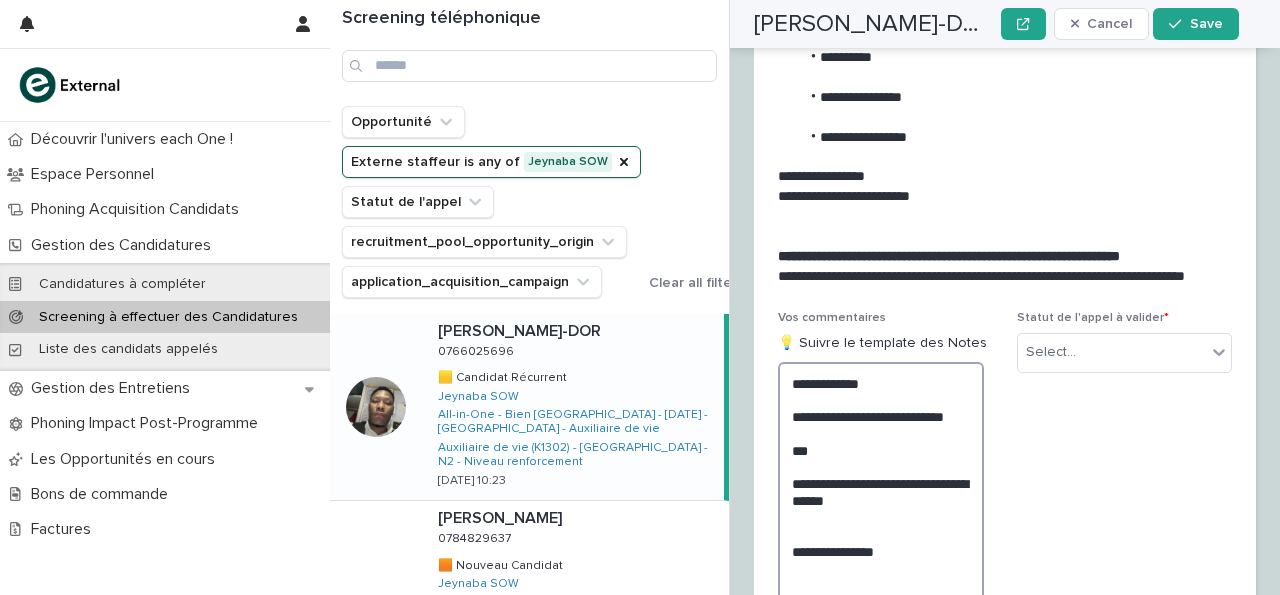 click on "**********" at bounding box center [881, 568] 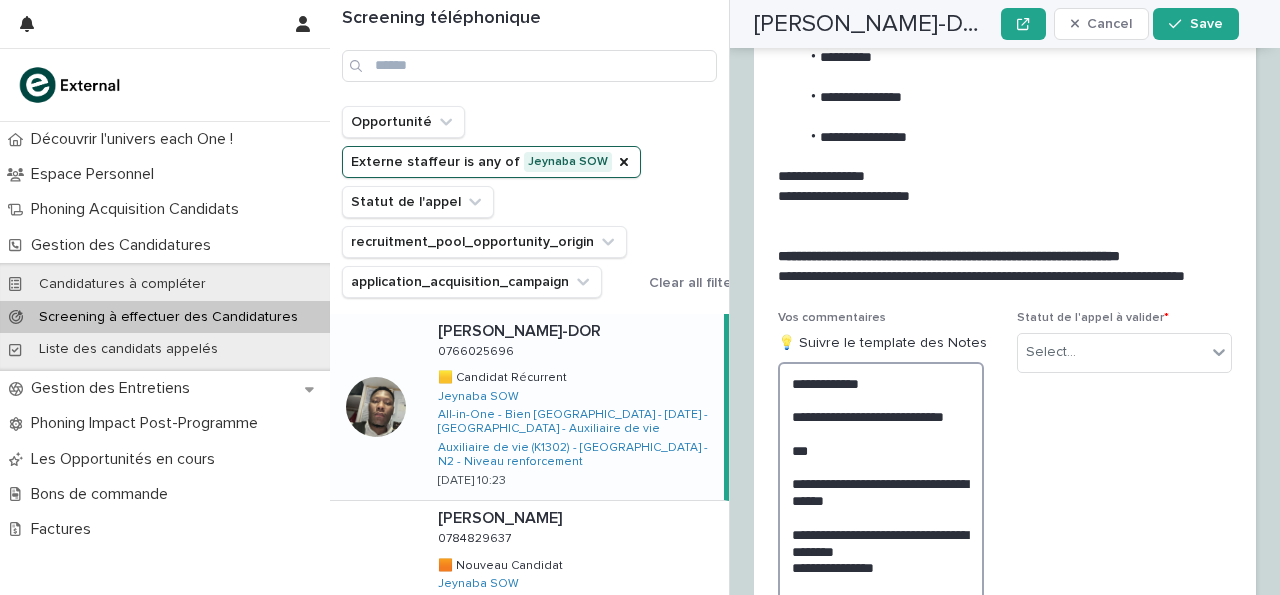 click on "**********" at bounding box center [881, 576] 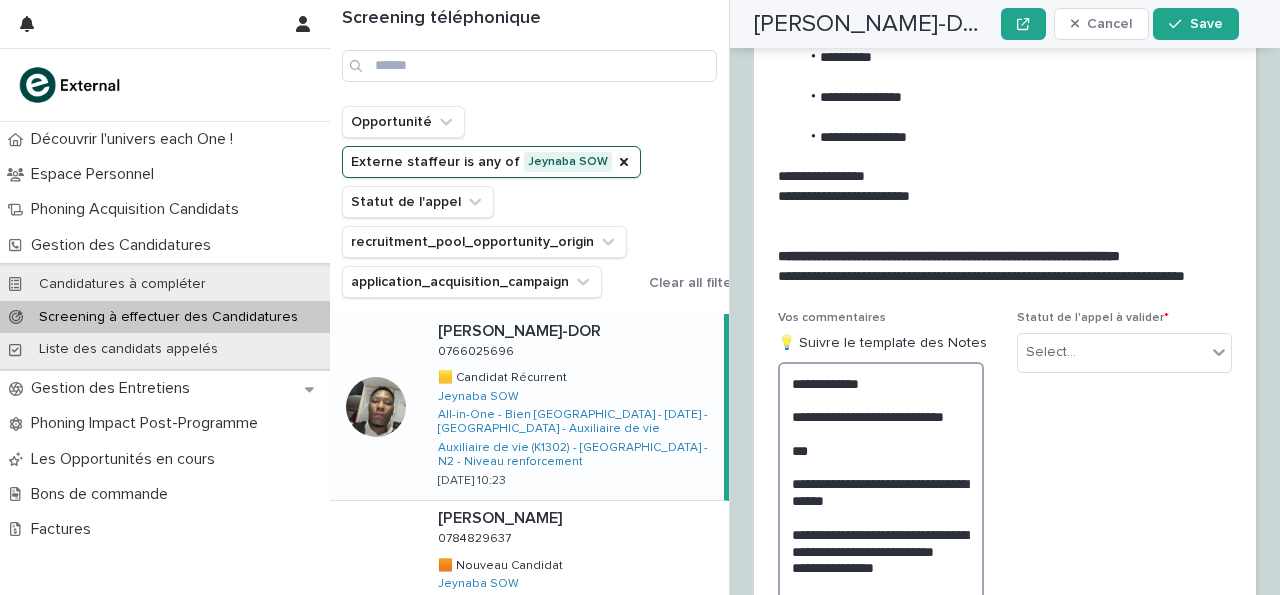click on "**********" at bounding box center [881, 584] 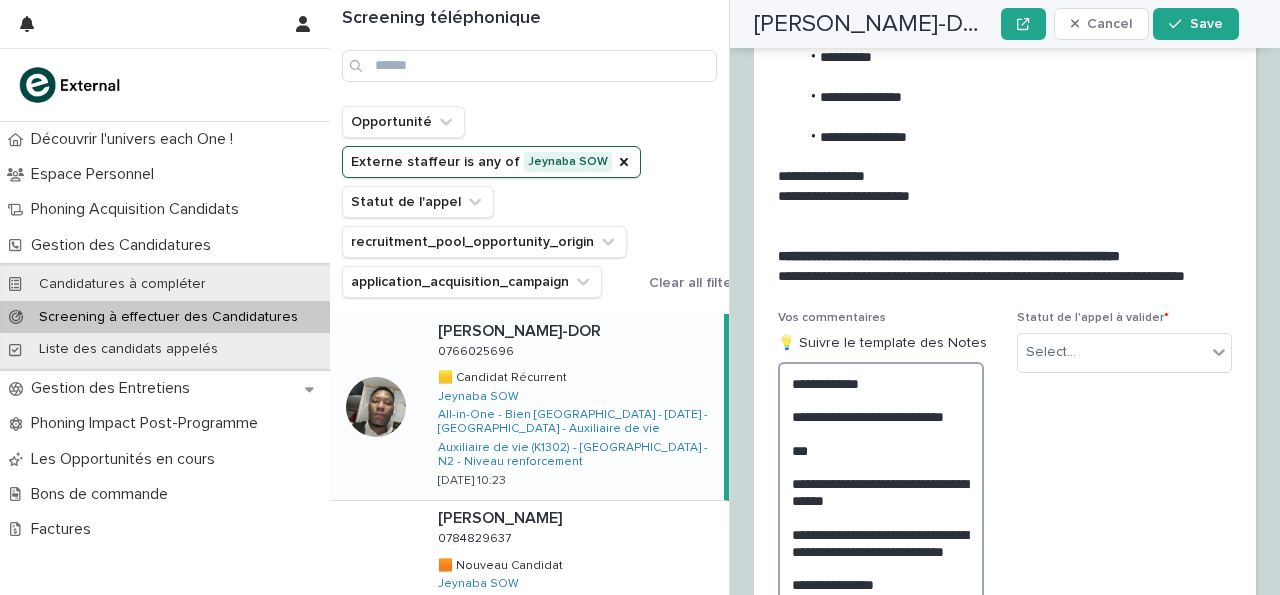 click on "**********" at bounding box center [881, 593] 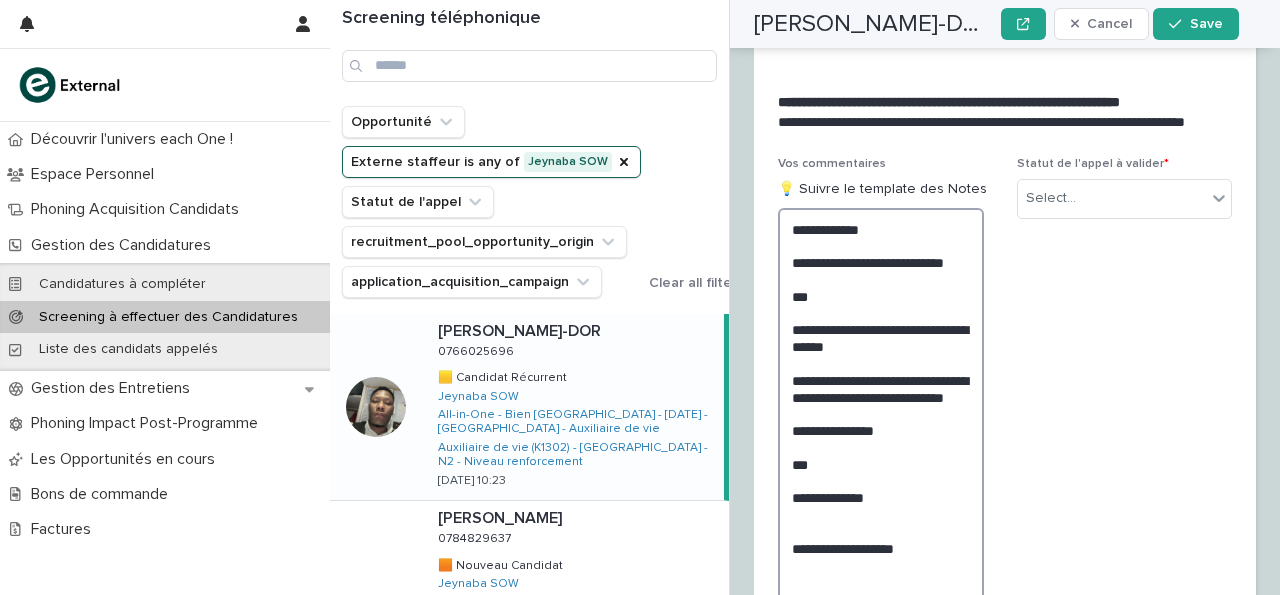 scroll, scrollTop: 3425, scrollLeft: 0, axis: vertical 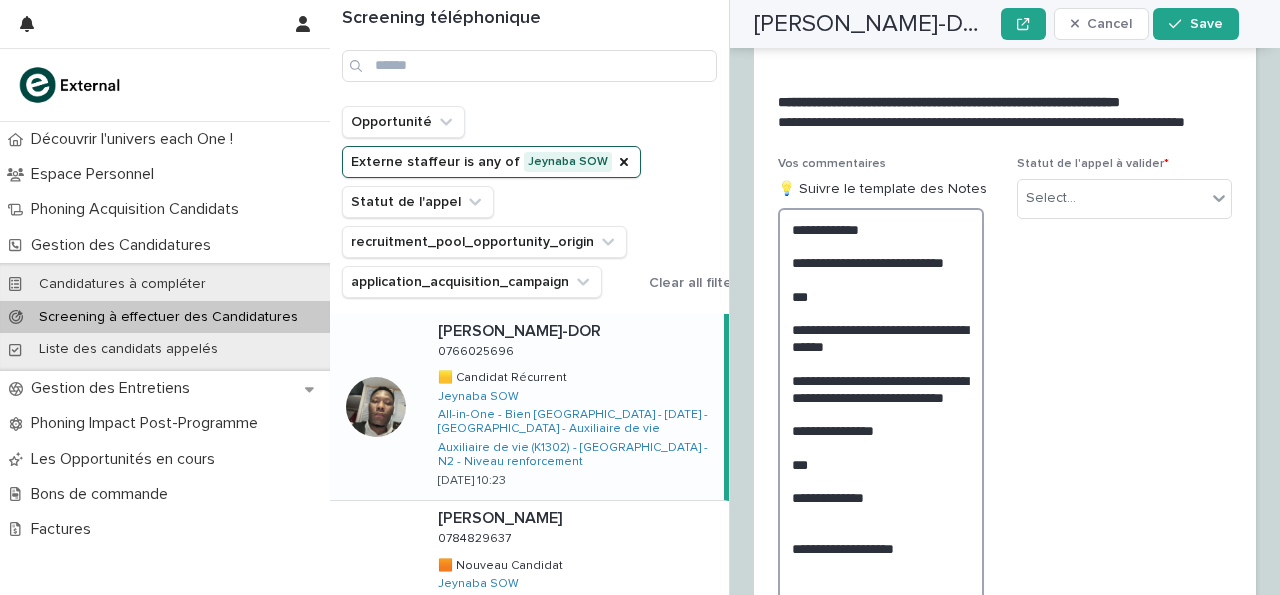 click on "**********" at bounding box center (881, 447) 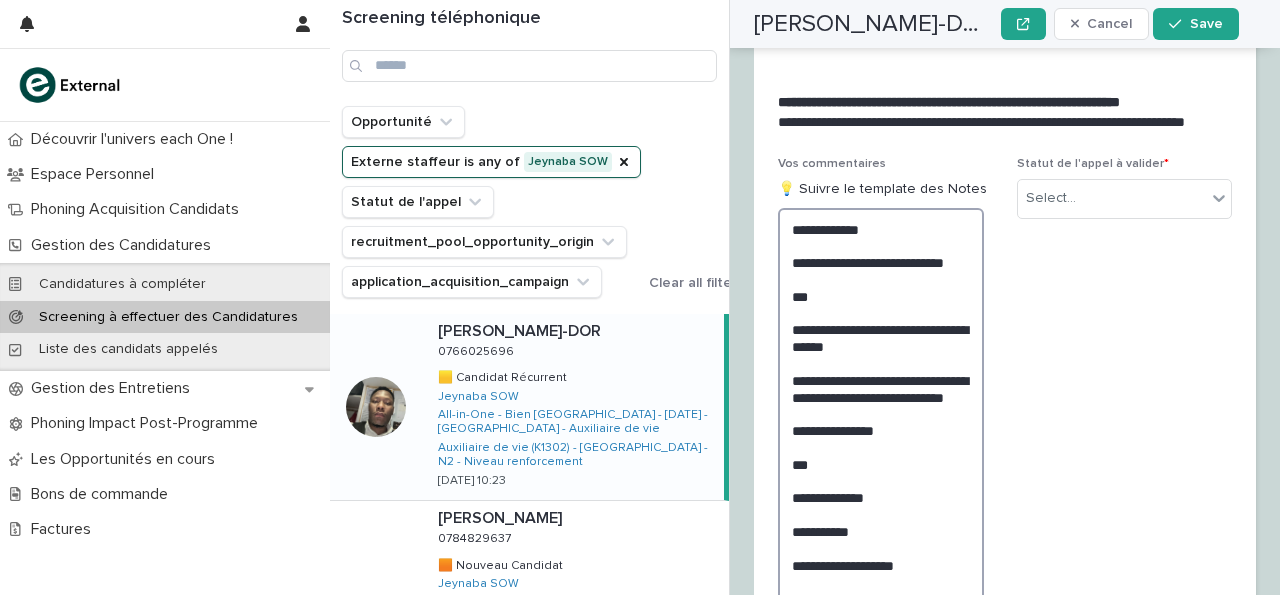 scroll, scrollTop: 3425, scrollLeft: 0, axis: vertical 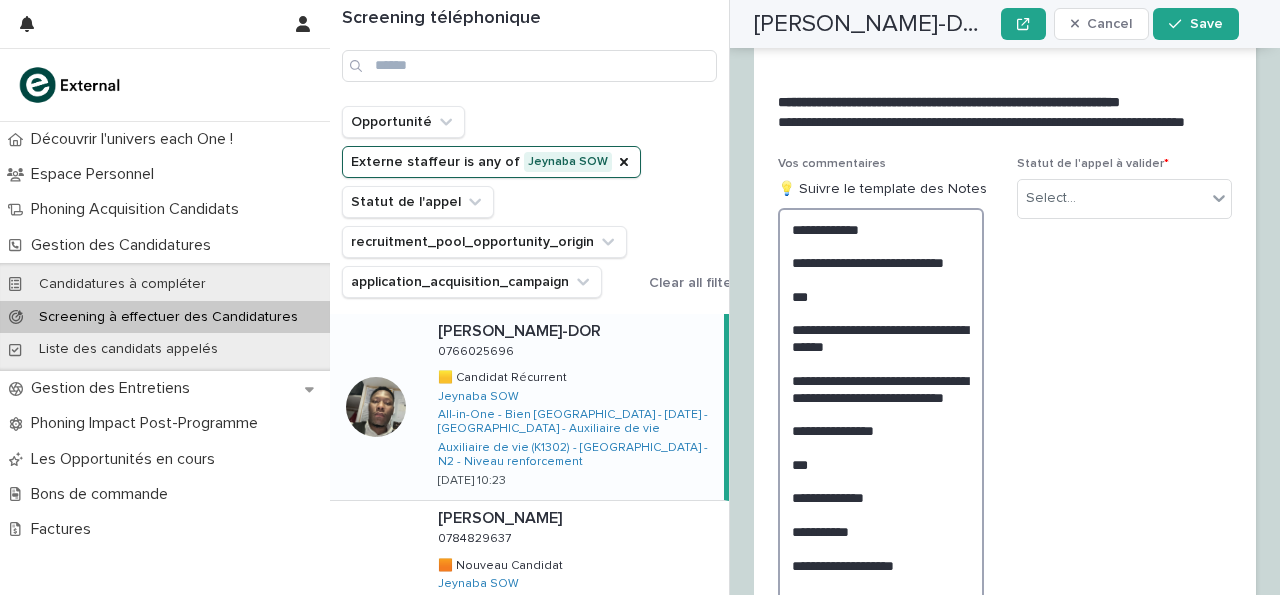 click on "**********" at bounding box center (881, 456) 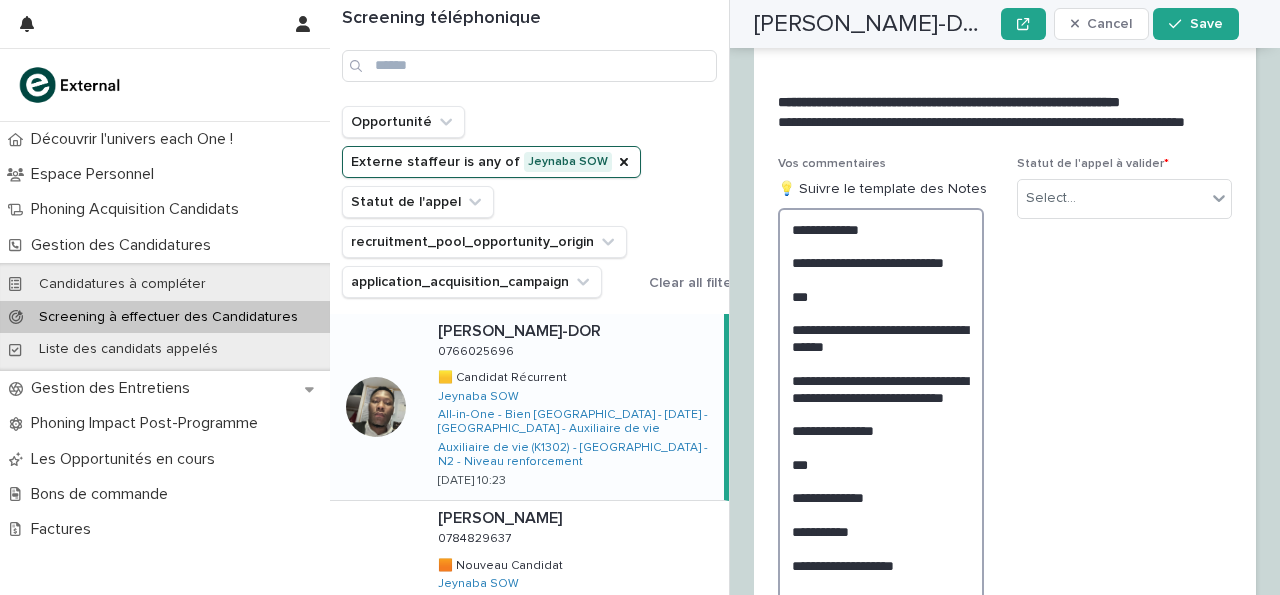 scroll, scrollTop: 3425, scrollLeft: 0, axis: vertical 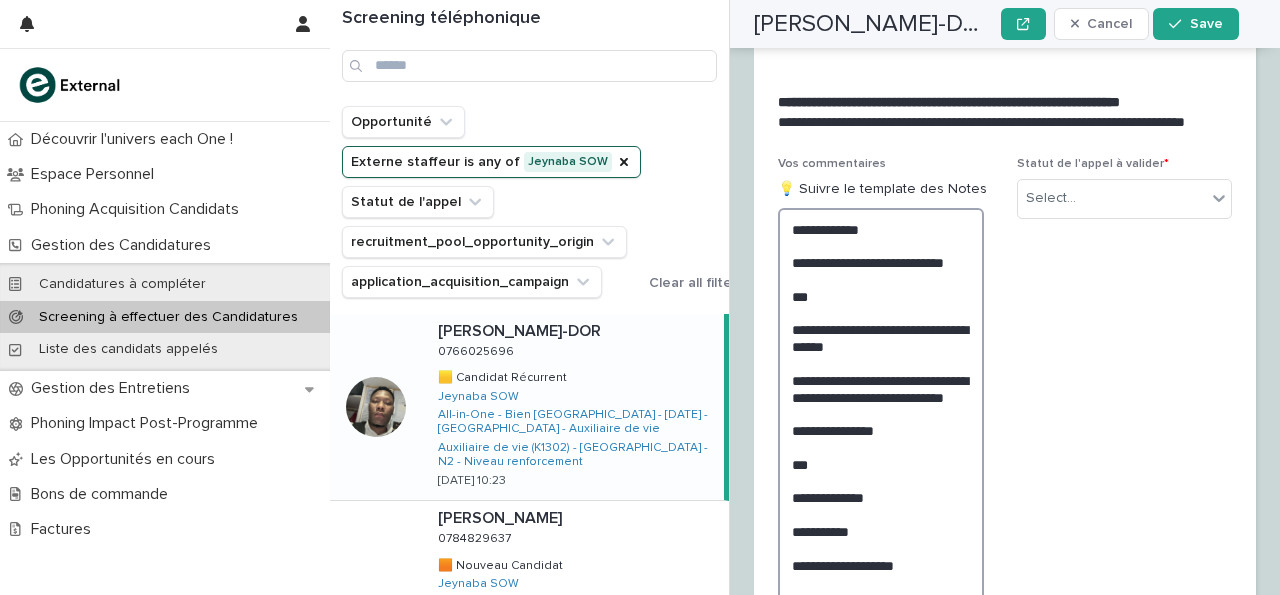 click on "**********" at bounding box center [881, 464] 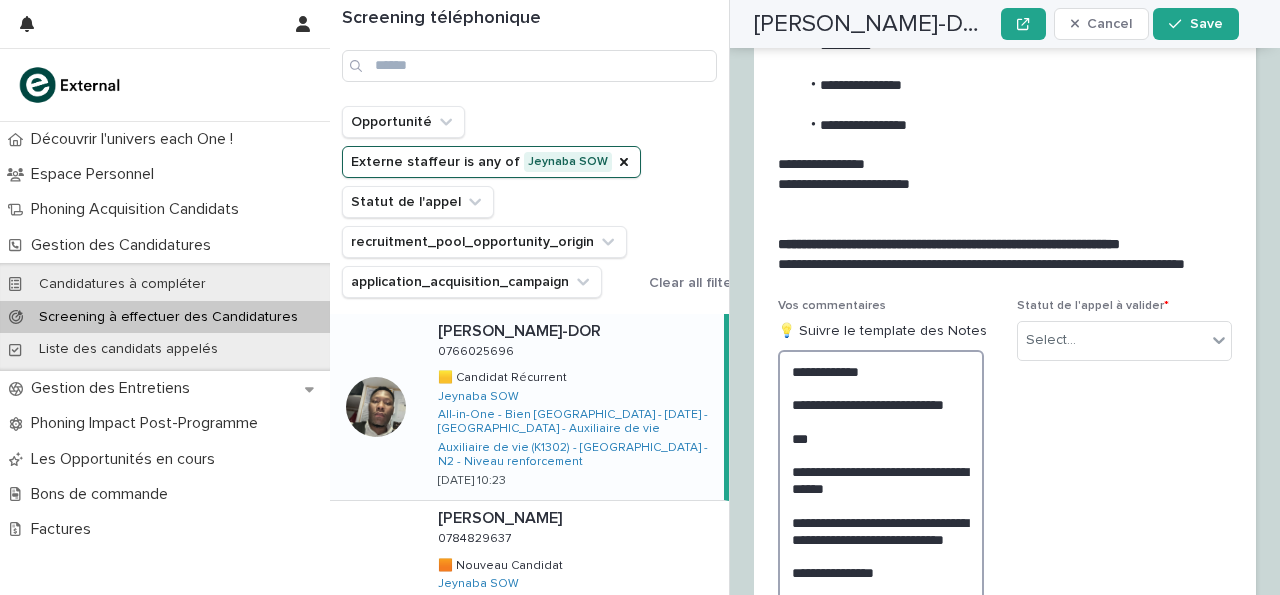 scroll, scrollTop: 3286, scrollLeft: 0, axis: vertical 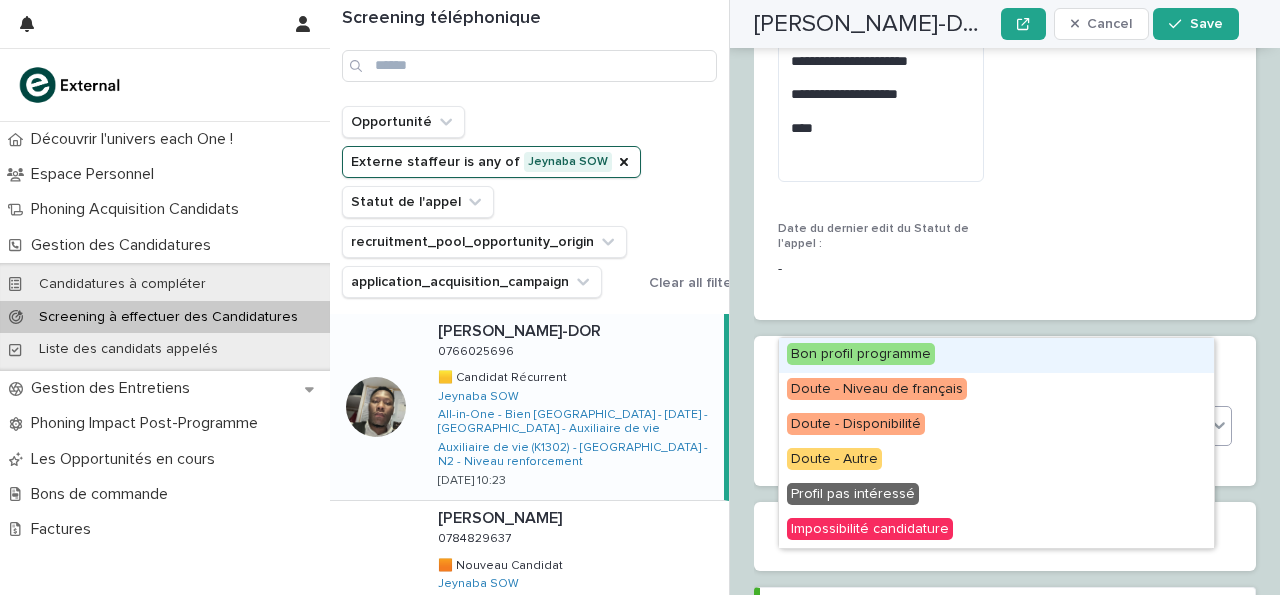 click on "Select..." at bounding box center (992, 425) 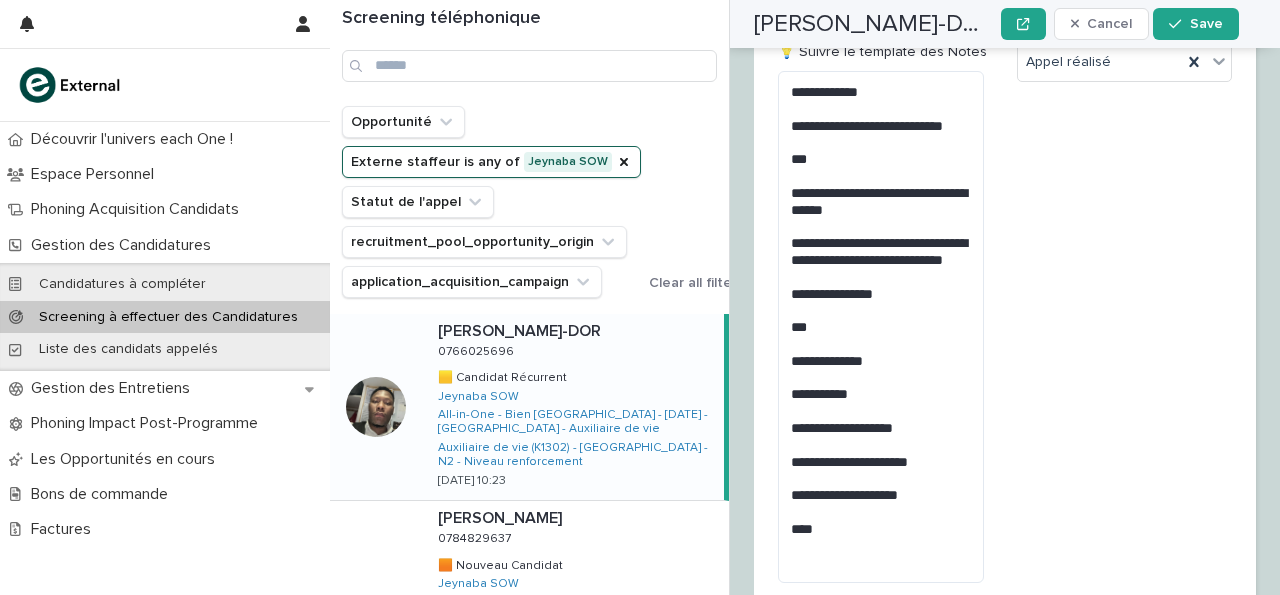 scroll, scrollTop: 3619, scrollLeft: 0, axis: vertical 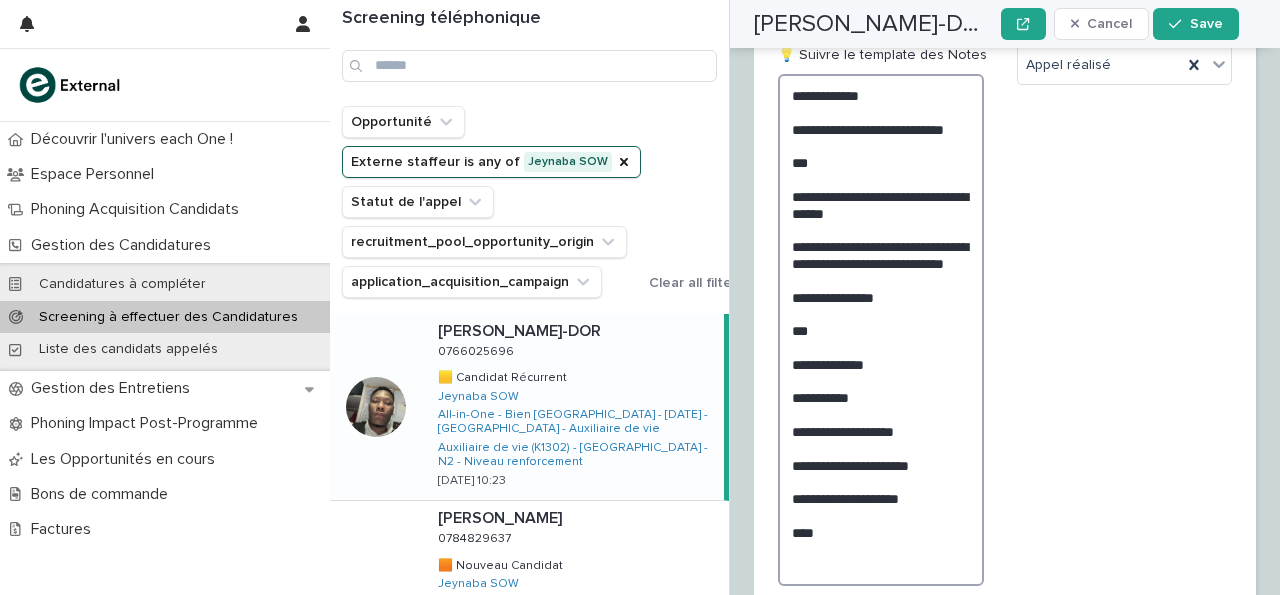 click on "**********" at bounding box center [881, 330] 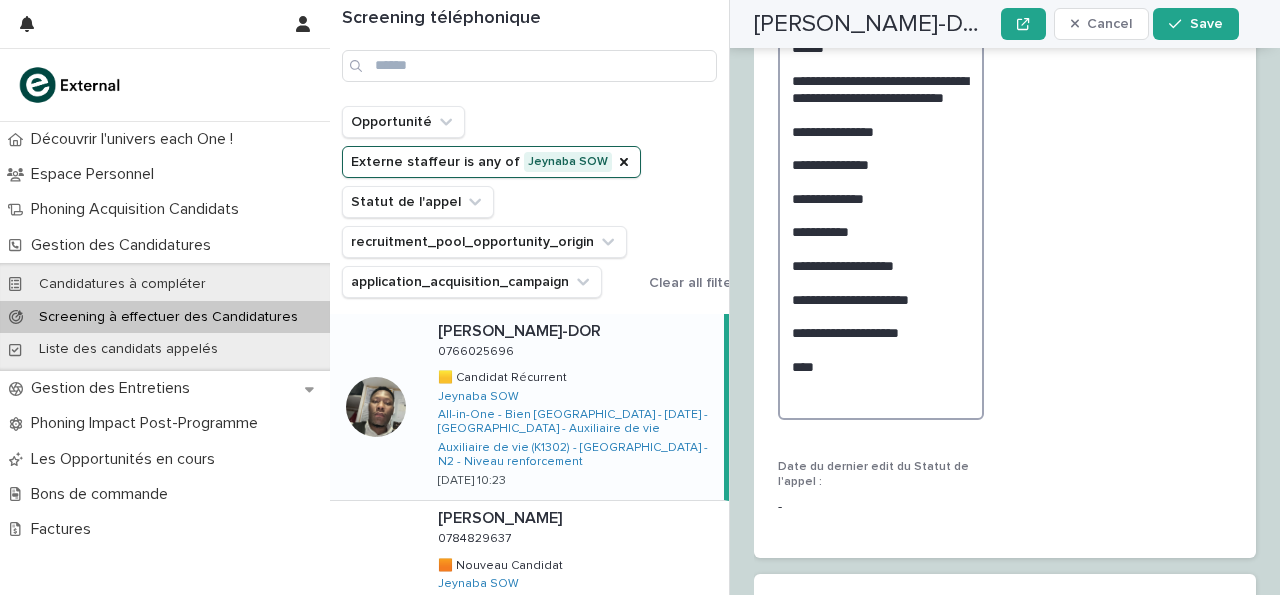 scroll, scrollTop: 3791, scrollLeft: 0, axis: vertical 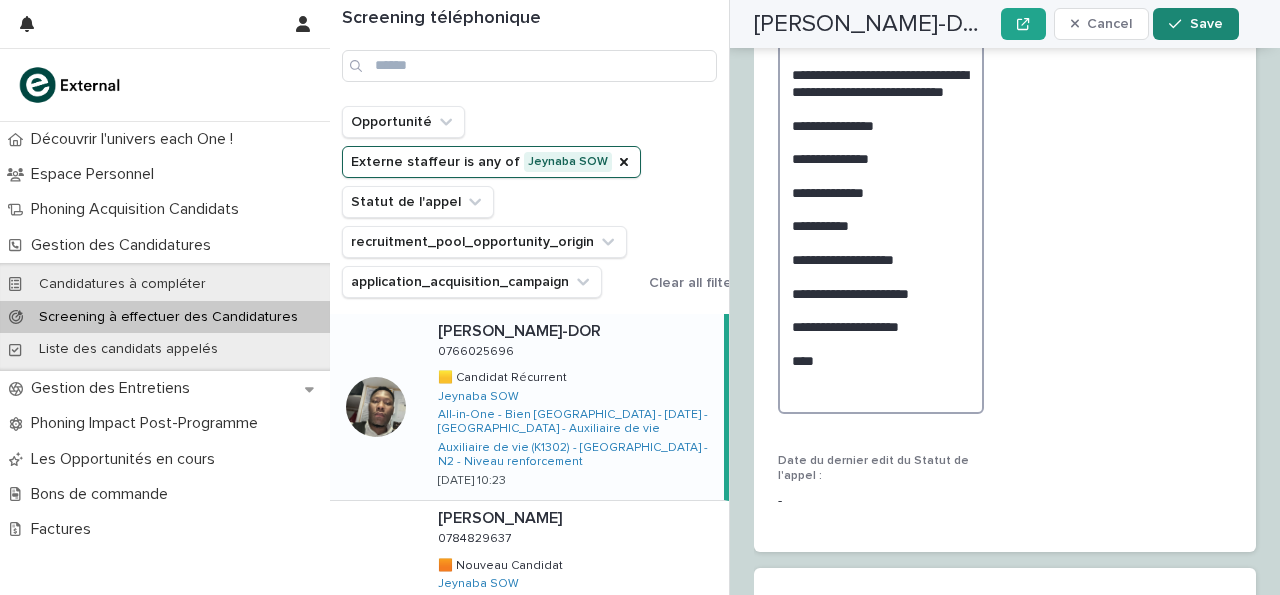 type on "**********" 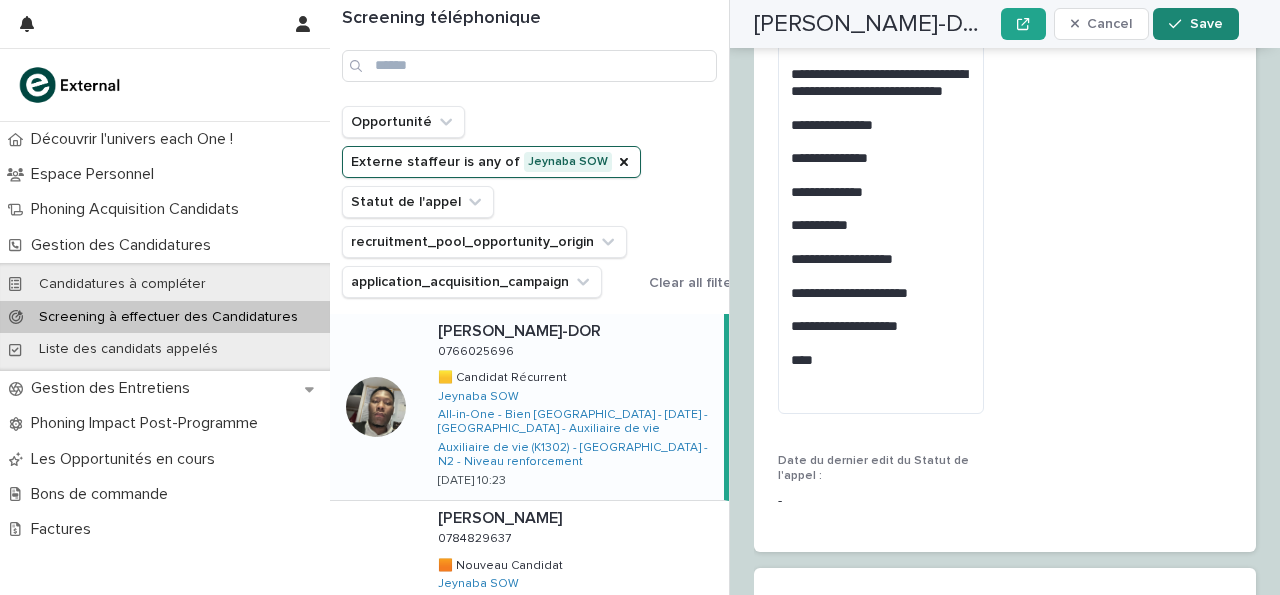 click on "Save" at bounding box center (1195, 24) 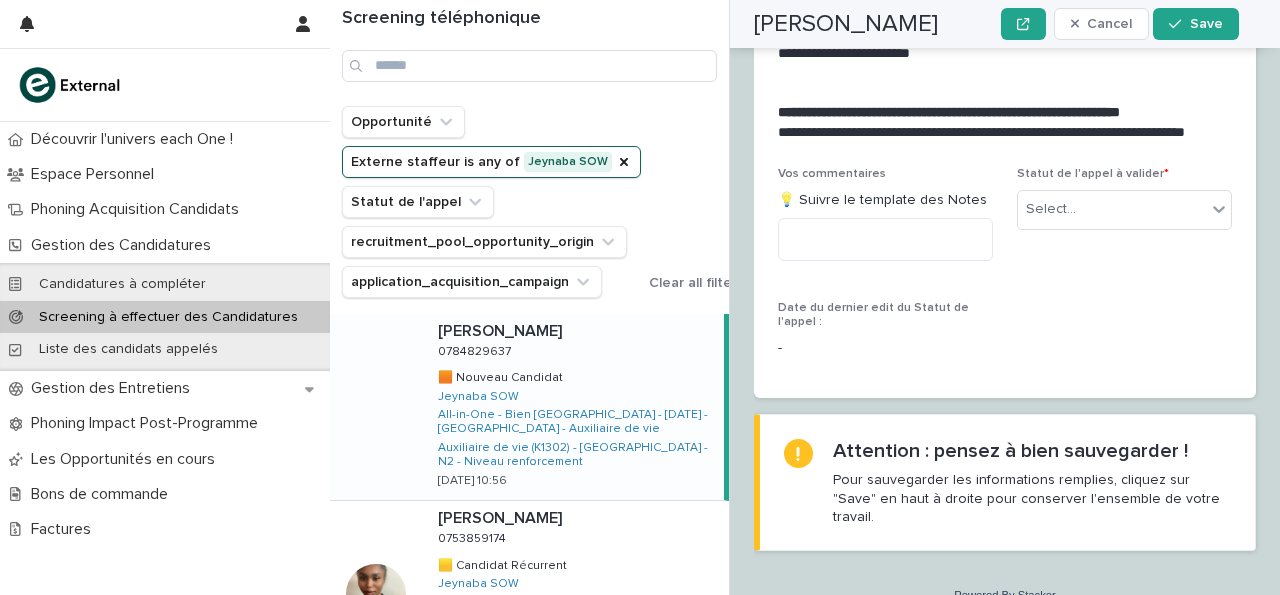 scroll, scrollTop: 2799, scrollLeft: 0, axis: vertical 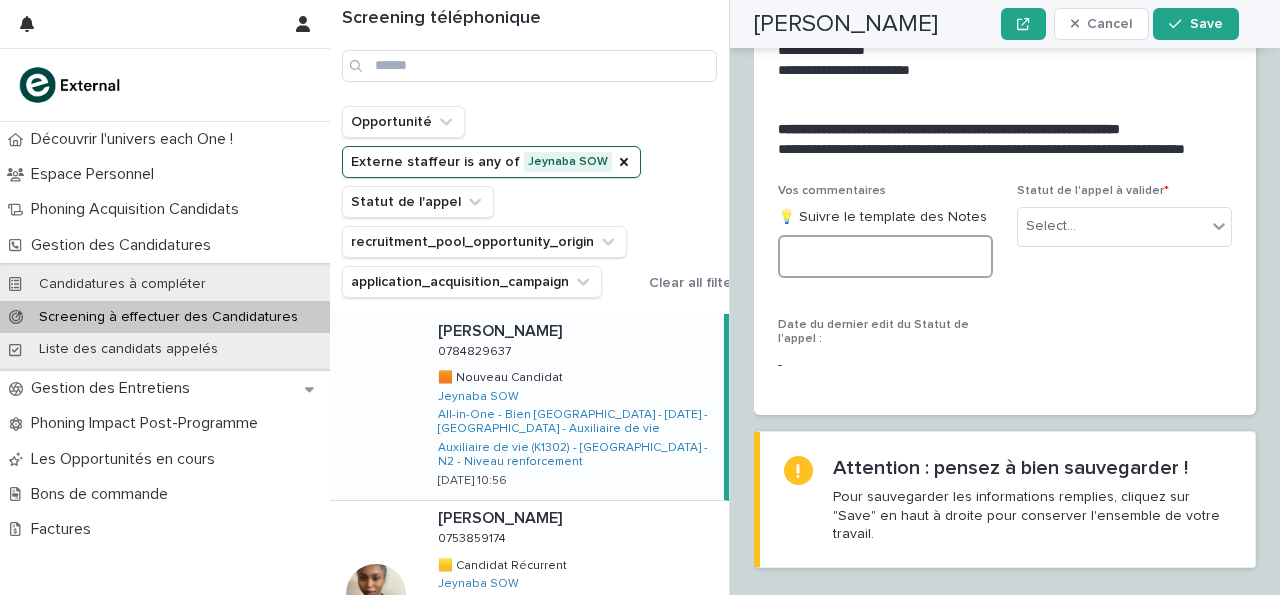 click at bounding box center [885, 256] 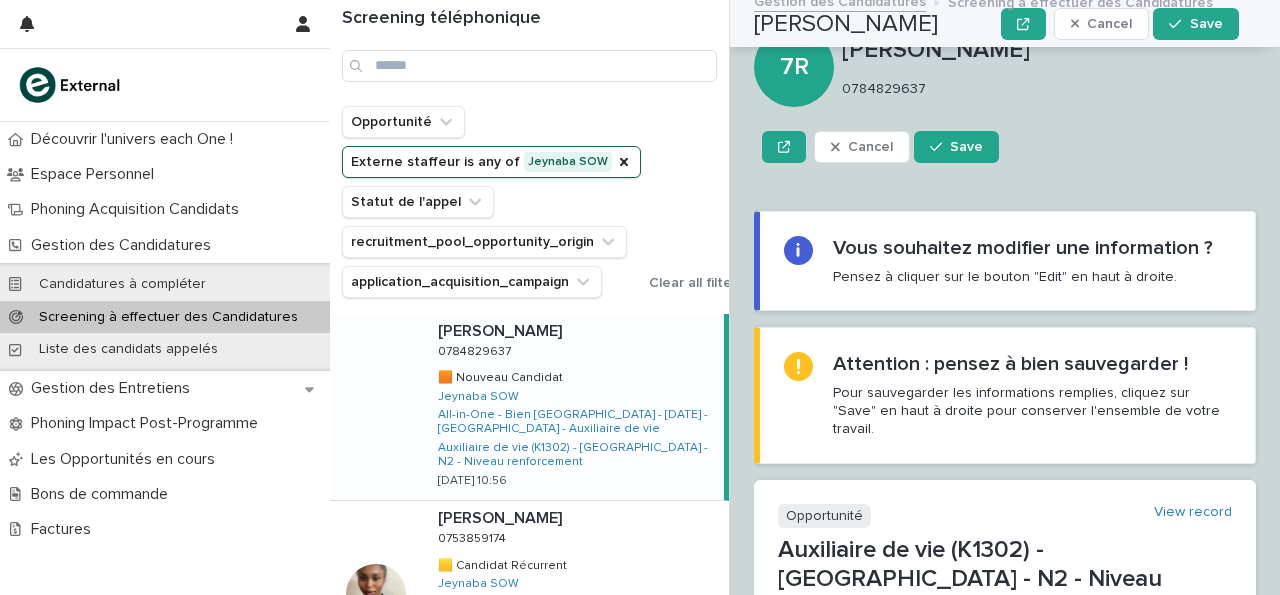 scroll, scrollTop: 0, scrollLeft: 0, axis: both 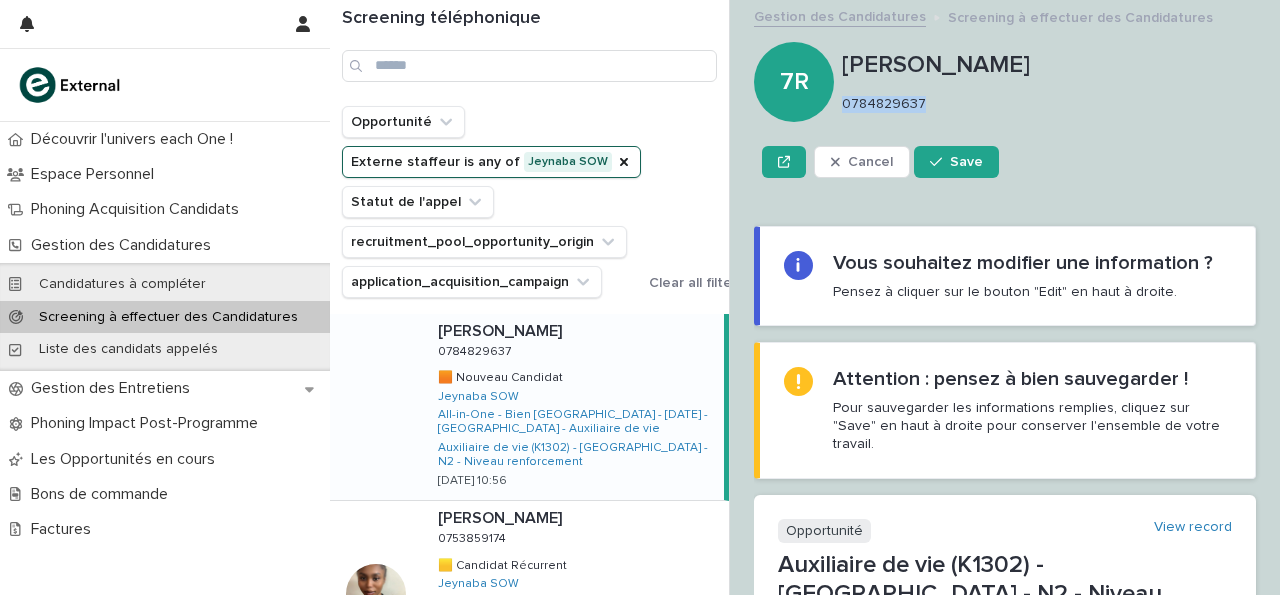 drag, startPoint x: 842, startPoint y: 101, endPoint x: 939, endPoint y: 111, distance: 97.5141 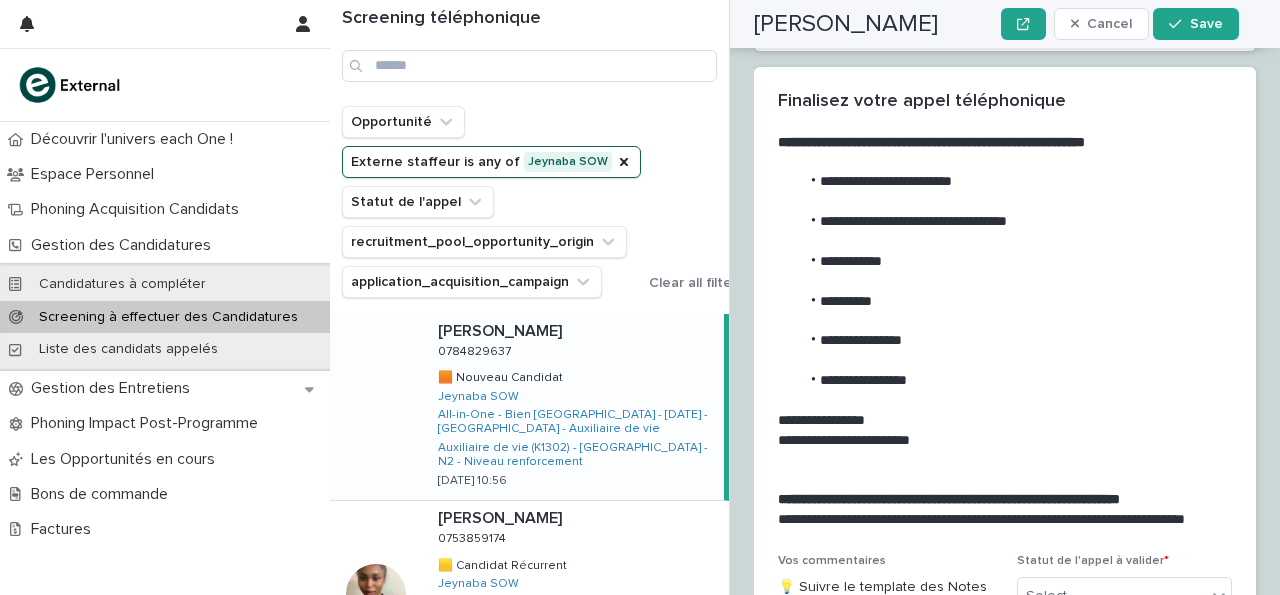 scroll, scrollTop: 2956, scrollLeft: 0, axis: vertical 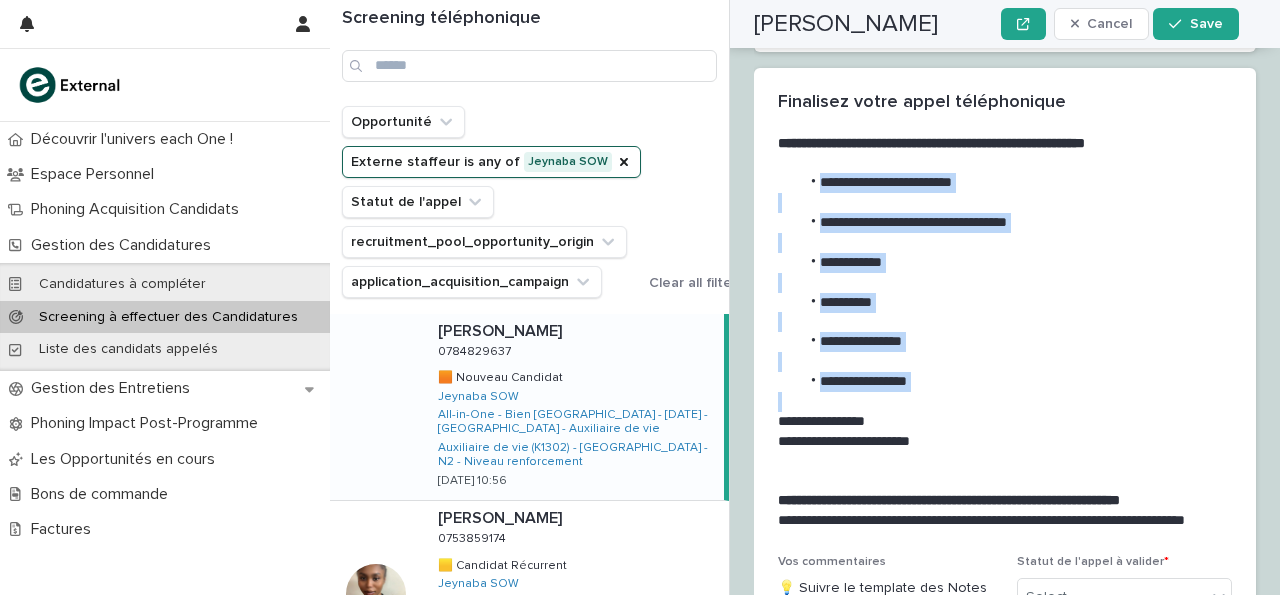 drag, startPoint x: 819, startPoint y: 144, endPoint x: 910, endPoint y: 362, distance: 236.23082 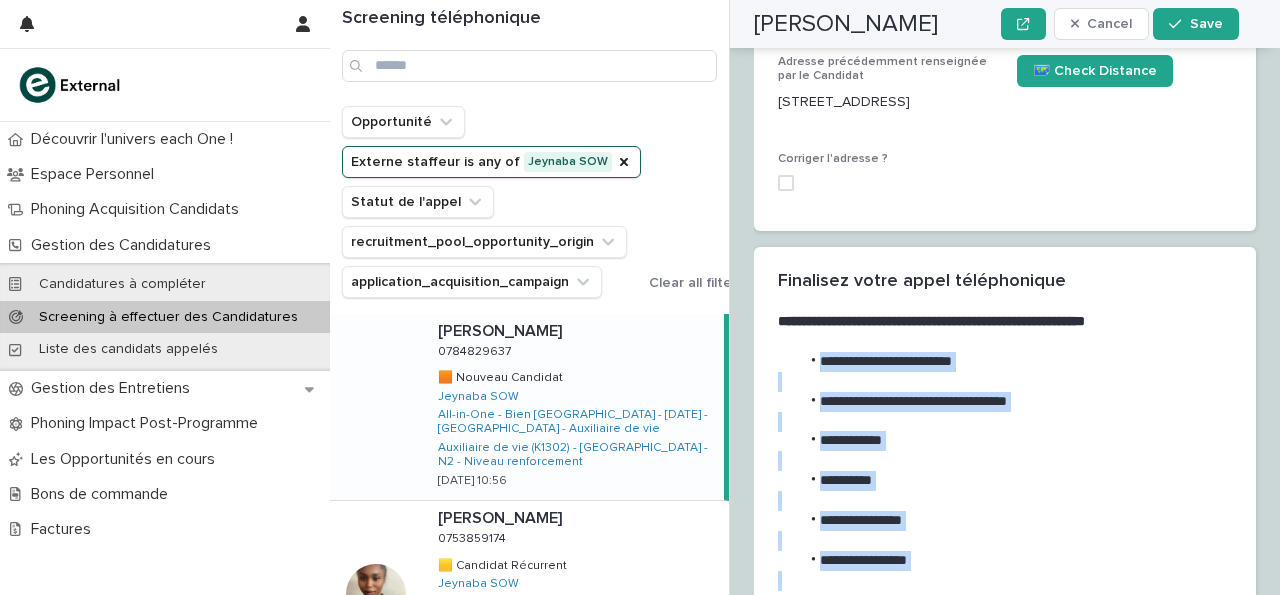 scroll, scrollTop: 3237, scrollLeft: 0, axis: vertical 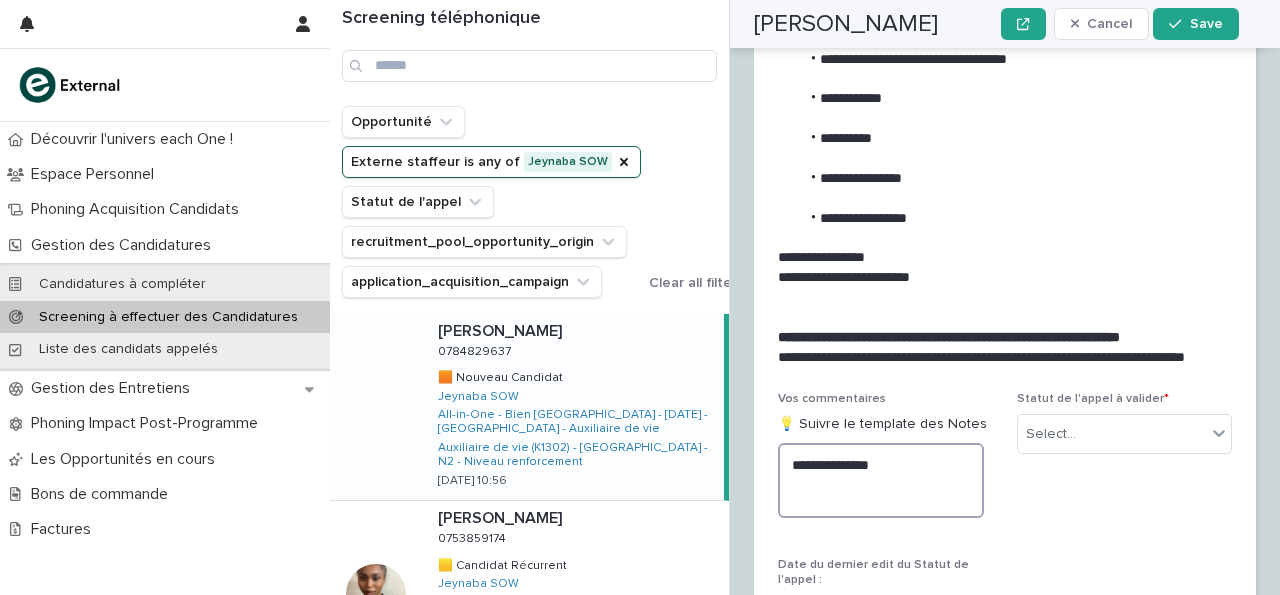 click on "**********" at bounding box center (881, 480) 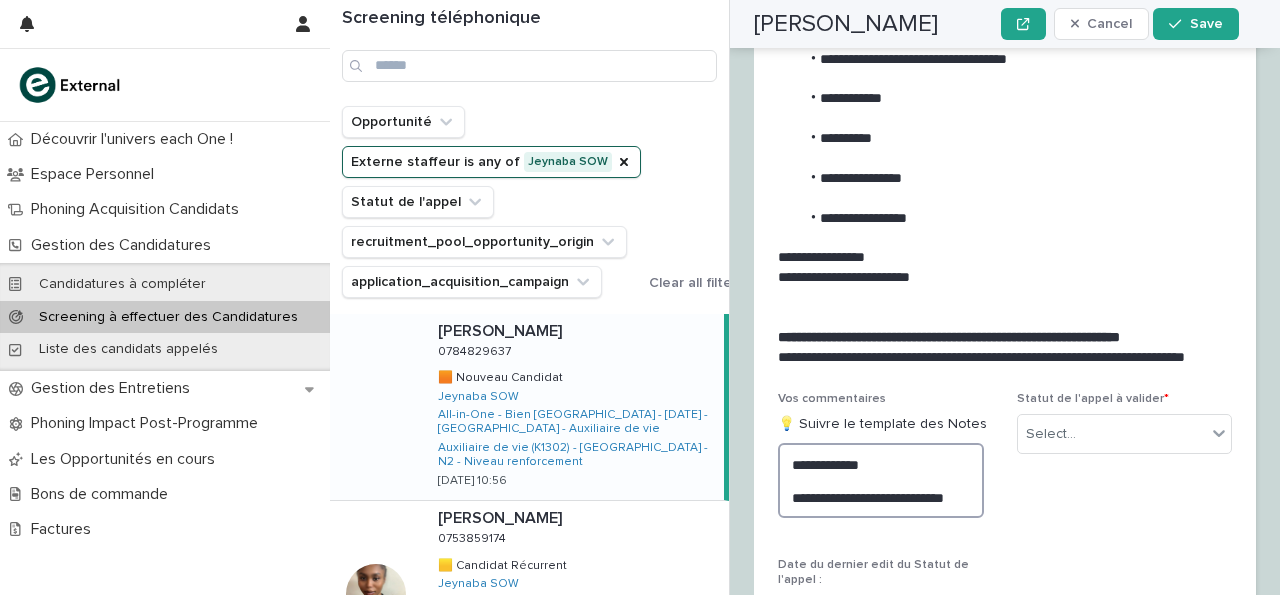 scroll, scrollTop: 3423, scrollLeft: 0, axis: vertical 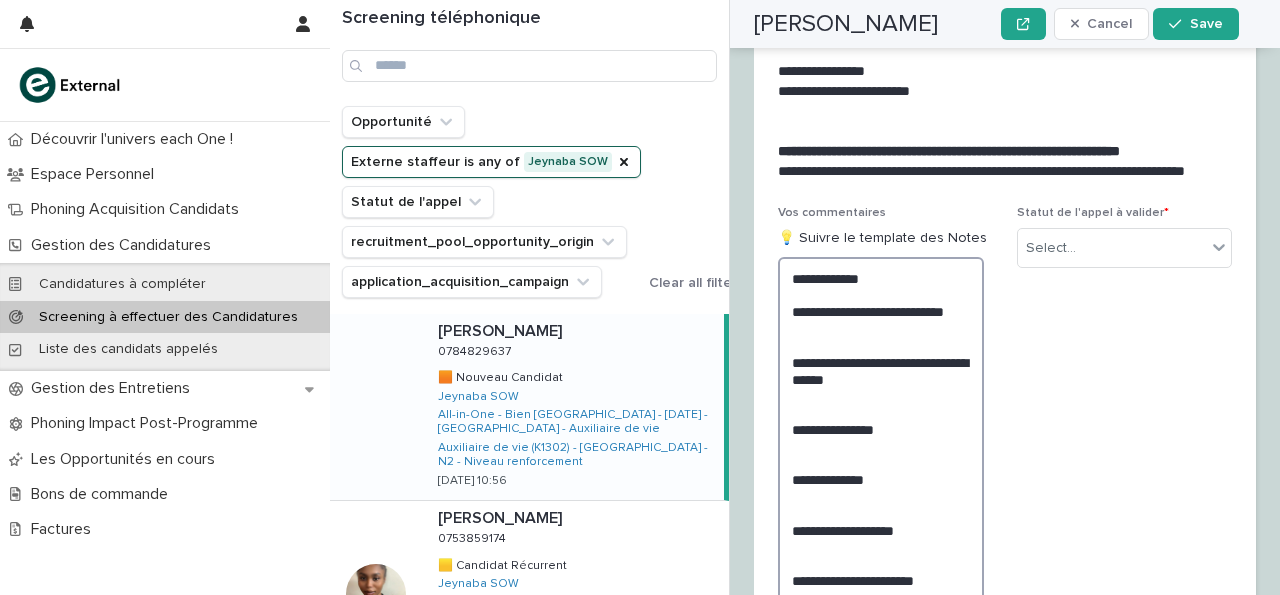 click on "**********" at bounding box center (881, 454) 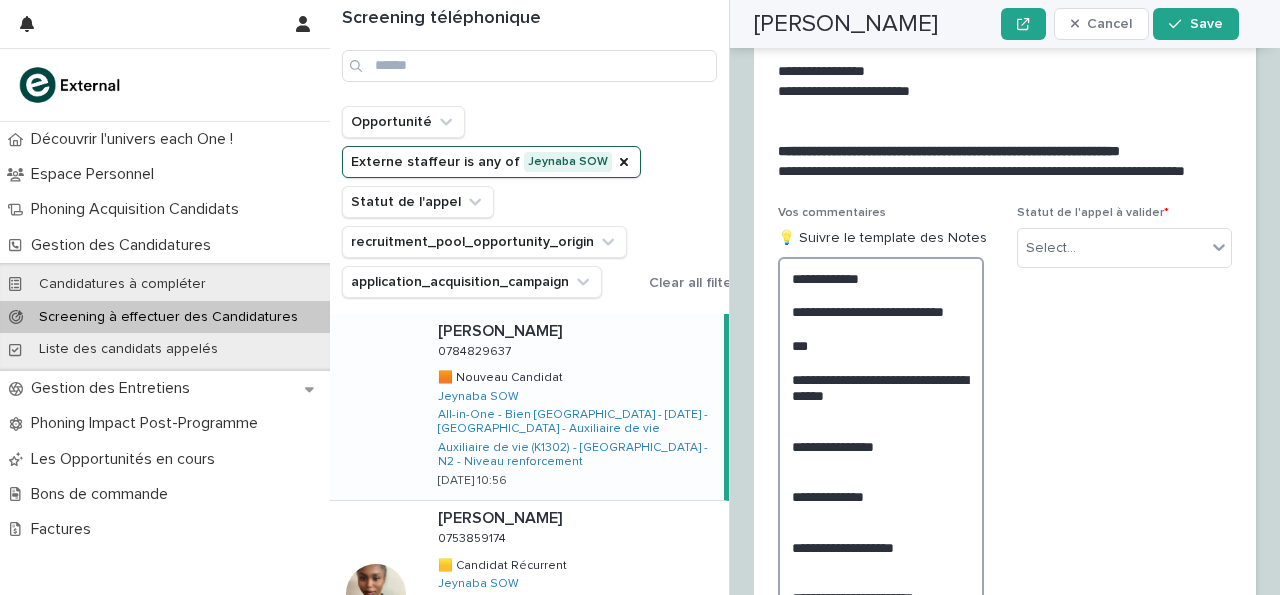 click on "**********" at bounding box center (881, 462) 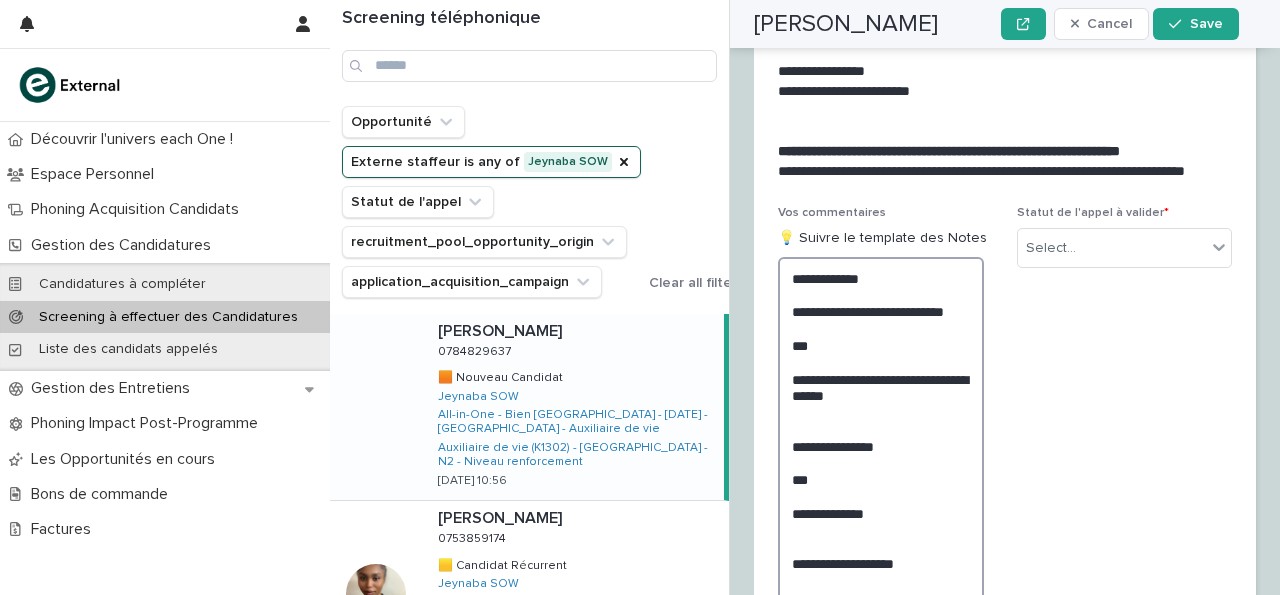 click on "**********" at bounding box center [881, 471] 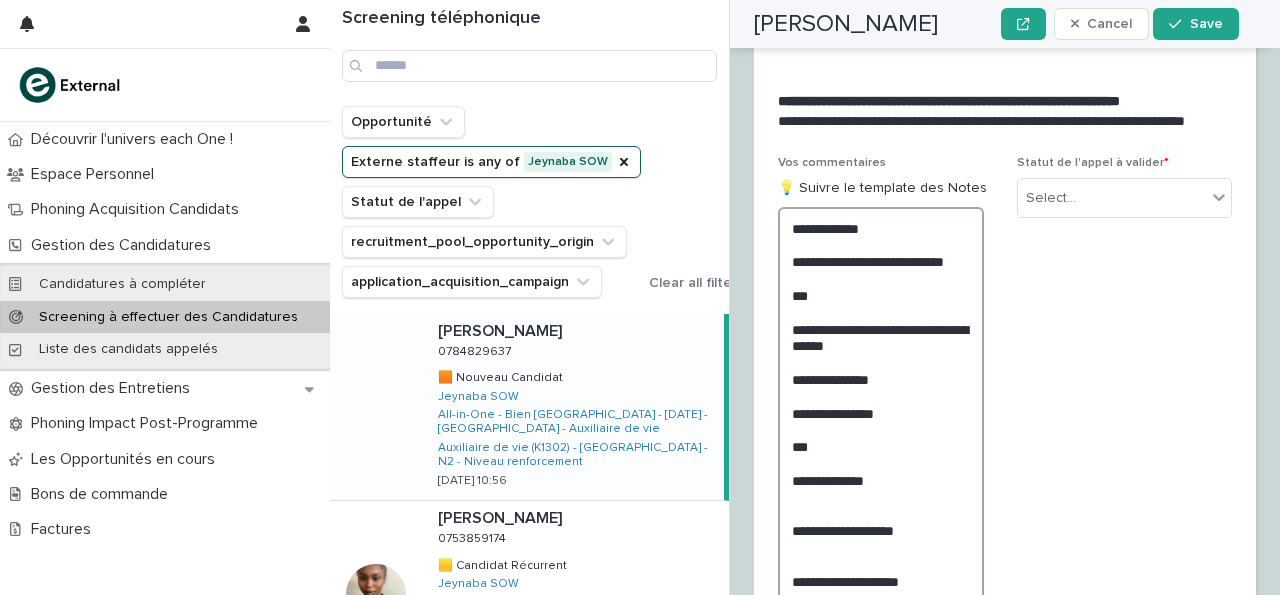 scroll, scrollTop: 3473, scrollLeft: 0, axis: vertical 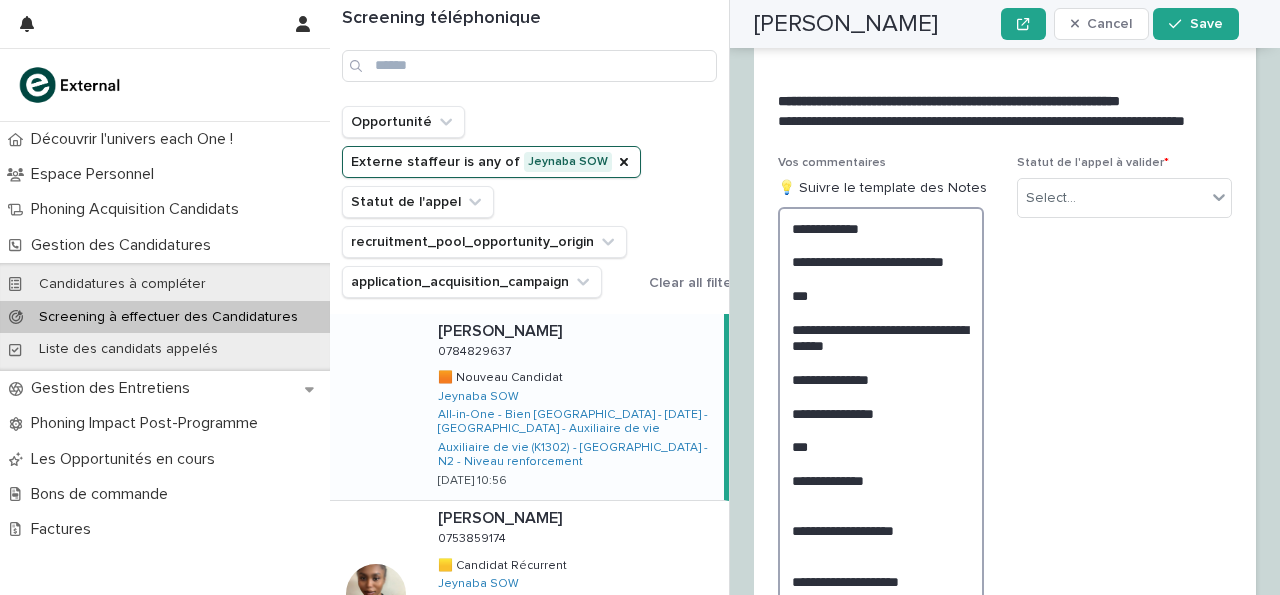 click on "**********" at bounding box center [881, 429] 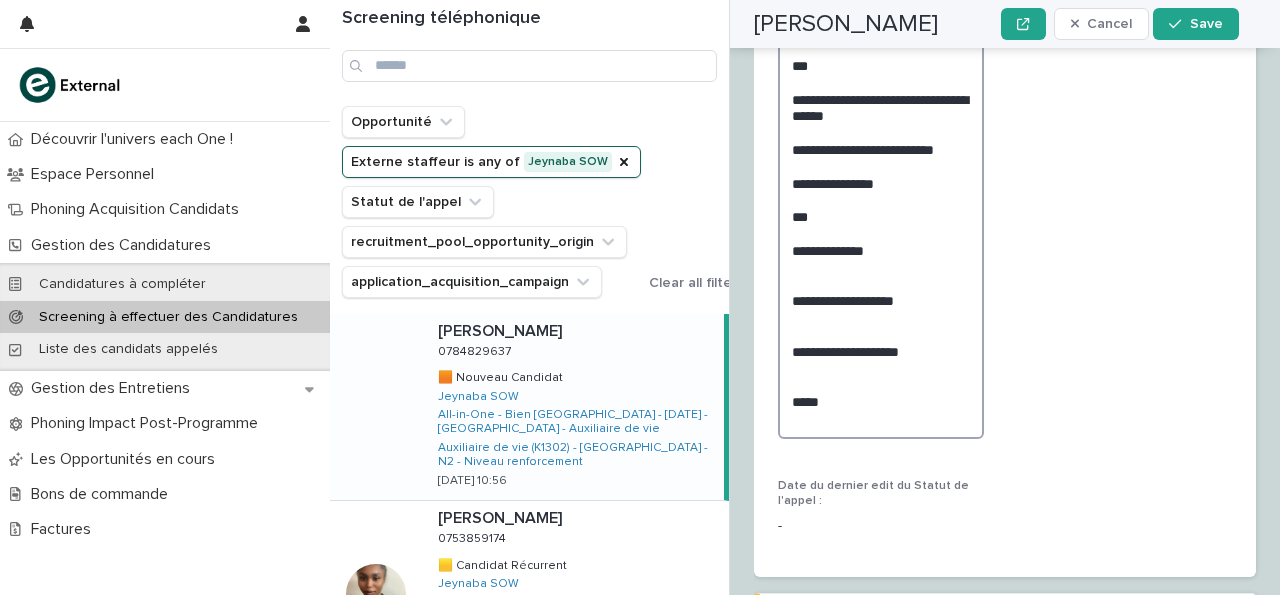 scroll, scrollTop: 3671, scrollLeft: 0, axis: vertical 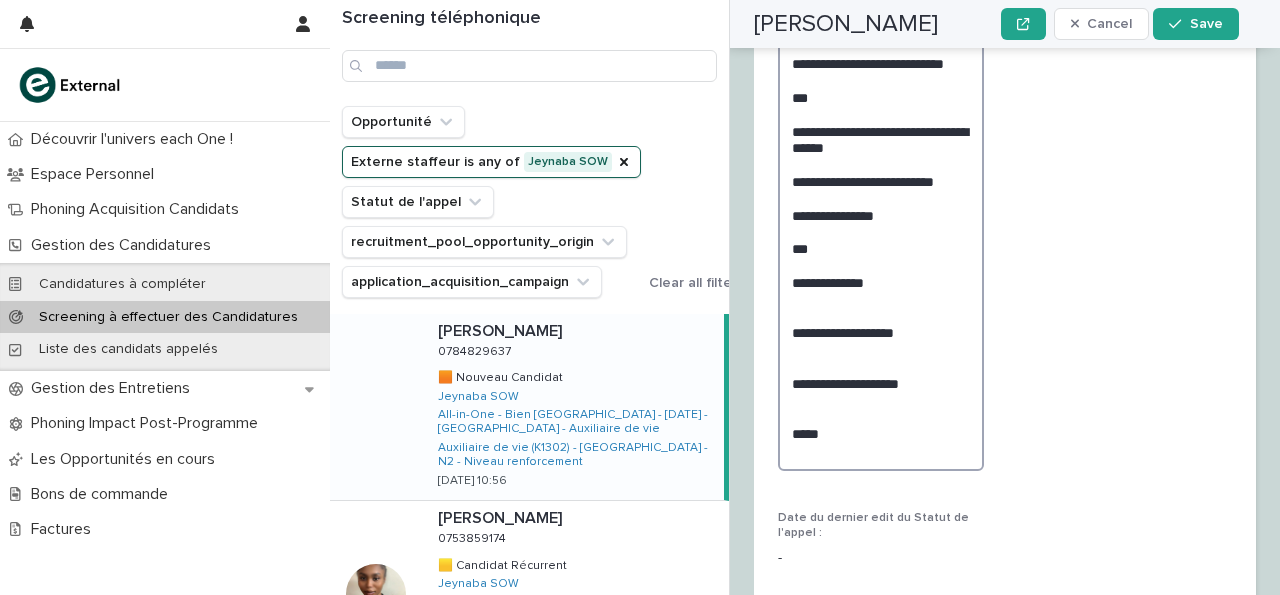 click on "**********" at bounding box center (881, 240) 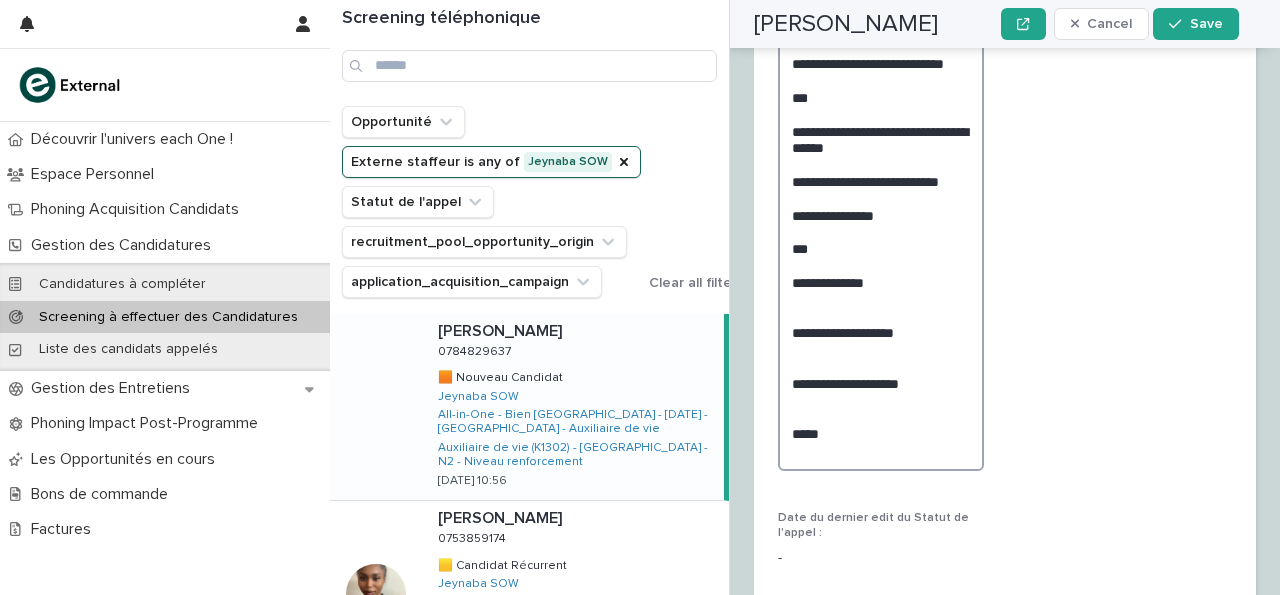 scroll, scrollTop: 3671, scrollLeft: 0, axis: vertical 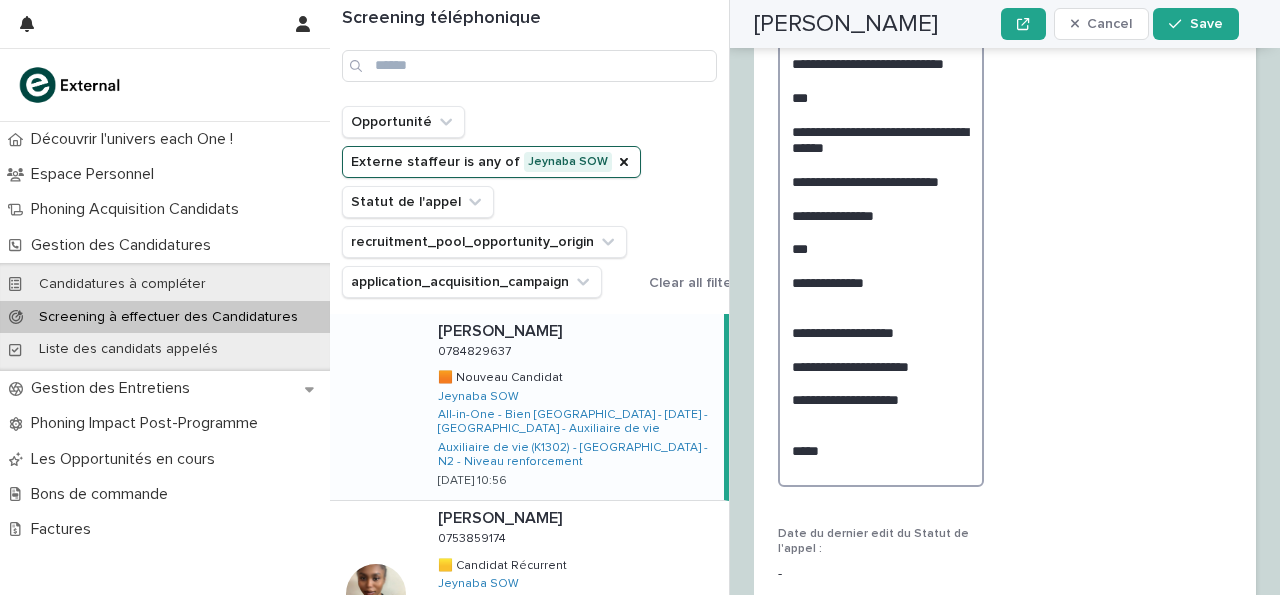 click on "**********" at bounding box center [881, 248] 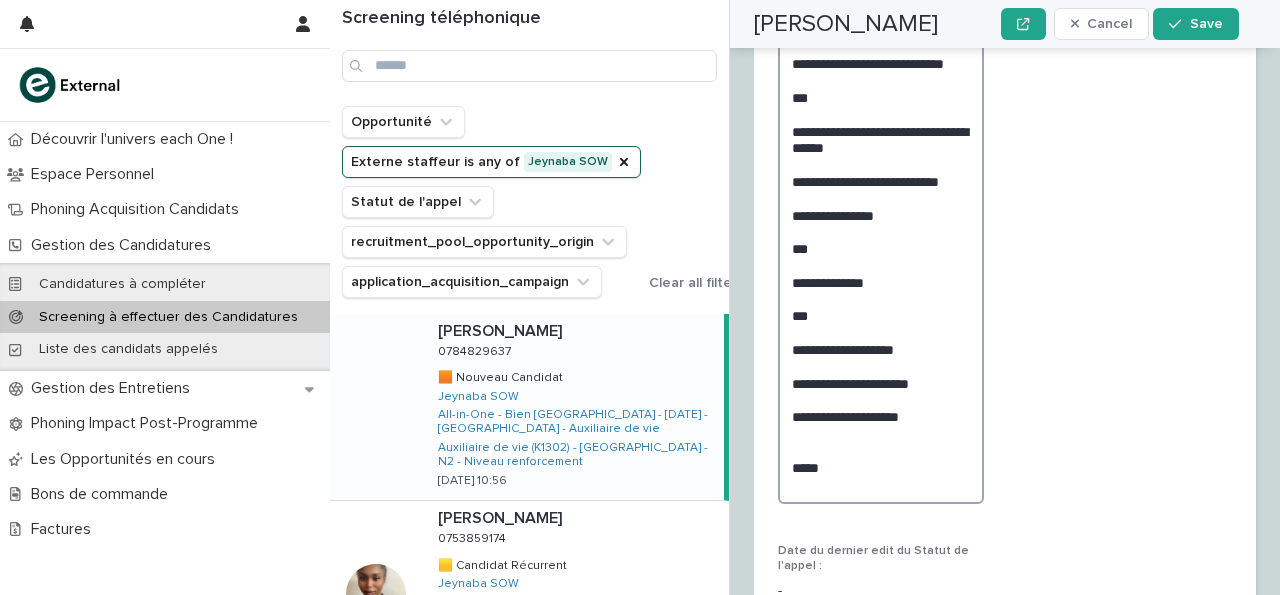 scroll, scrollTop: 3671, scrollLeft: 0, axis: vertical 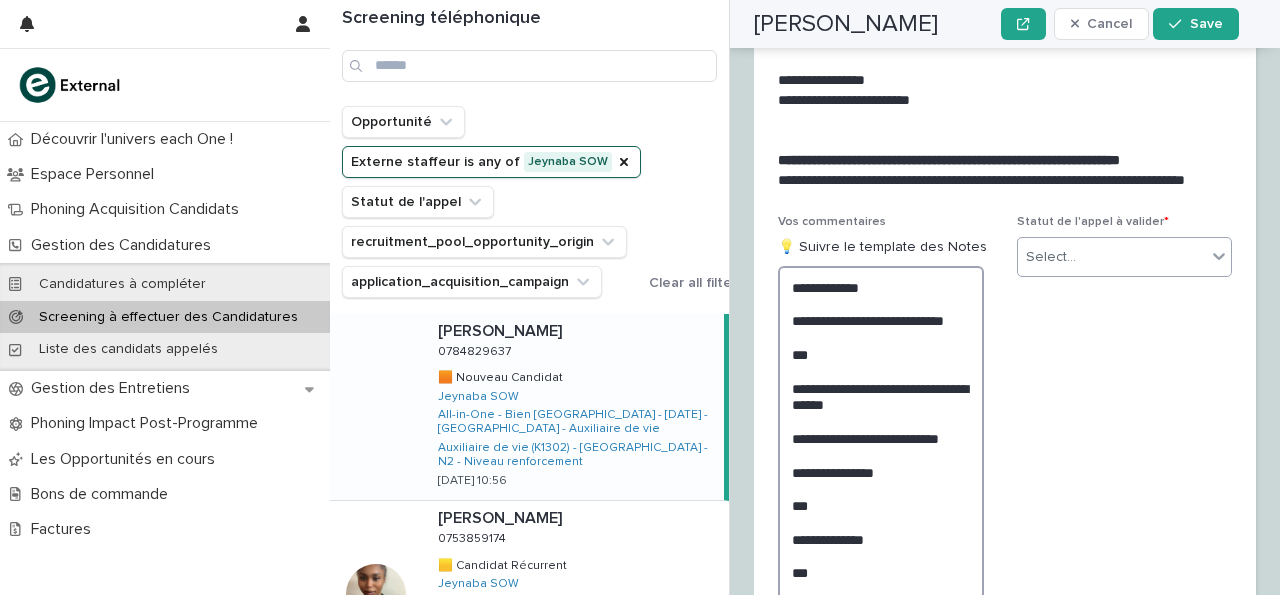 type on "**********" 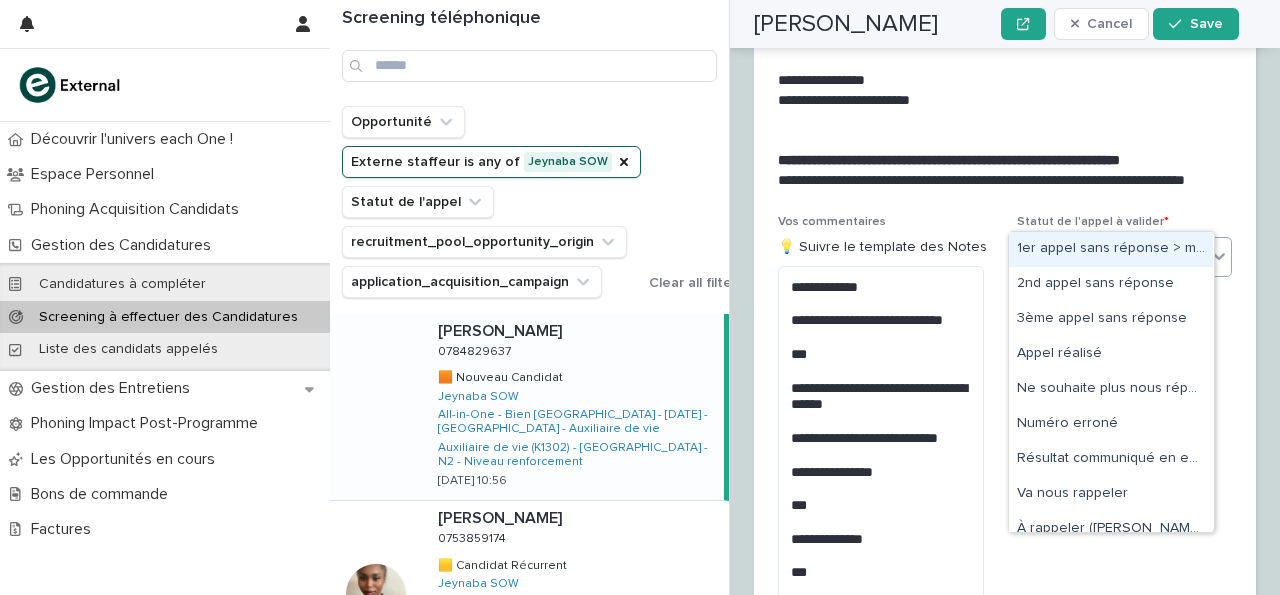 click on "Select..." at bounding box center [1112, 257] 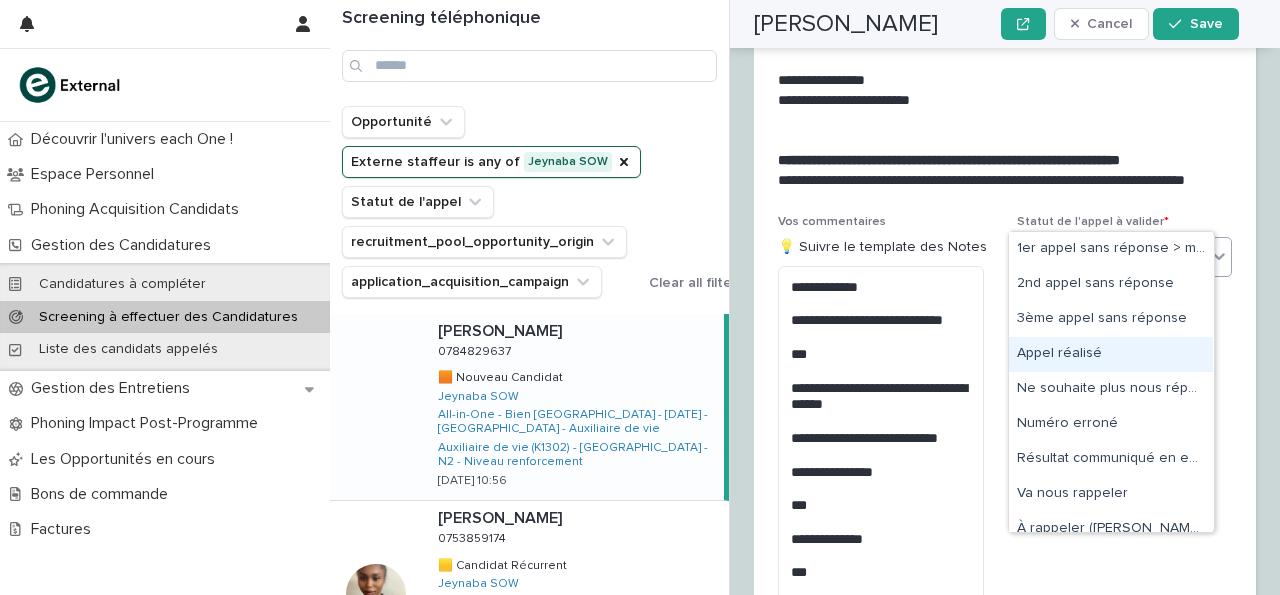 click on "Appel réalisé" at bounding box center [1111, 354] 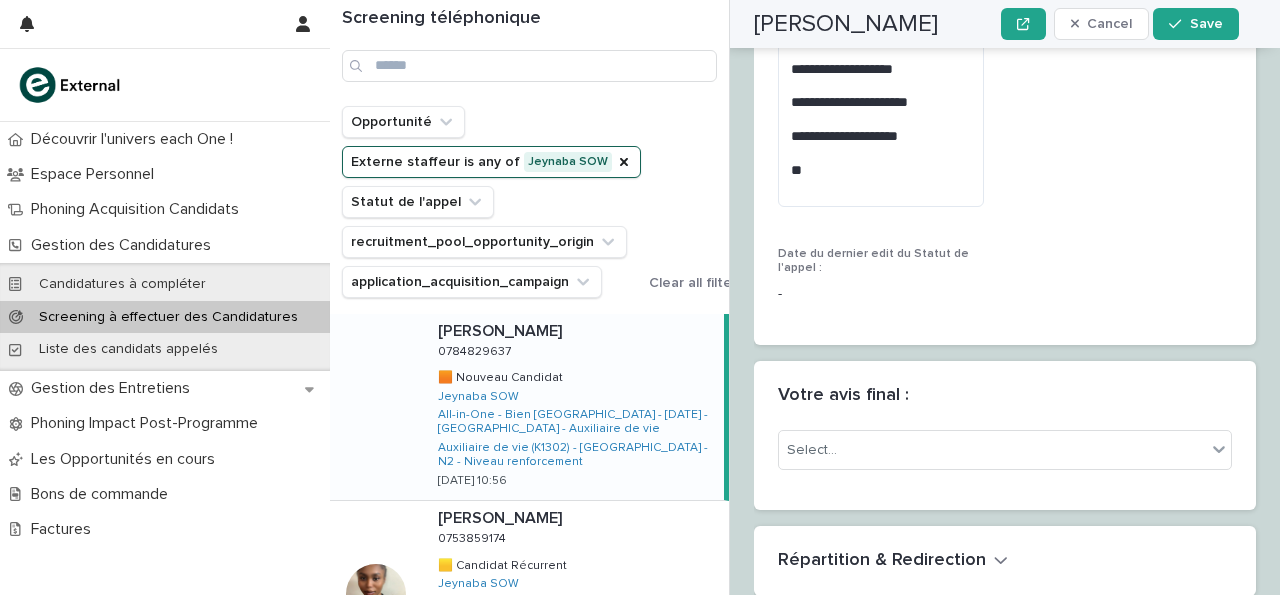 scroll, scrollTop: 3776, scrollLeft: 0, axis: vertical 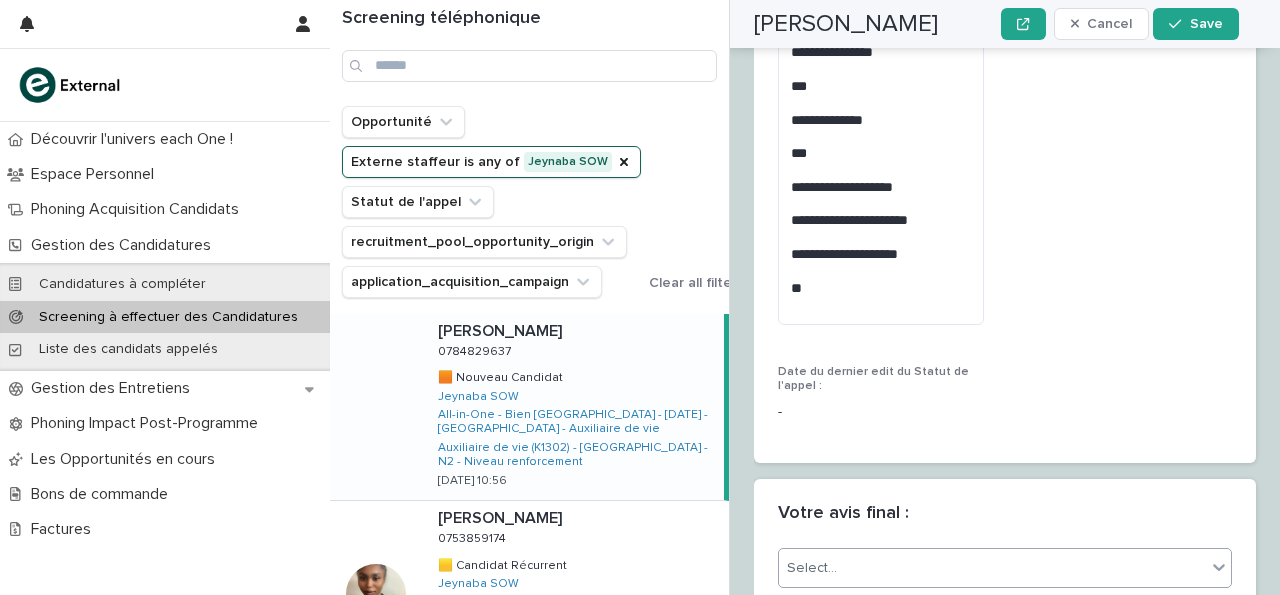 click on "Select..." at bounding box center [992, 568] 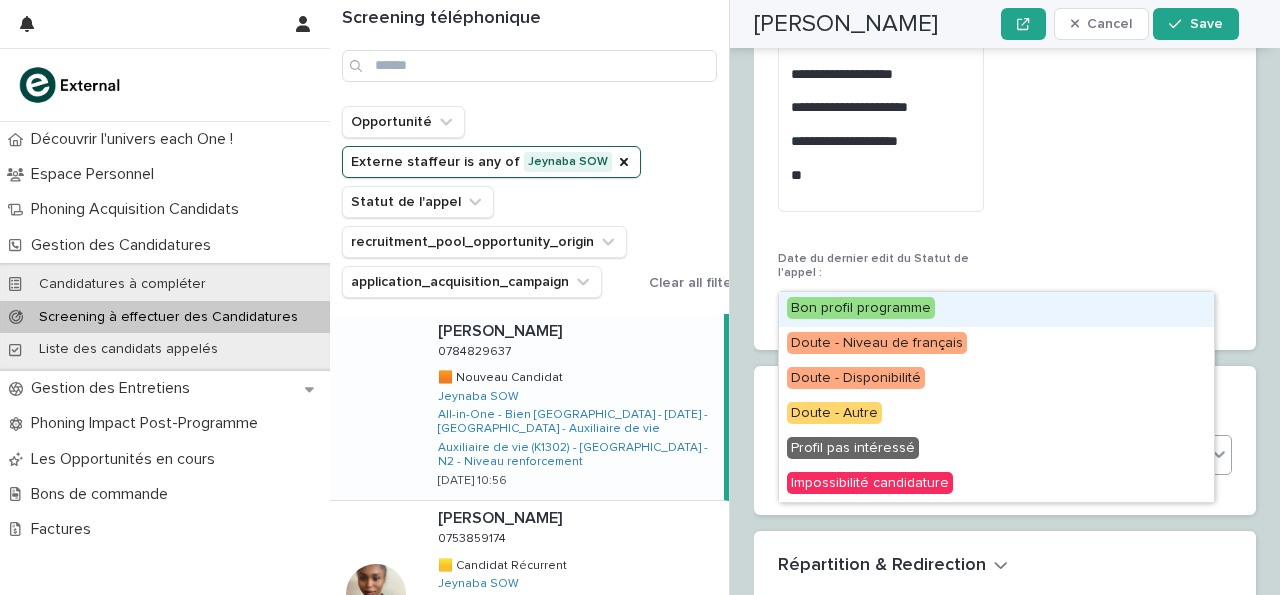 scroll, scrollTop: 3890, scrollLeft: 0, axis: vertical 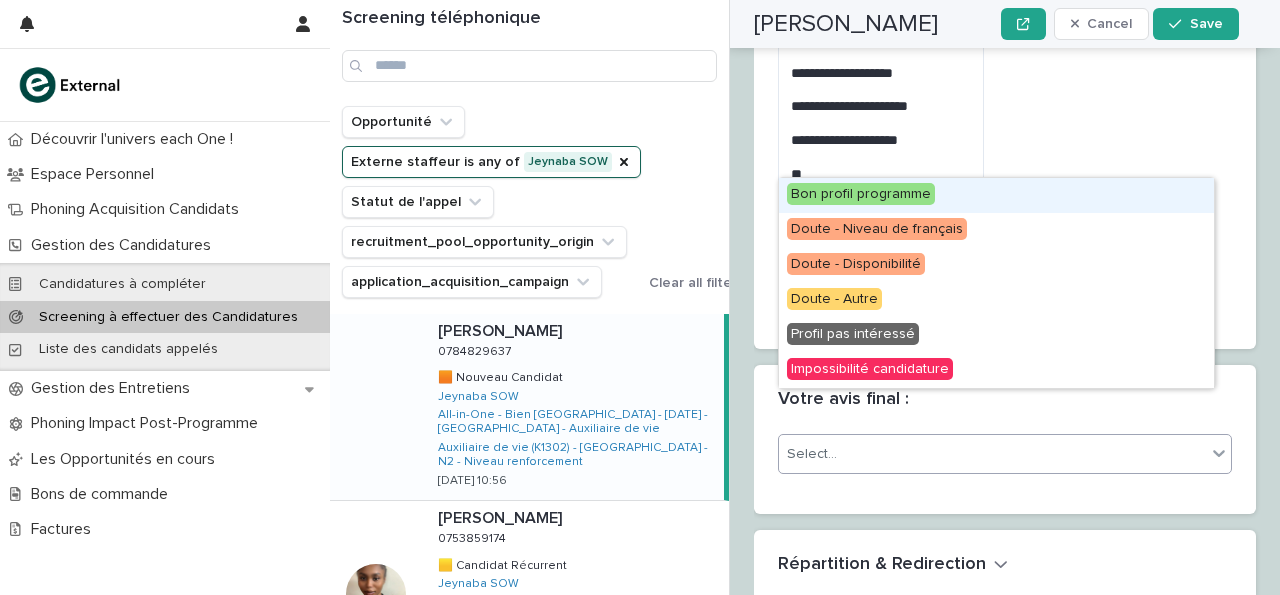 click on "Bon profil programme" at bounding box center [996, 195] 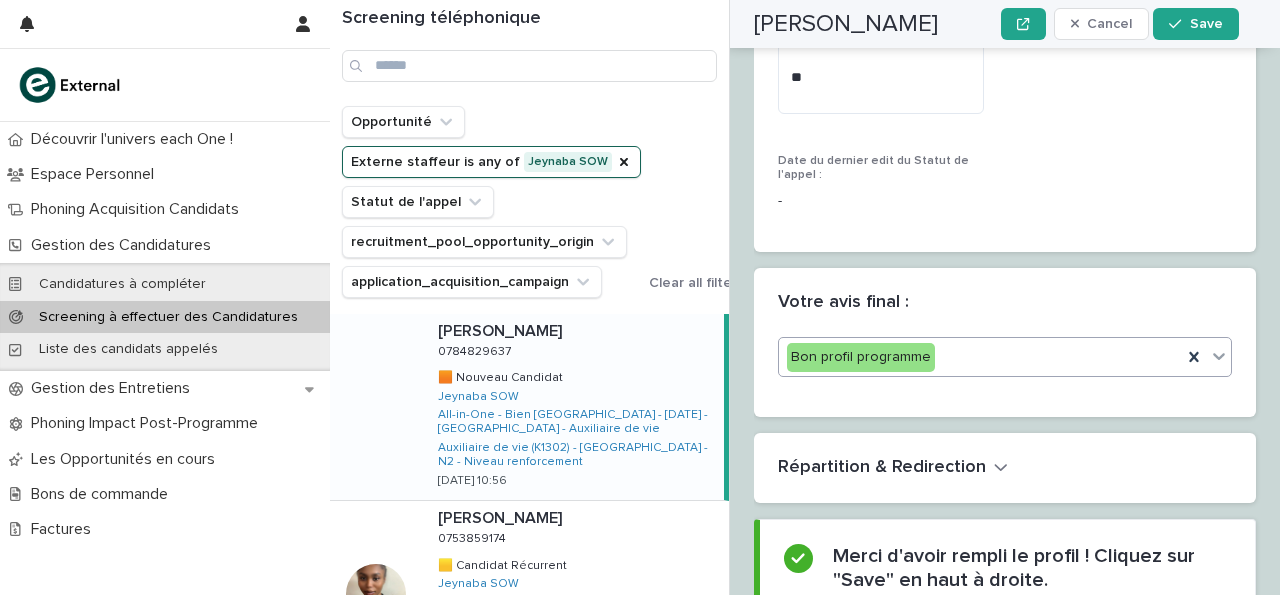 scroll, scrollTop: 3997, scrollLeft: 0, axis: vertical 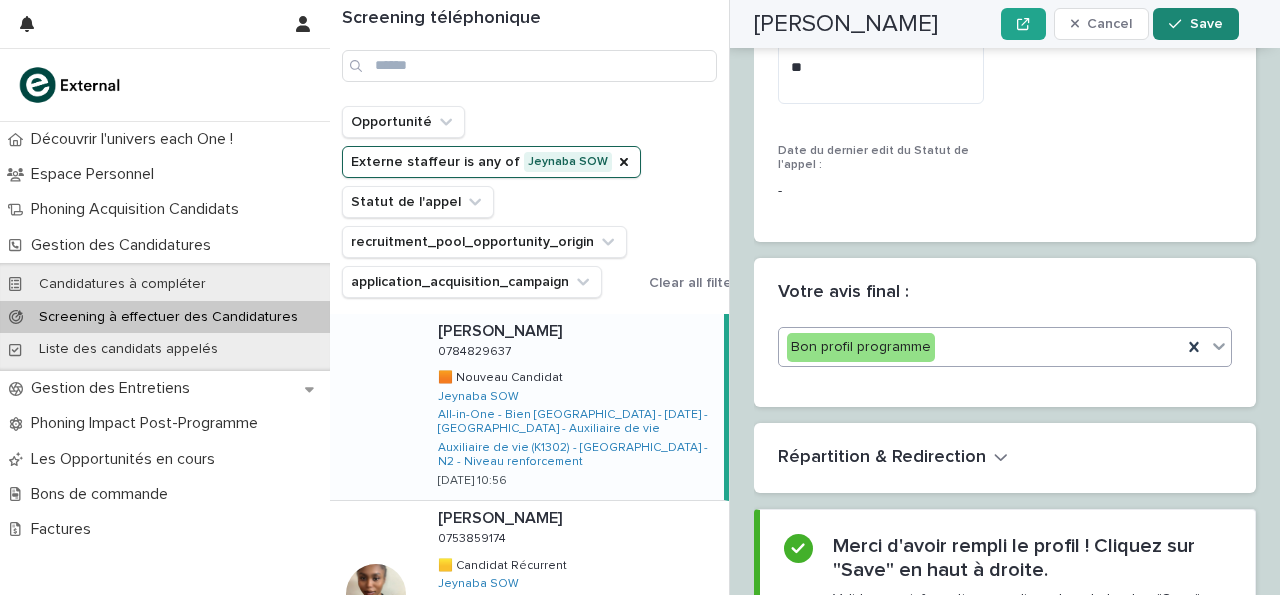 click on "Save" at bounding box center [1206, 24] 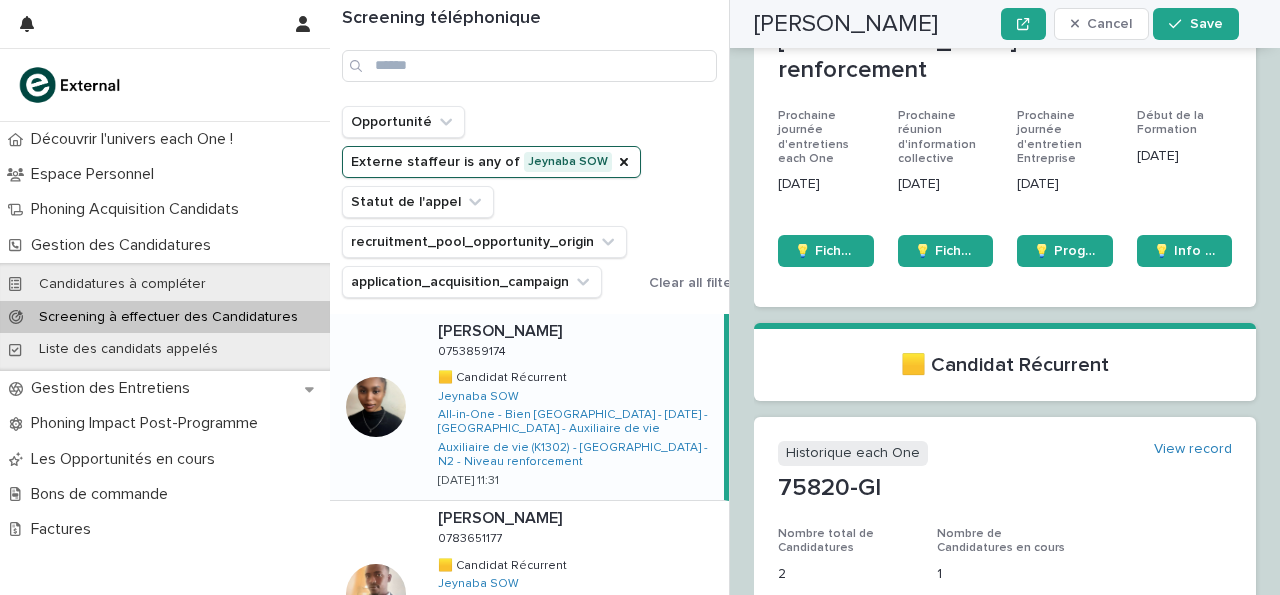 scroll, scrollTop: 0, scrollLeft: 0, axis: both 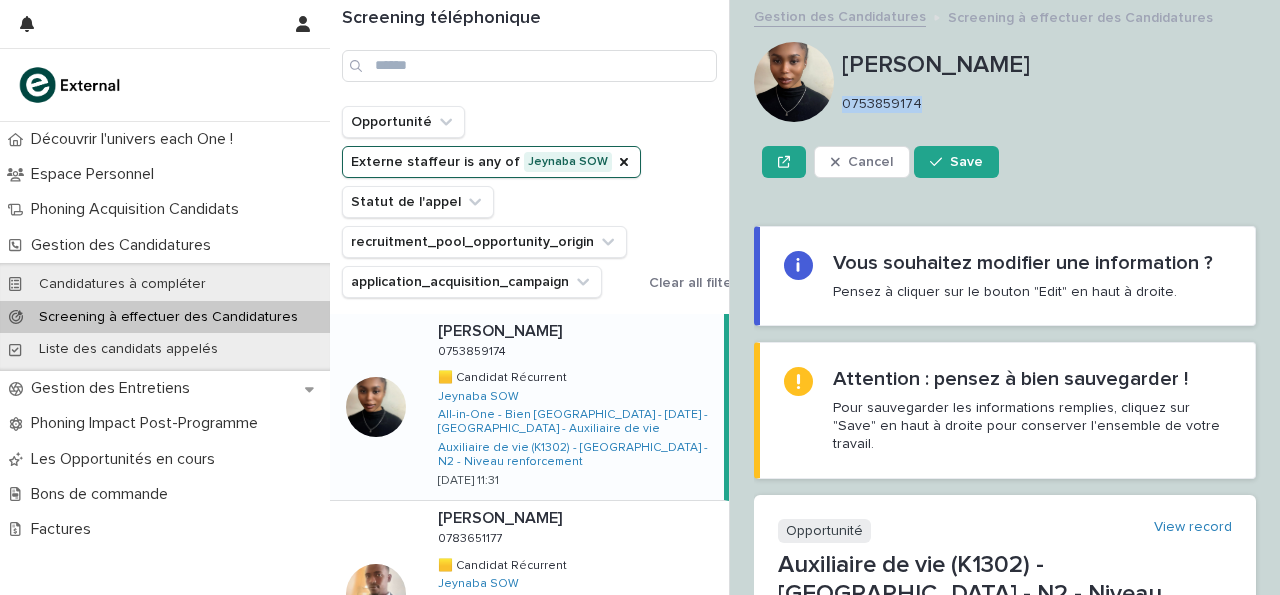 drag, startPoint x: 845, startPoint y: 106, endPoint x: 924, endPoint y: 111, distance: 79.15807 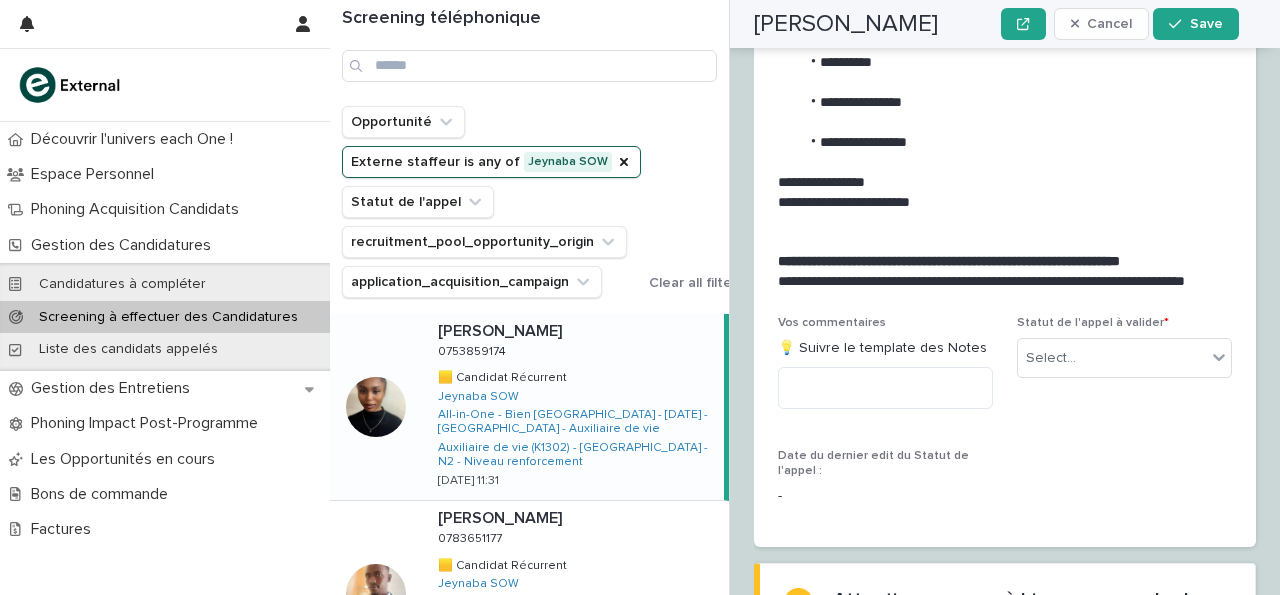 scroll, scrollTop: 3254, scrollLeft: 0, axis: vertical 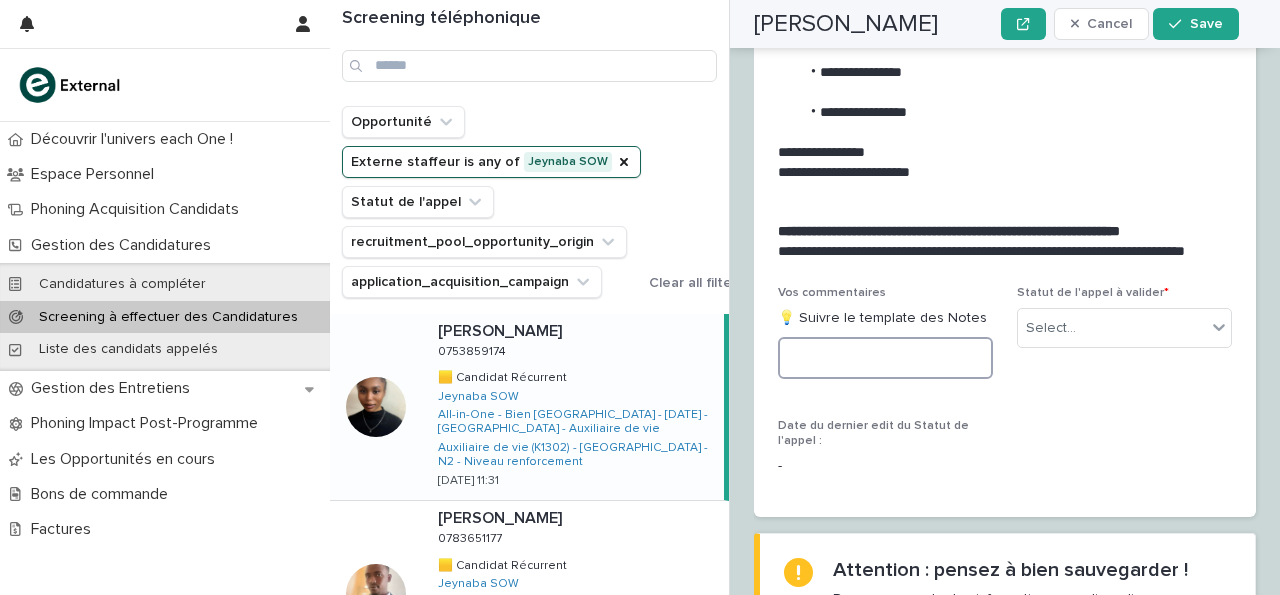 click at bounding box center [885, 358] 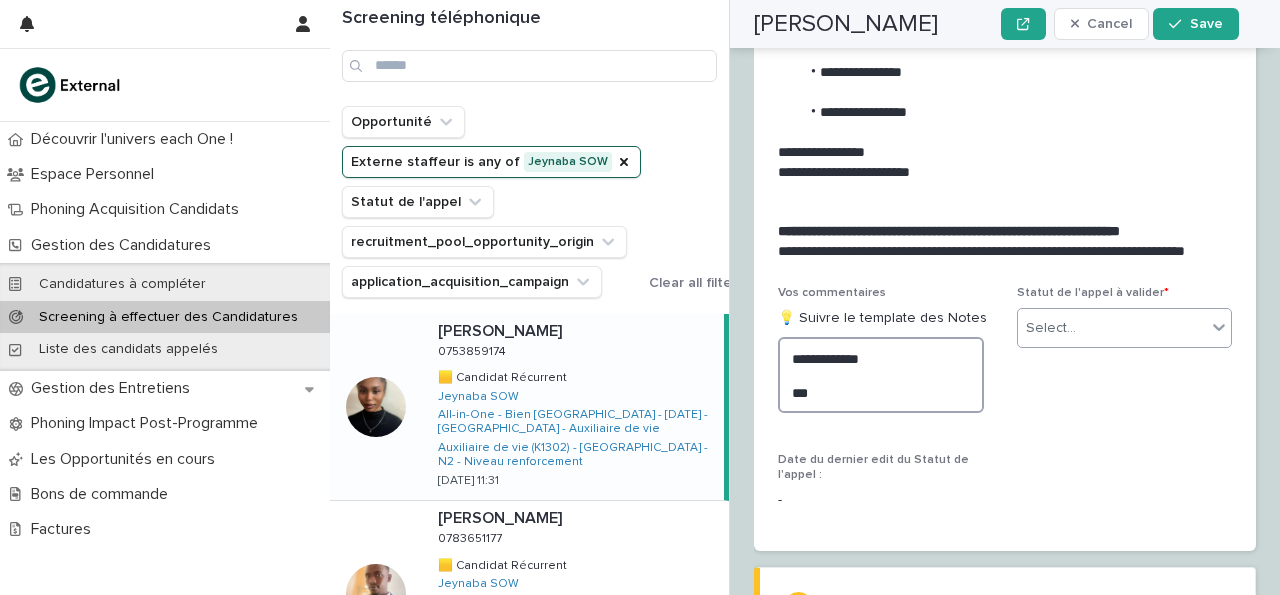 type on "**********" 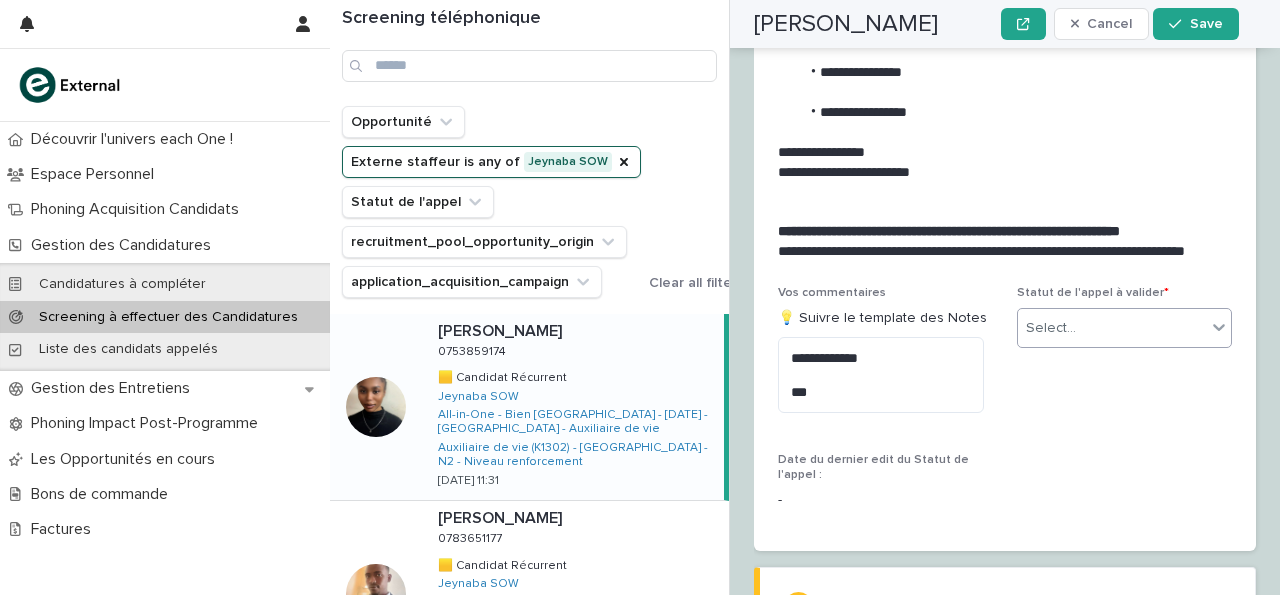 click on "Select..." at bounding box center (1112, 328) 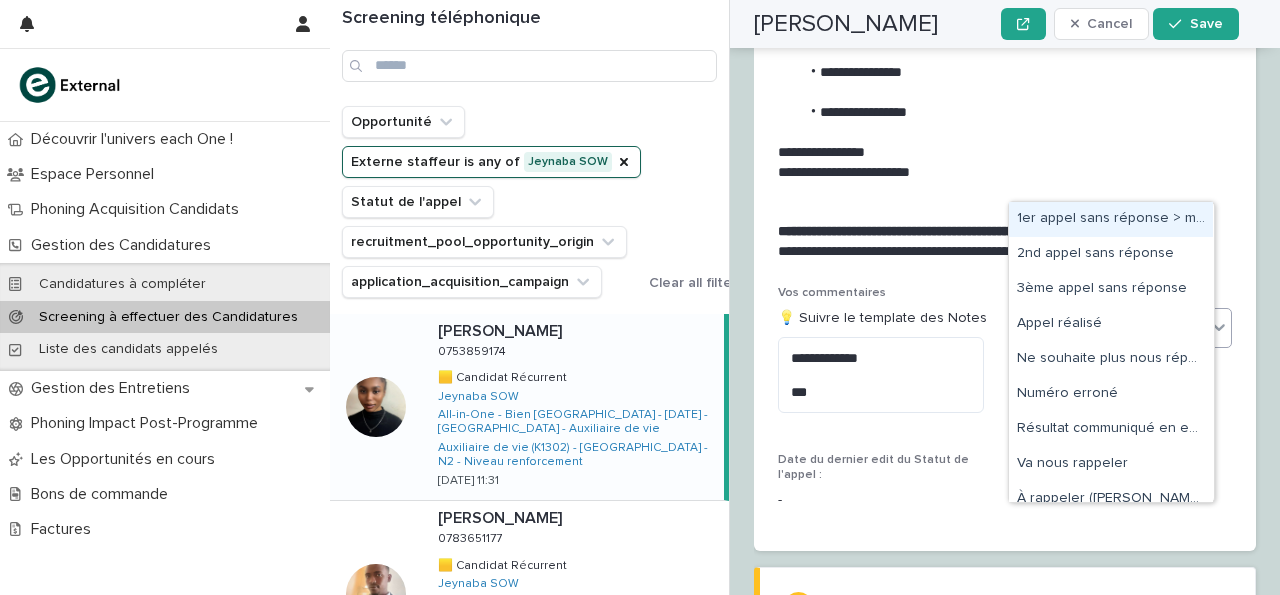 click on "1er appel sans réponse > message laissé" at bounding box center [1111, 219] 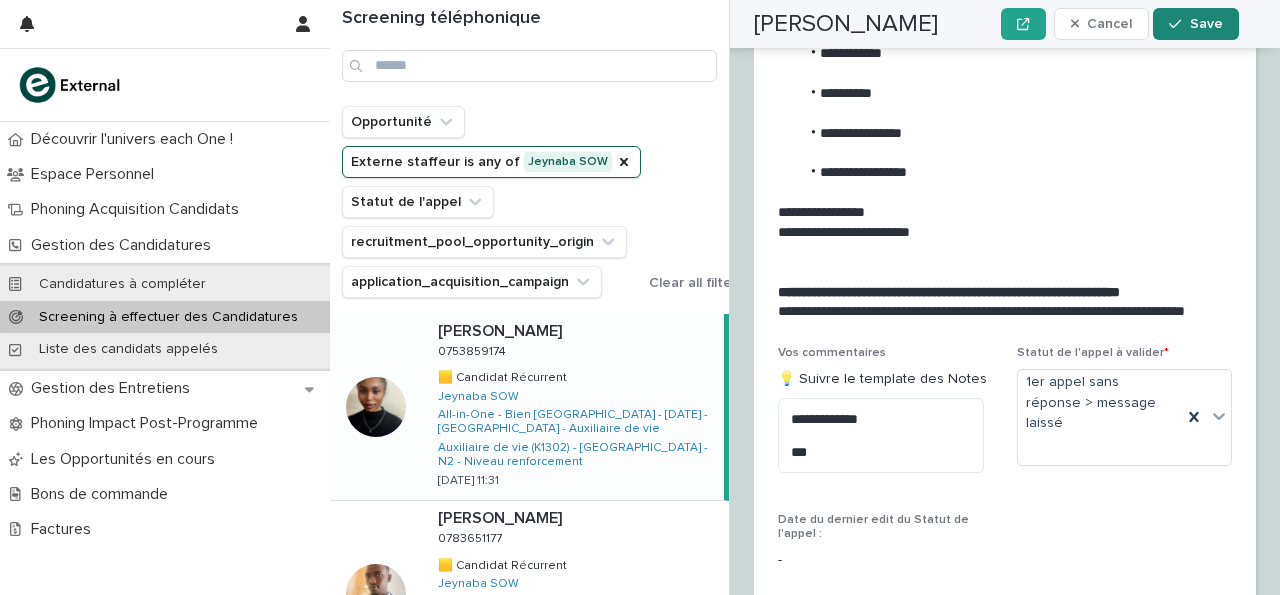 click on "Save" at bounding box center (1195, 24) 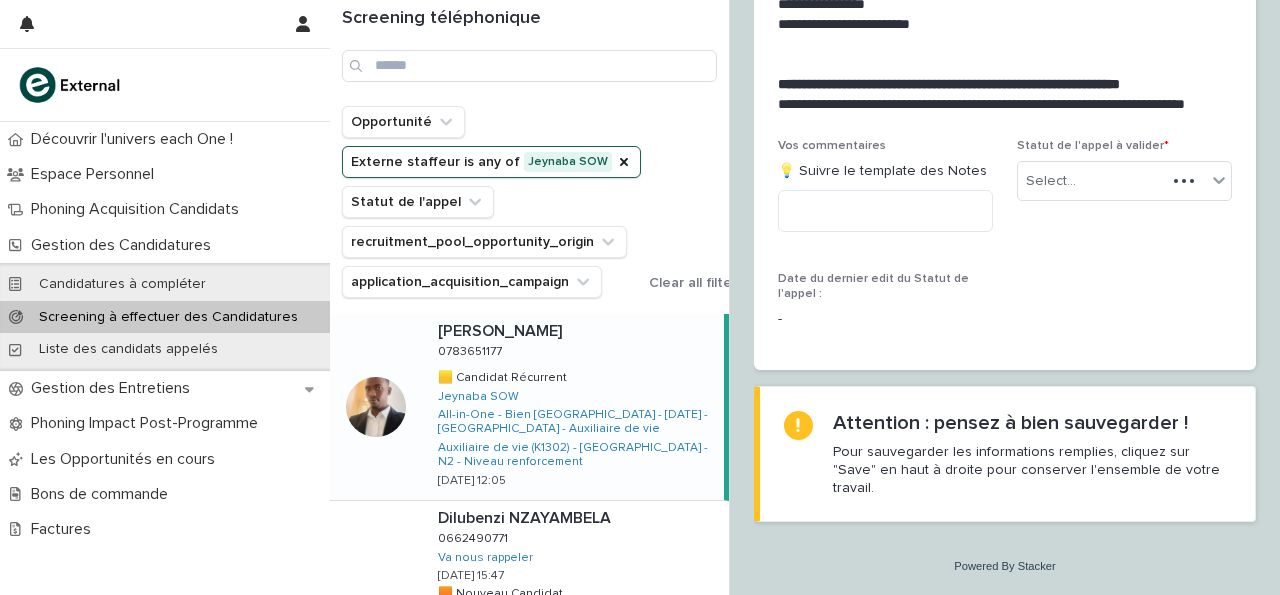 scroll, scrollTop: 2806, scrollLeft: 0, axis: vertical 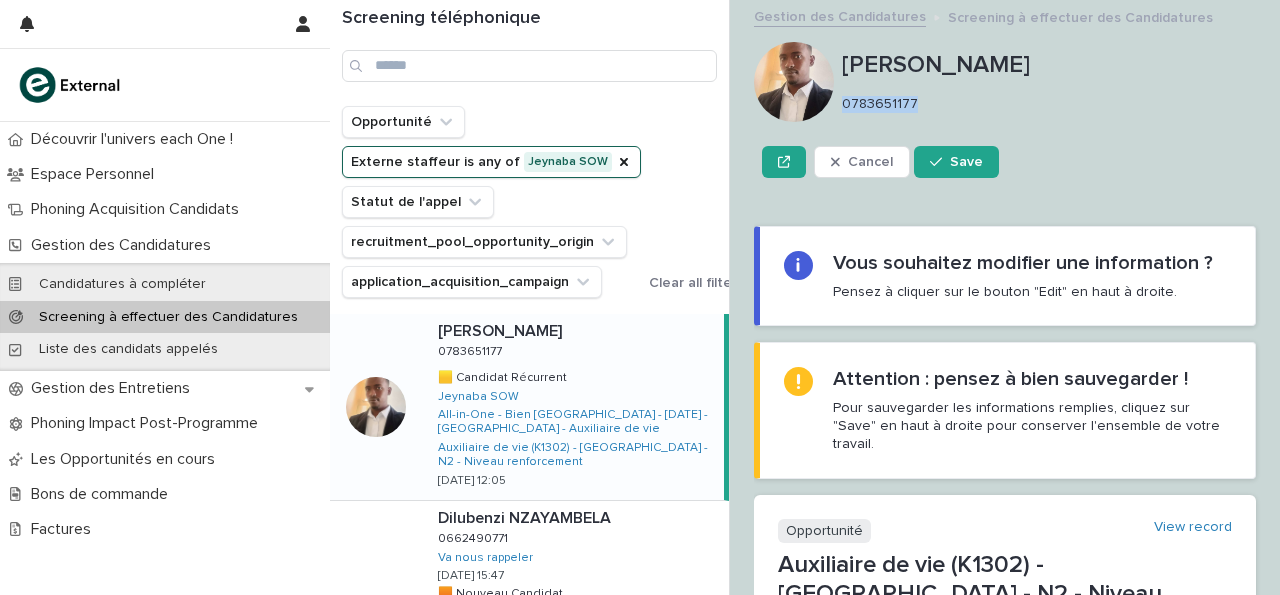 drag, startPoint x: 843, startPoint y: 100, endPoint x: 1017, endPoint y: 140, distance: 178.53851 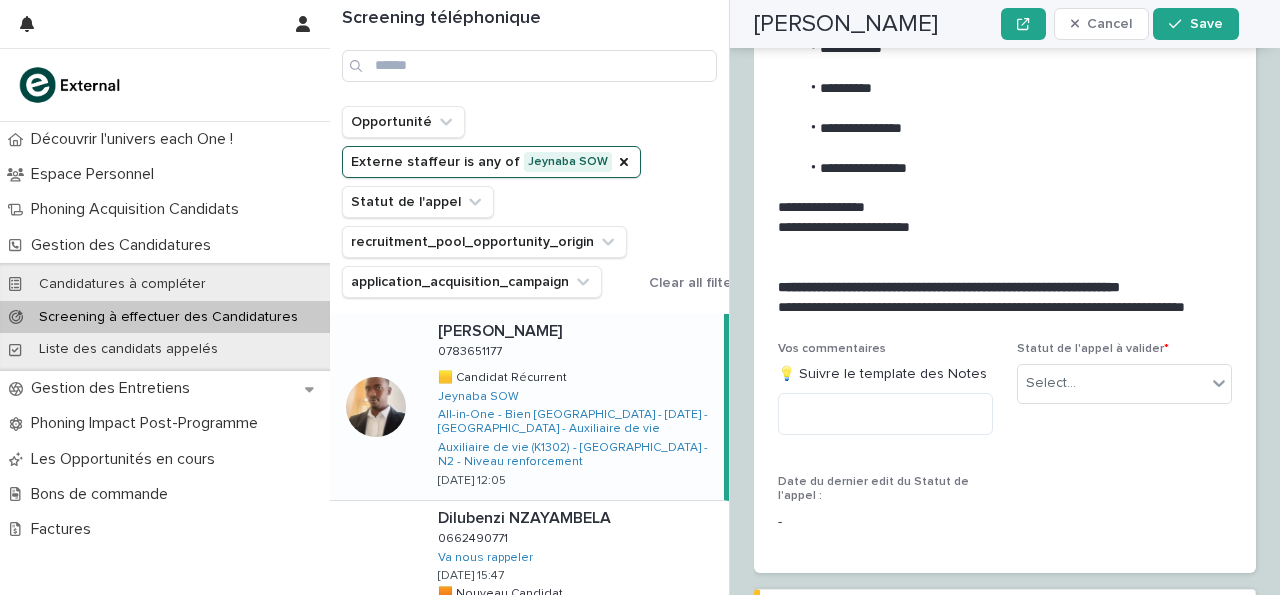 scroll, scrollTop: 3334, scrollLeft: 0, axis: vertical 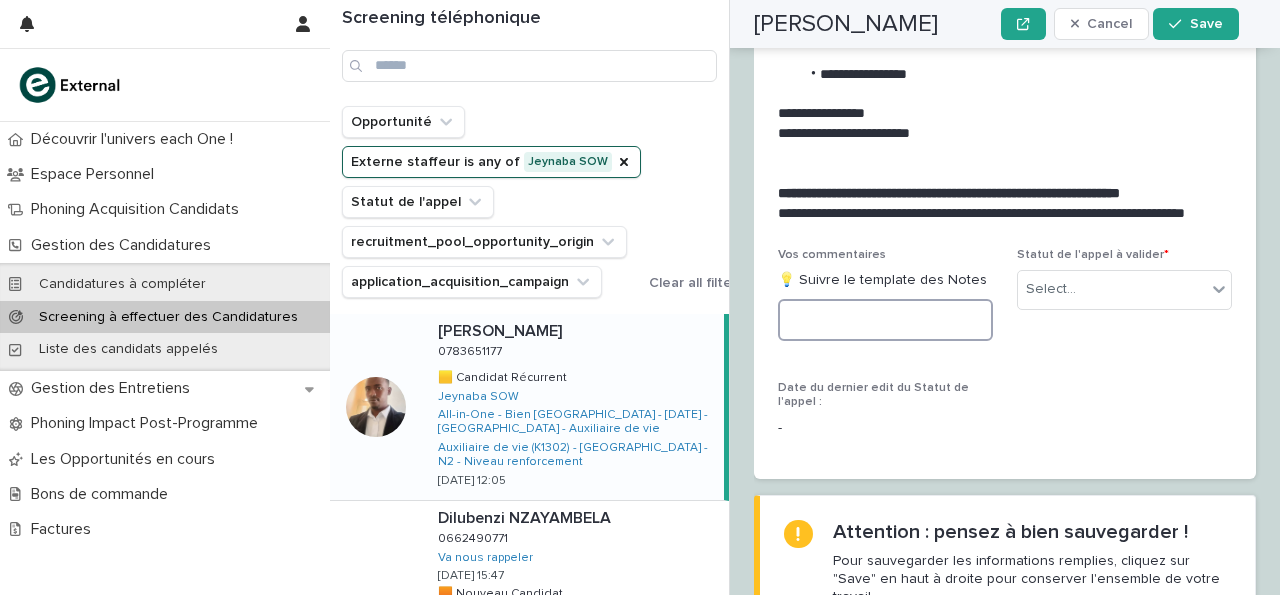 click at bounding box center (885, 320) 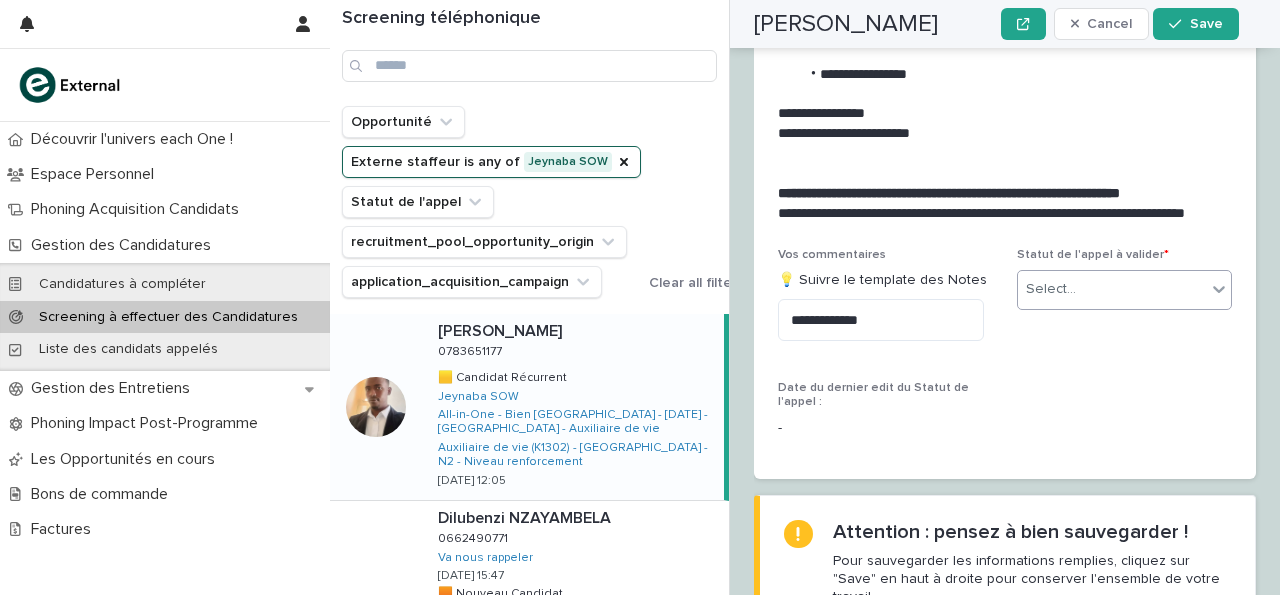 click on "Select..." at bounding box center [1112, 289] 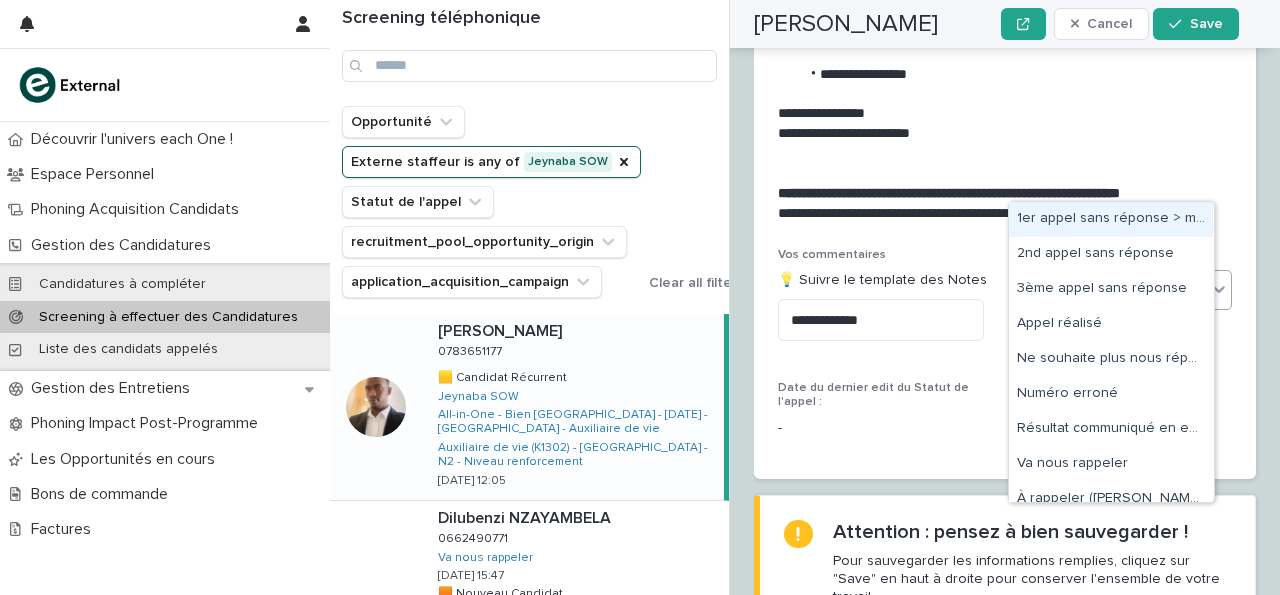 click on "1er appel sans réponse > message laissé" at bounding box center [1111, 219] 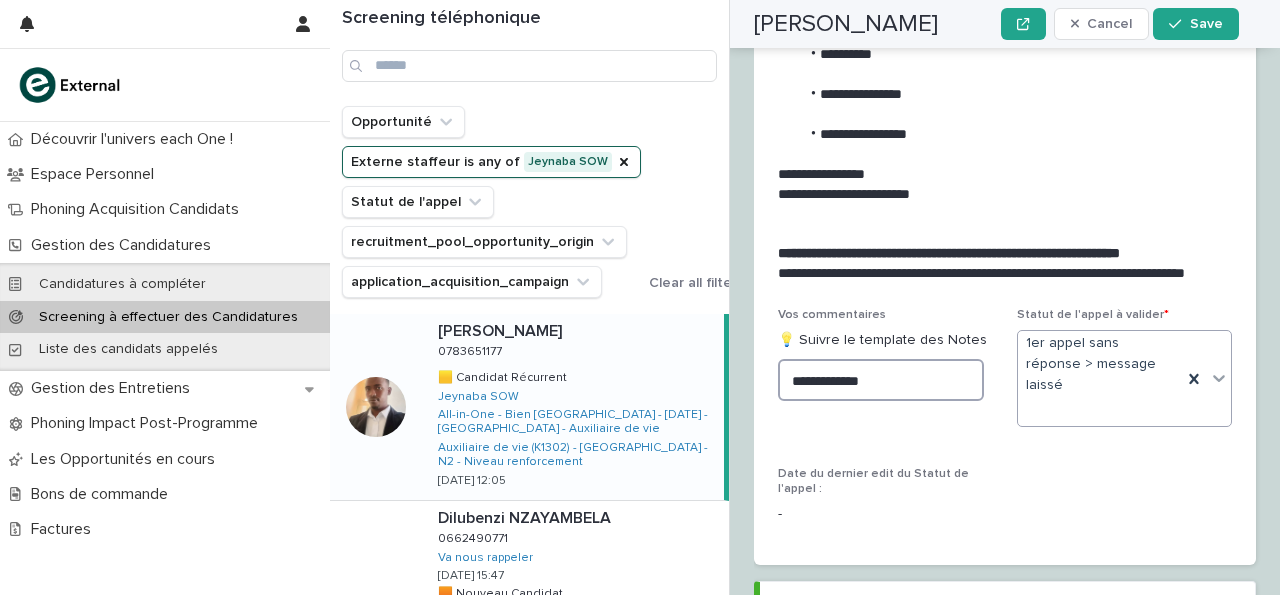 click on "**********" at bounding box center [881, 380] 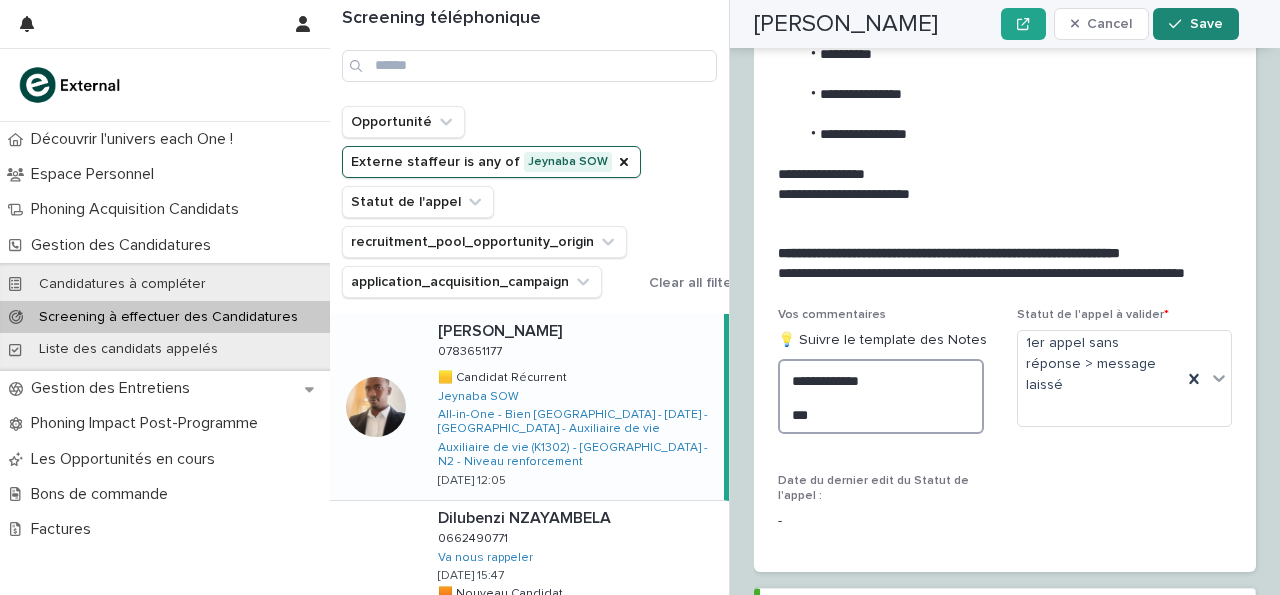 type on "**********" 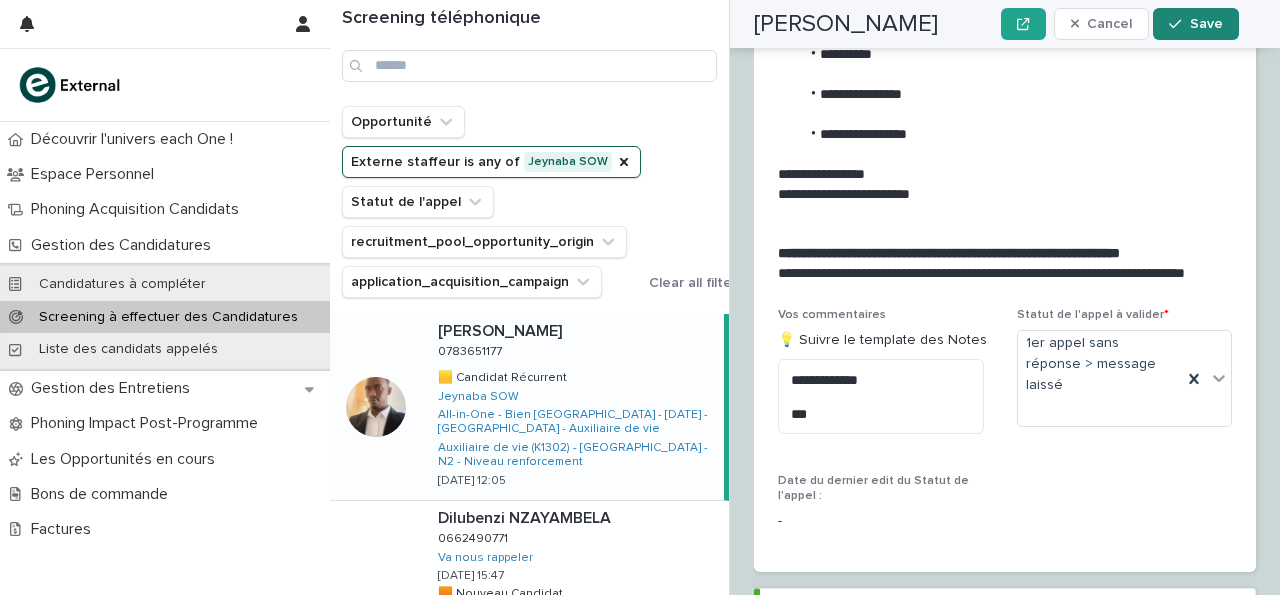 click on "Save" at bounding box center [1195, 24] 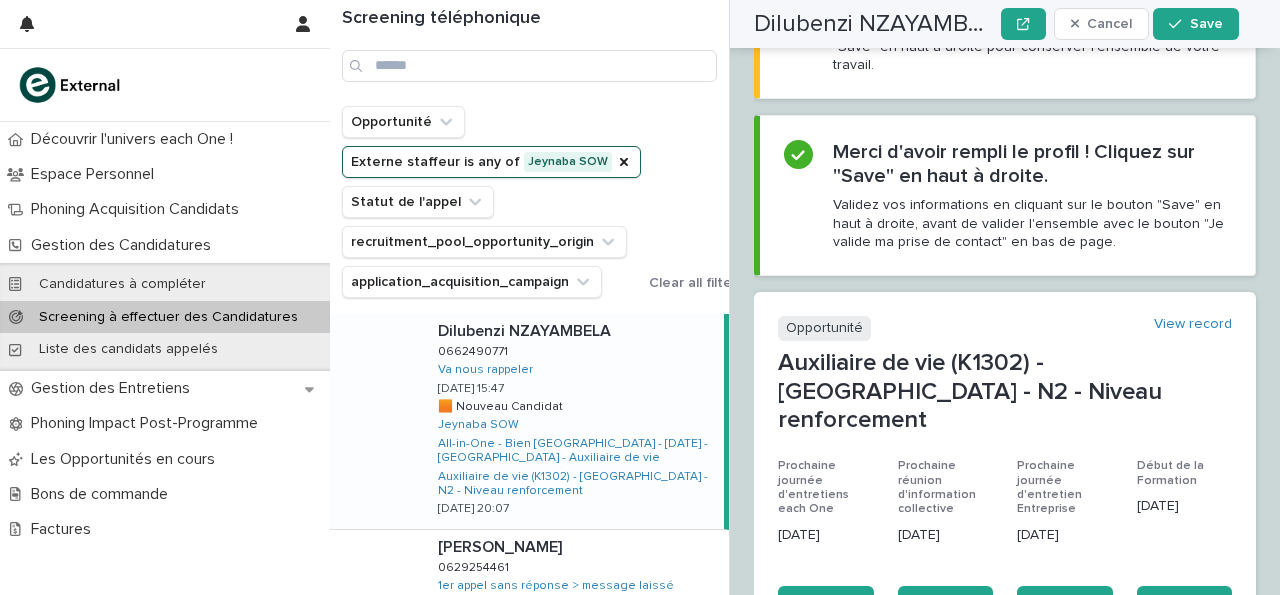 scroll, scrollTop: 0, scrollLeft: 0, axis: both 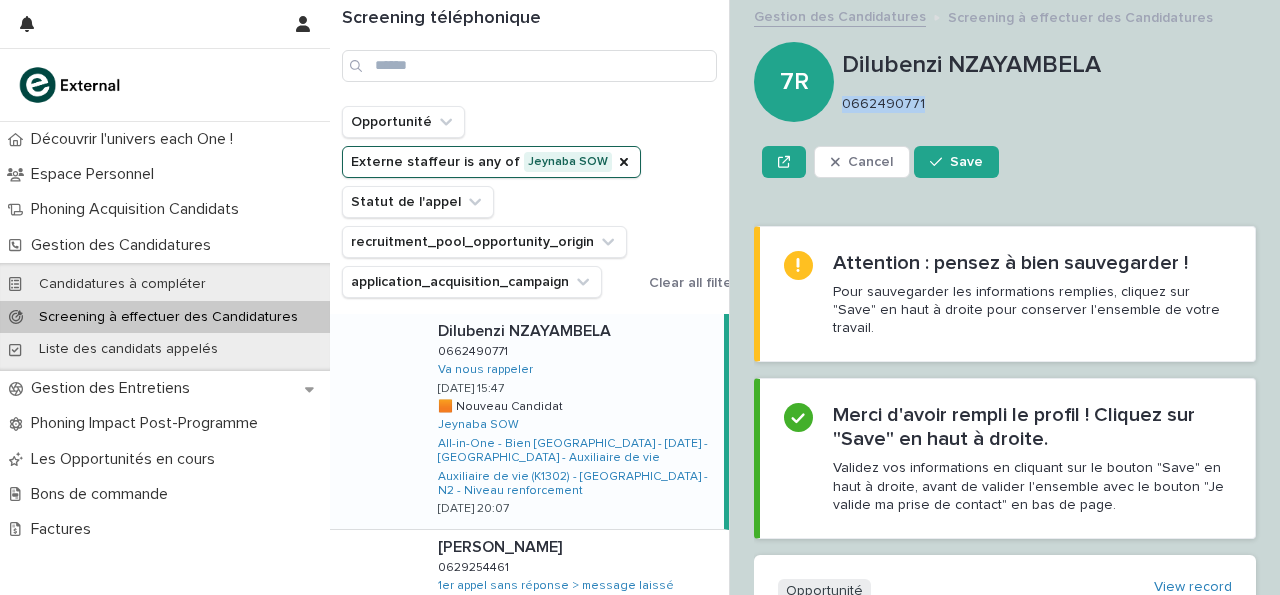 drag, startPoint x: 843, startPoint y: 101, endPoint x: 955, endPoint y: 100, distance: 112.00446 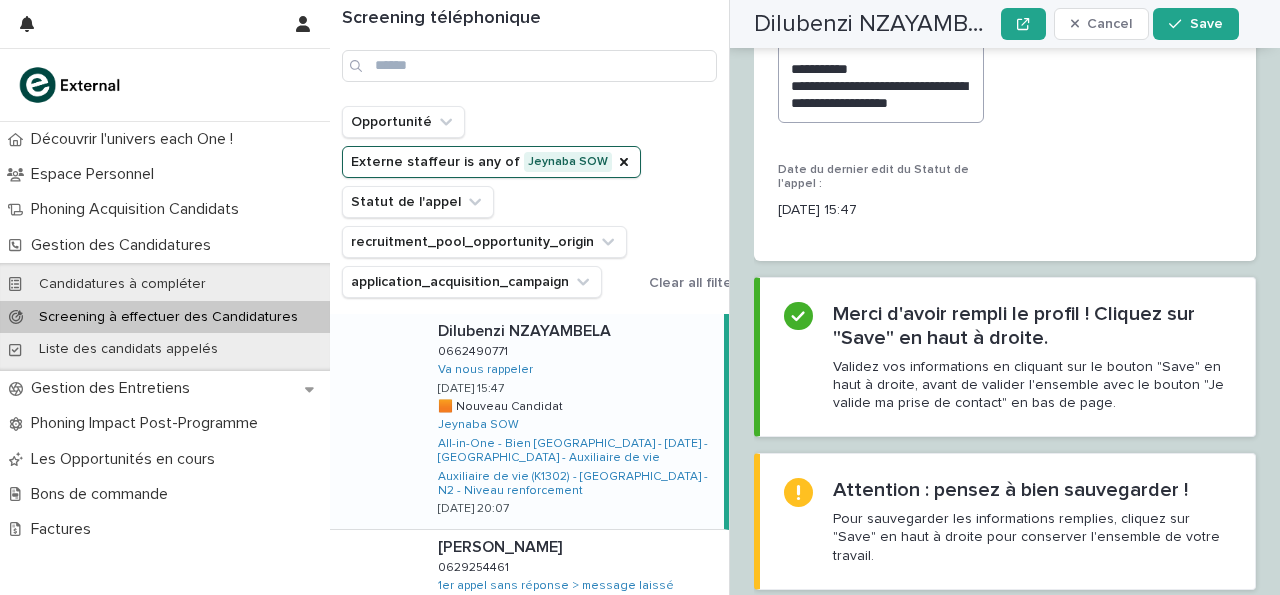 scroll, scrollTop: 3386, scrollLeft: 0, axis: vertical 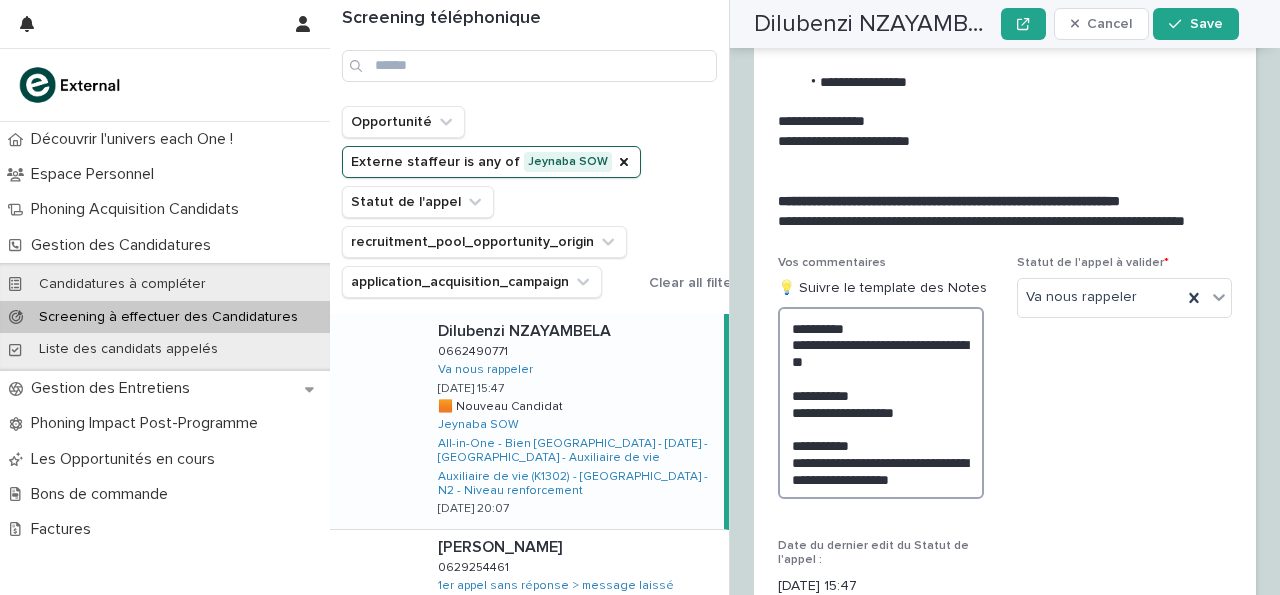 click on "**********" at bounding box center (881, 403) 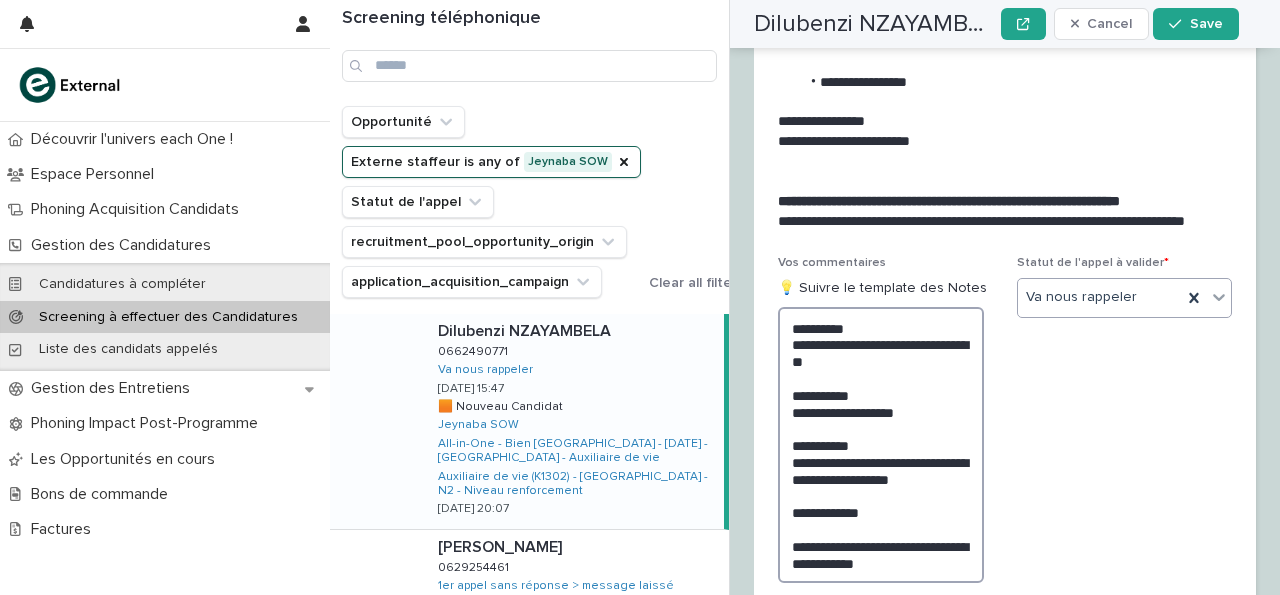 type on "**********" 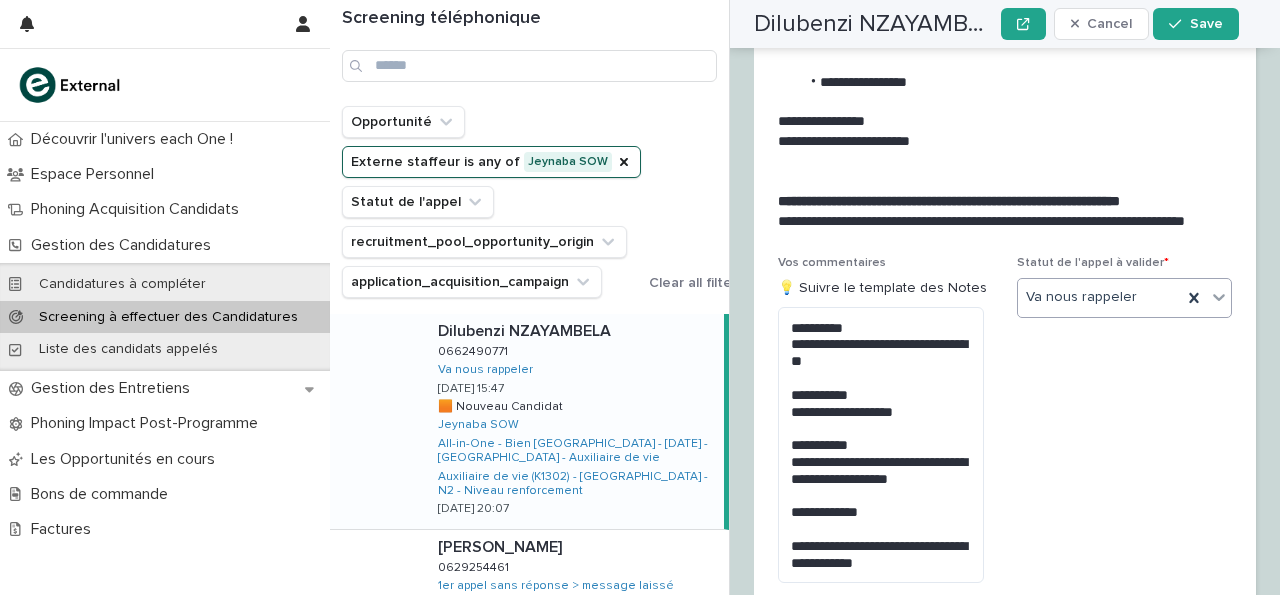 click 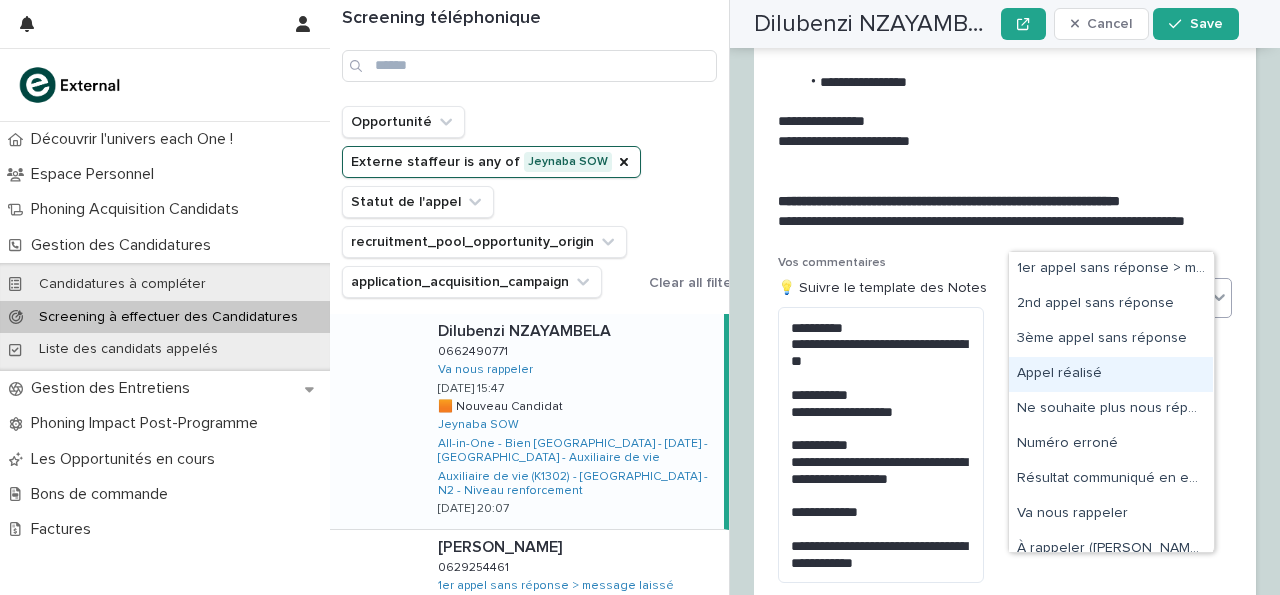 click on "Appel réalisé" at bounding box center (1111, 374) 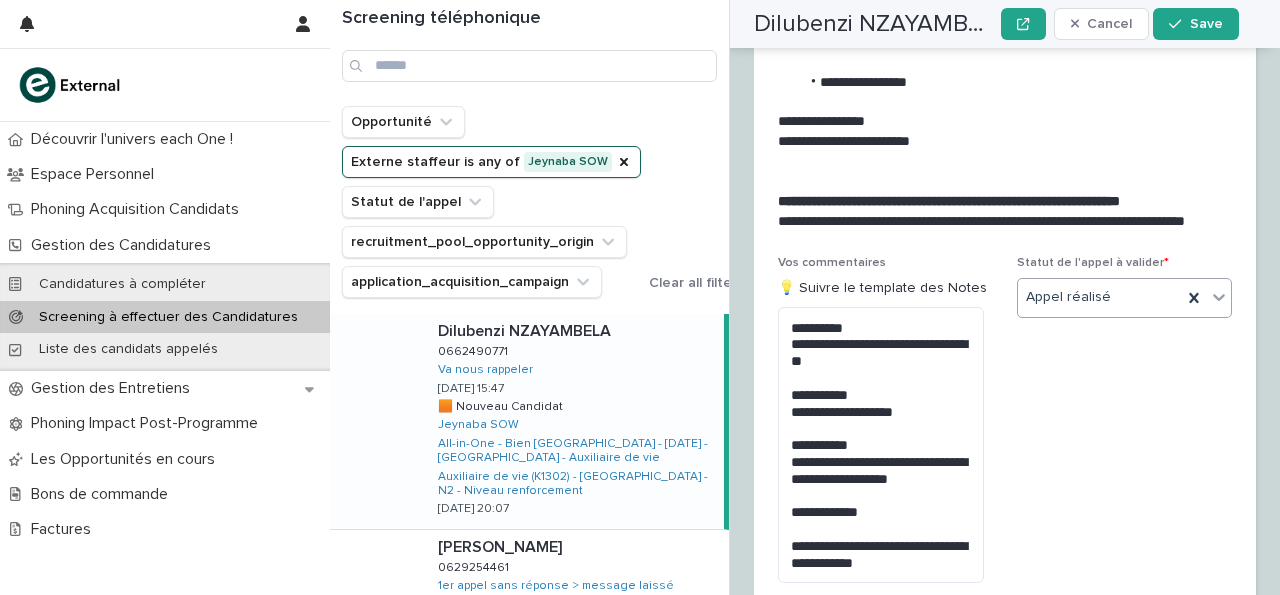 scroll, scrollTop: 3846, scrollLeft: 0, axis: vertical 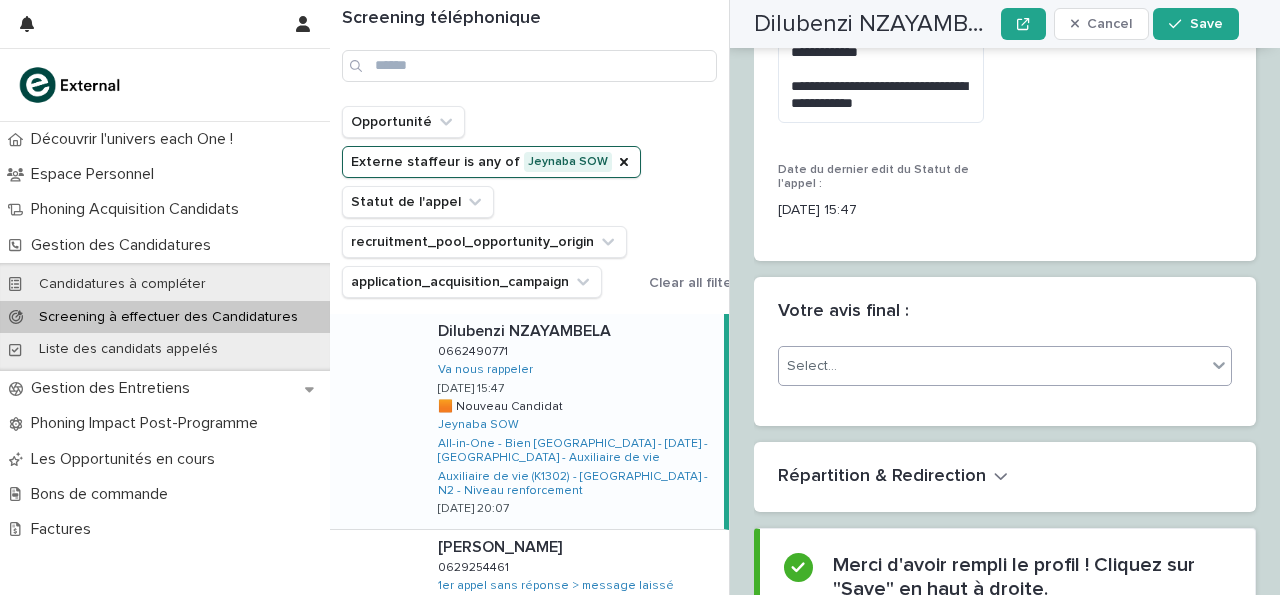 click on "Select..." at bounding box center [992, 366] 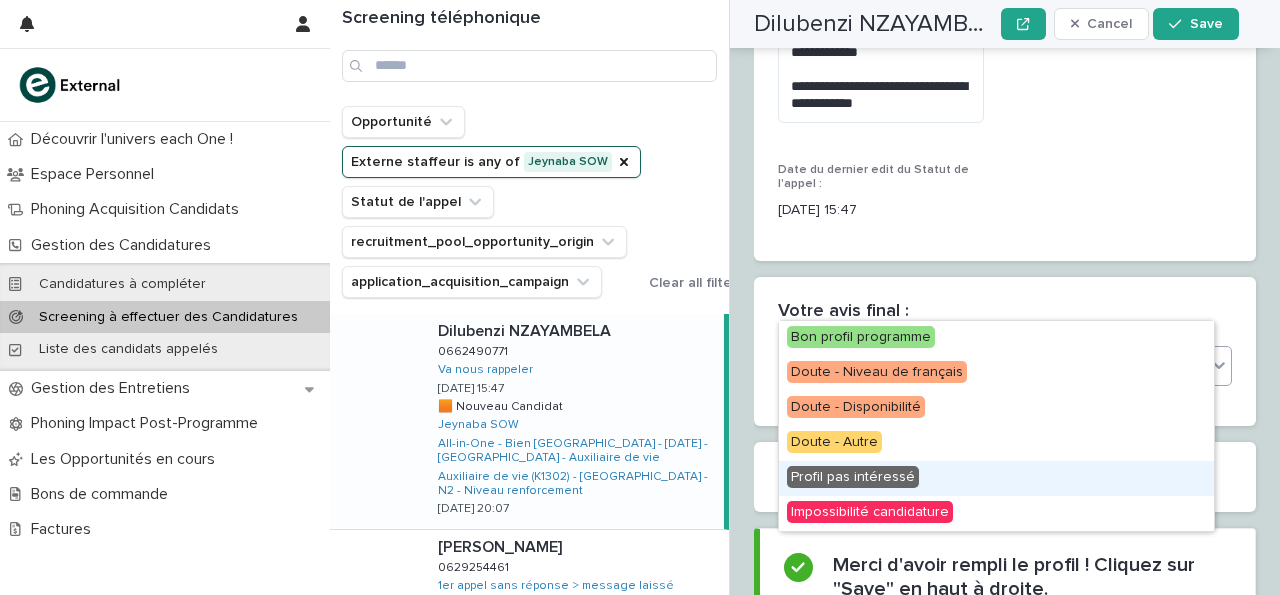 click on "Profil pas intéressé" at bounding box center (853, 477) 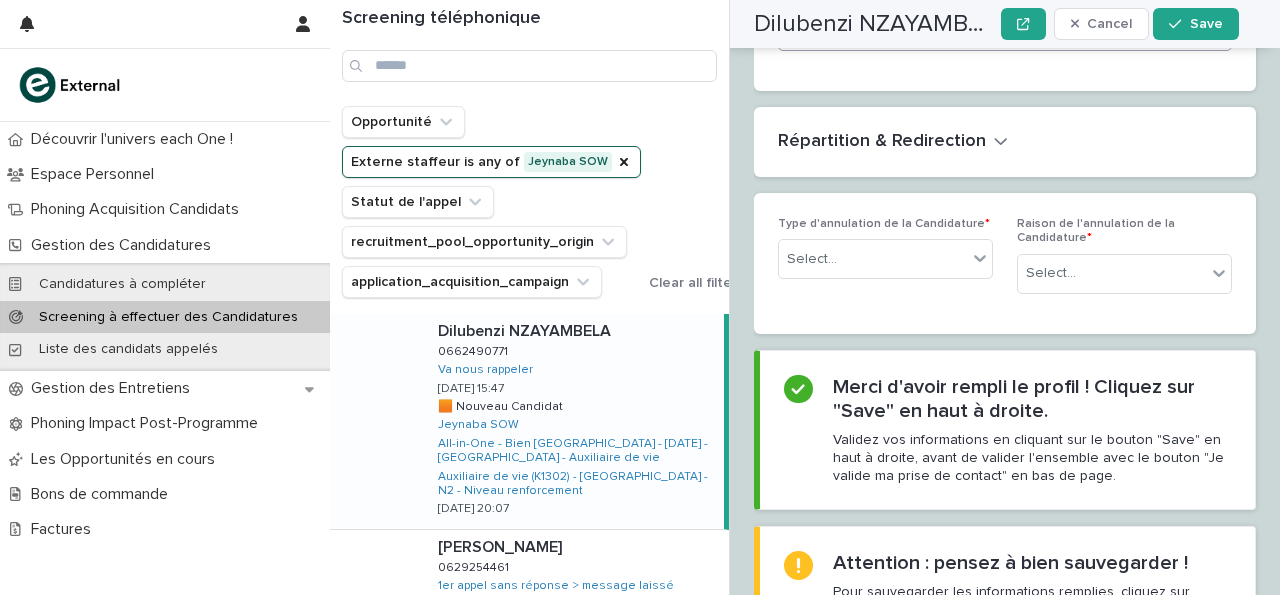 scroll, scrollTop: 4183, scrollLeft: 0, axis: vertical 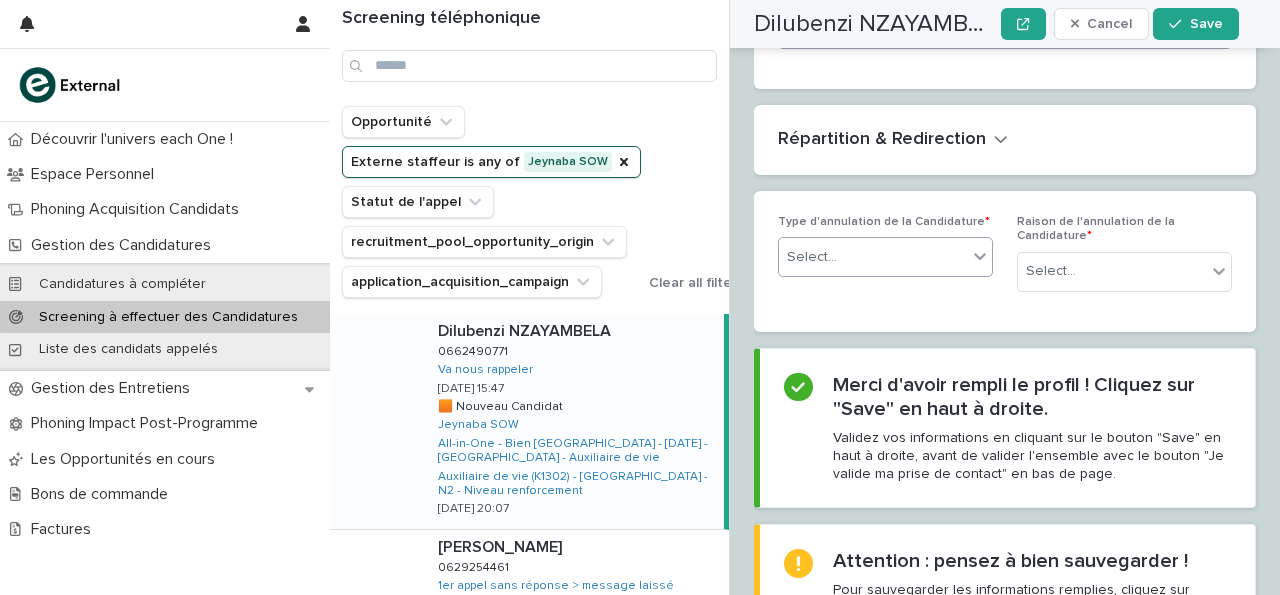 click on "Select..." at bounding box center (812, 257) 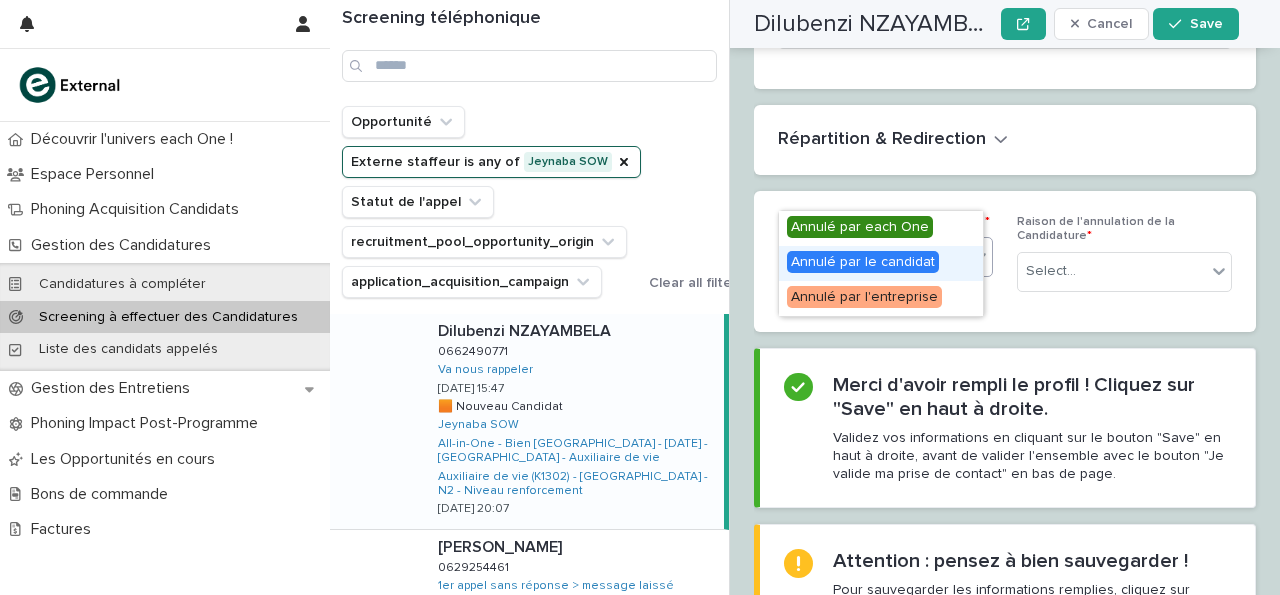 click on "Annulé par le candidat" at bounding box center [881, 263] 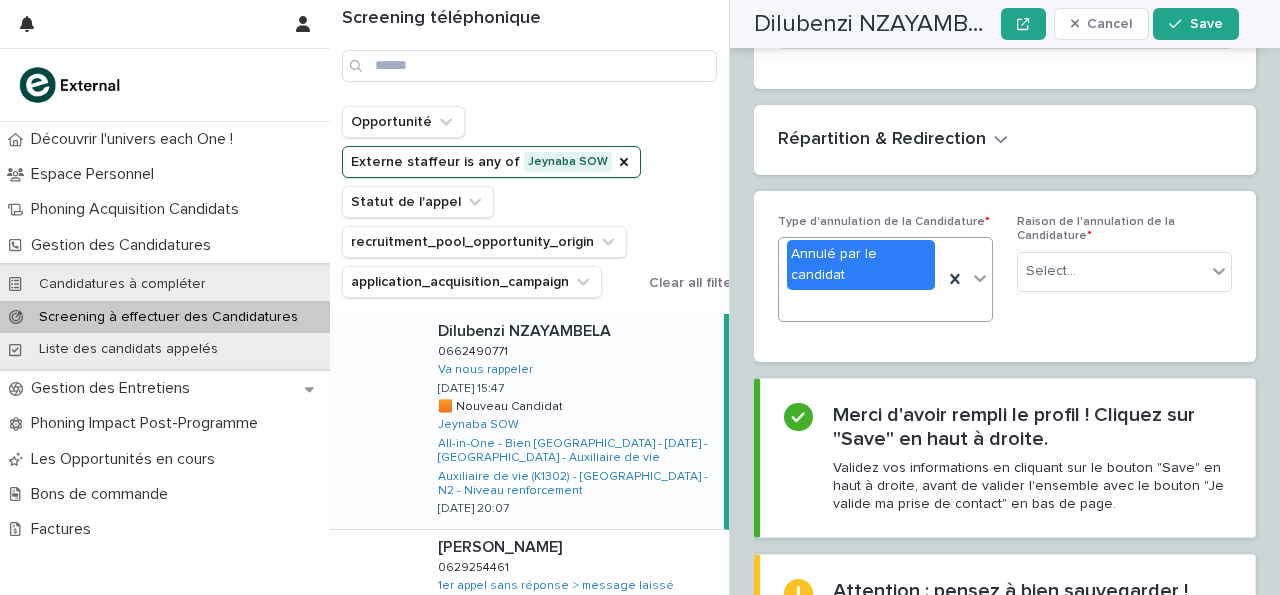 scroll, scrollTop: 4183, scrollLeft: 0, axis: vertical 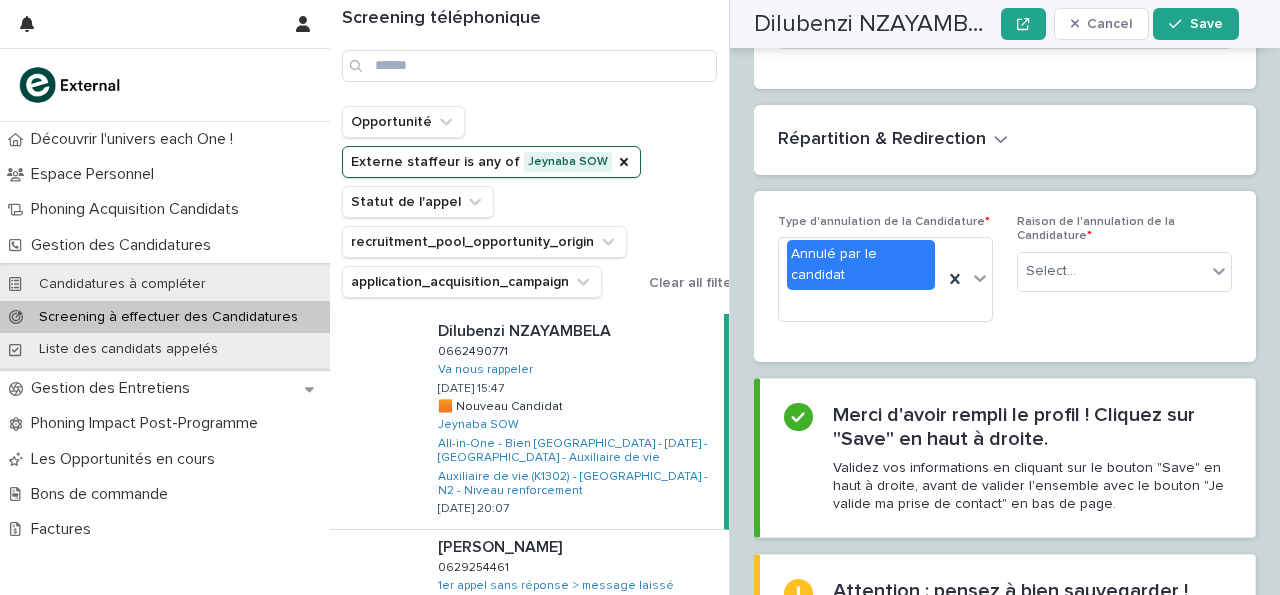 click on "Raison de l'annulation de la Candidature * Select..." at bounding box center [1124, 261] 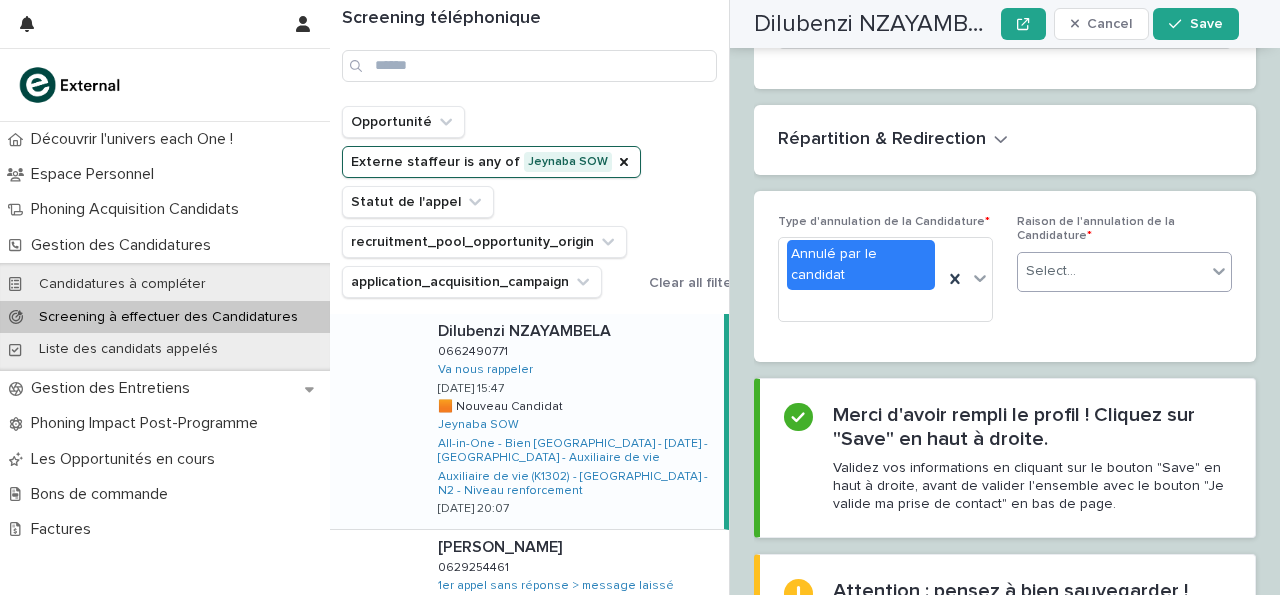 click on "Select..." at bounding box center [1124, 272] 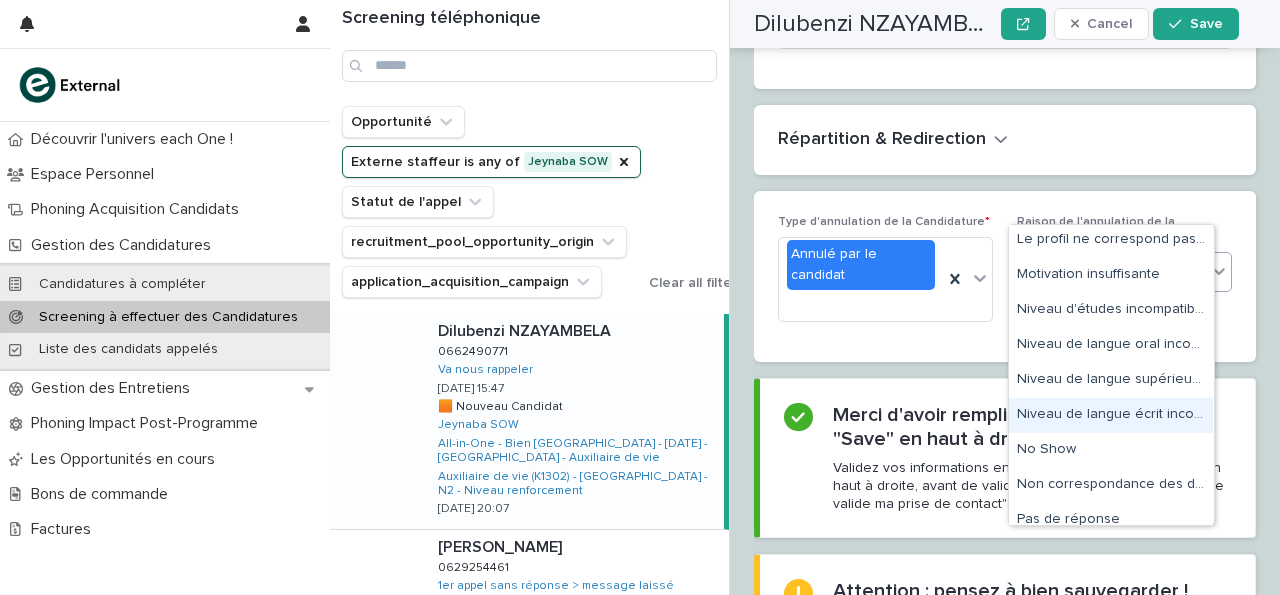 scroll, scrollTop: 502, scrollLeft: 0, axis: vertical 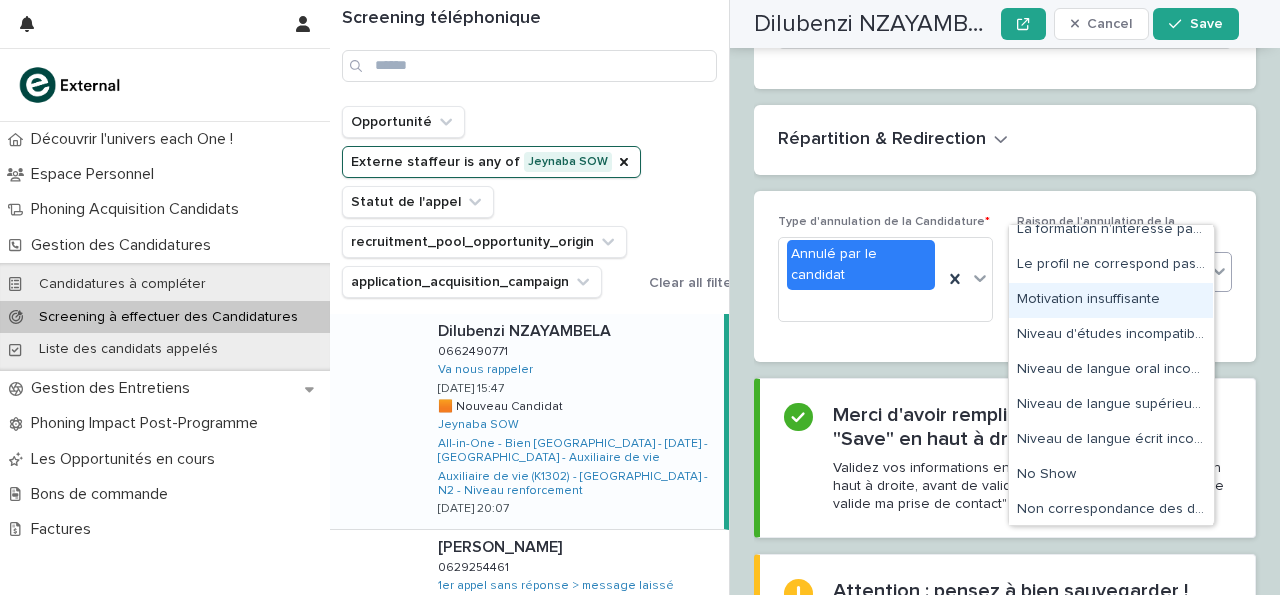 click on "Motivation insuffisante" at bounding box center (1111, 300) 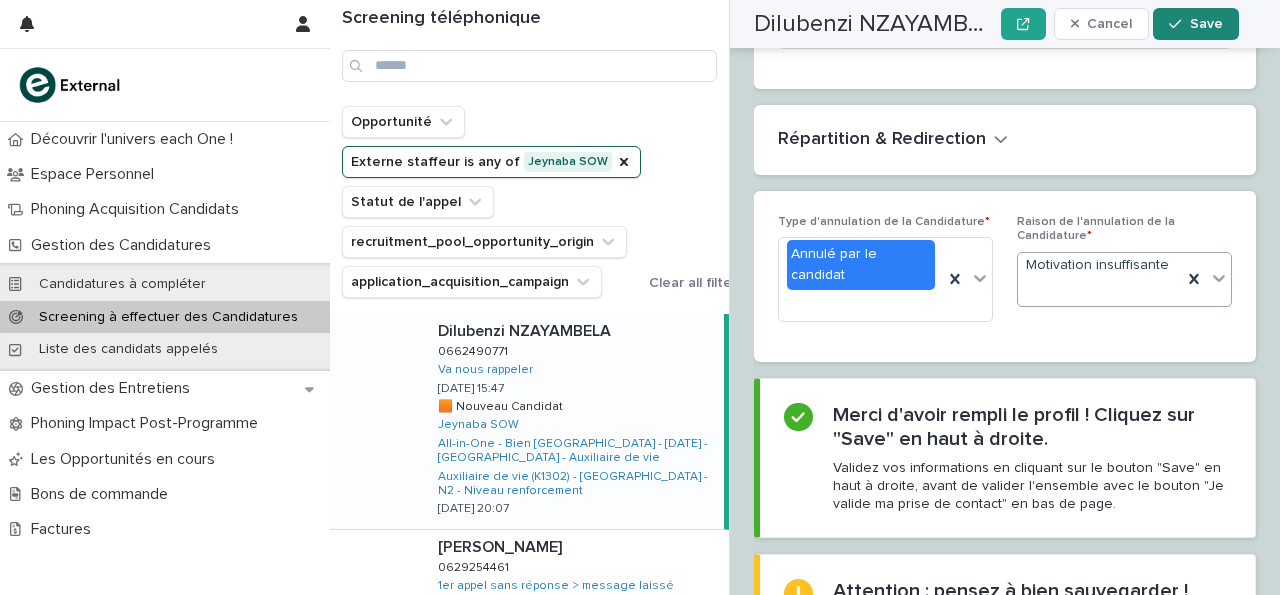 click on "Save" at bounding box center (1206, 24) 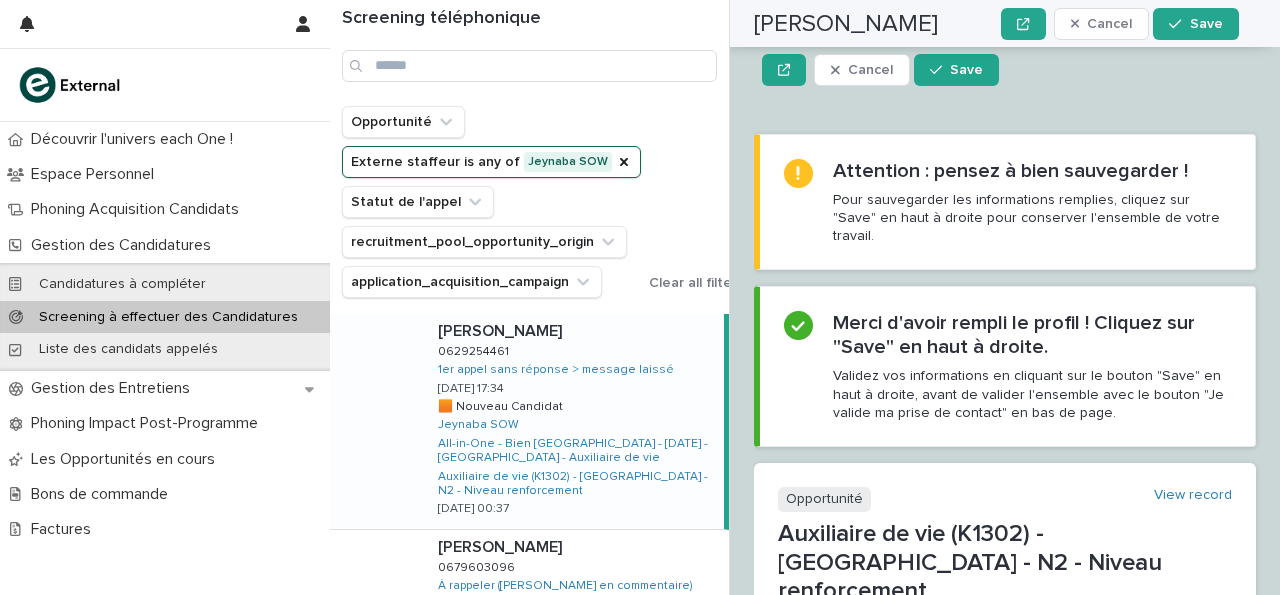 scroll, scrollTop: 0, scrollLeft: 0, axis: both 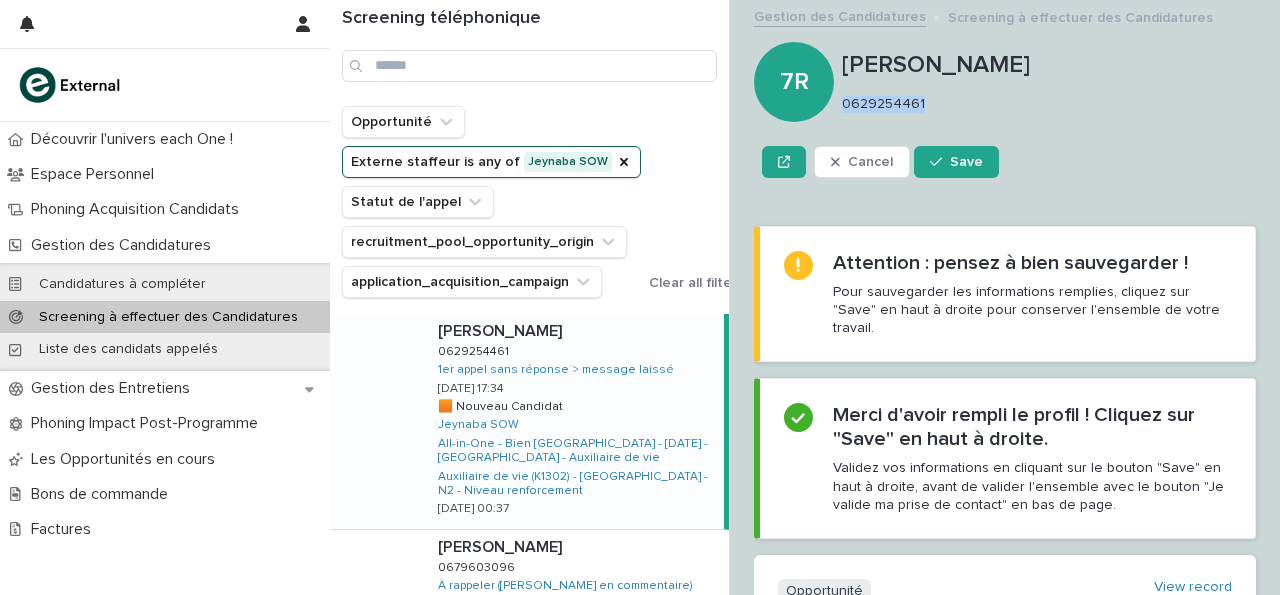 drag, startPoint x: 843, startPoint y: 101, endPoint x: 943, endPoint y: 101, distance: 100 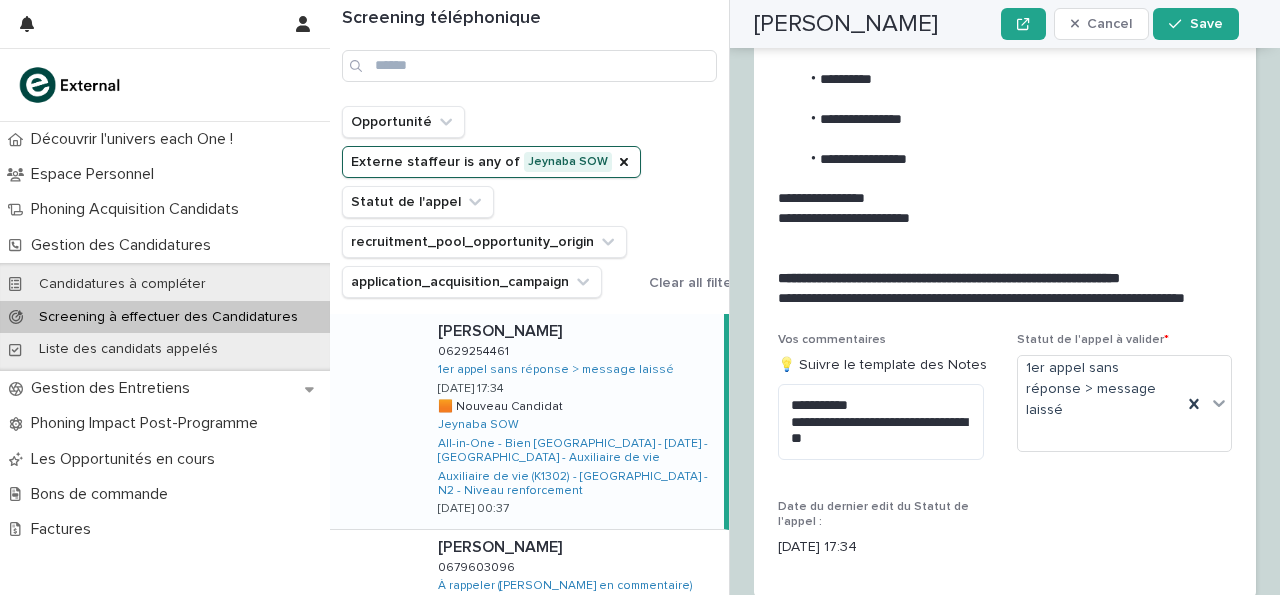 scroll, scrollTop: 3291, scrollLeft: 0, axis: vertical 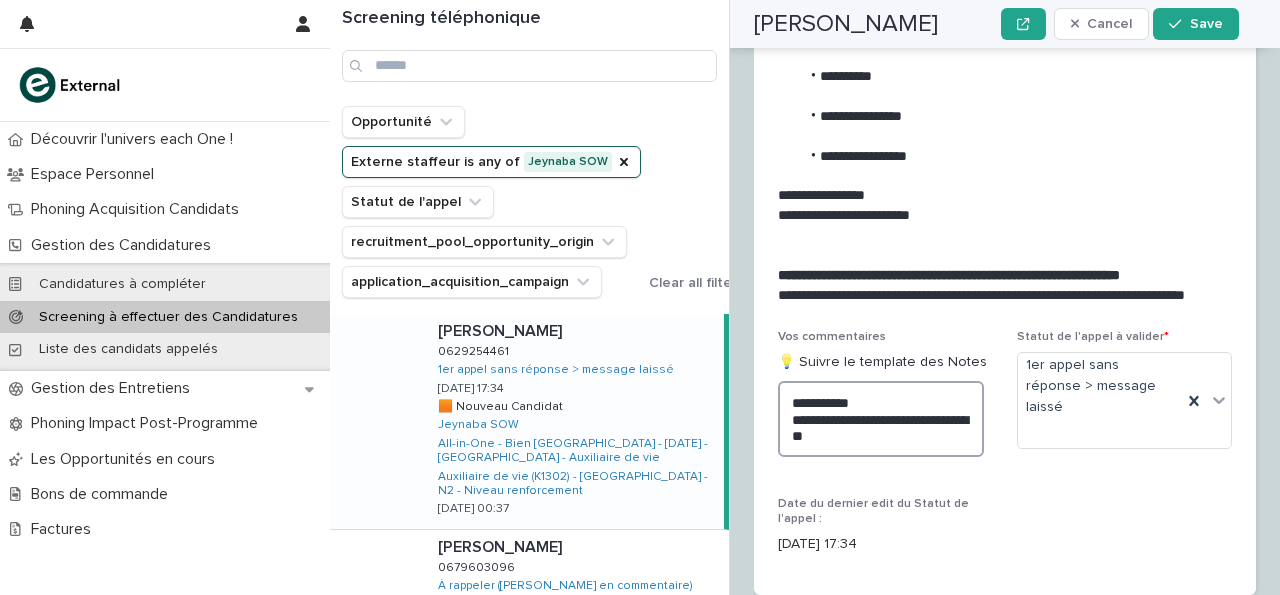 click on "**********" at bounding box center [881, 419] 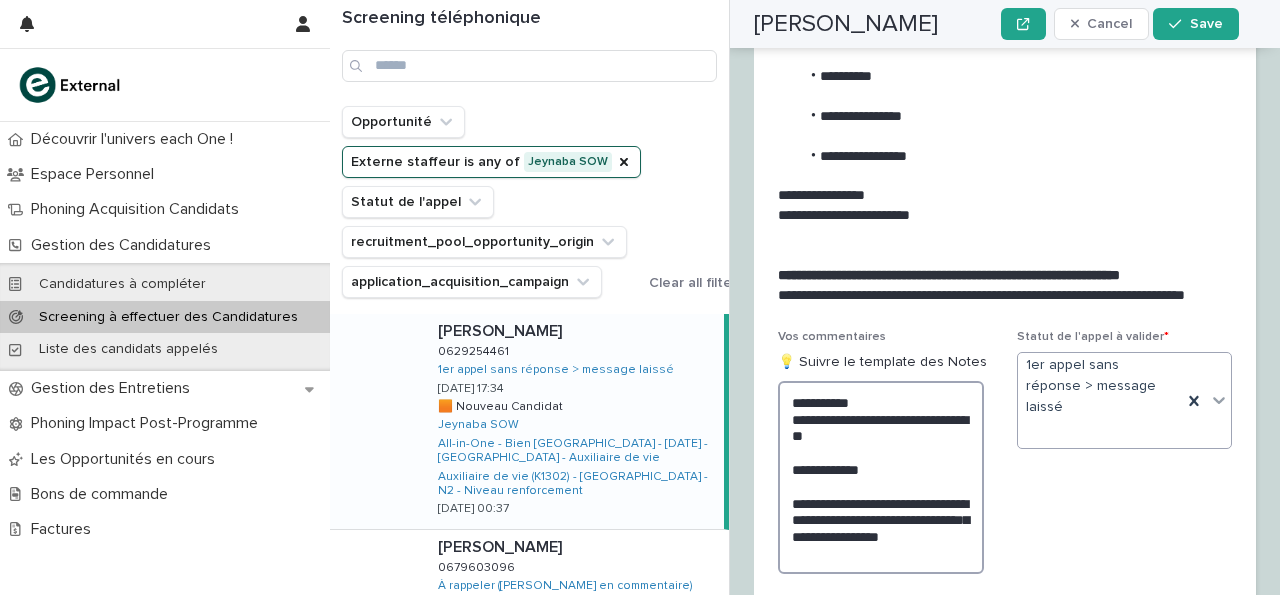 type on "**********" 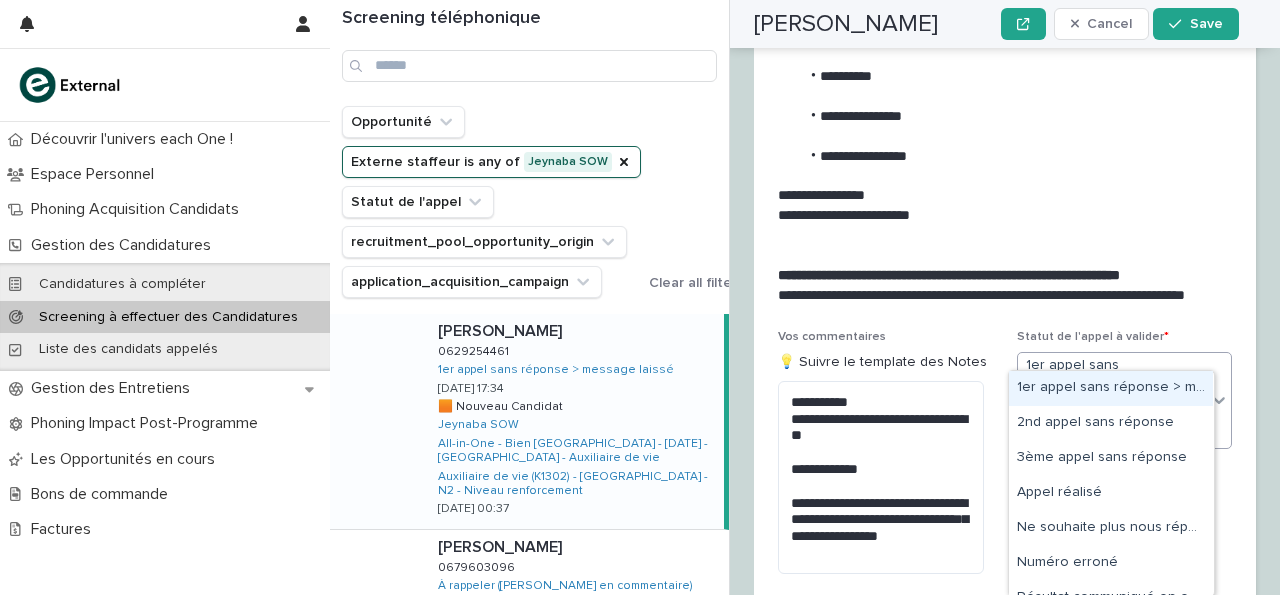 click 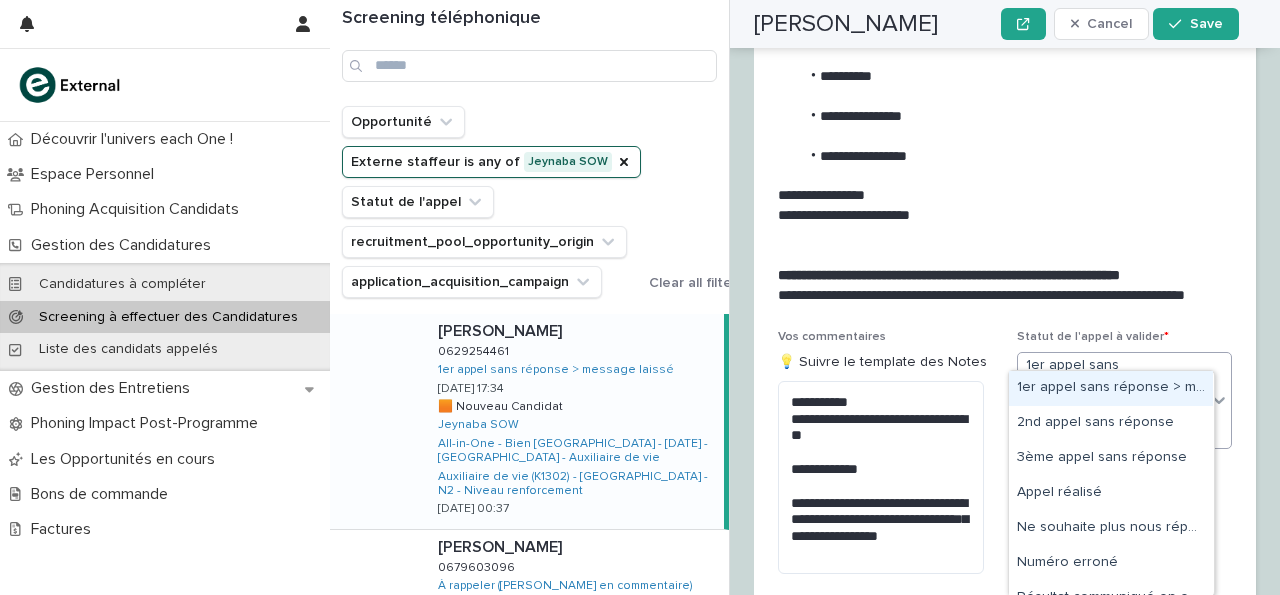 click 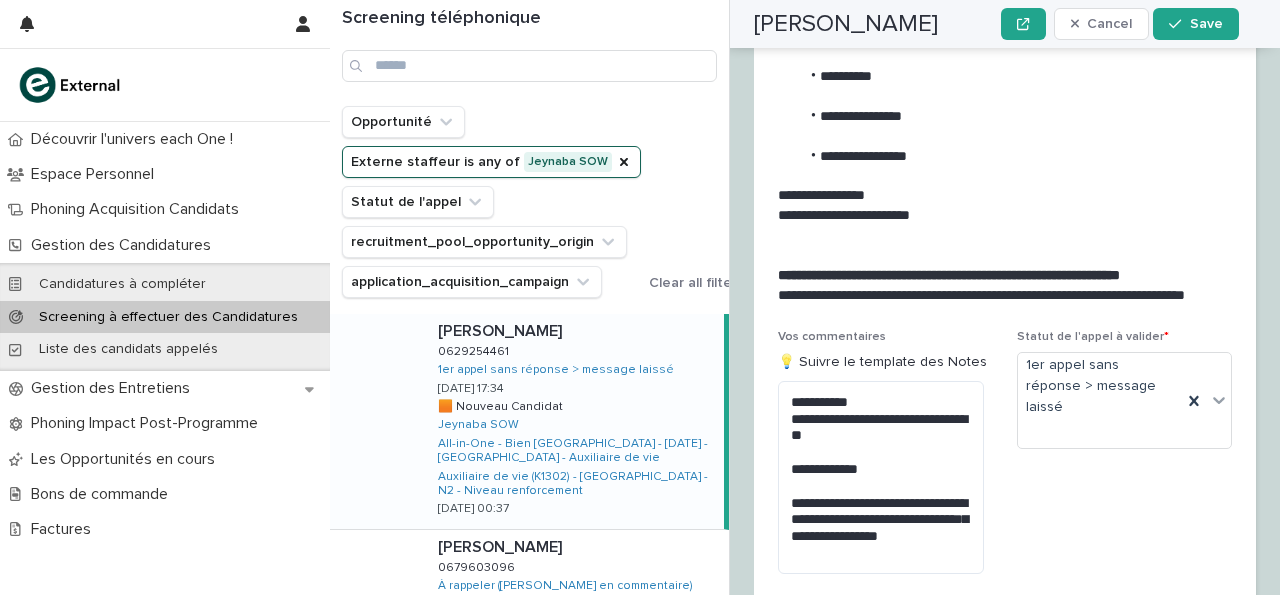 click on "Statut de l'appel à valider * 1er appel sans réponse > message laissé" at bounding box center [1124, 460] 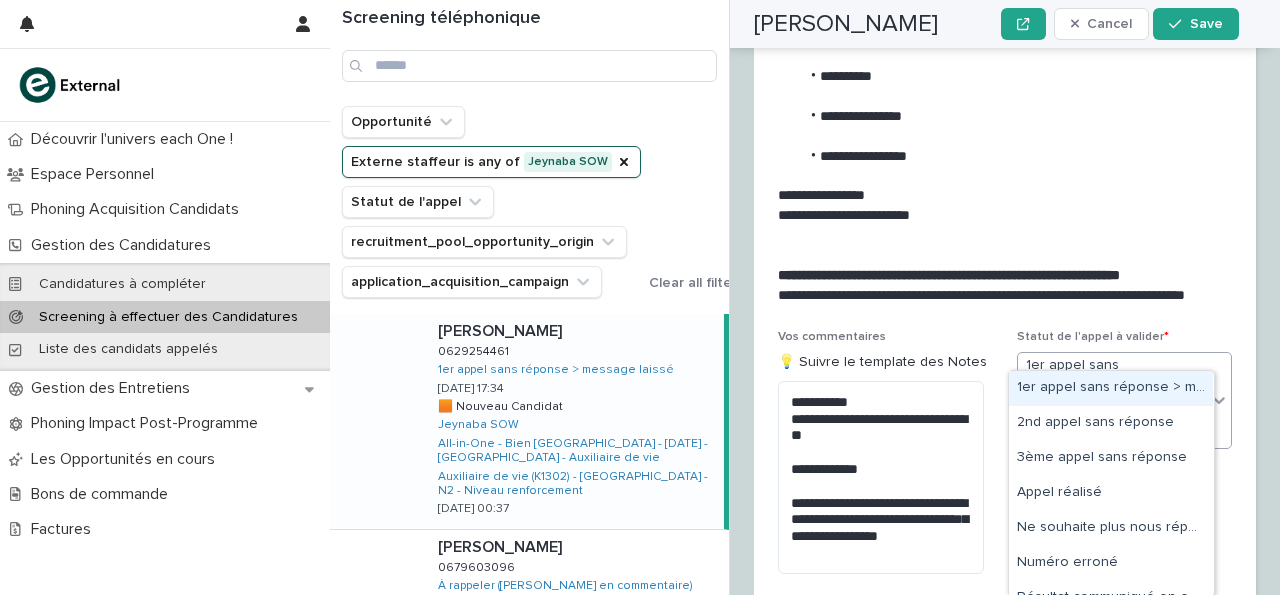 click 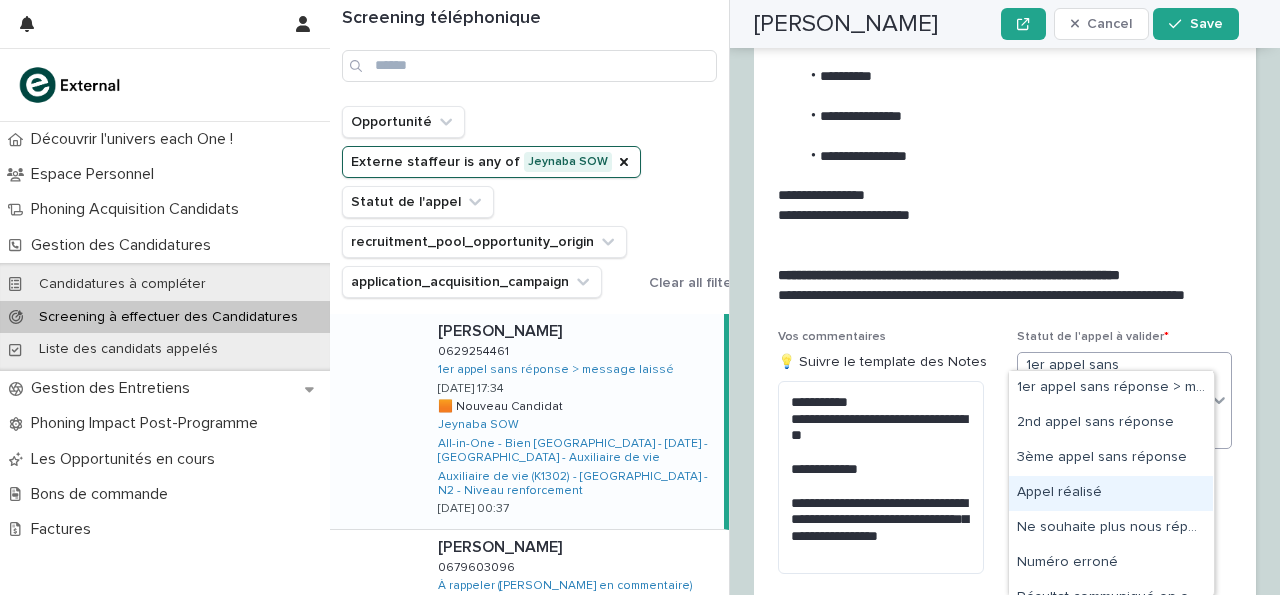 click on "Appel réalisé" at bounding box center (1111, 493) 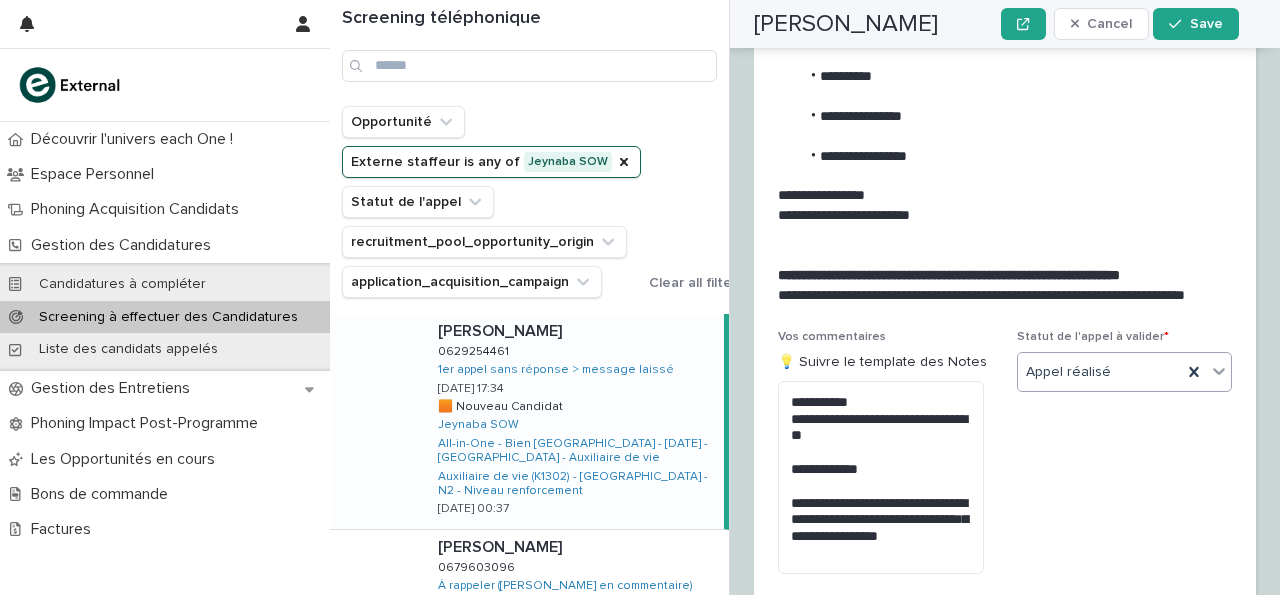 scroll, scrollTop: 3751, scrollLeft: 0, axis: vertical 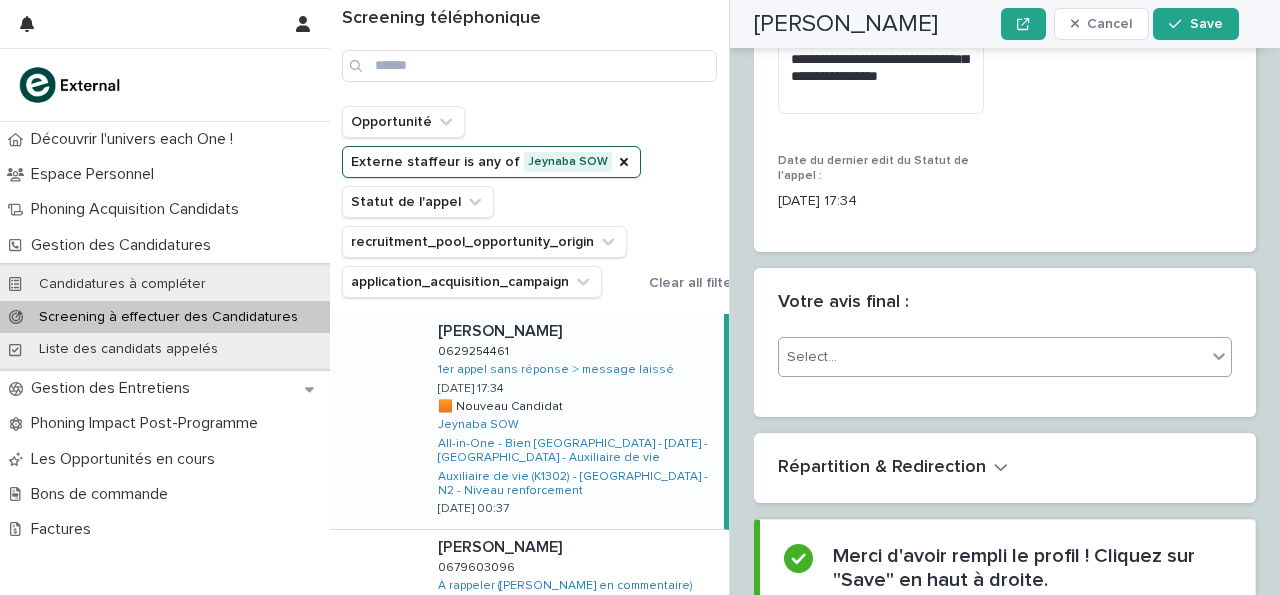 click on "Select..." at bounding box center (992, 357) 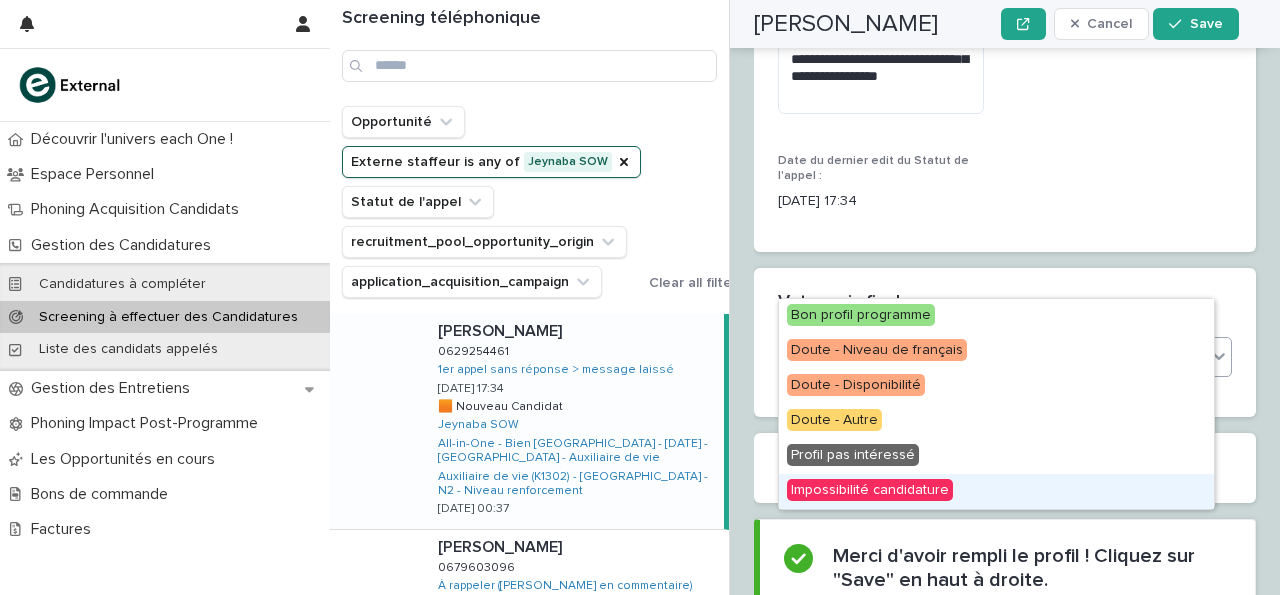 click on "Impossibilité candidature" at bounding box center (870, 490) 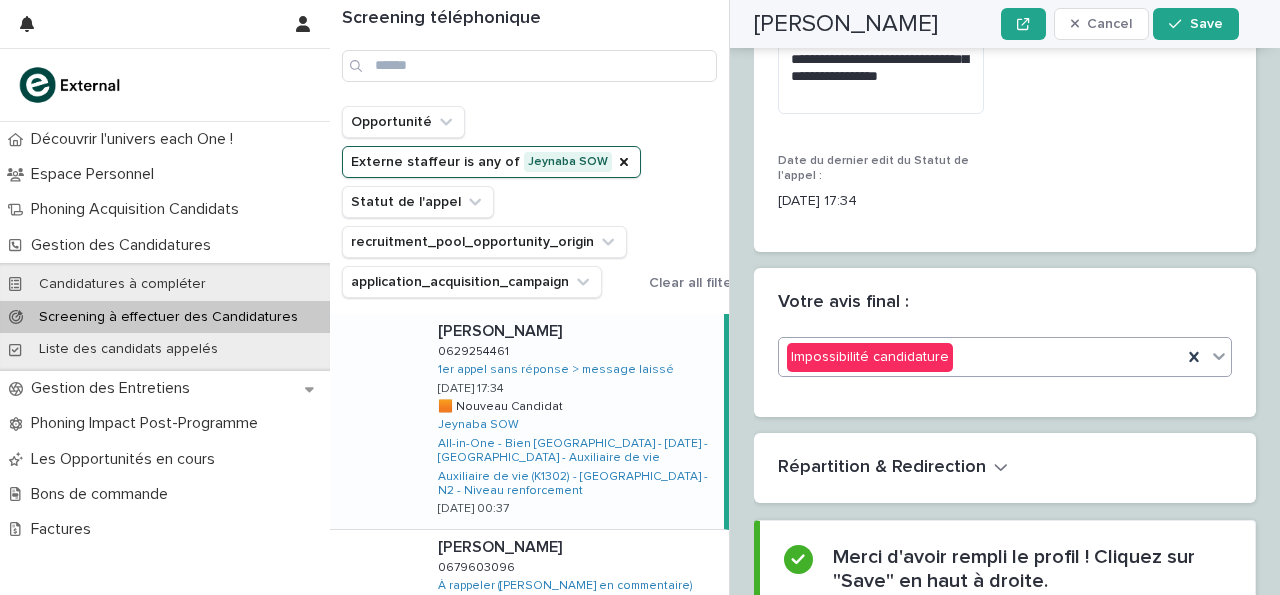 scroll, scrollTop: 3981, scrollLeft: 0, axis: vertical 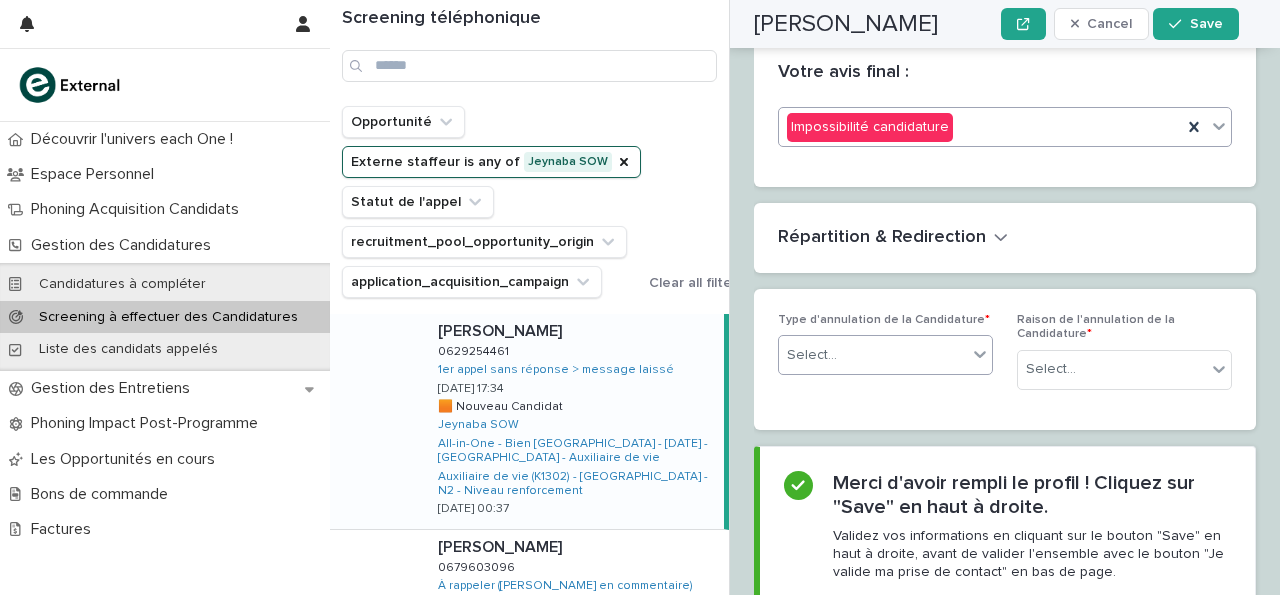 click on "Select..." at bounding box center (873, 355) 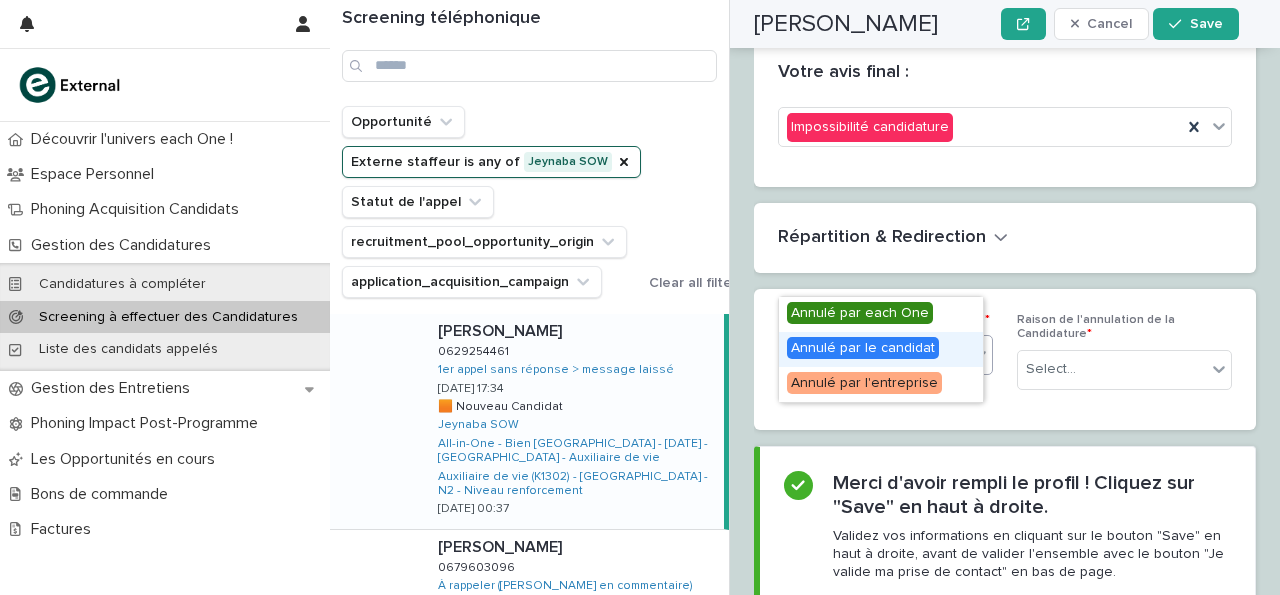 click on "Annulé par le candidat" at bounding box center (863, 348) 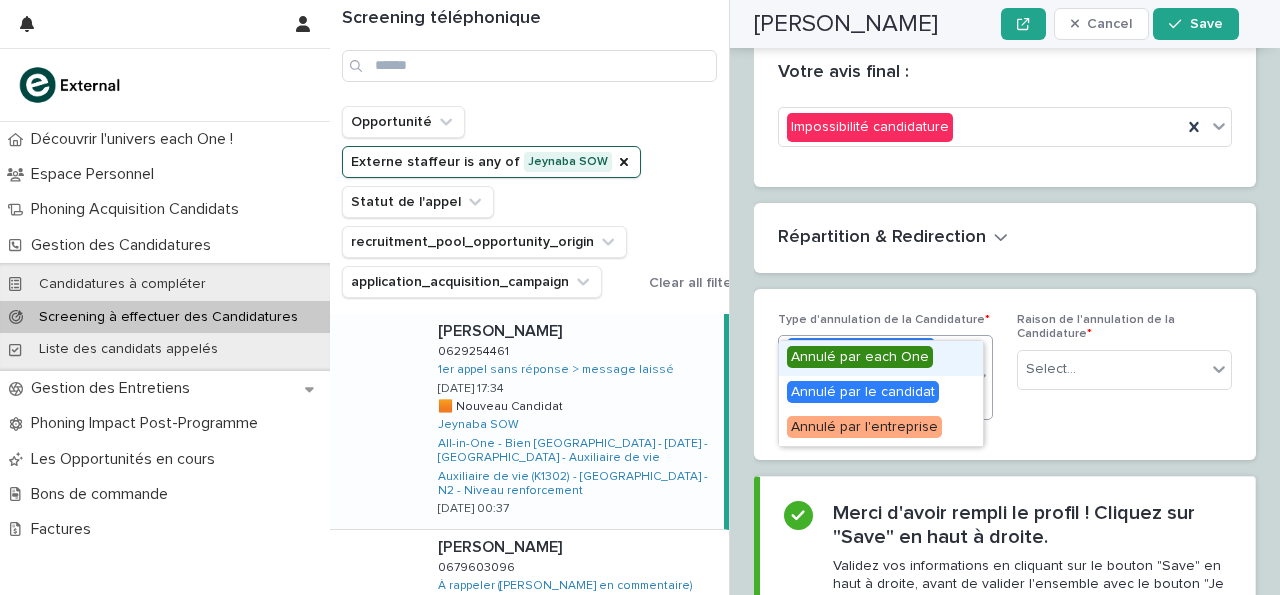 click at bounding box center (980, 377) 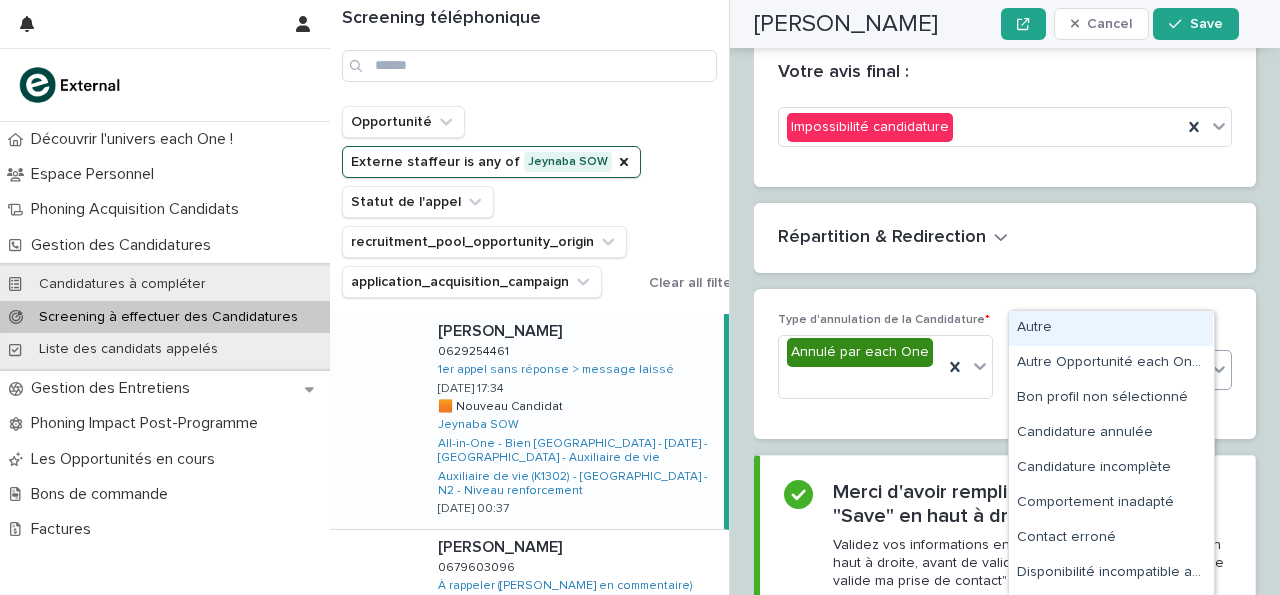 click on "Select..." at bounding box center (1112, 369) 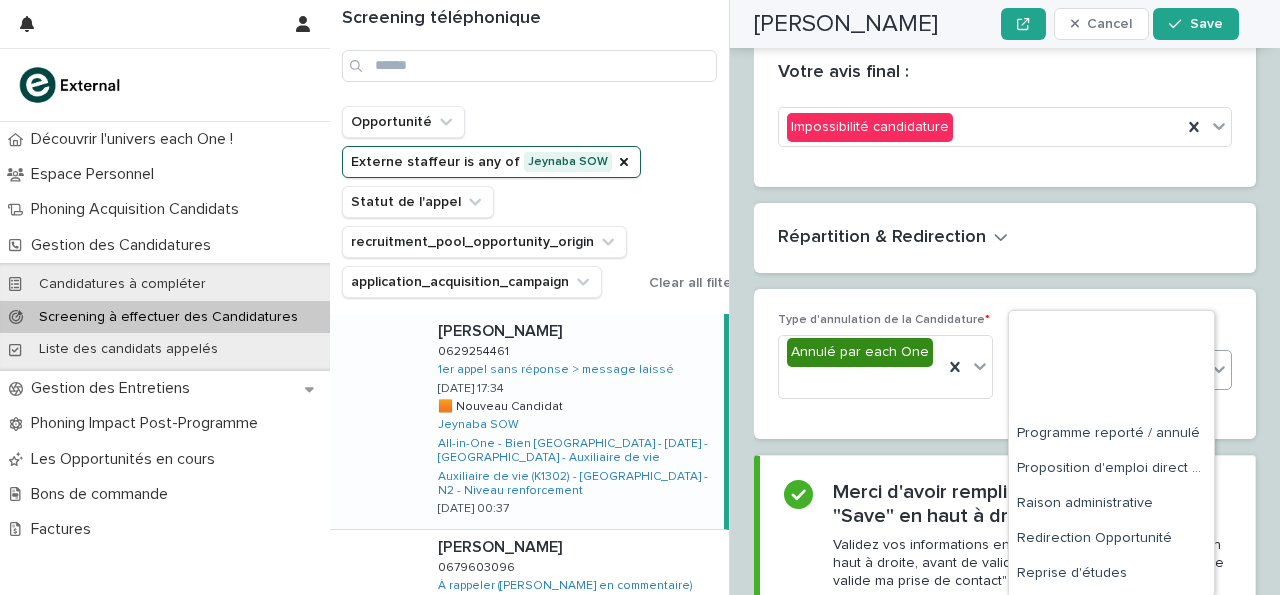 scroll, scrollTop: 1080, scrollLeft: 0, axis: vertical 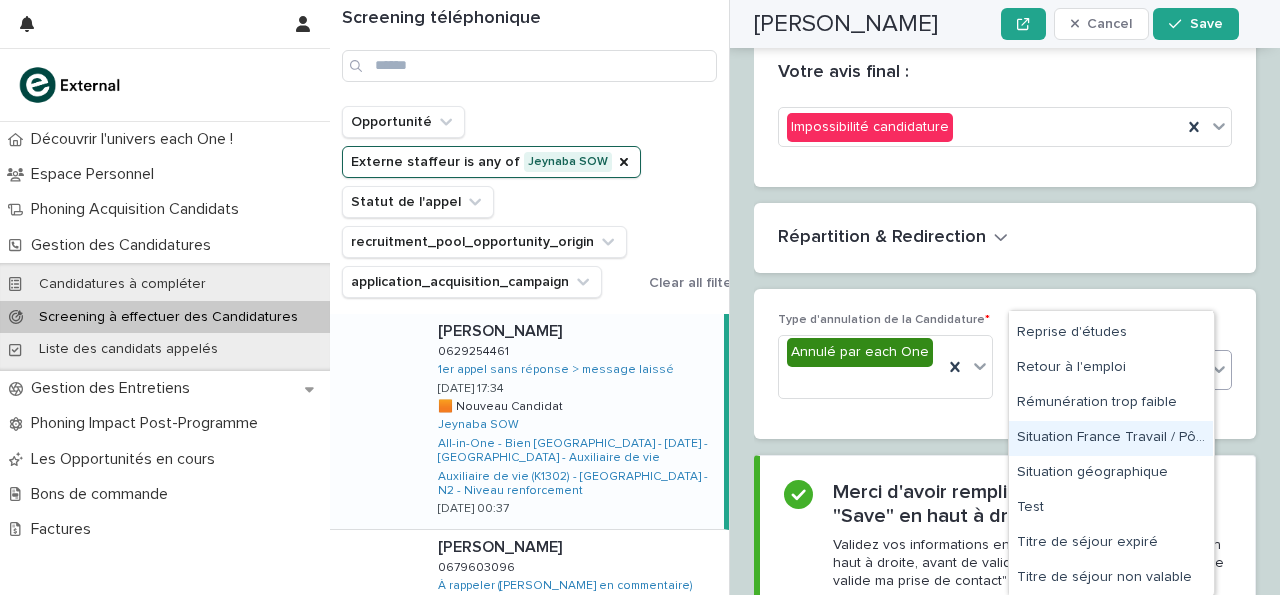 click on "Situation France Travail / Pôle Emploi non conforme" at bounding box center (1111, 438) 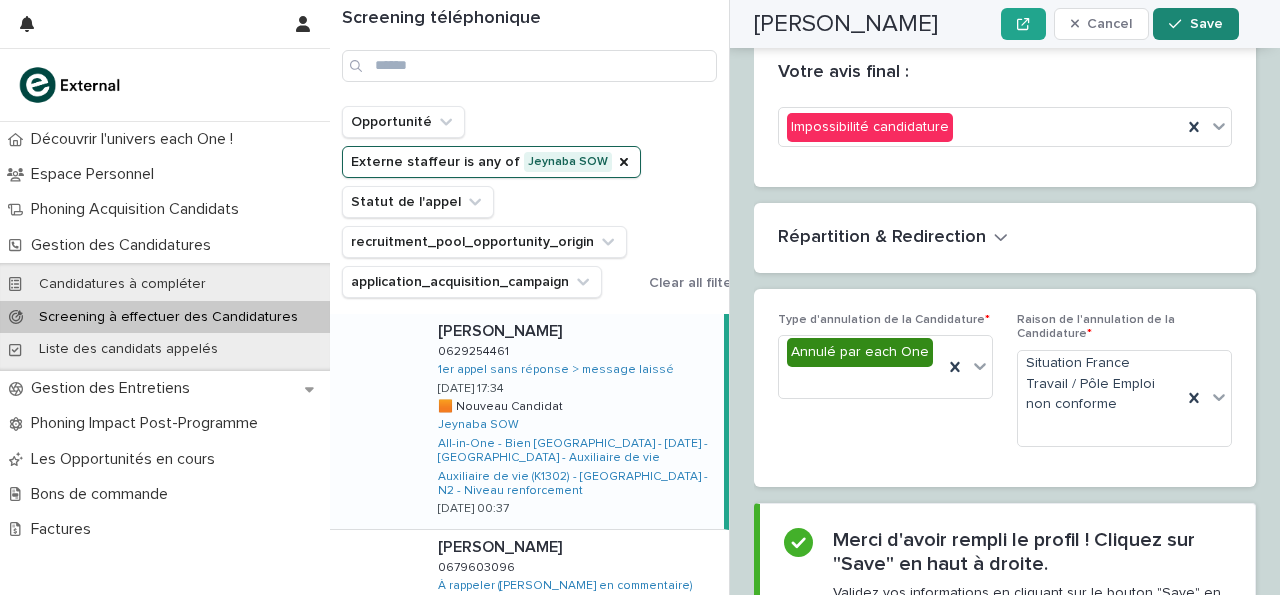 click on "Save" at bounding box center (1206, 24) 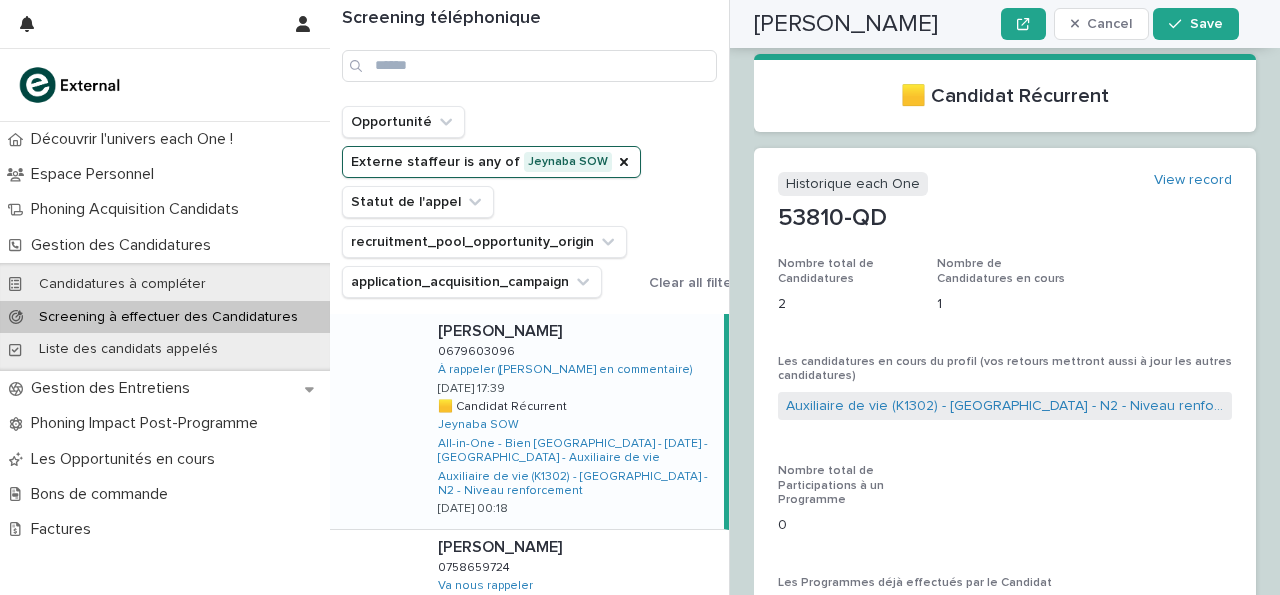 scroll, scrollTop: 0, scrollLeft: 0, axis: both 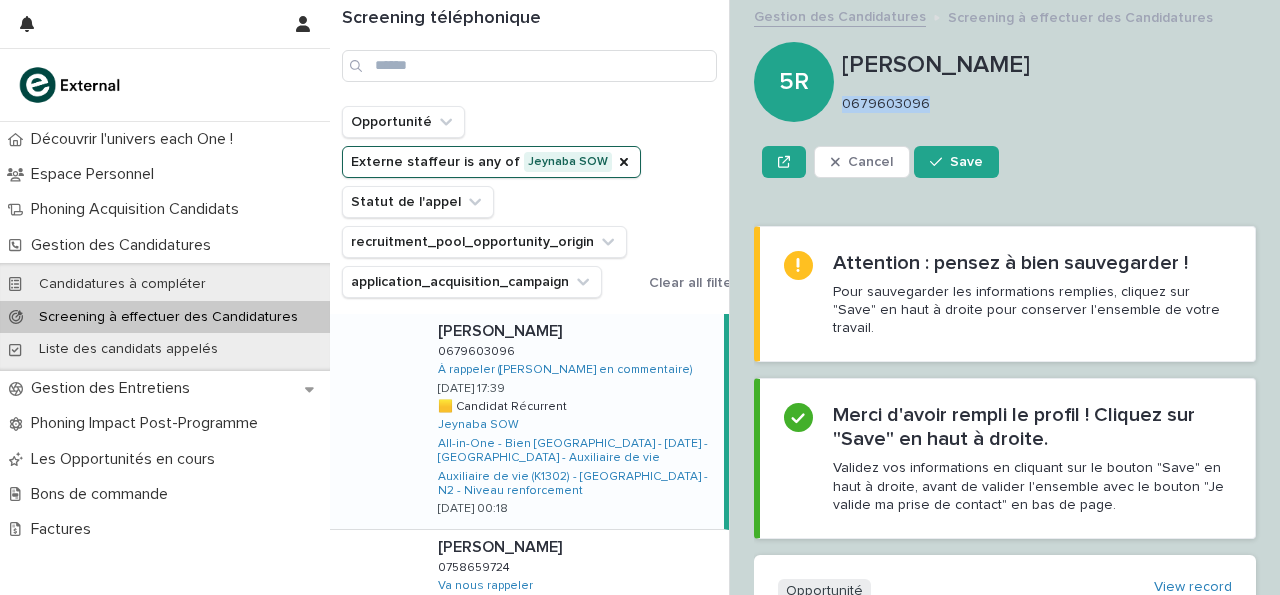 drag, startPoint x: 845, startPoint y: 99, endPoint x: 947, endPoint y: 92, distance: 102.239914 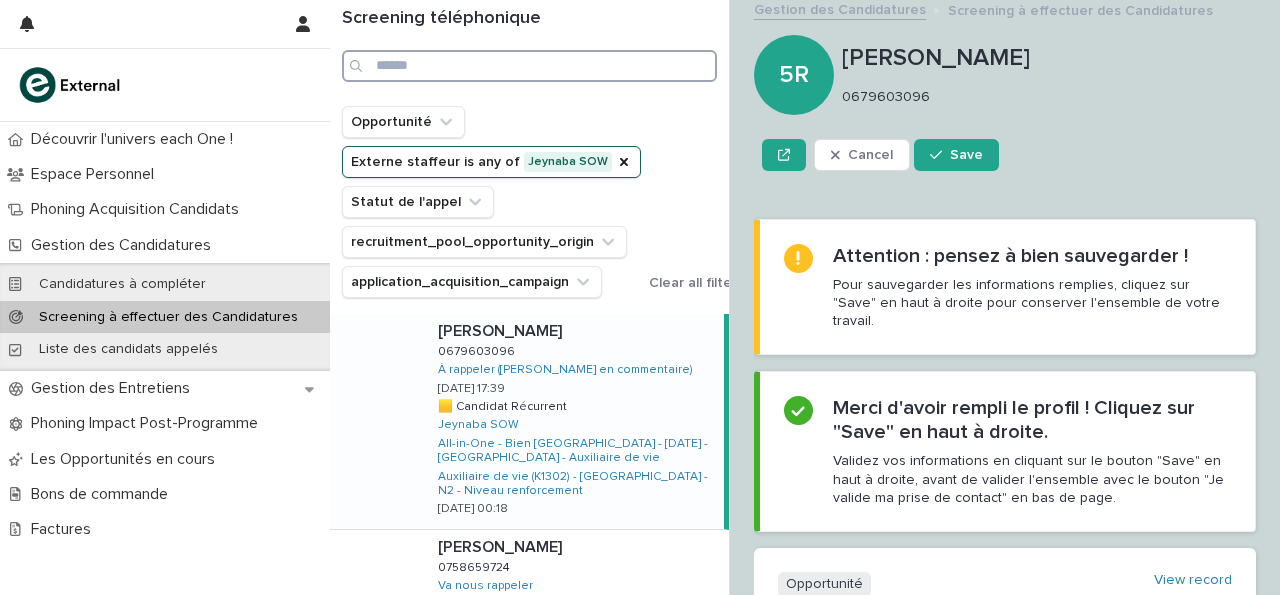 click at bounding box center [529, 66] 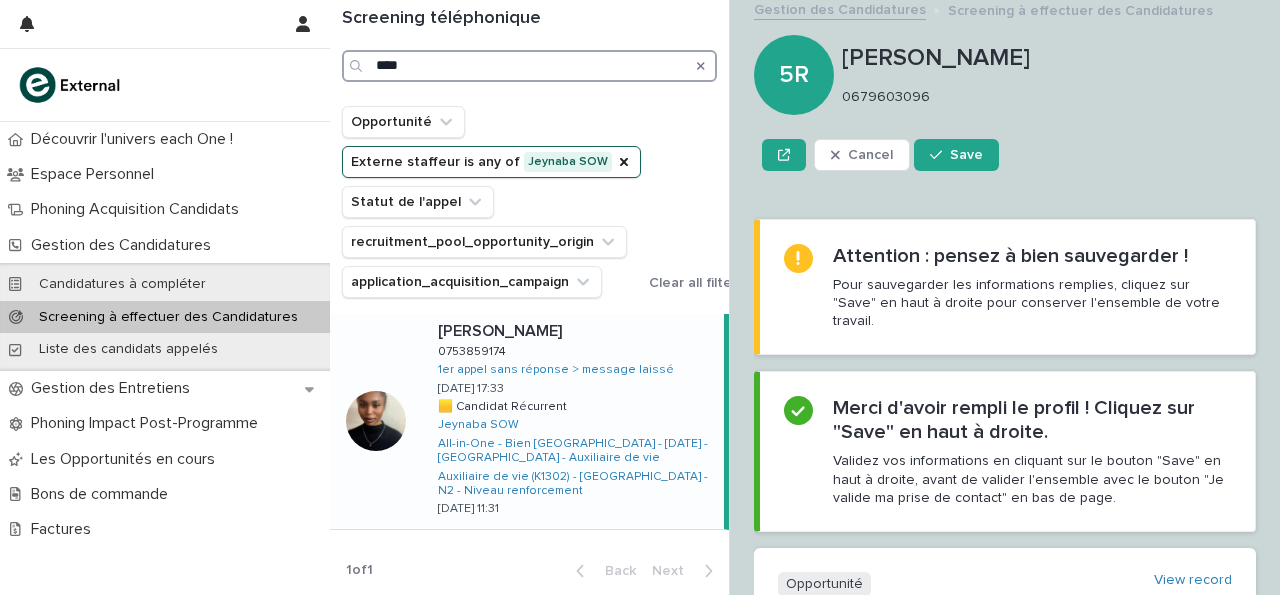 type on "****" 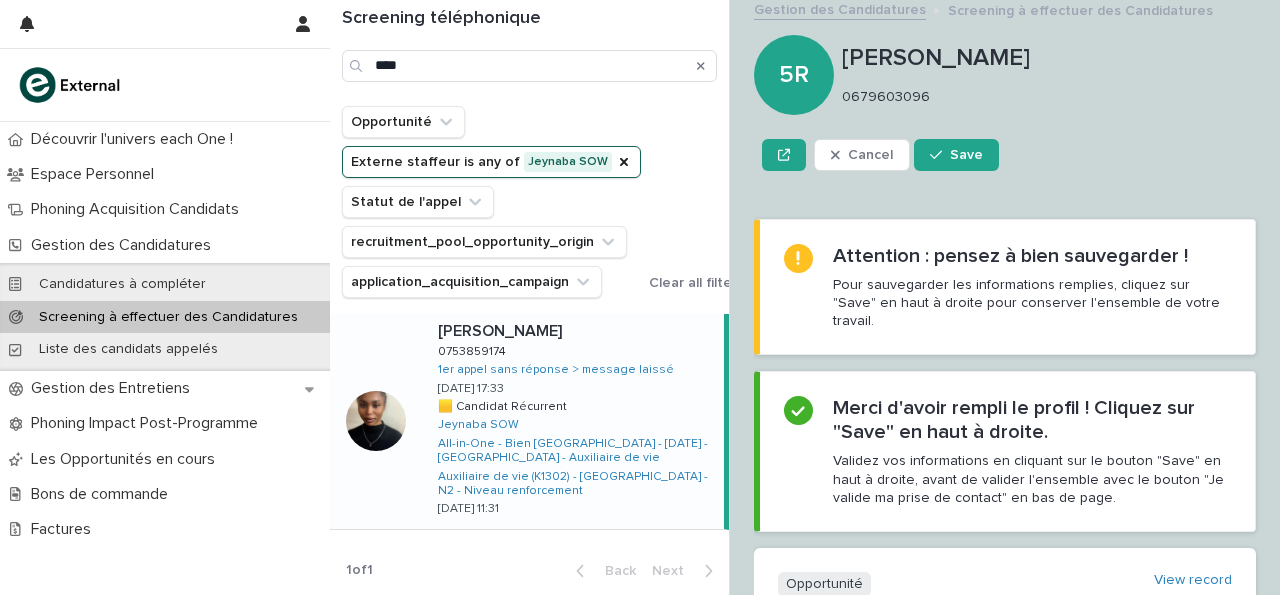 click on "[PERSON_NAME]   0753859174 [PHONE_NUMBER]   1er appel sans réponse > message laissé   [DATE] 17:33 🟨 Candidat Récurrent 🟨 Candidat Récurrent   Jeynaba SOW   All-in-One - Bien [GEOGRAPHIC_DATA] - [DATE] - [GEOGRAPHIC_DATA] - Auxiliaire de vie   Auxiliaire de vie (K1302) - [GEOGRAPHIC_DATA] - N2 - Niveau renforcement   [DATE] 11:31" at bounding box center [573, 421] 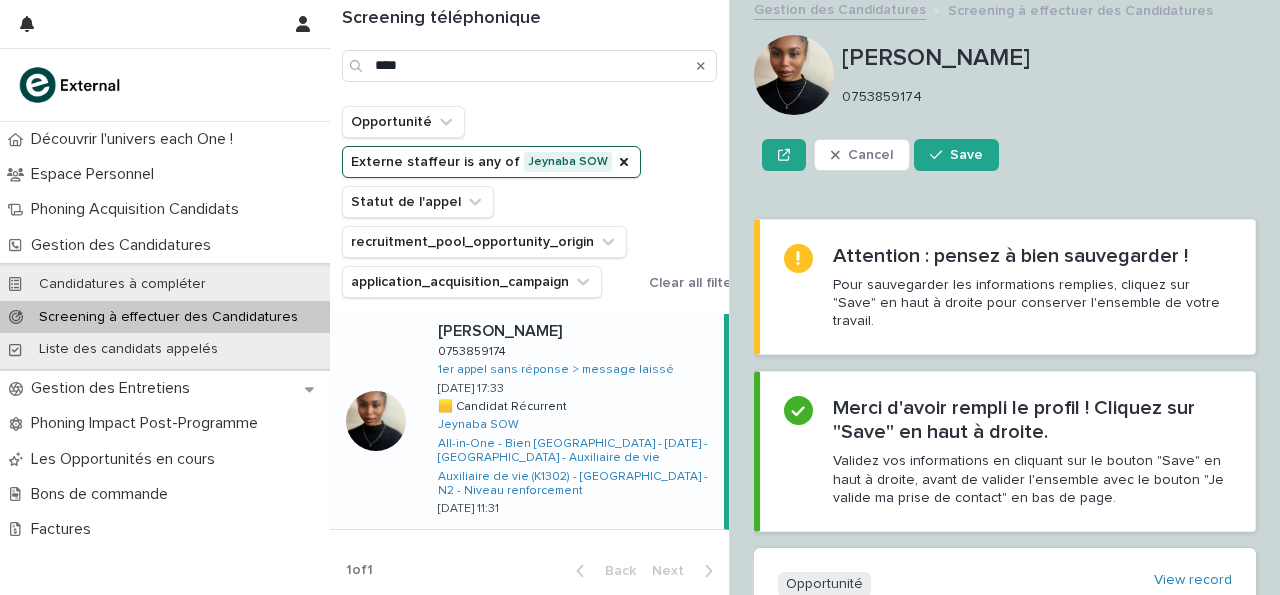 click on "[PERSON_NAME]" at bounding box center (502, 329) 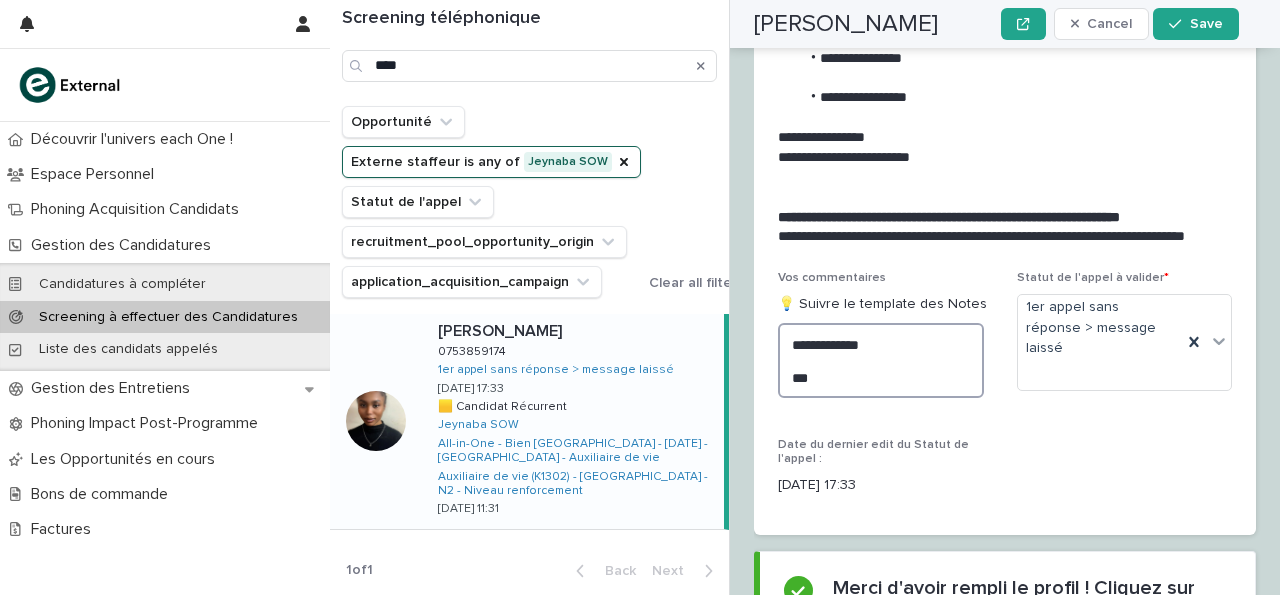 scroll, scrollTop: 3336, scrollLeft: 0, axis: vertical 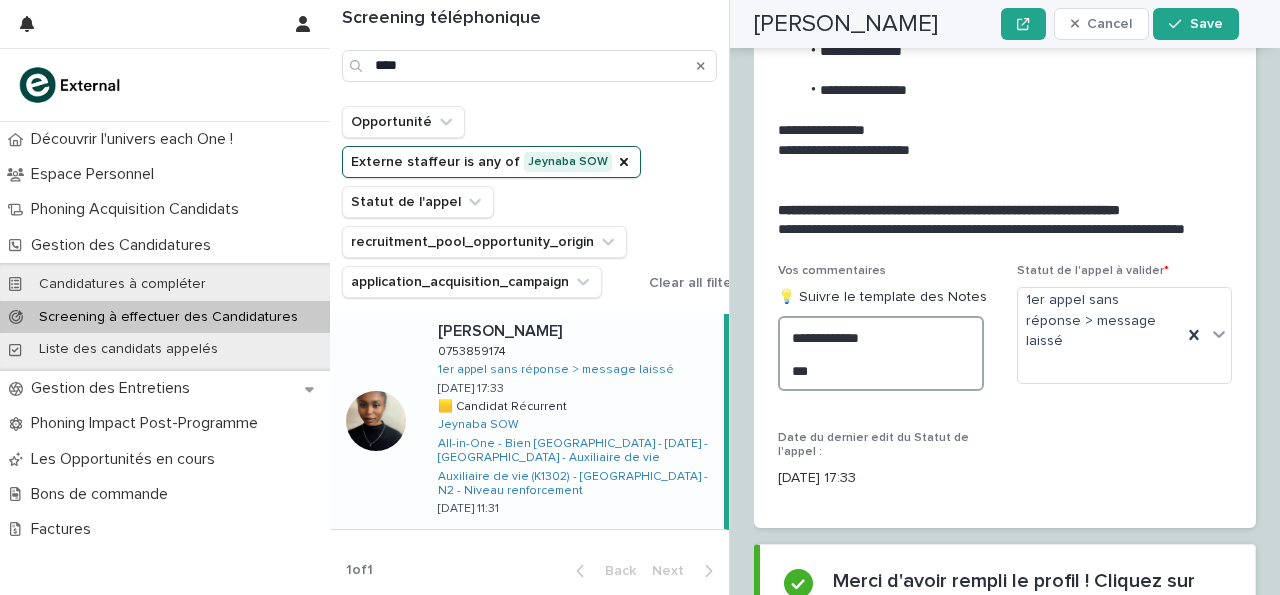 click on "**********" at bounding box center [881, 353] 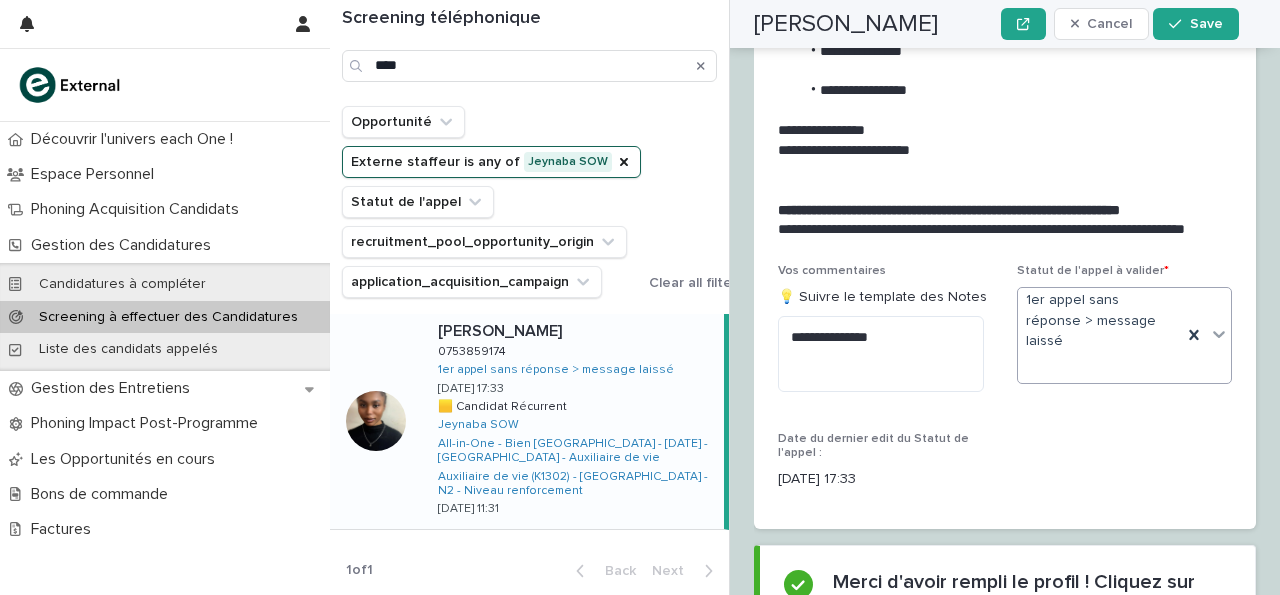 click 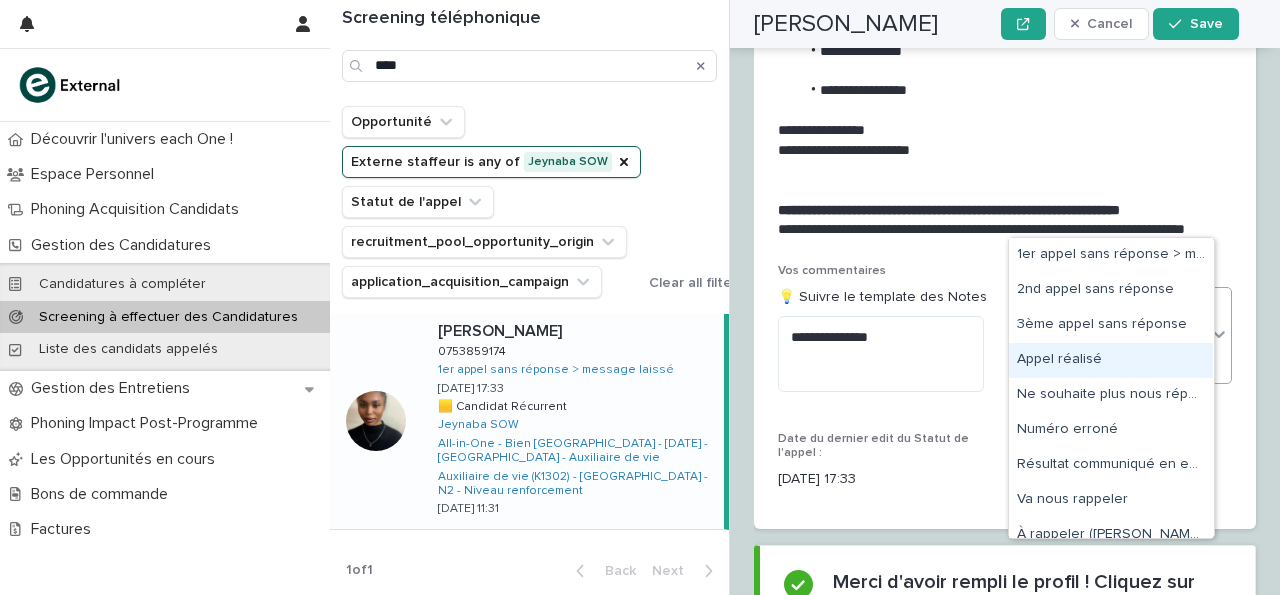 click on "Appel réalisé" at bounding box center [1111, 360] 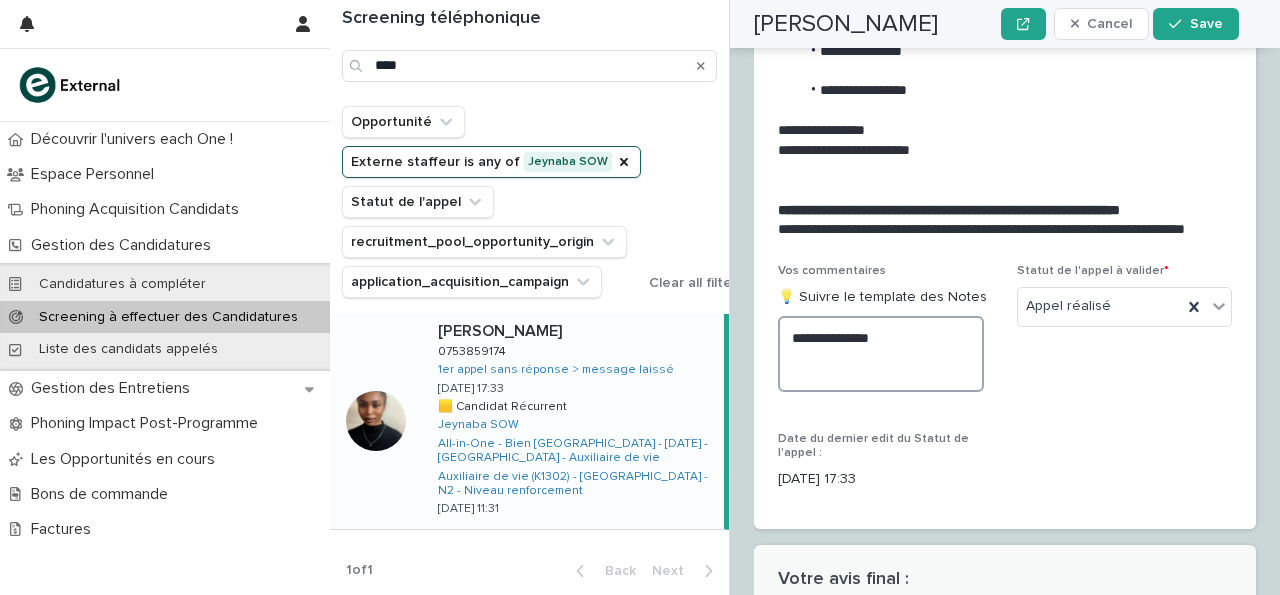 click on "**********" at bounding box center (881, 354) 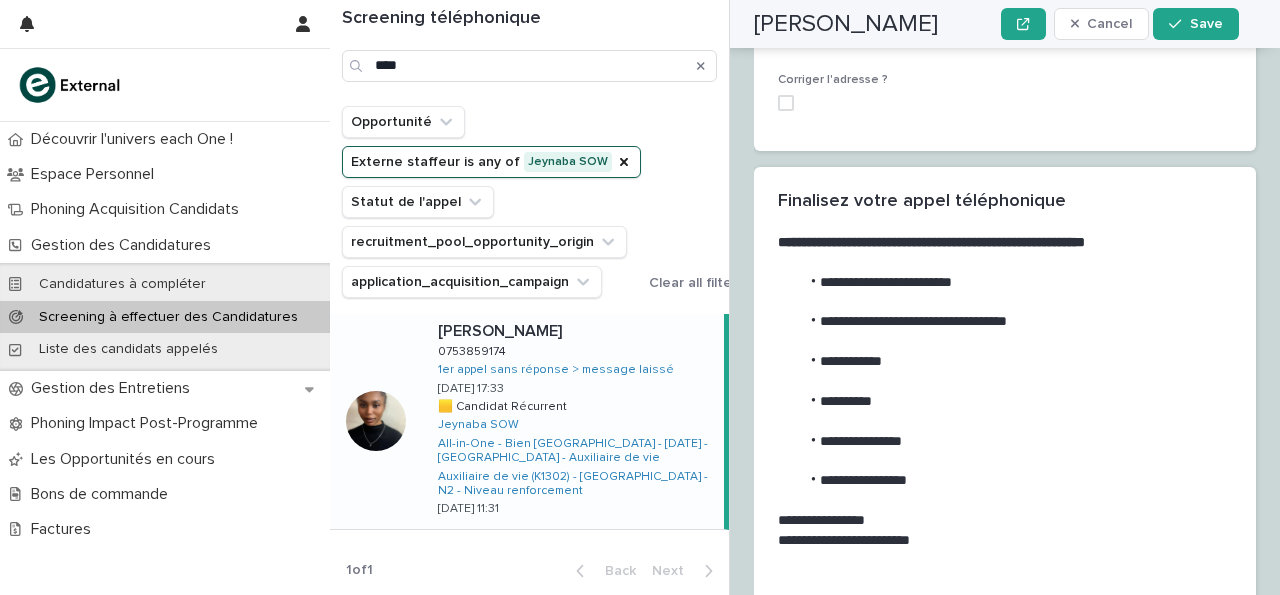 scroll, scrollTop: 2944, scrollLeft: 0, axis: vertical 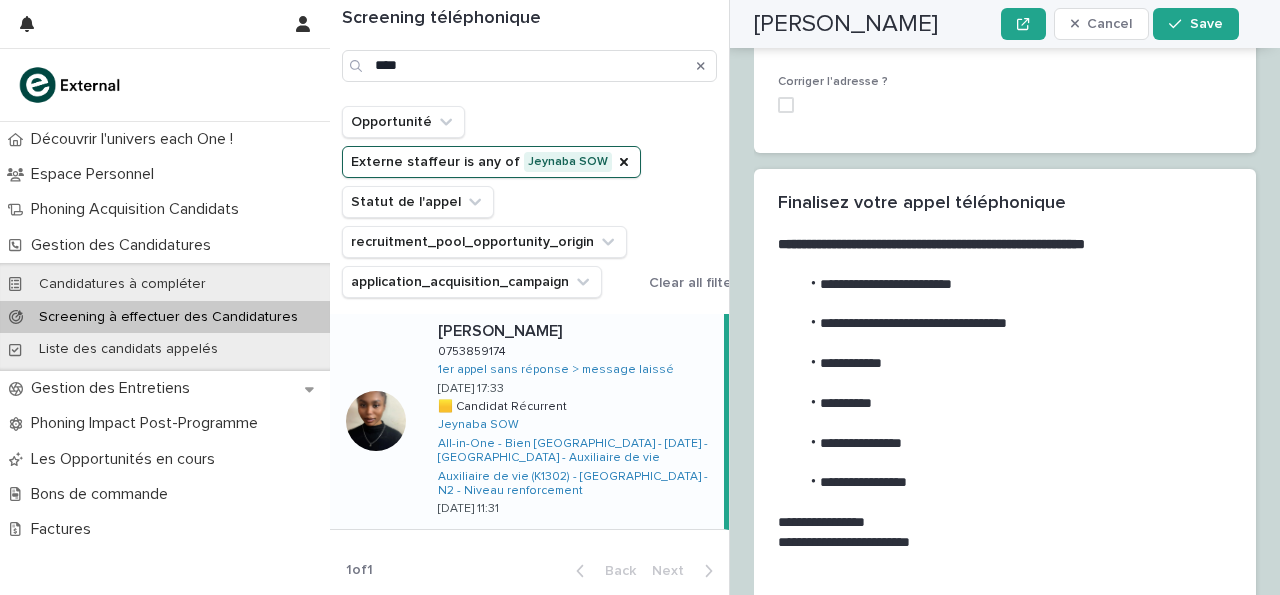 click on "**********" at bounding box center [1003, 285] 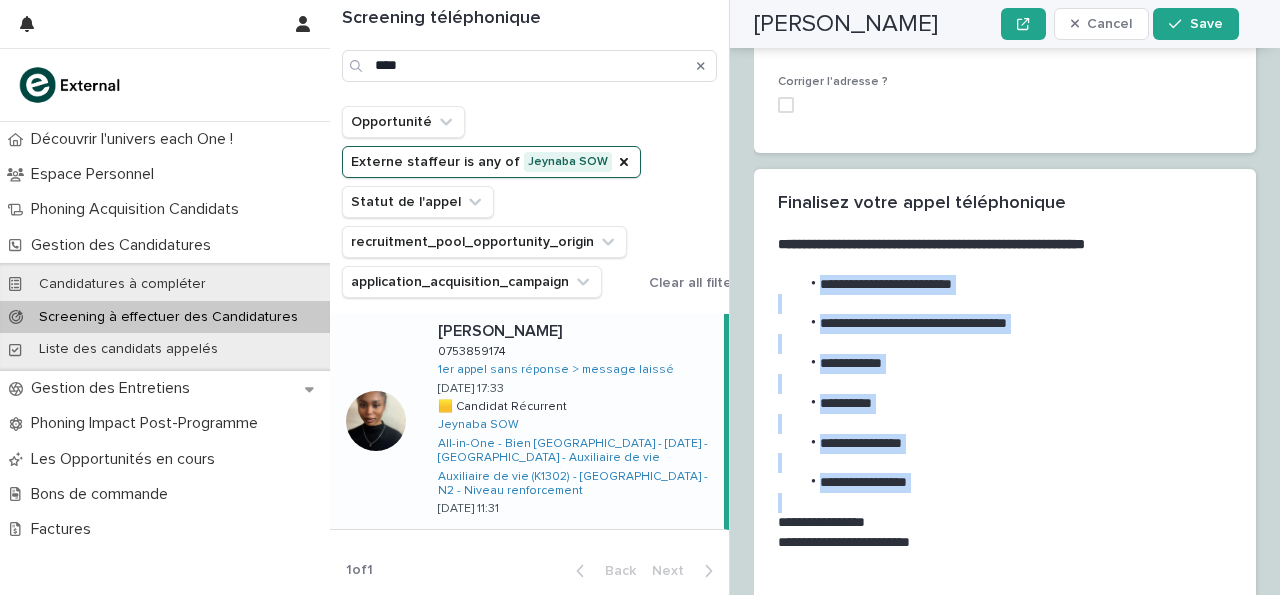 drag, startPoint x: 817, startPoint y: 135, endPoint x: 956, endPoint y: 357, distance: 261.92557 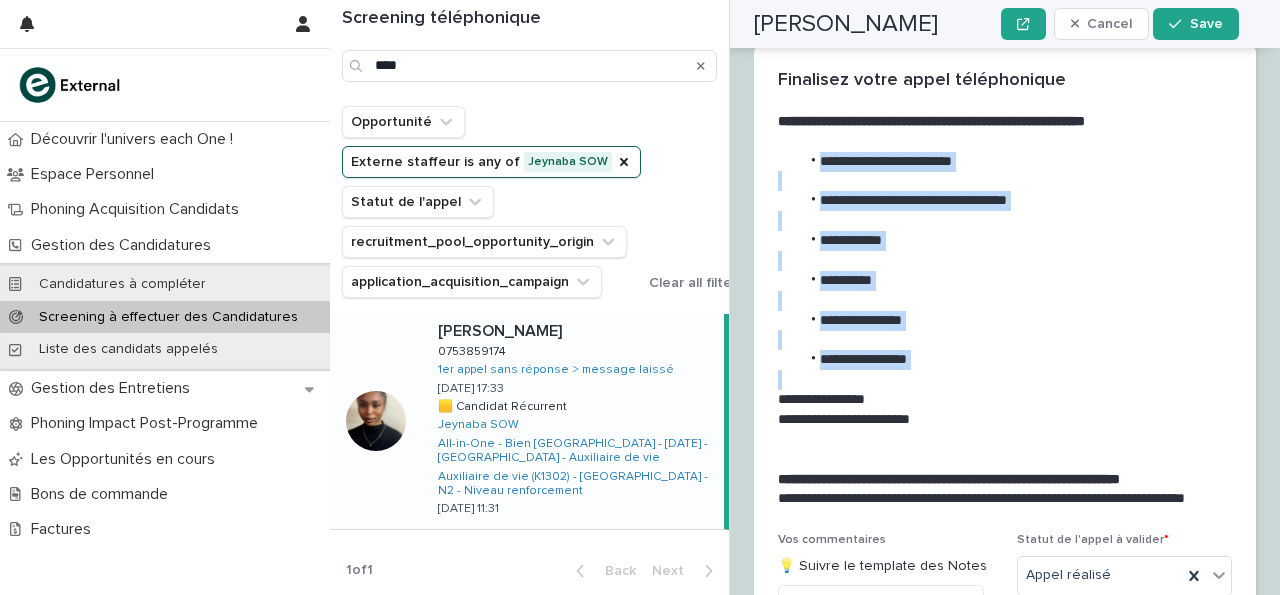 scroll, scrollTop: 3068, scrollLeft: 0, axis: vertical 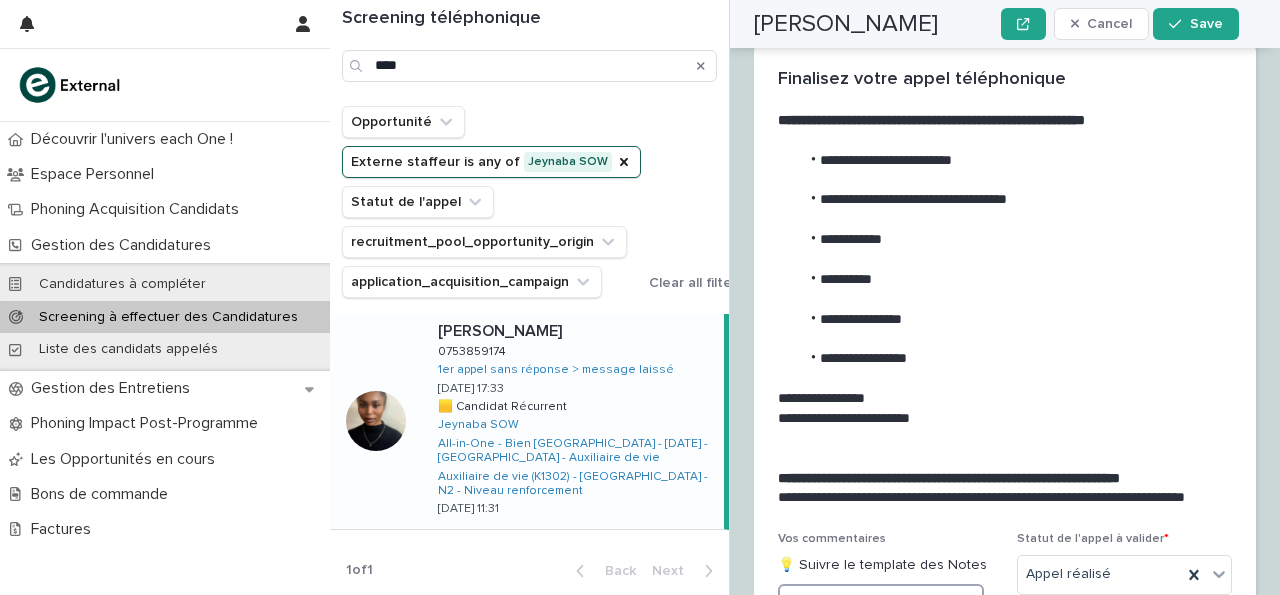 click on "**********" at bounding box center (881, 622) 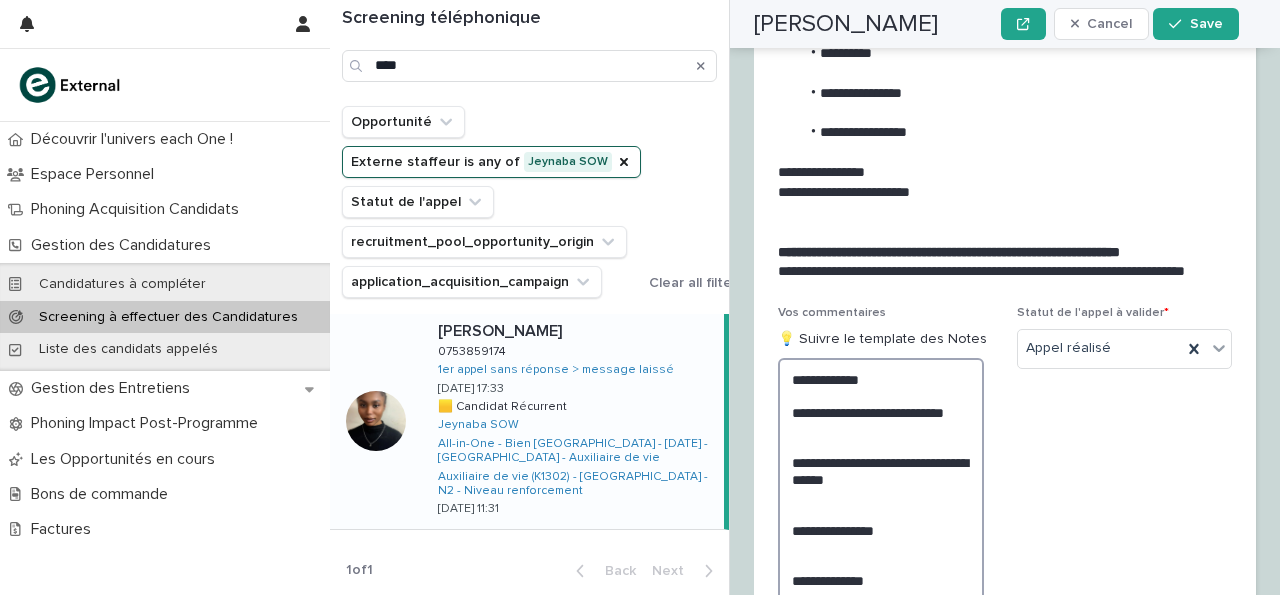 click on "**********" at bounding box center [881, 555] 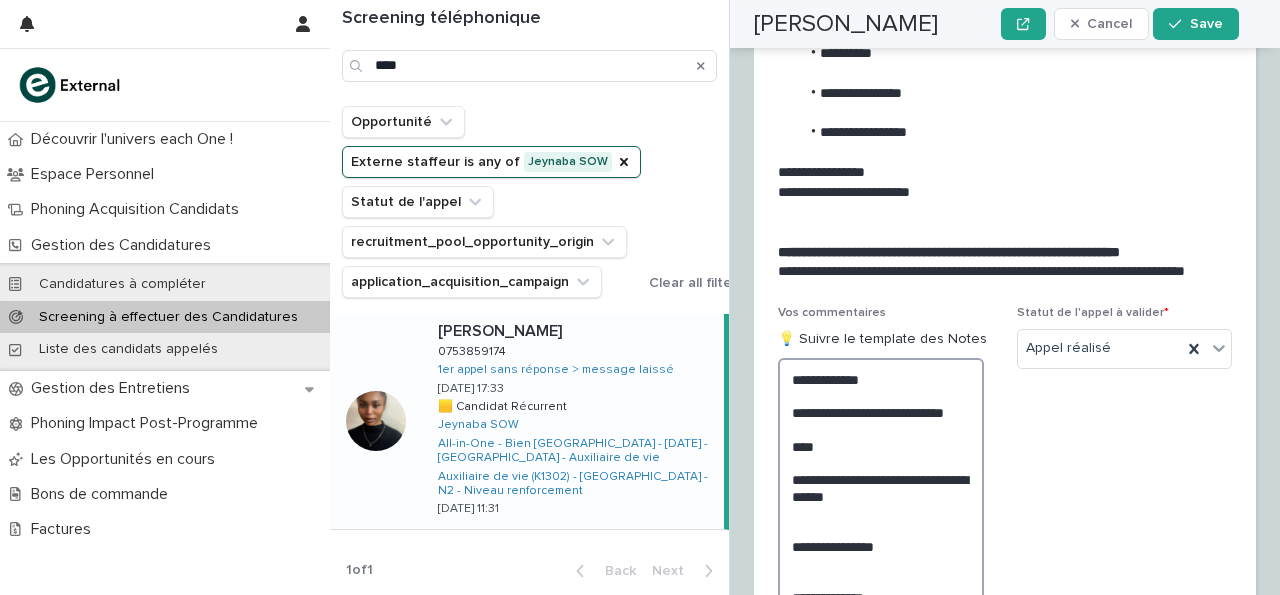 click on "**********" at bounding box center [881, 564] 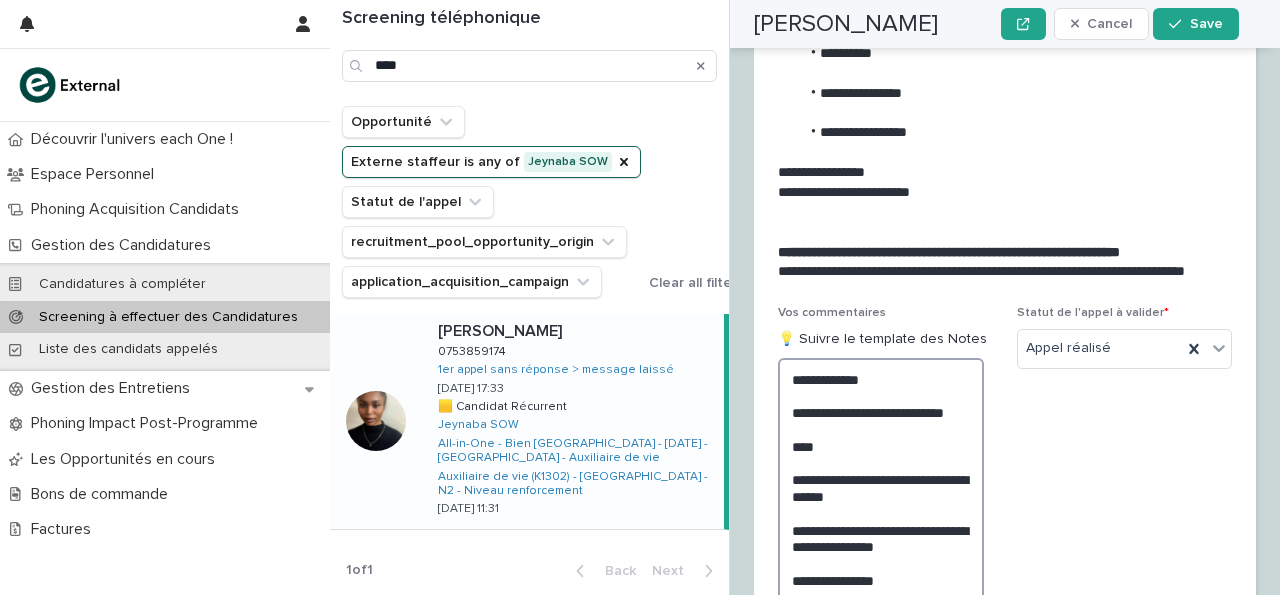 click on "**********" at bounding box center [881, 580] 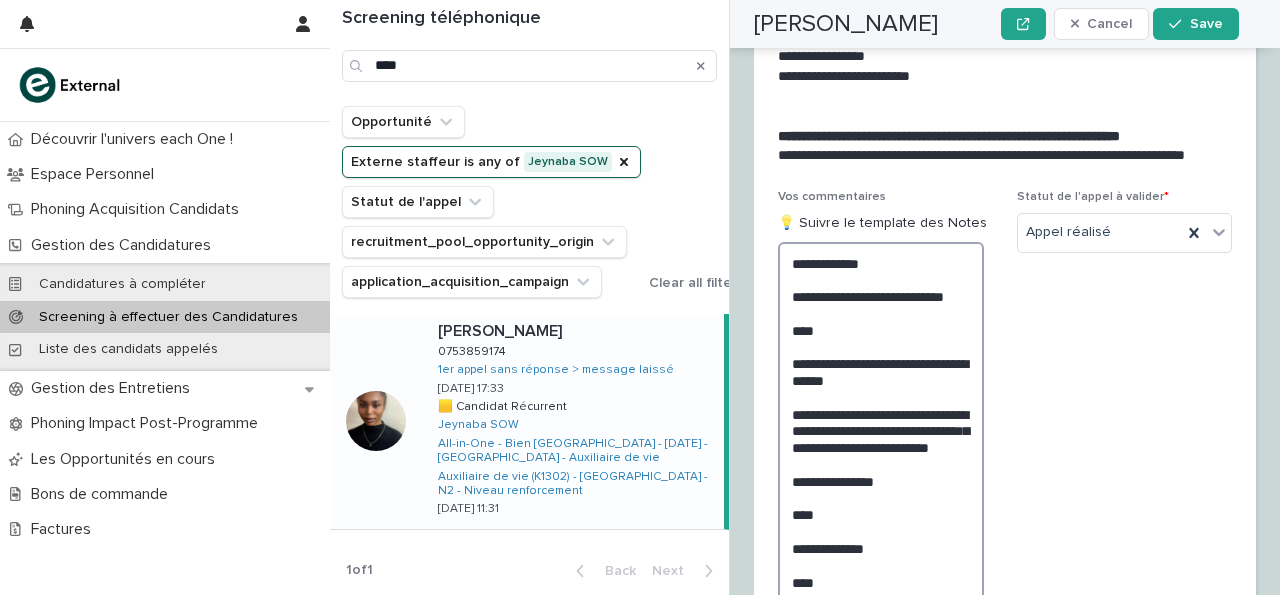scroll, scrollTop: 3411, scrollLeft: 0, axis: vertical 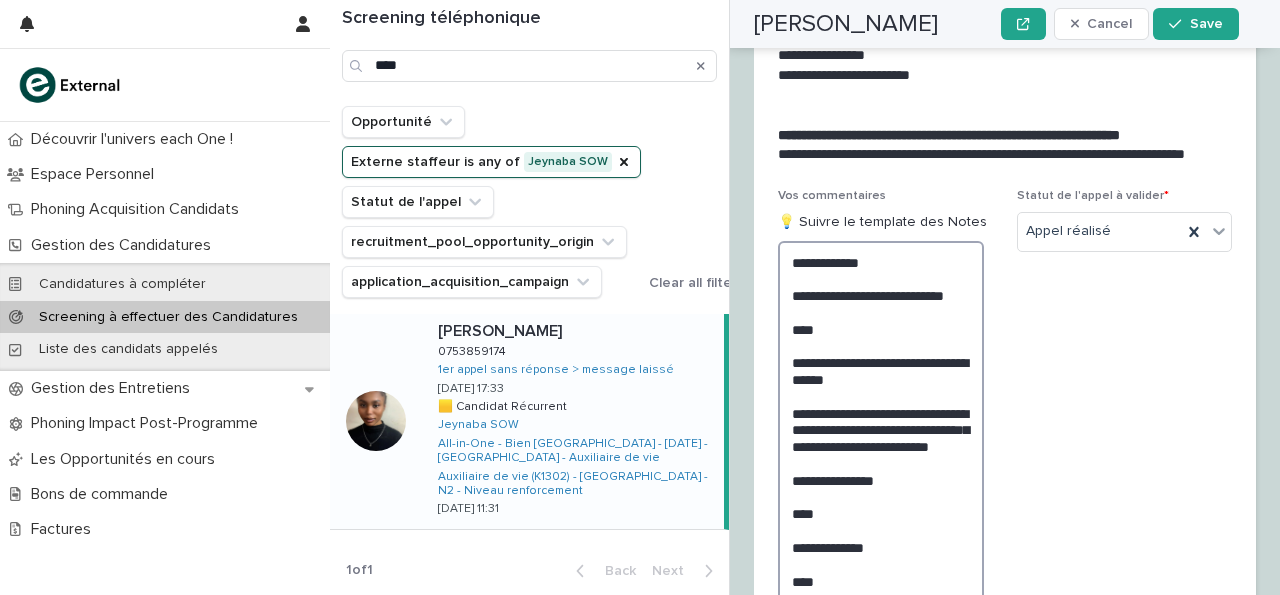 click on "**********" at bounding box center (881, 497) 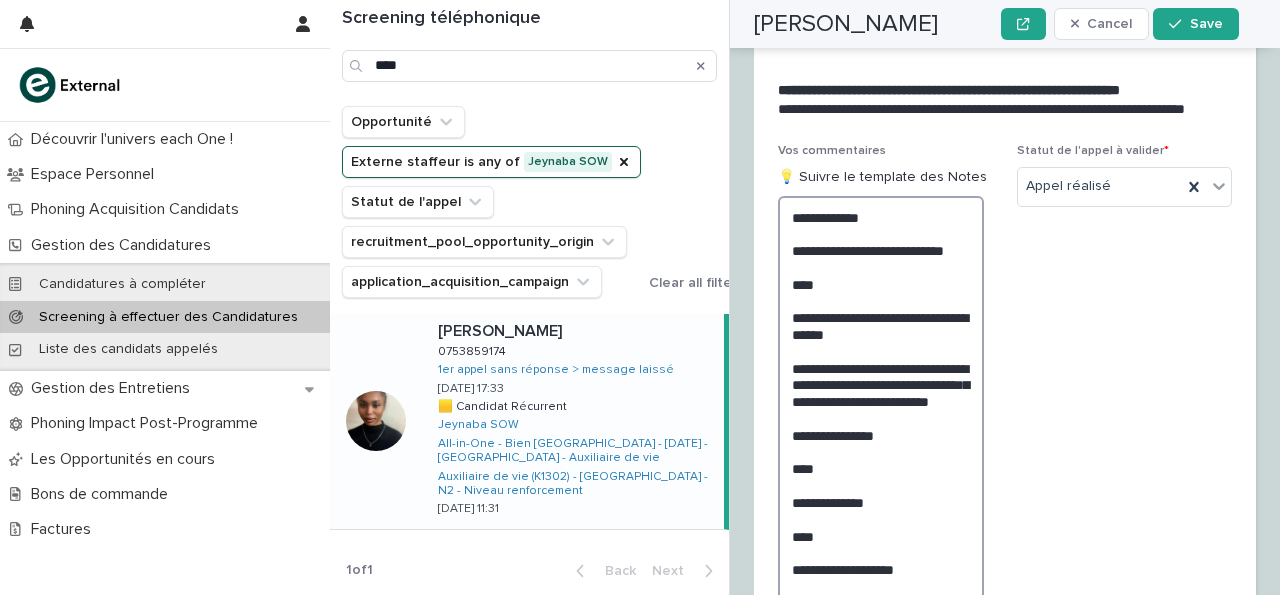 scroll, scrollTop: 3457, scrollLeft: 0, axis: vertical 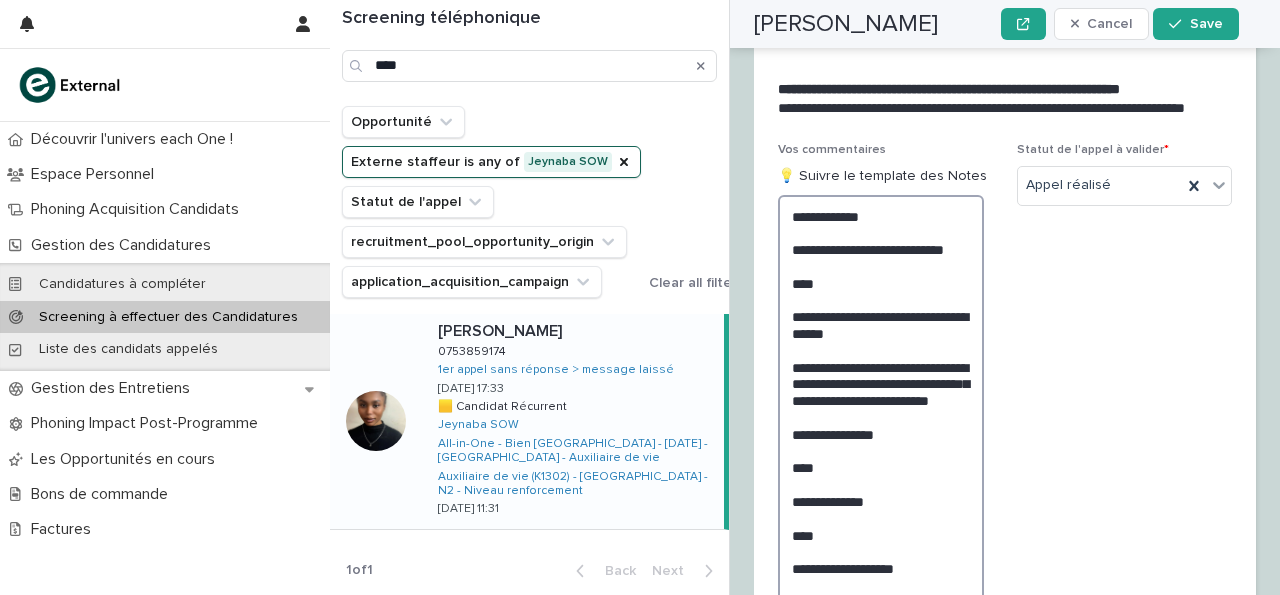 click on "**********" at bounding box center [881, 459] 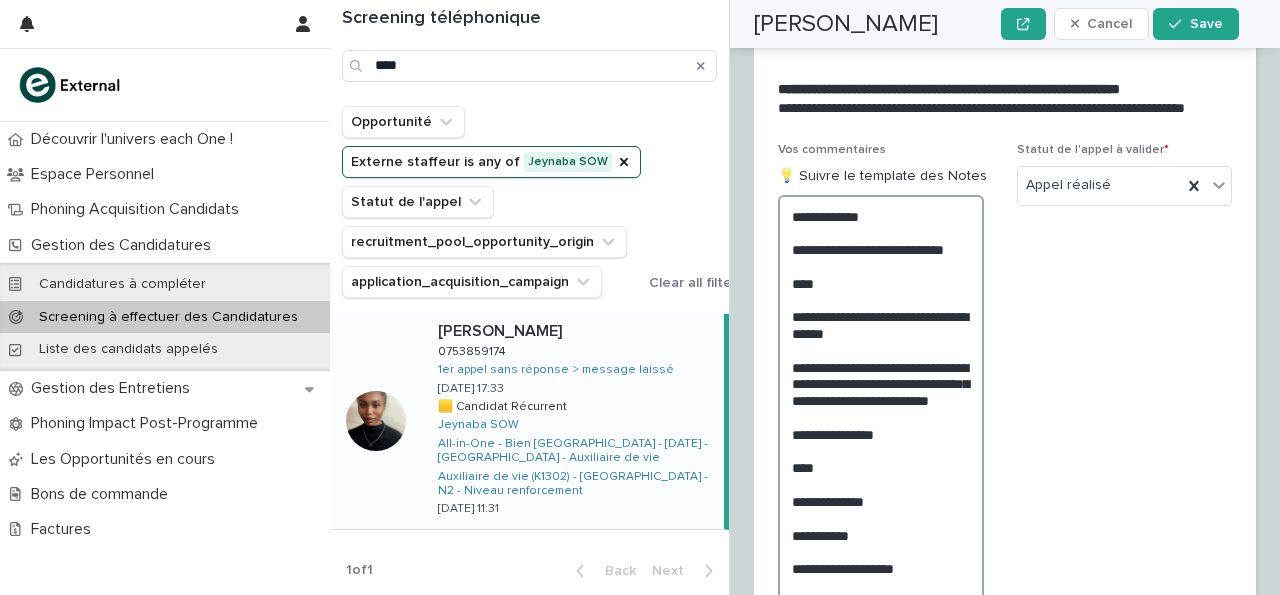 click on "**********" at bounding box center [881, 459] 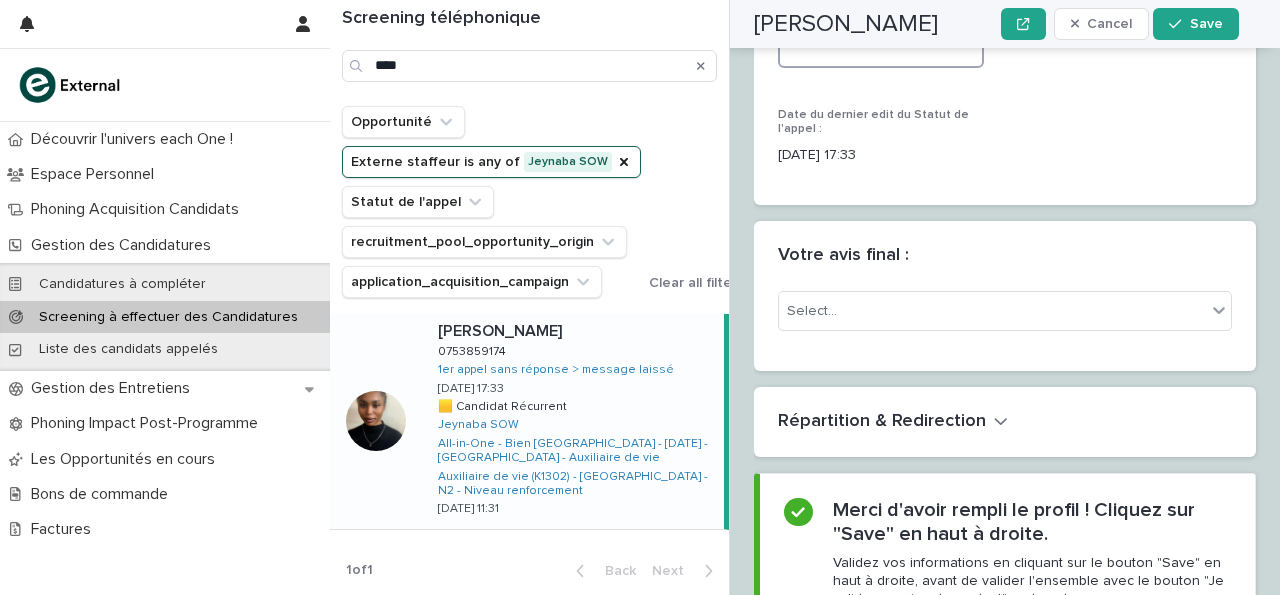 scroll, scrollTop: 4132, scrollLeft: 0, axis: vertical 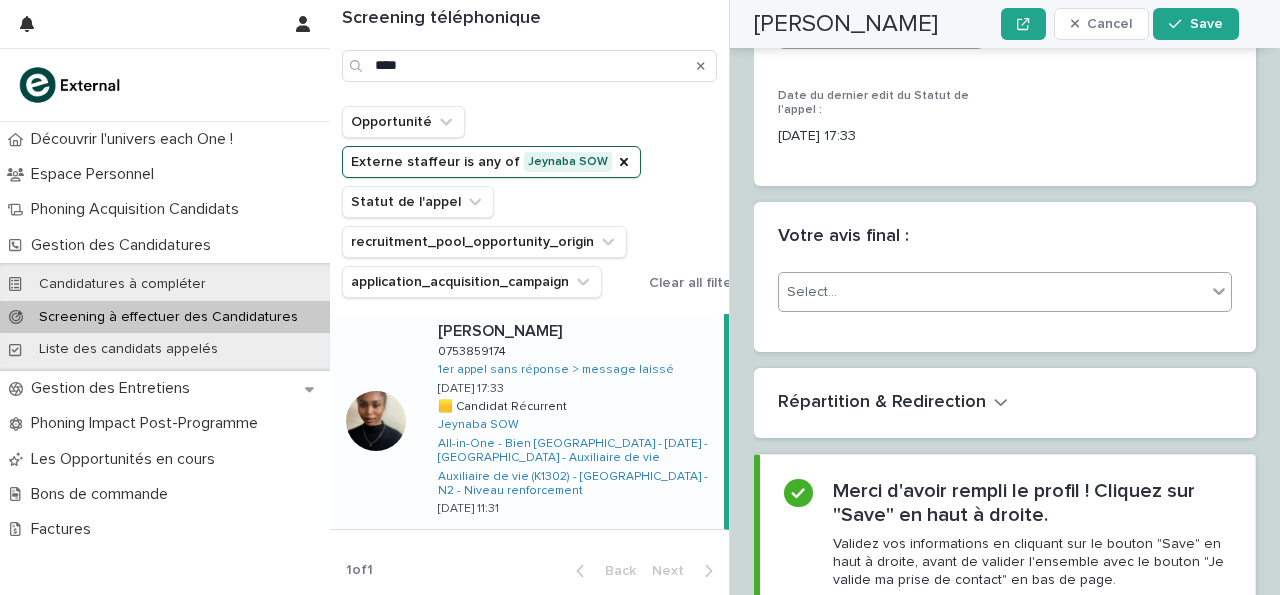 type on "**********" 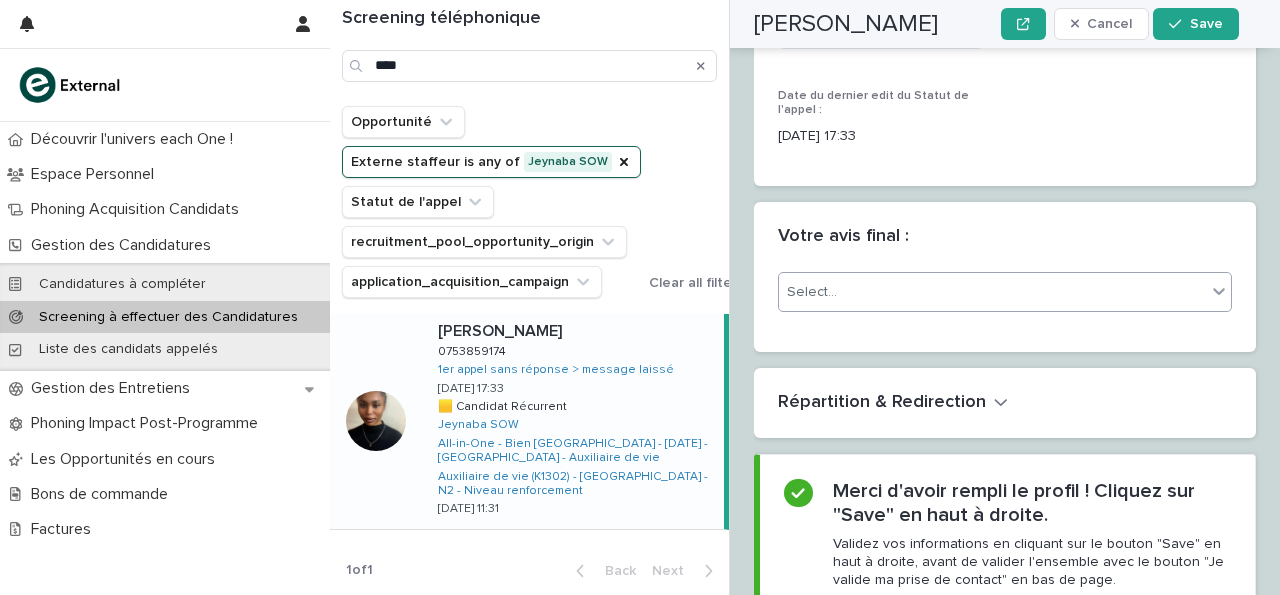 click on "Select..." at bounding box center (992, 292) 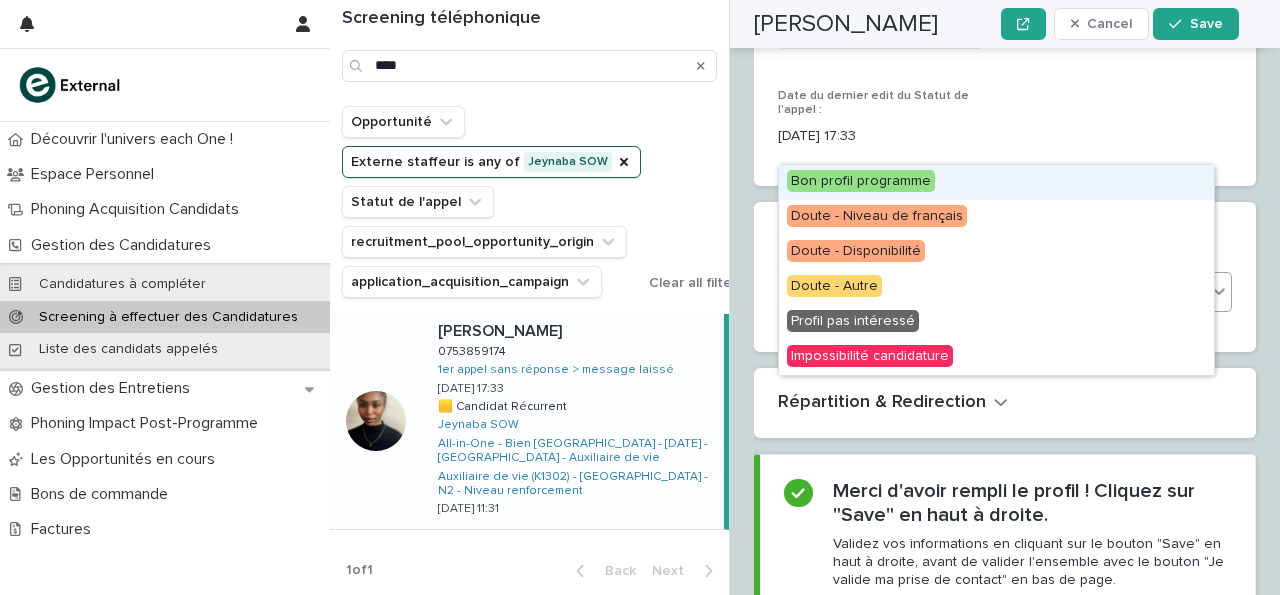 click on "Bon profil programme" at bounding box center (996, 182) 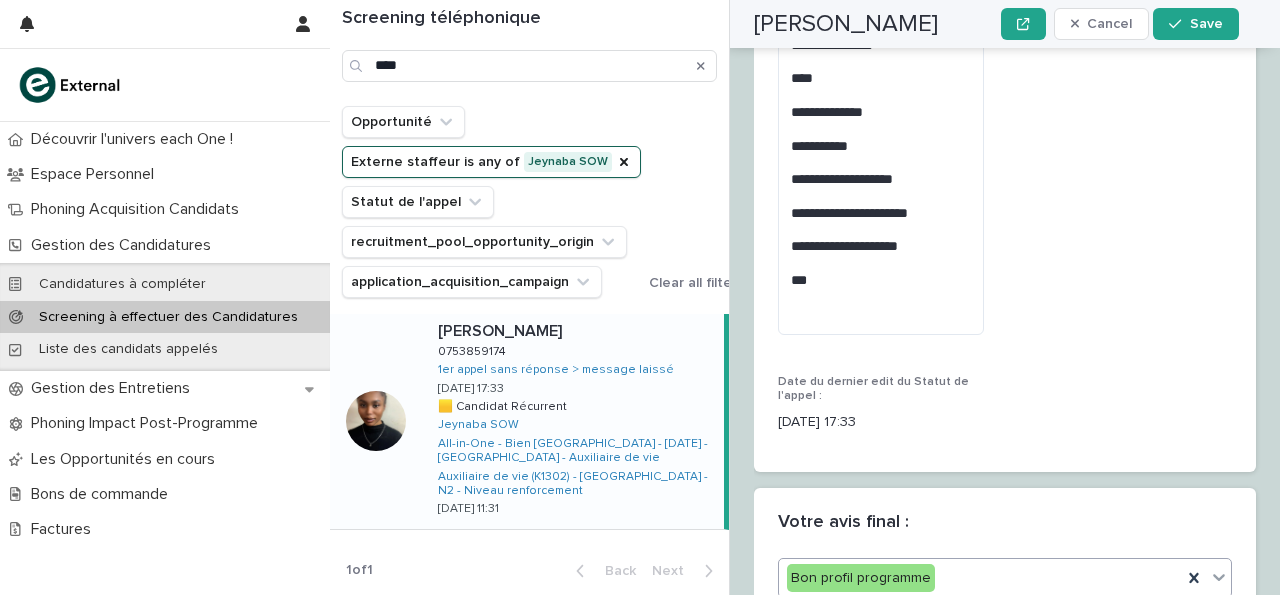 scroll, scrollTop: 3847, scrollLeft: 0, axis: vertical 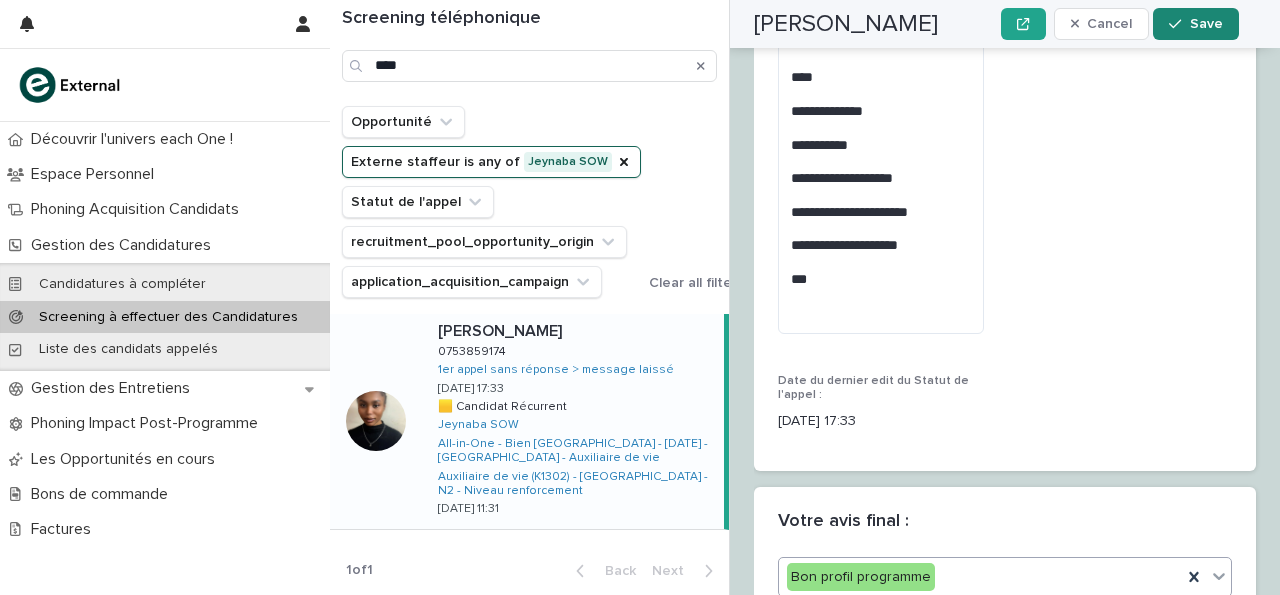 click on "Save" at bounding box center [1206, 24] 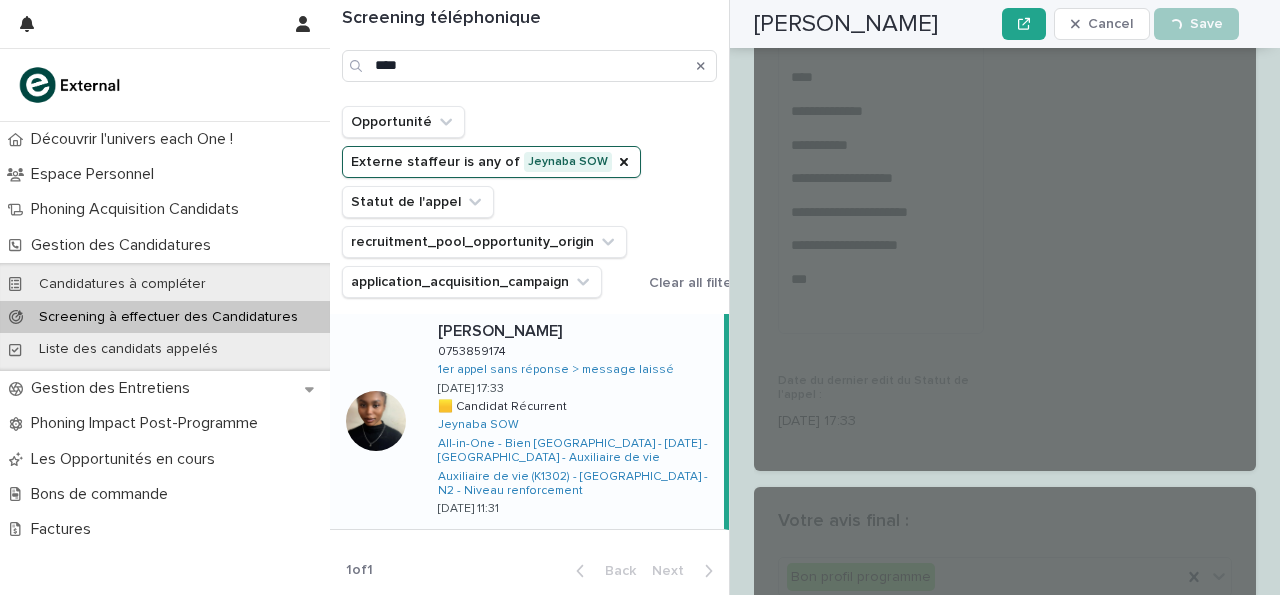 scroll, scrollTop: 3847, scrollLeft: 0, axis: vertical 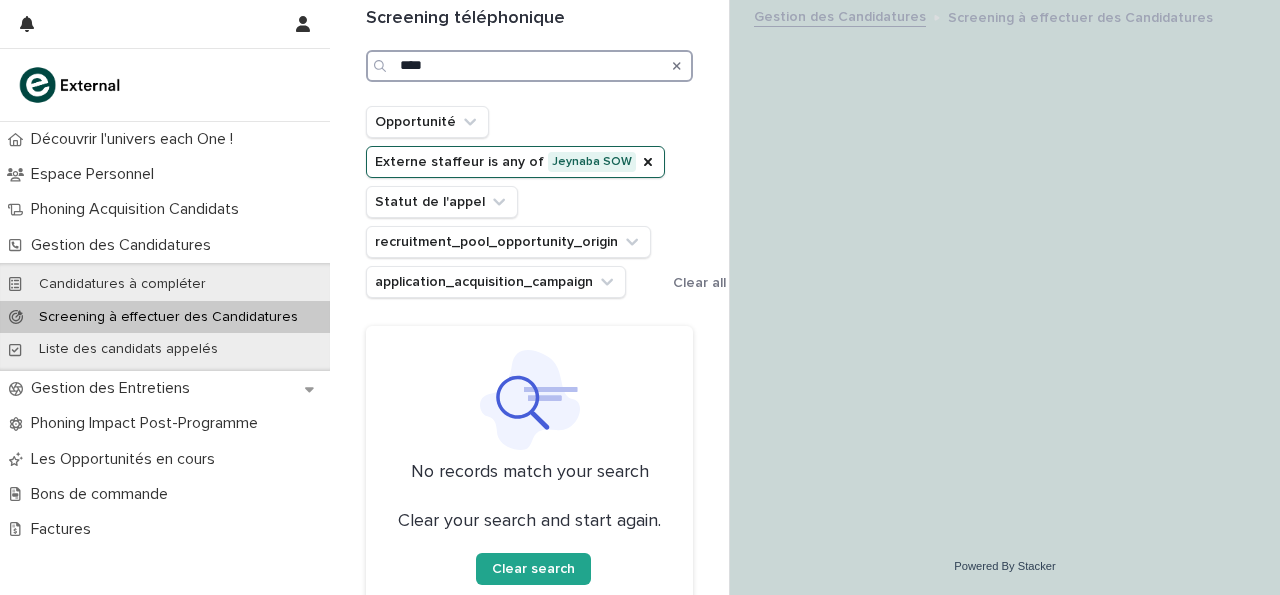 click on "****" at bounding box center (529, 66) 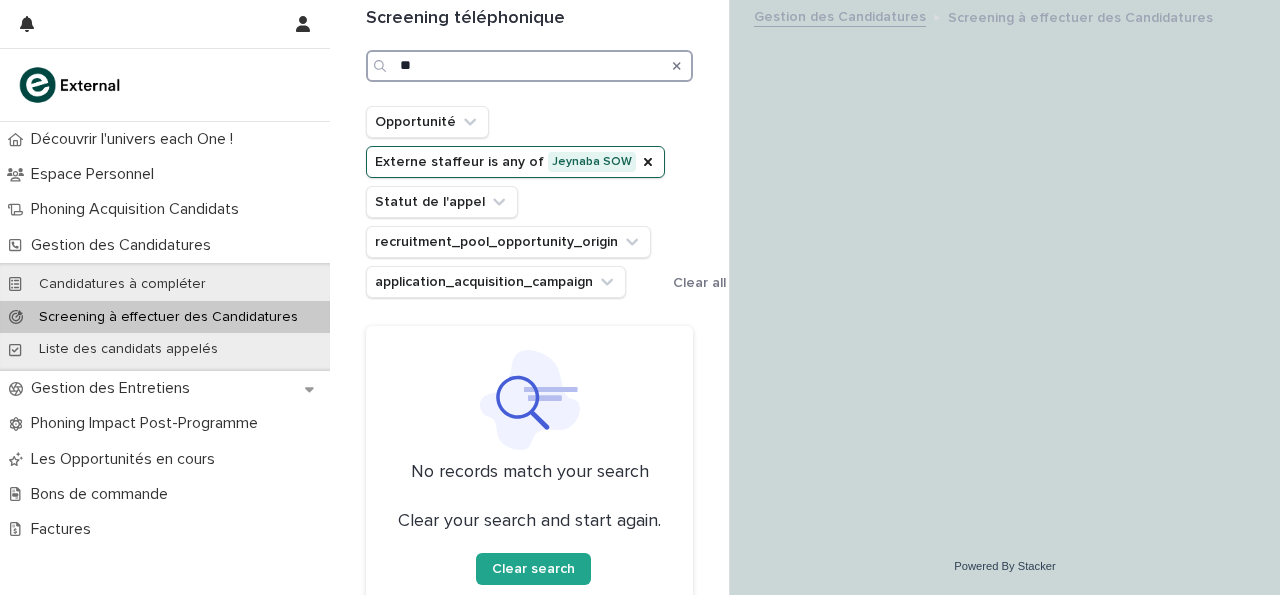 type on "*" 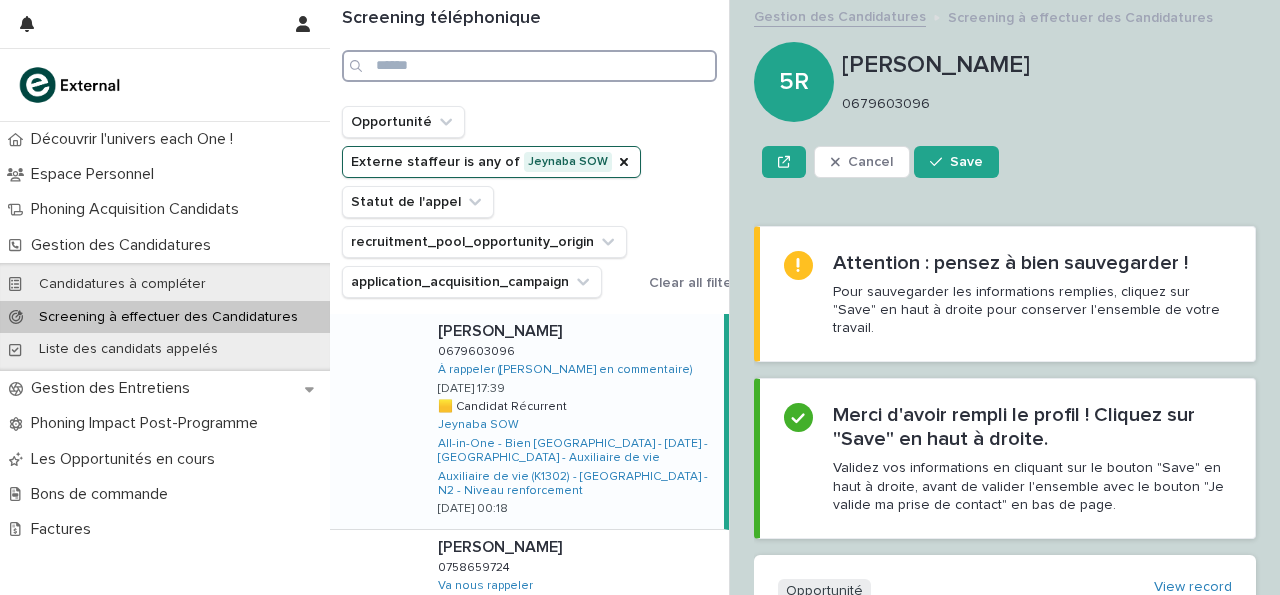 type 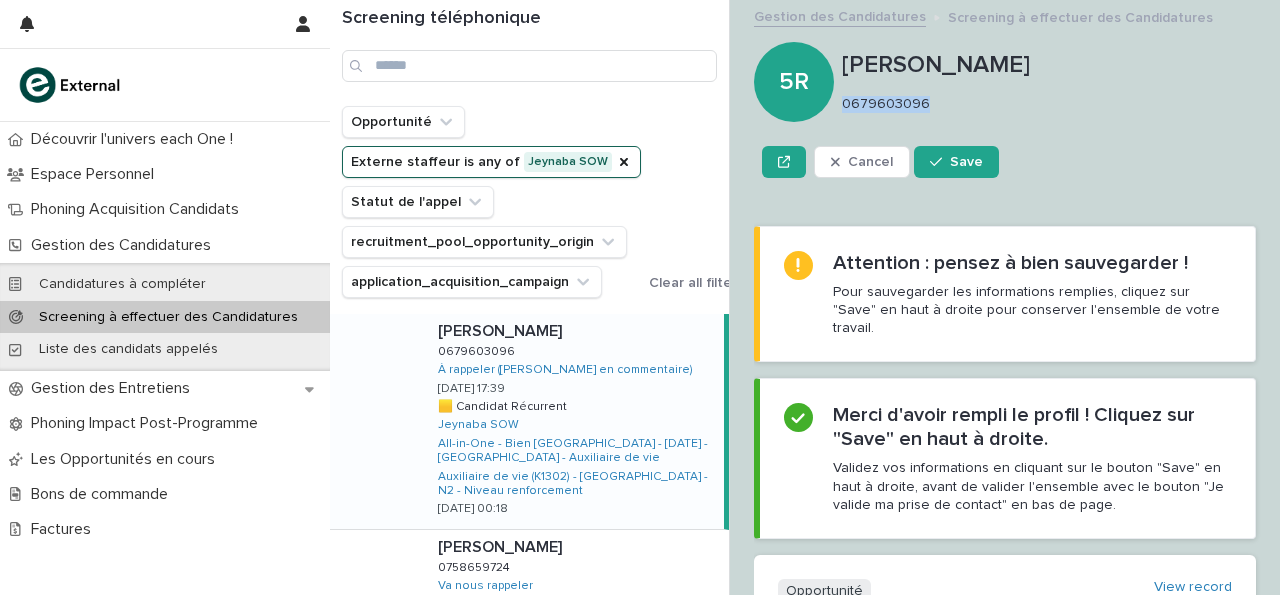 drag, startPoint x: 845, startPoint y: 103, endPoint x: 972, endPoint y: 90, distance: 127.66362 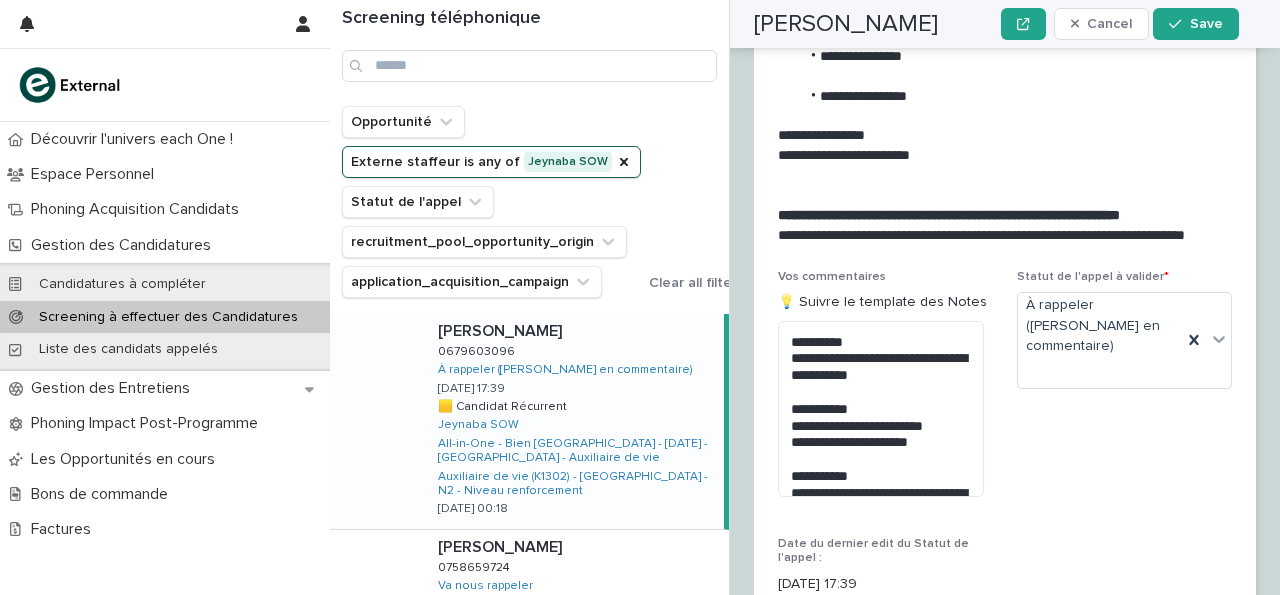 scroll, scrollTop: 3371, scrollLeft: 0, axis: vertical 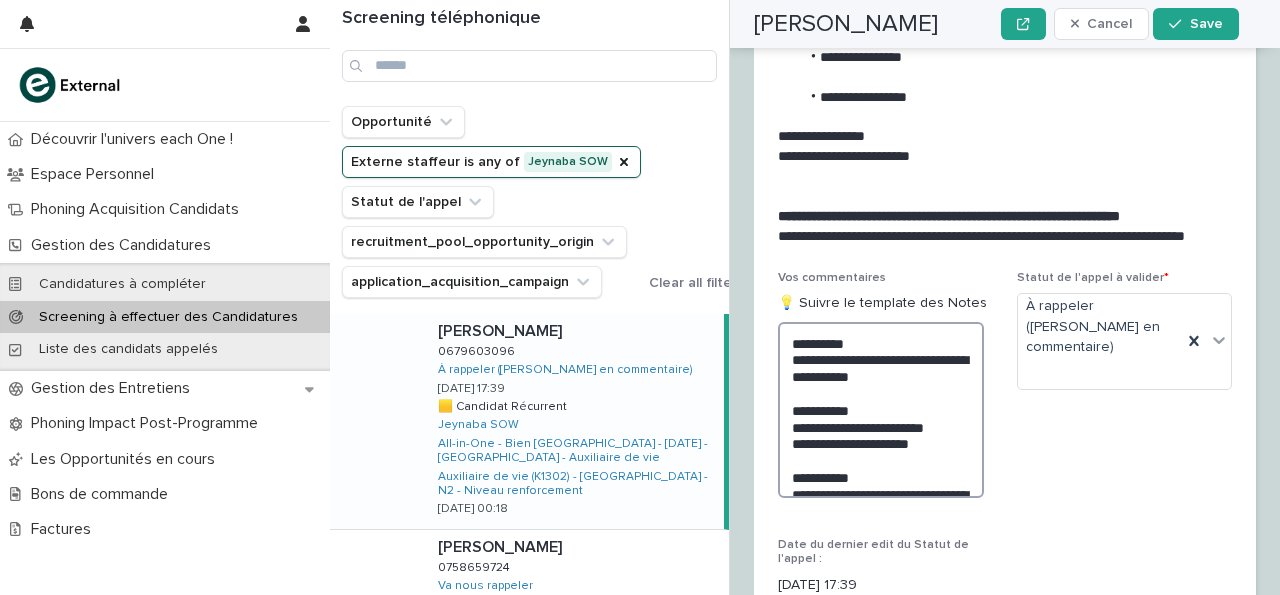 click on "**********" at bounding box center [881, 410] 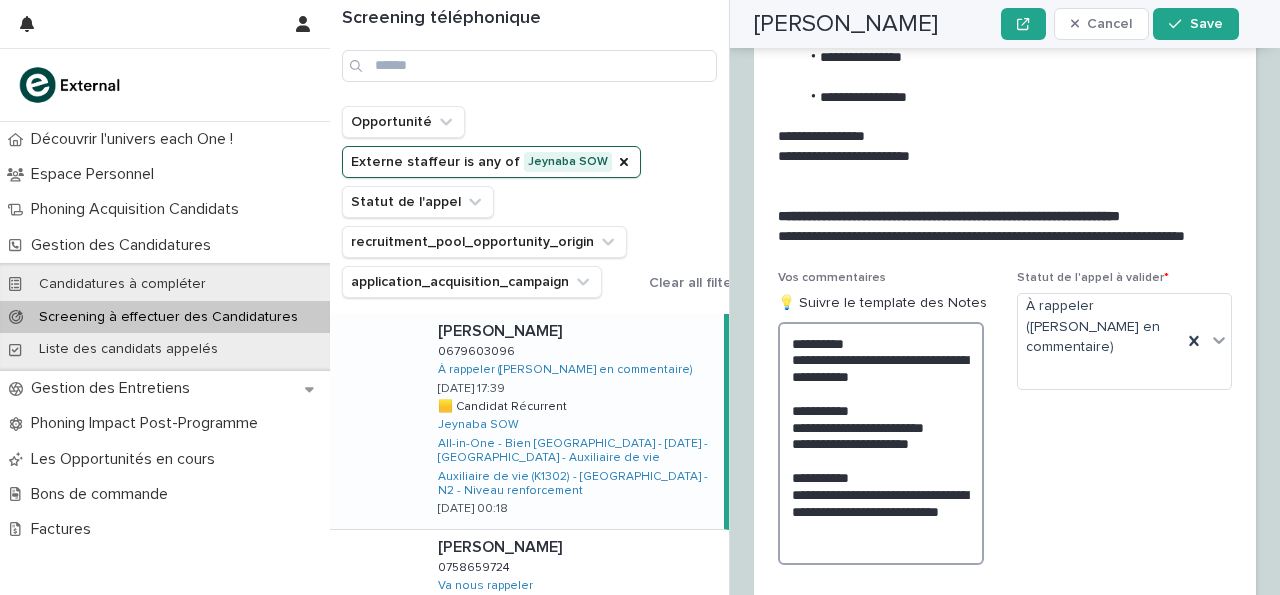scroll, scrollTop: 3, scrollLeft: 0, axis: vertical 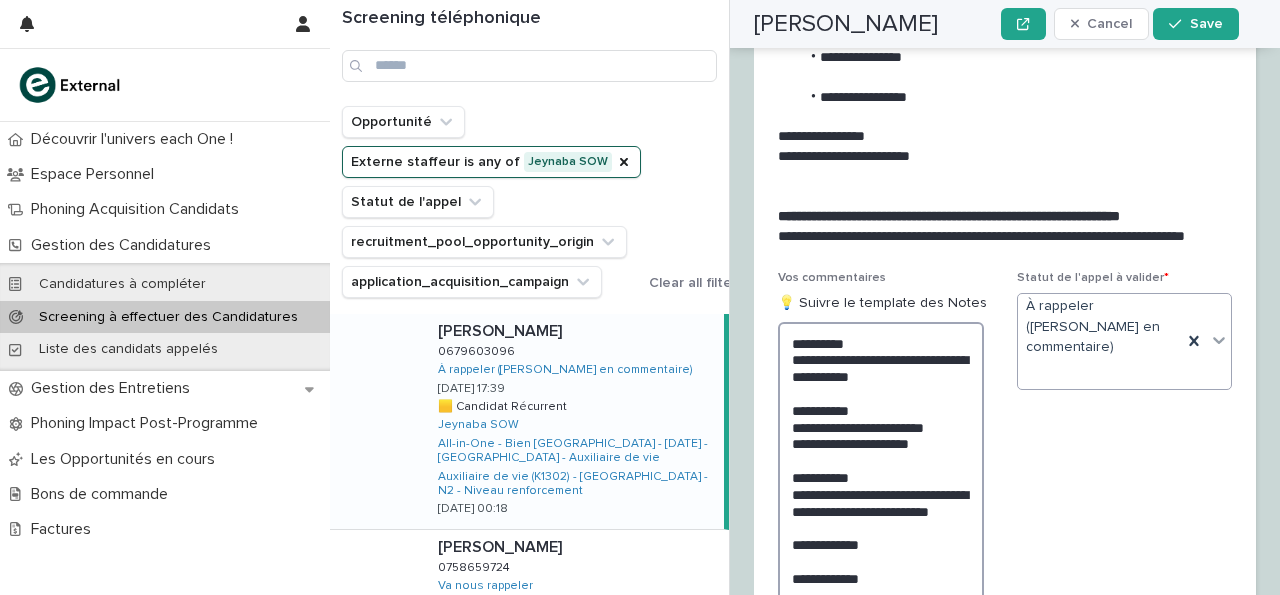 type on "**********" 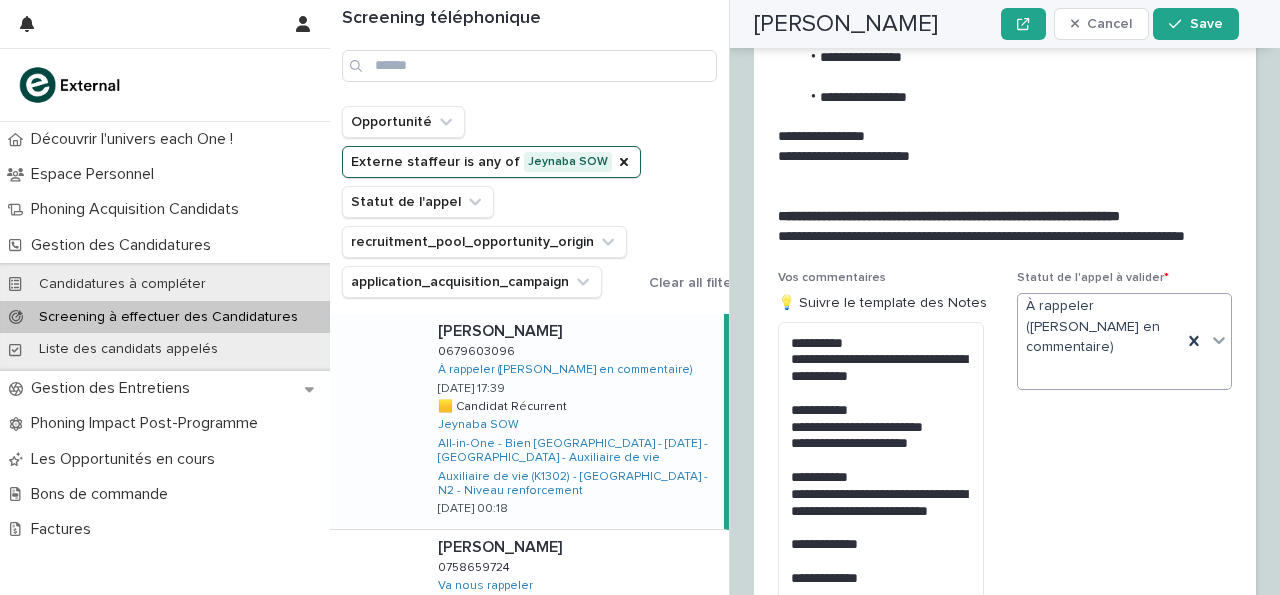 scroll, scrollTop: 0, scrollLeft: 0, axis: both 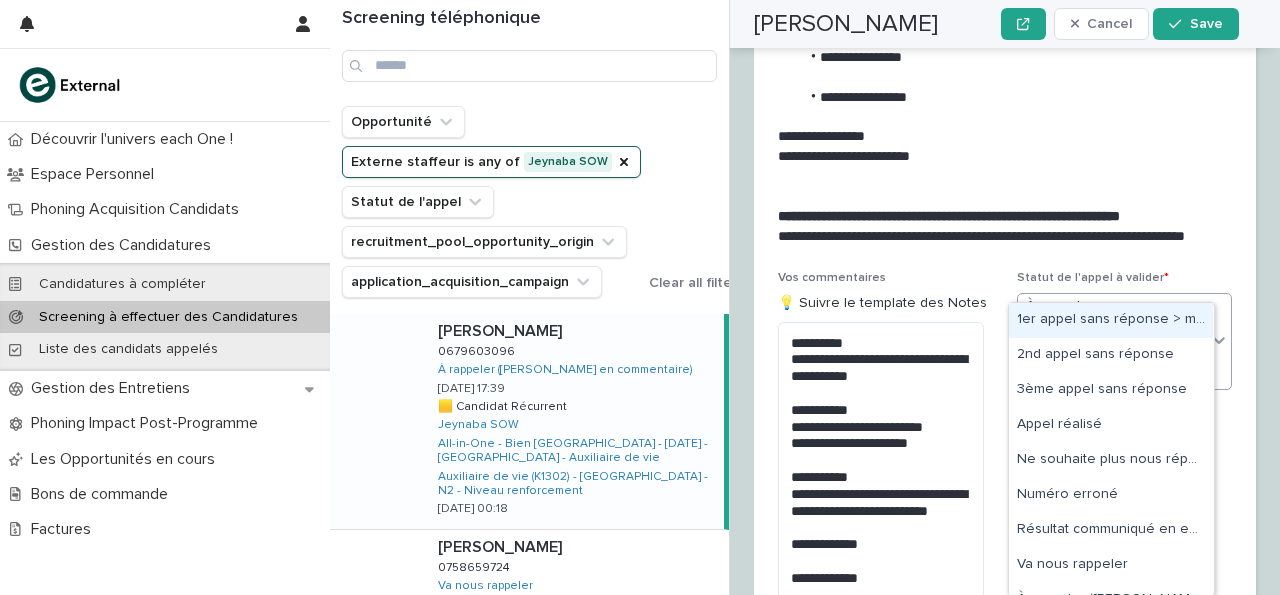 click on "1er appel sans réponse > message laissé" at bounding box center [1111, 320] 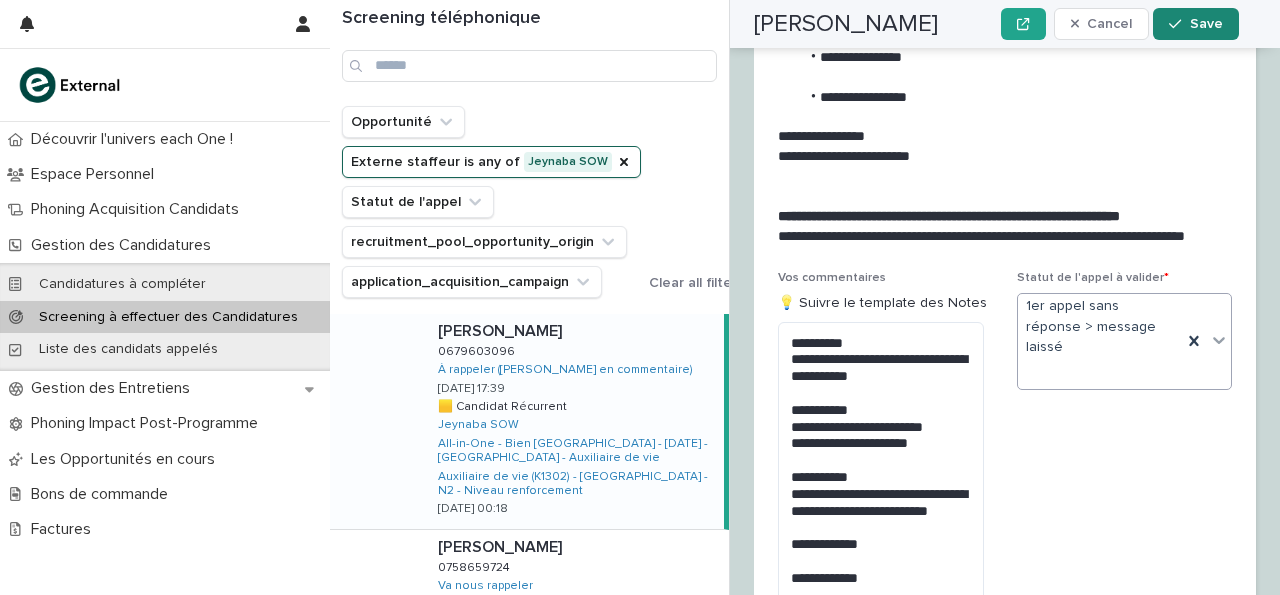 click on "Save" at bounding box center [1195, 24] 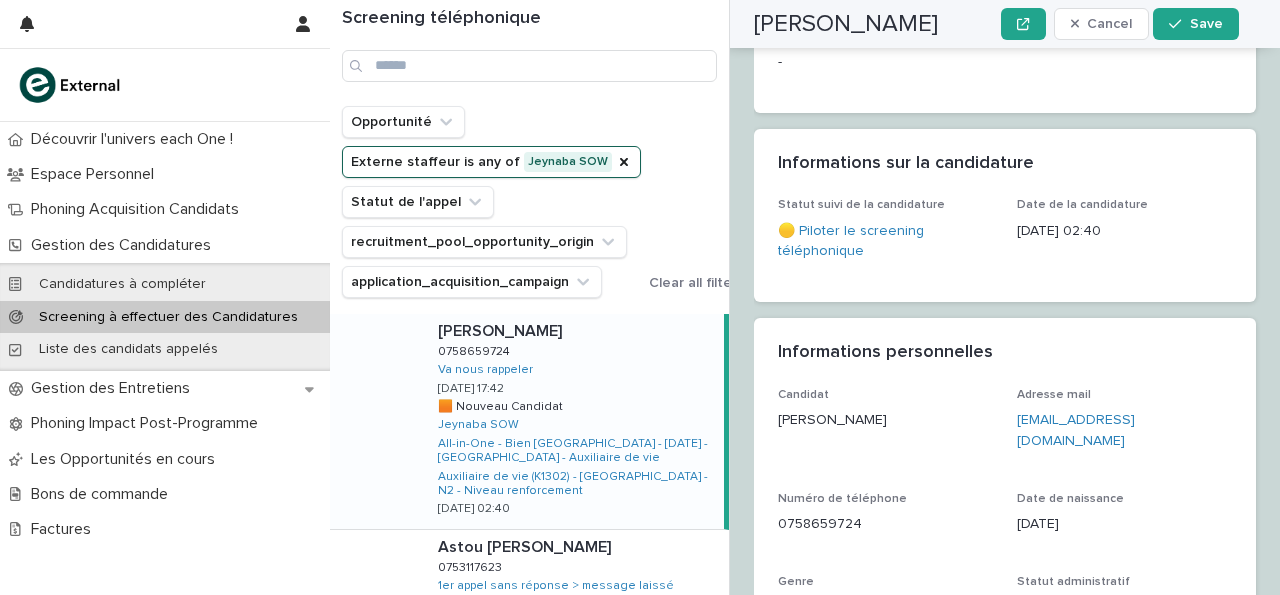 scroll, scrollTop: 0, scrollLeft: 0, axis: both 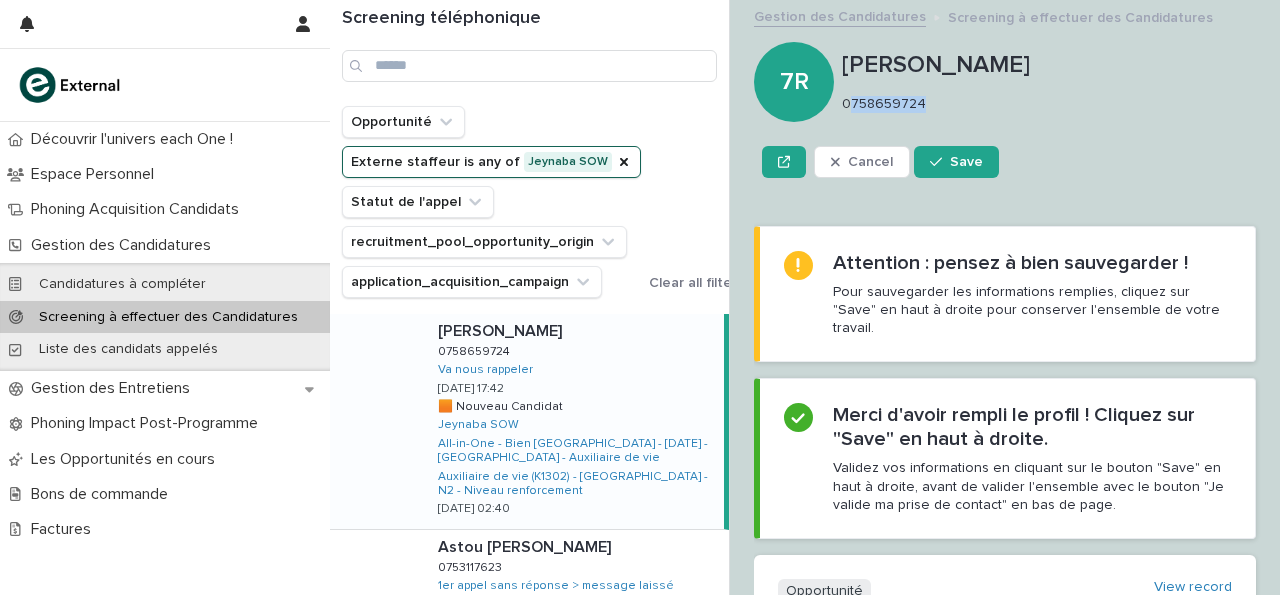 drag, startPoint x: 847, startPoint y: 104, endPoint x: 919, endPoint y: 108, distance: 72.11102 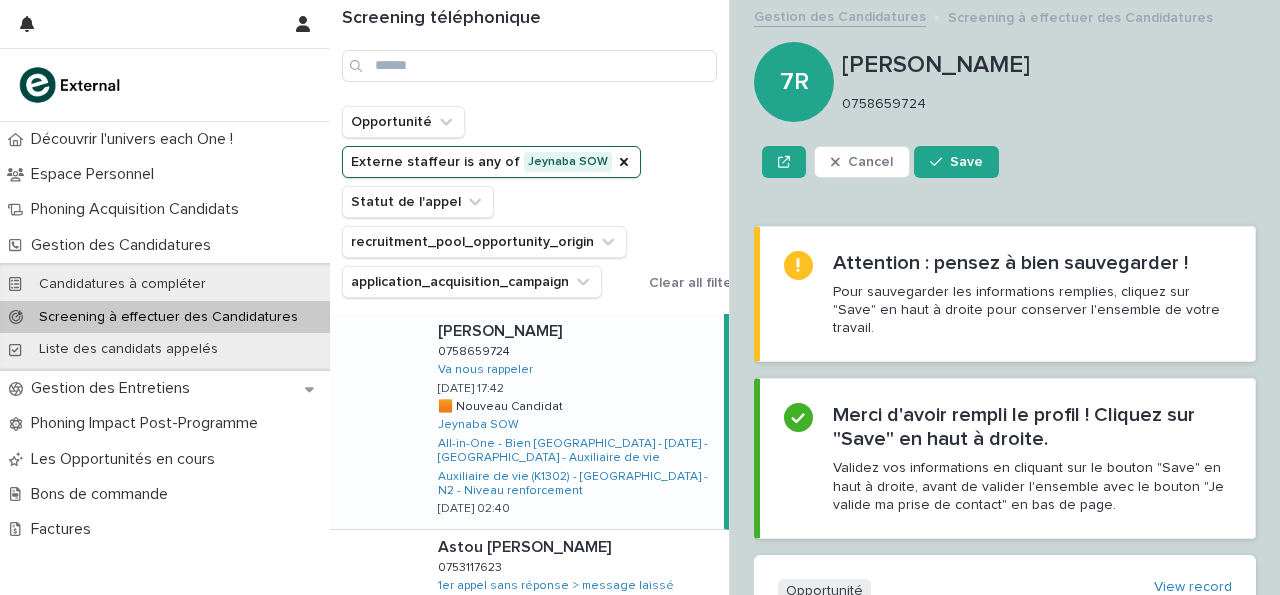 click on "0758659724" at bounding box center (1045, 104) 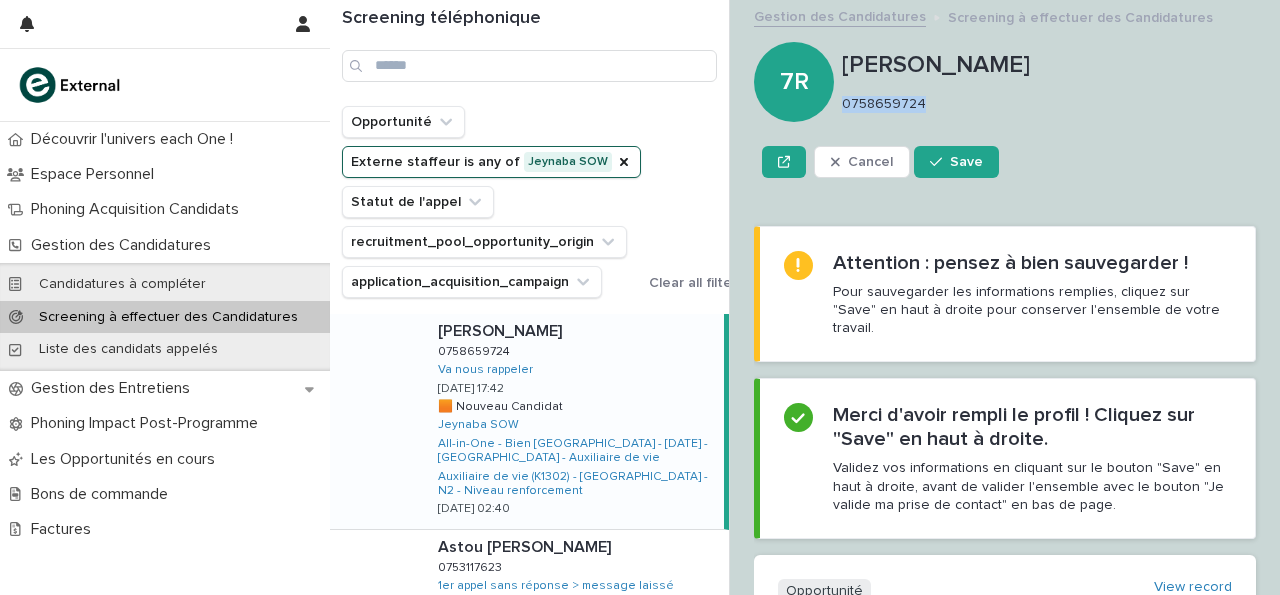 drag, startPoint x: 844, startPoint y: 99, endPoint x: 945, endPoint y: 99, distance: 101 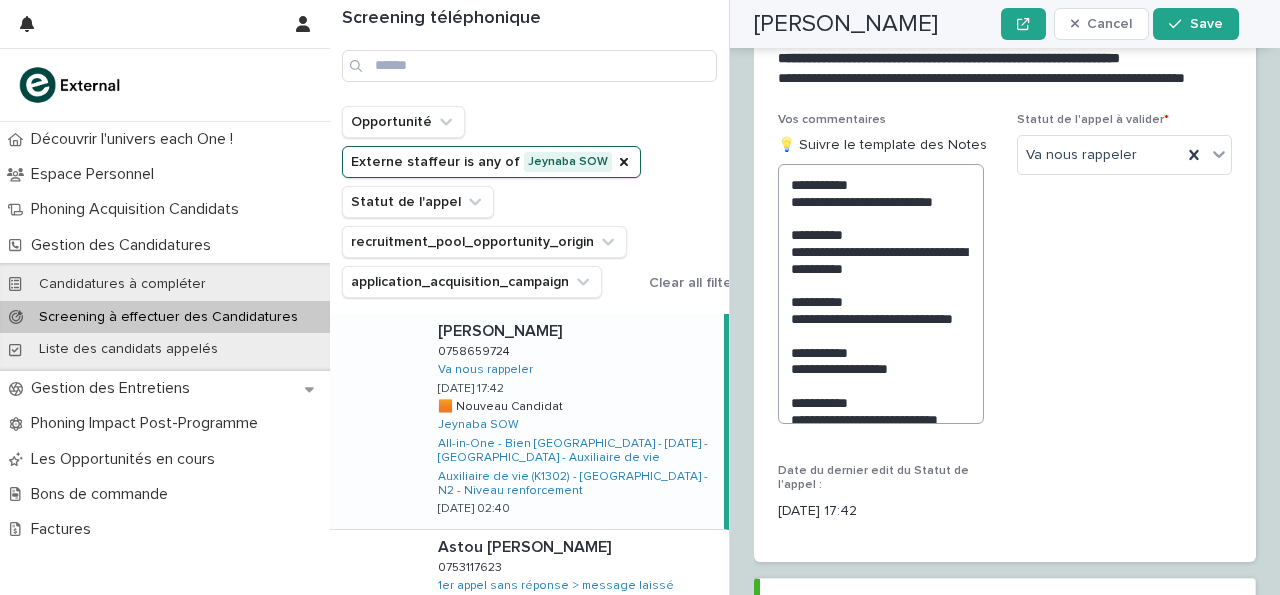 scroll, scrollTop: 3467, scrollLeft: 0, axis: vertical 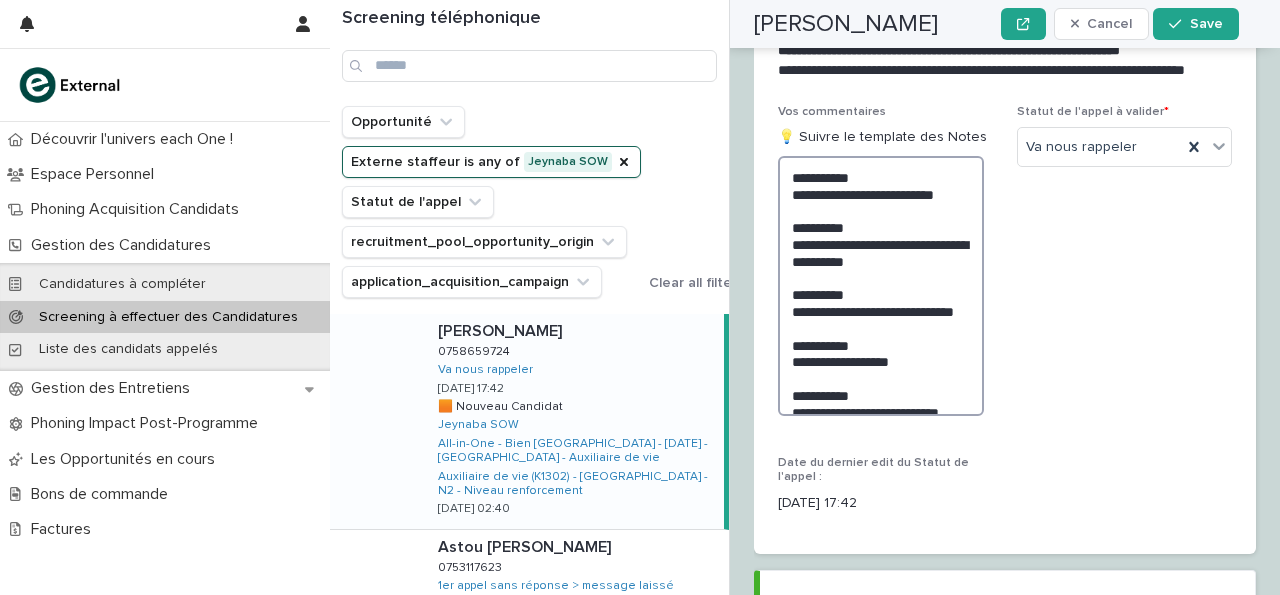 click on "**********" at bounding box center (881, 286) 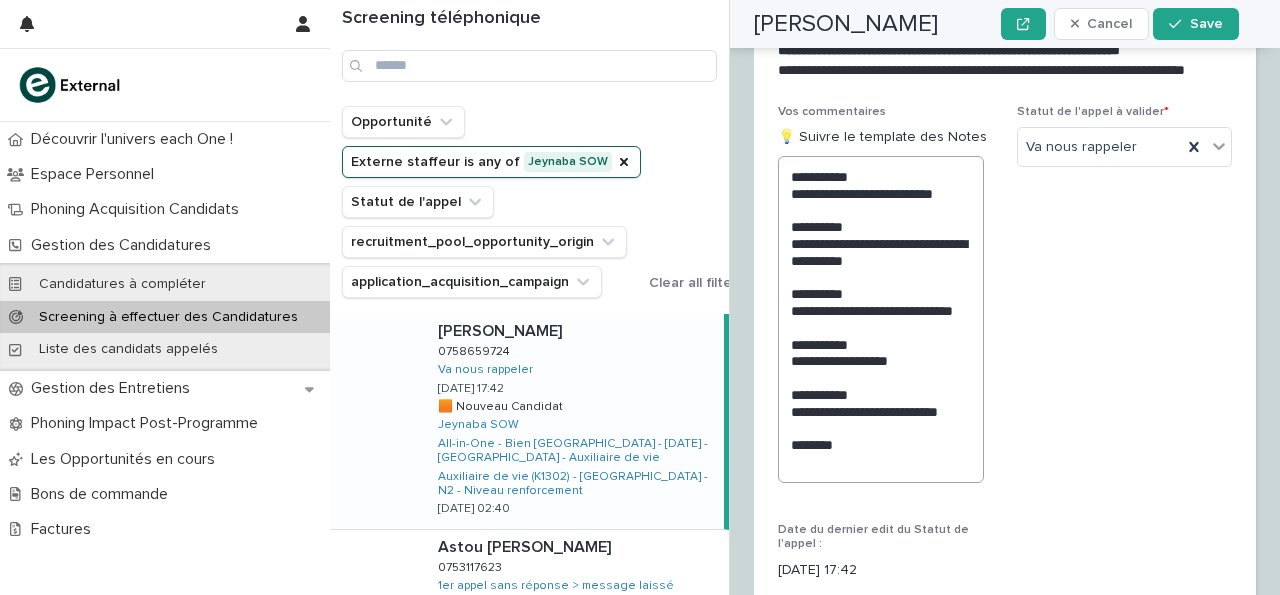 scroll, scrollTop: 0, scrollLeft: 0, axis: both 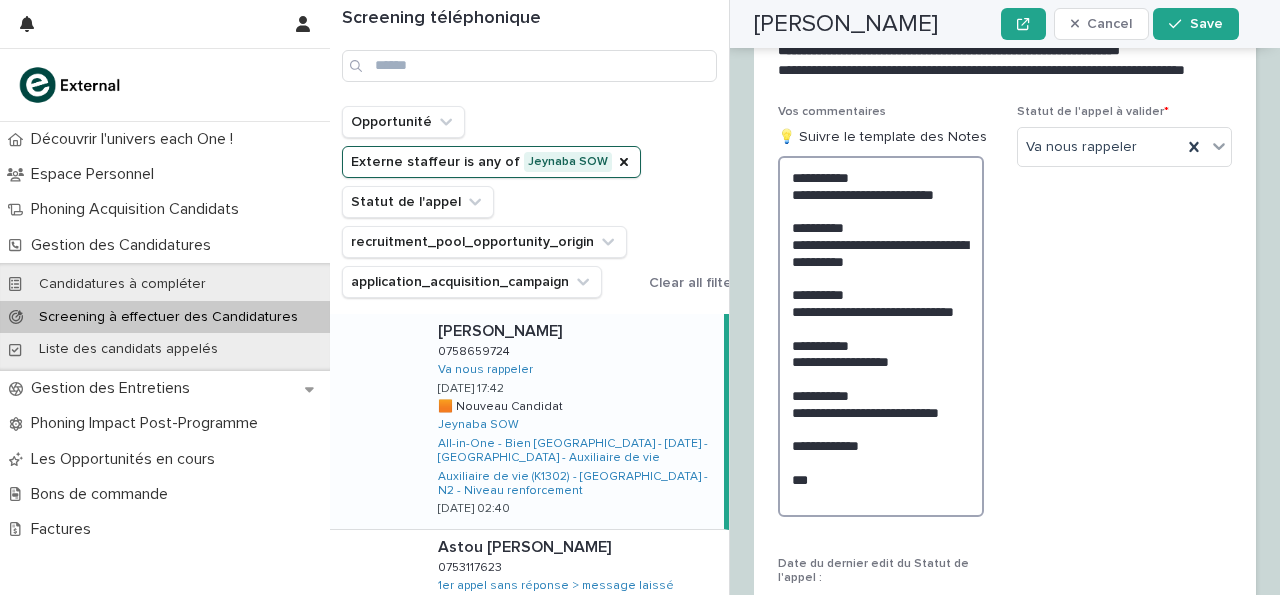 type on "**********" 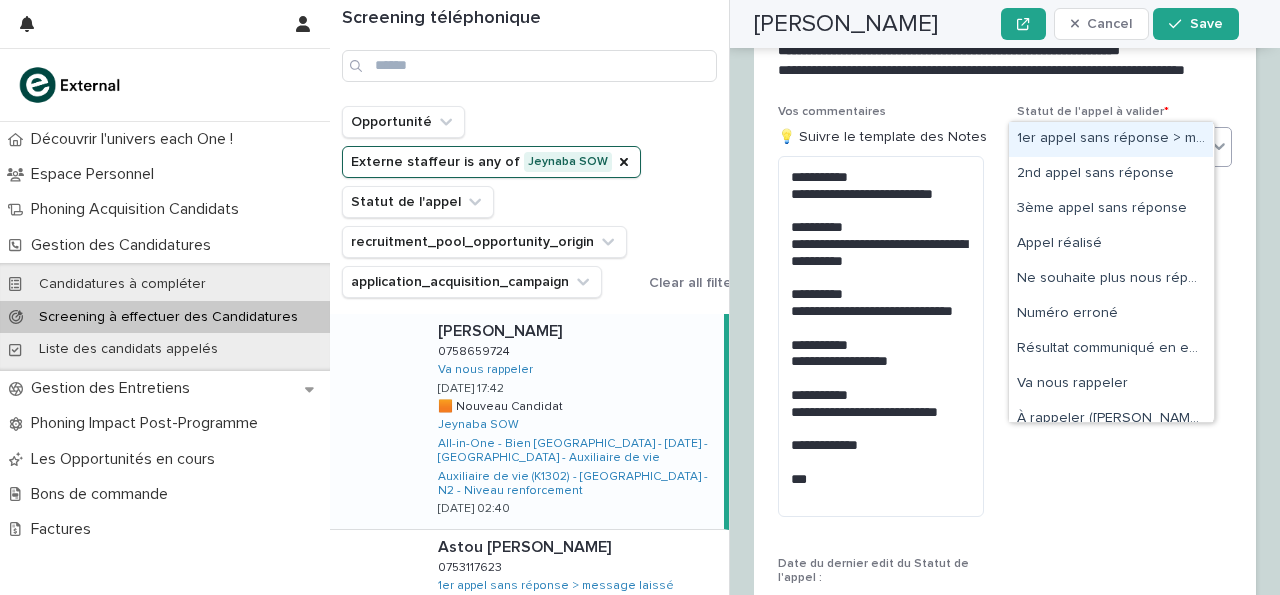 click on "1er appel sans réponse > message laissé" at bounding box center (1111, 139) 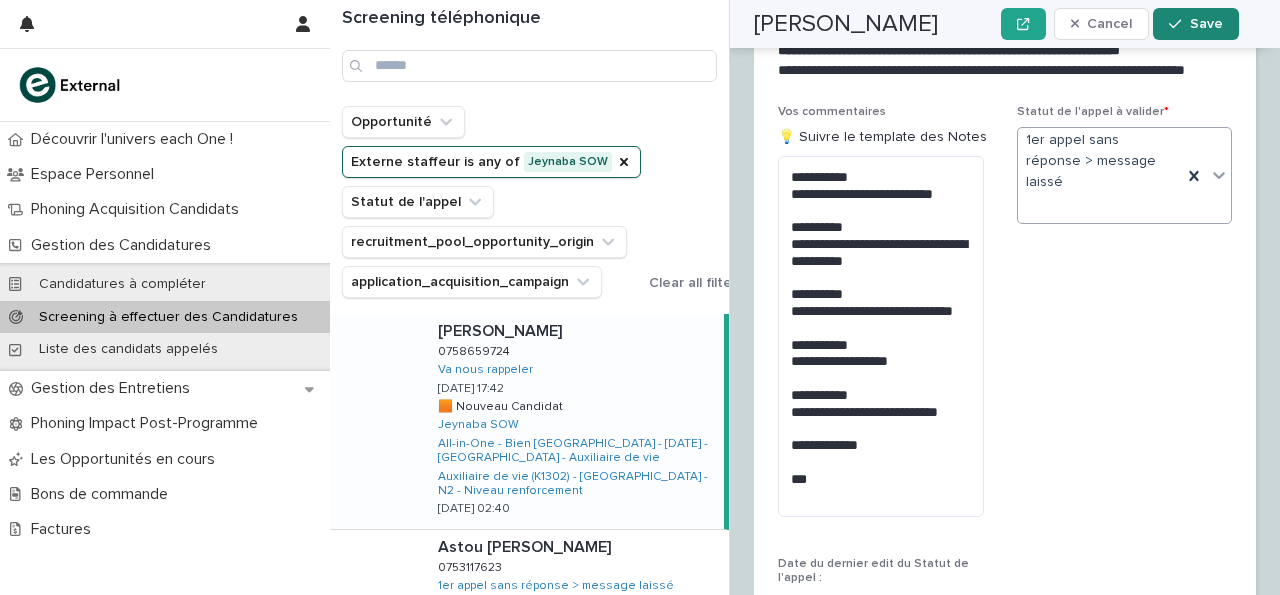 click on "Save" at bounding box center [1206, 24] 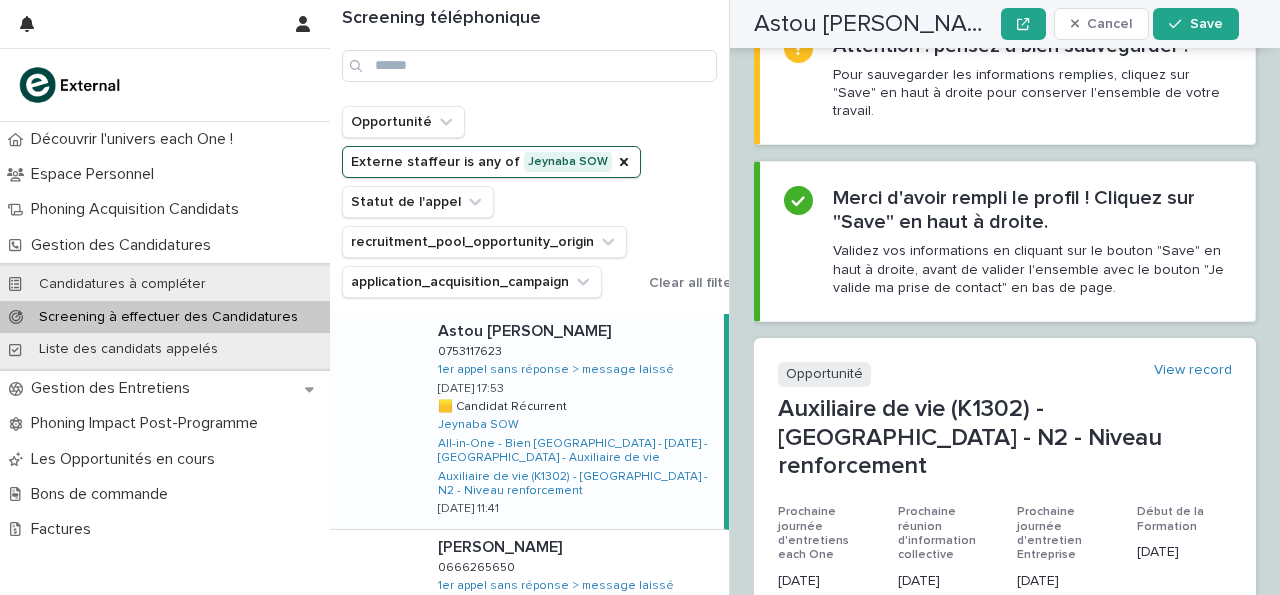 scroll, scrollTop: 0, scrollLeft: 0, axis: both 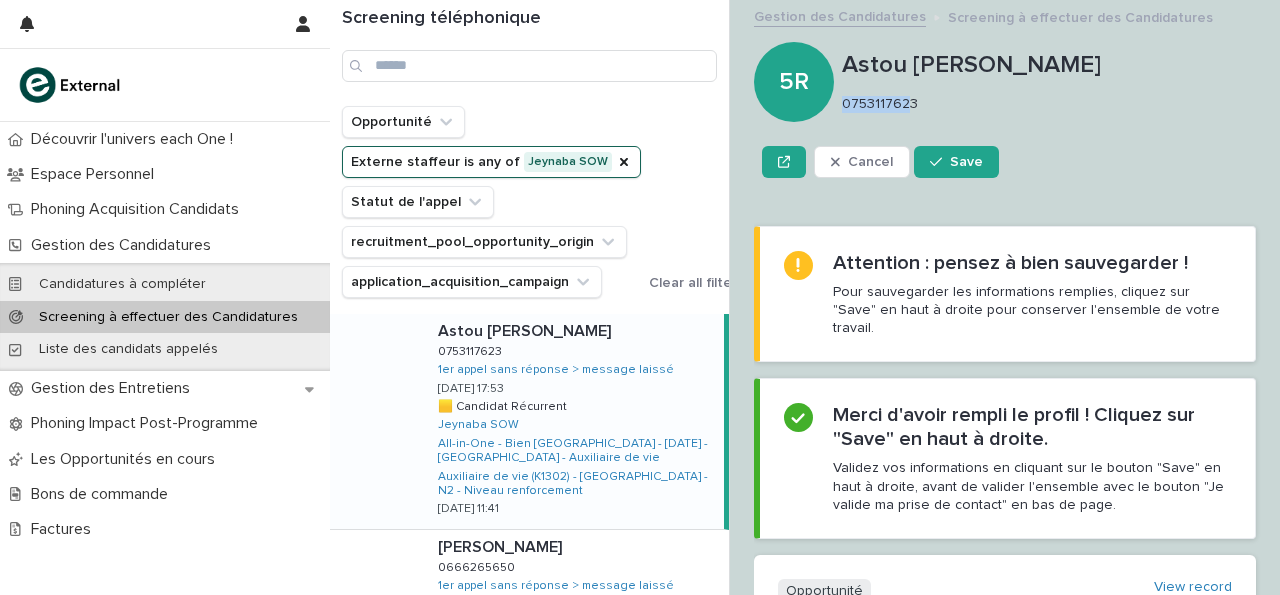 drag, startPoint x: 842, startPoint y: 103, endPoint x: 911, endPoint y: 97, distance: 69.260376 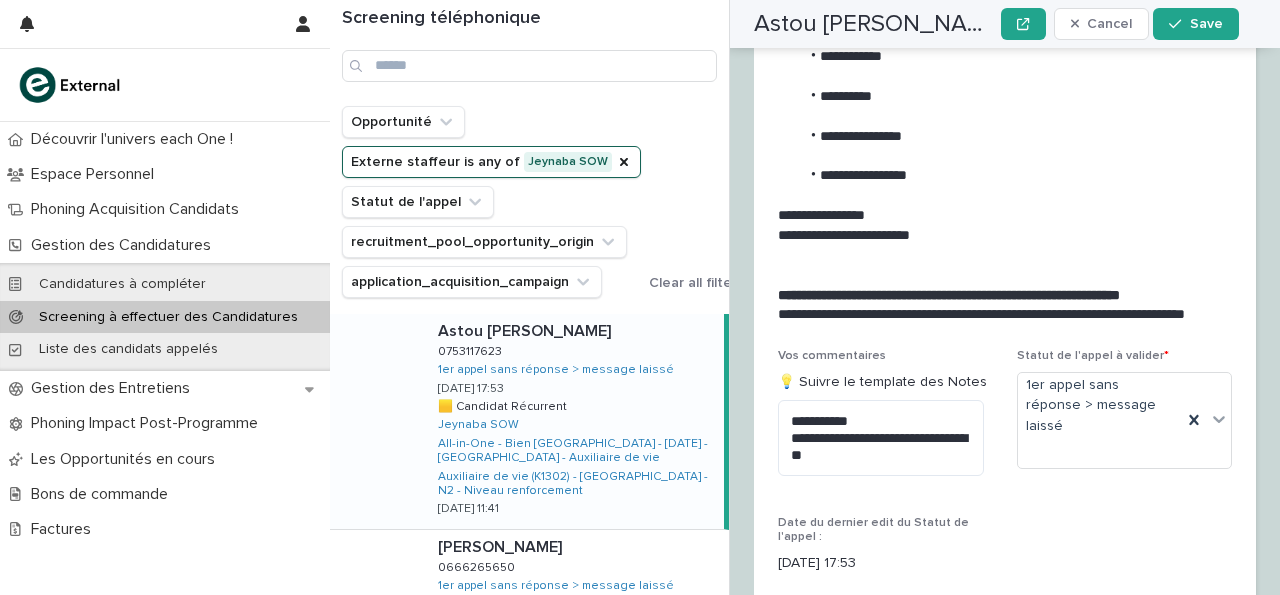 scroll, scrollTop: 3415, scrollLeft: 0, axis: vertical 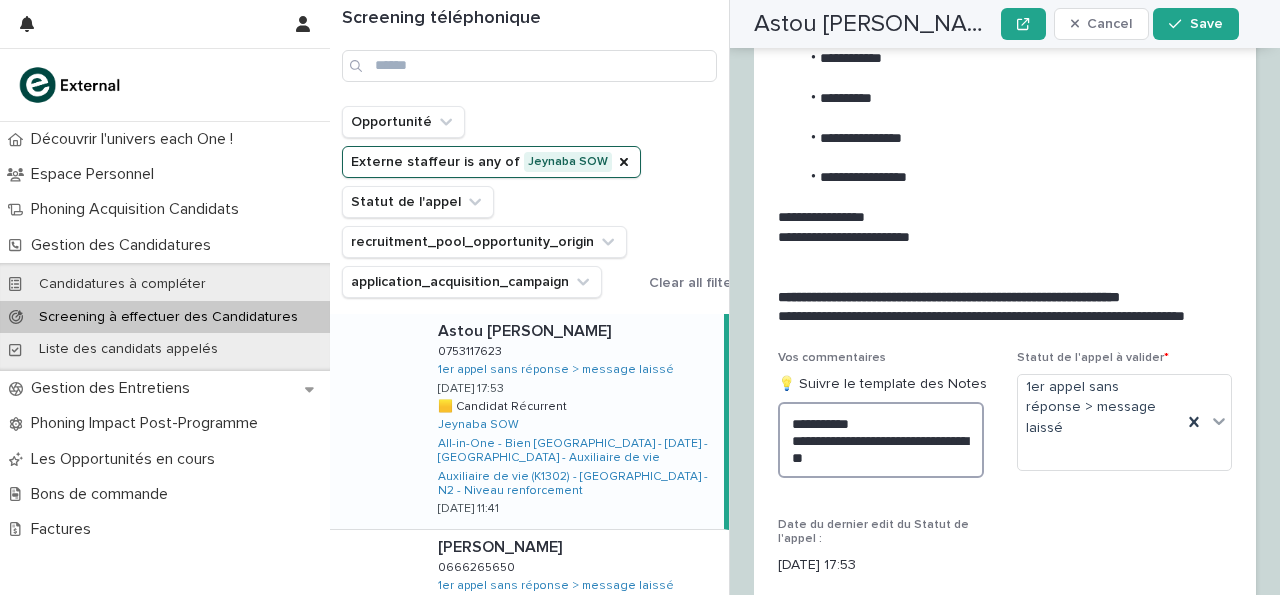 click on "**********" at bounding box center (881, 439) 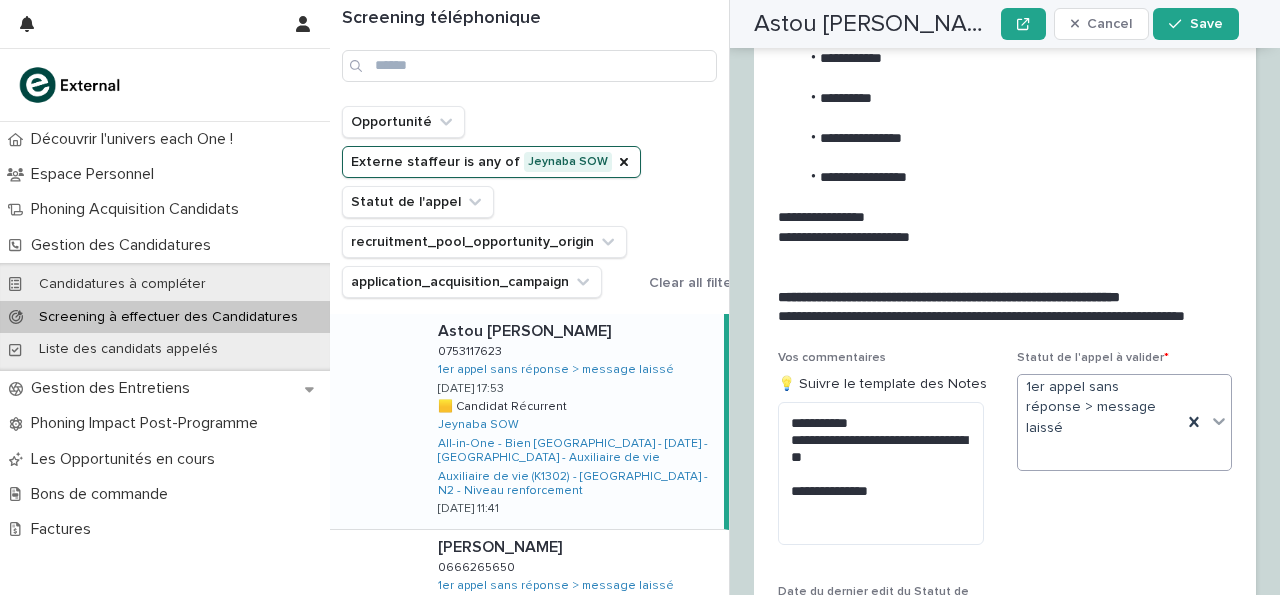 click 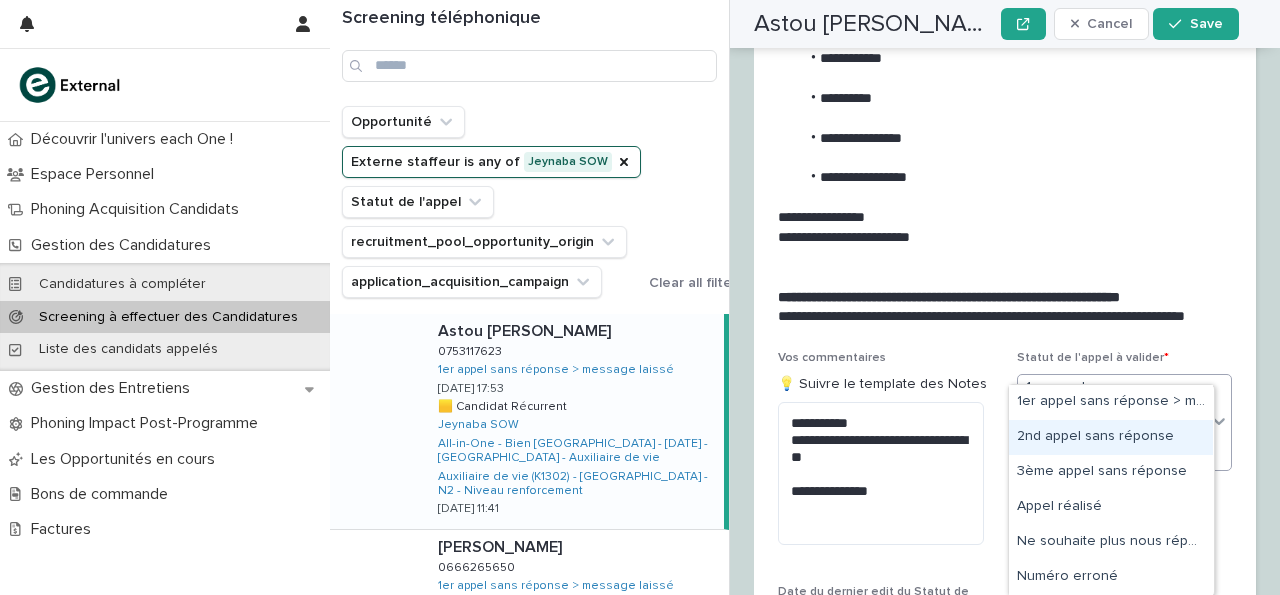 click on "2nd appel sans réponse" at bounding box center [1111, 437] 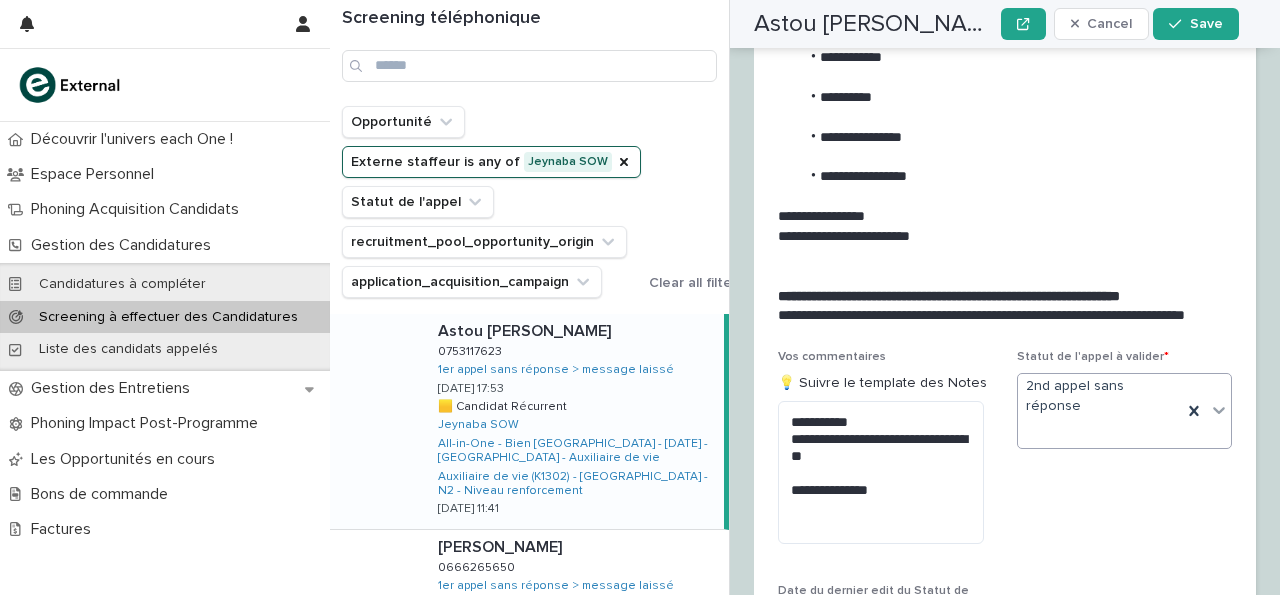 scroll, scrollTop: 3415, scrollLeft: 0, axis: vertical 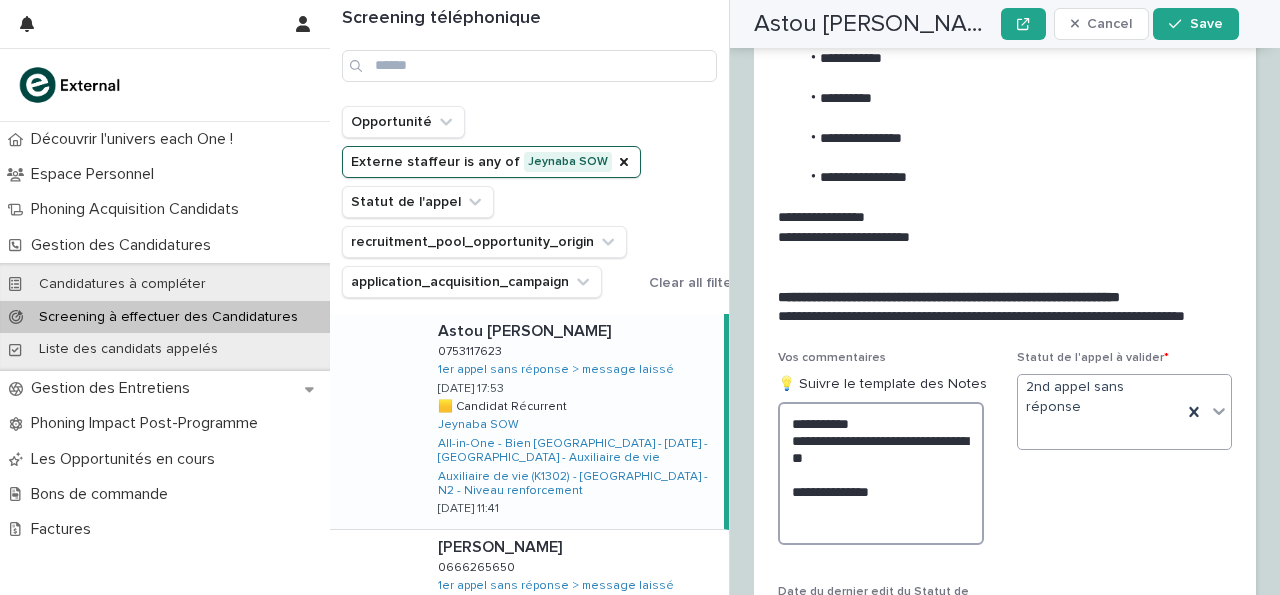 click on "**********" at bounding box center (881, 473) 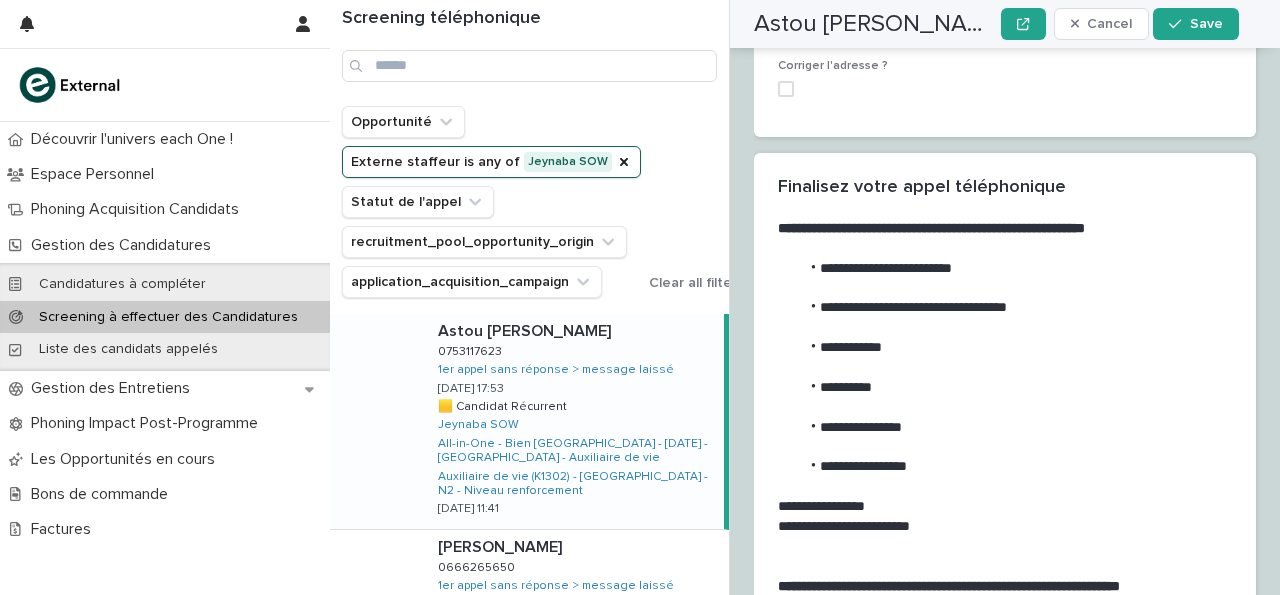 scroll, scrollTop: 3119, scrollLeft: 0, axis: vertical 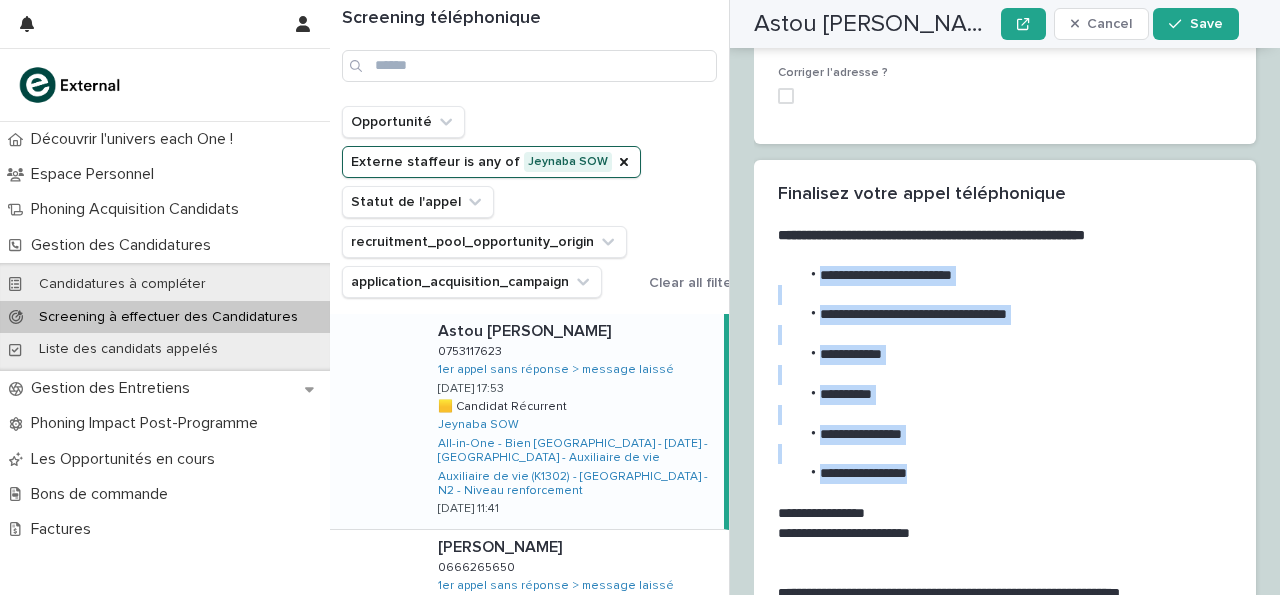 drag, startPoint x: 816, startPoint y: 181, endPoint x: 937, endPoint y: 392, distance: 243.2324 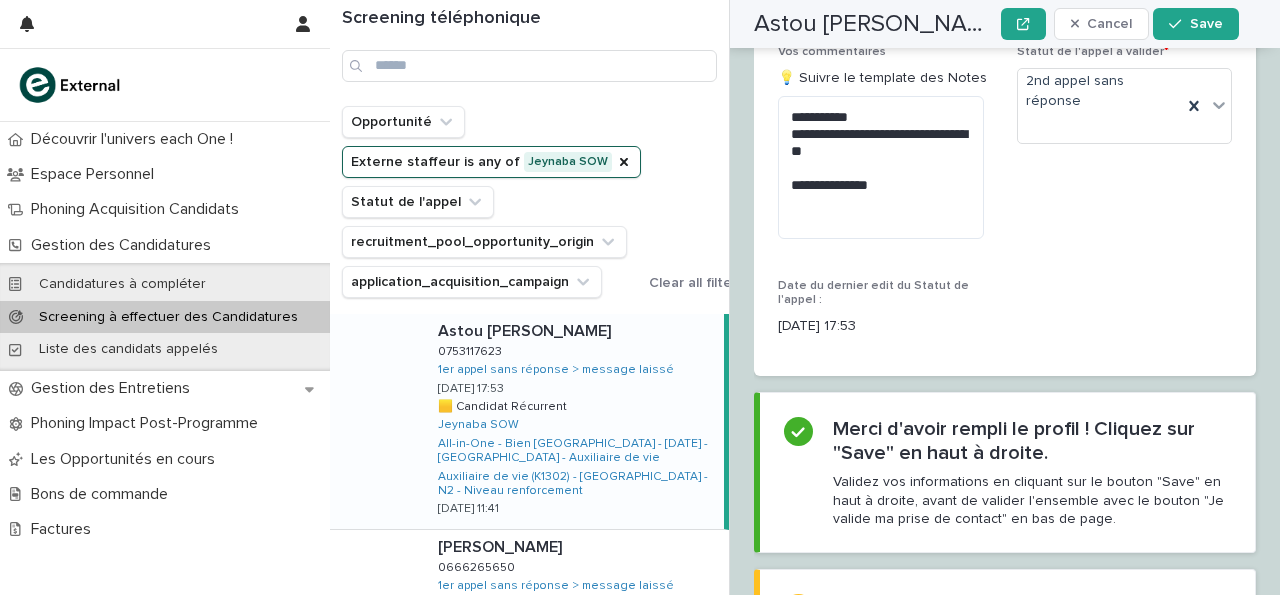 scroll, scrollTop: 3722, scrollLeft: 0, axis: vertical 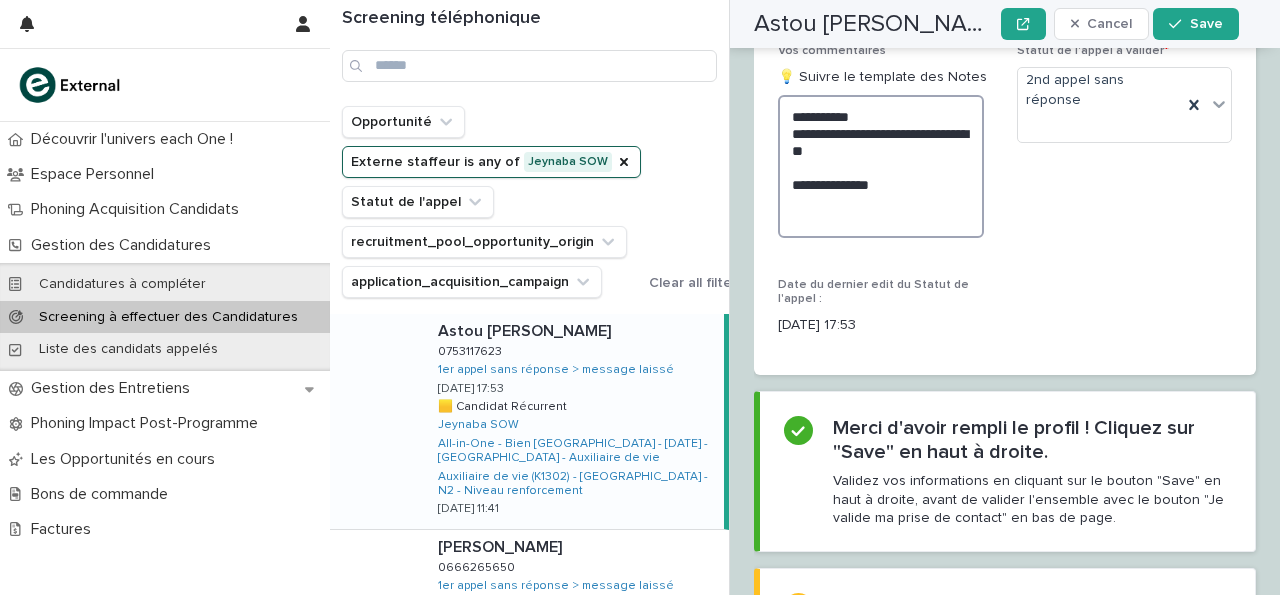 click on "**********" at bounding box center [881, 166] 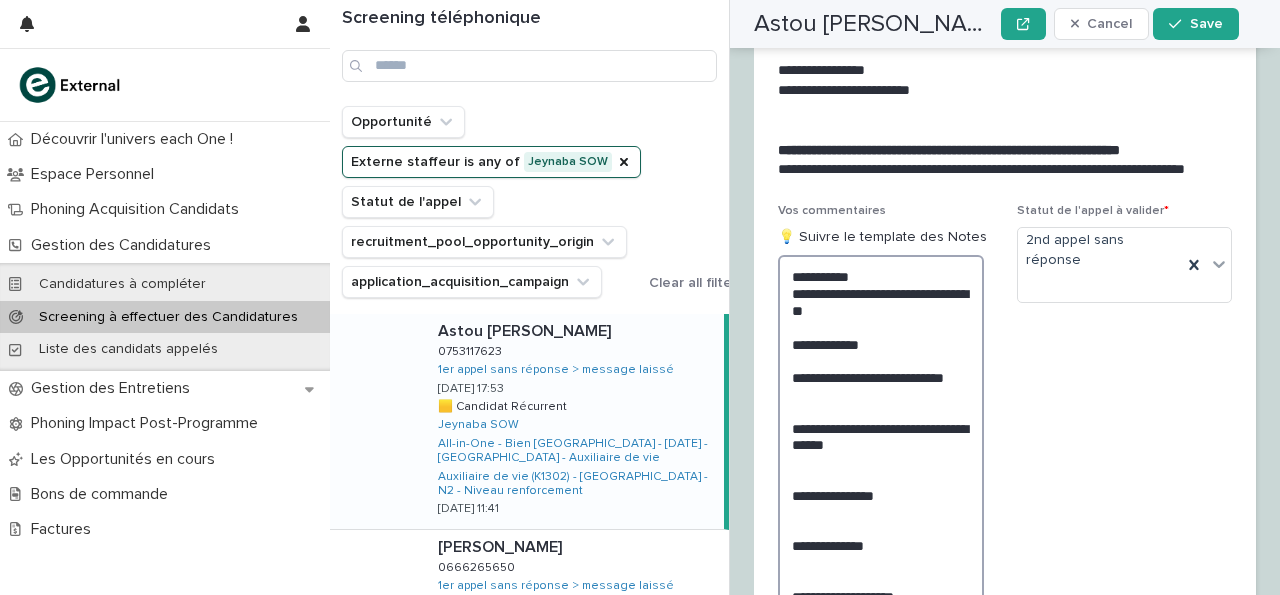 scroll, scrollTop: 3564, scrollLeft: 0, axis: vertical 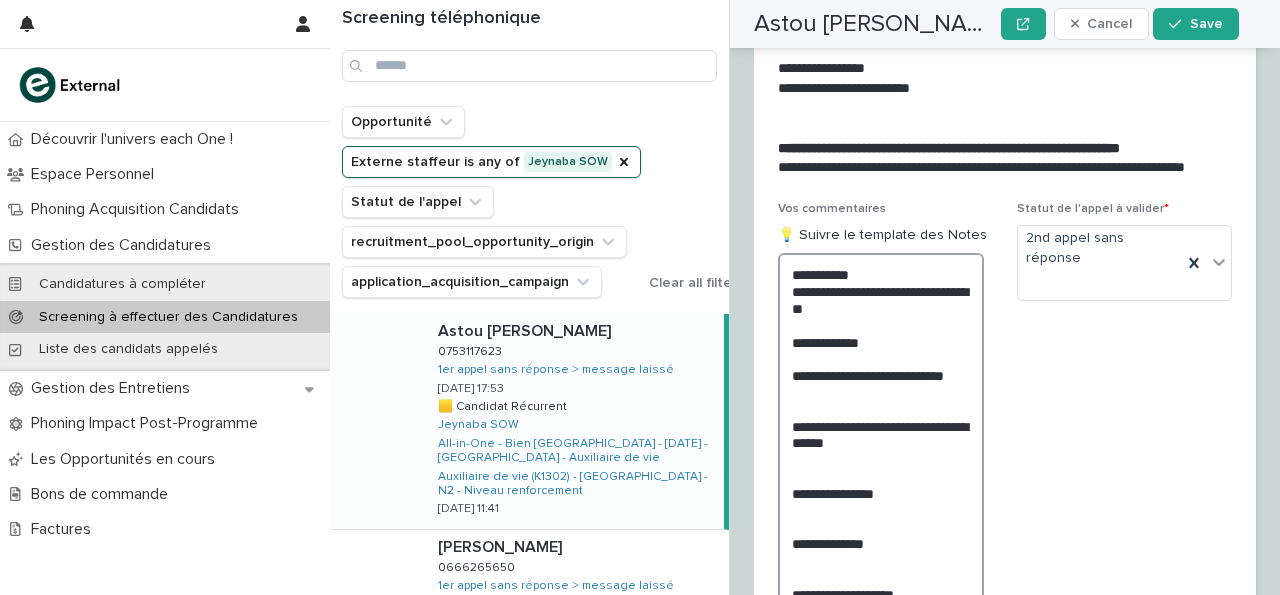 click on "**********" at bounding box center (881, 458) 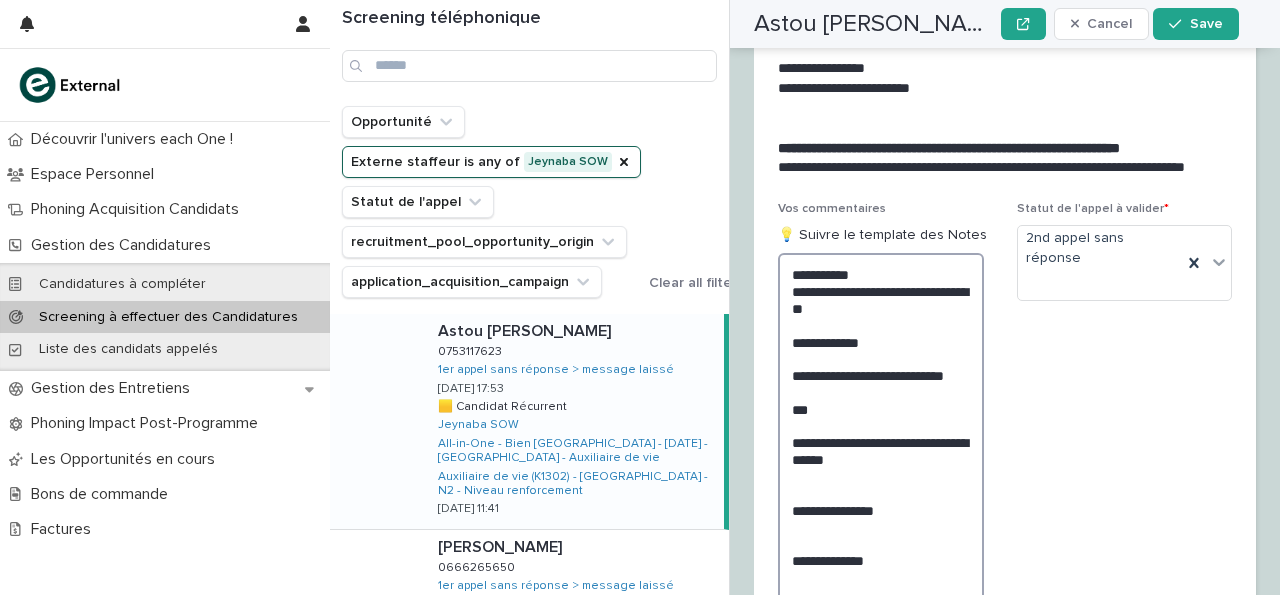 click on "**********" at bounding box center [881, 467] 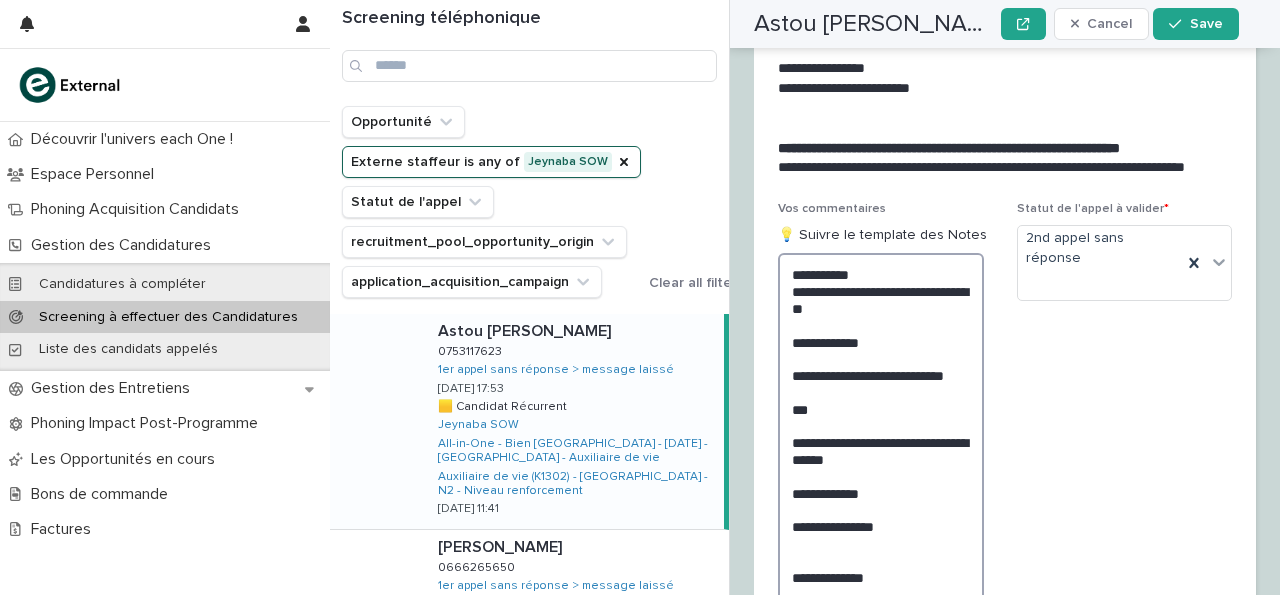 click on "**********" at bounding box center (881, 475) 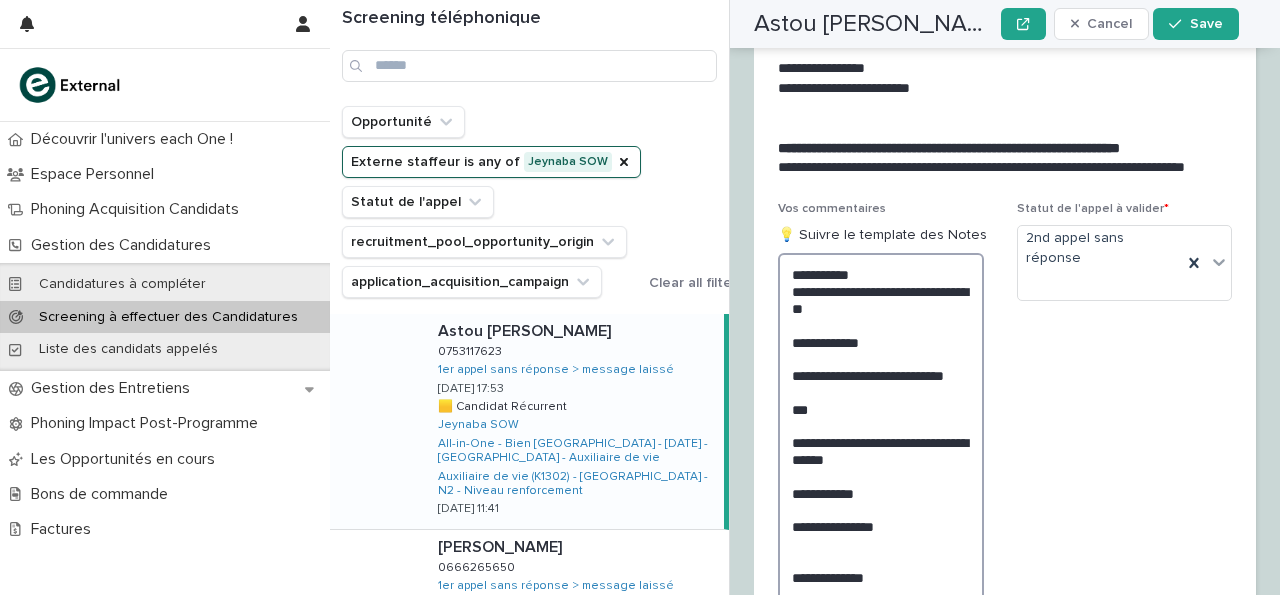 click on "**********" at bounding box center [881, 475] 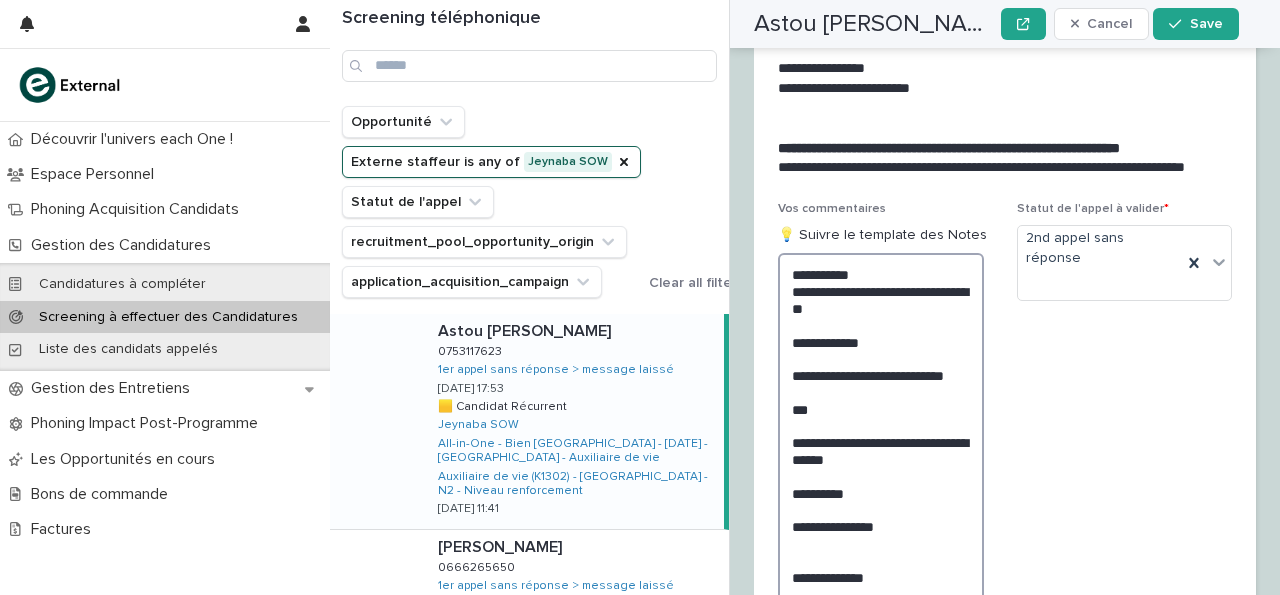 click on "**********" at bounding box center [881, 475] 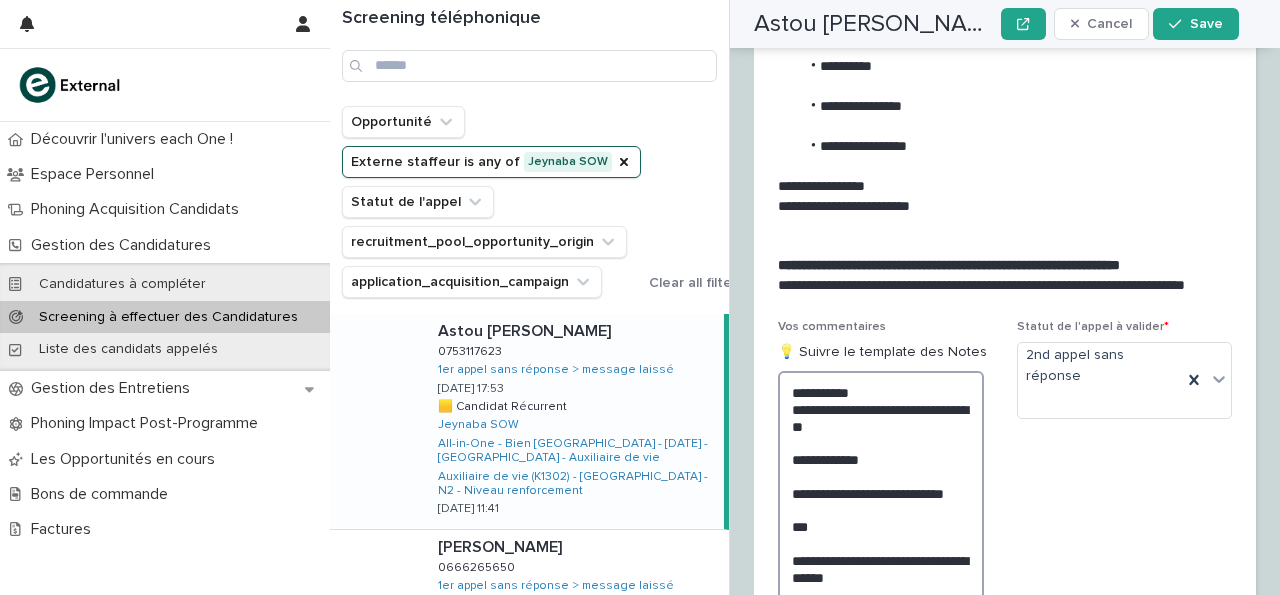 scroll, scrollTop: 3682, scrollLeft: 0, axis: vertical 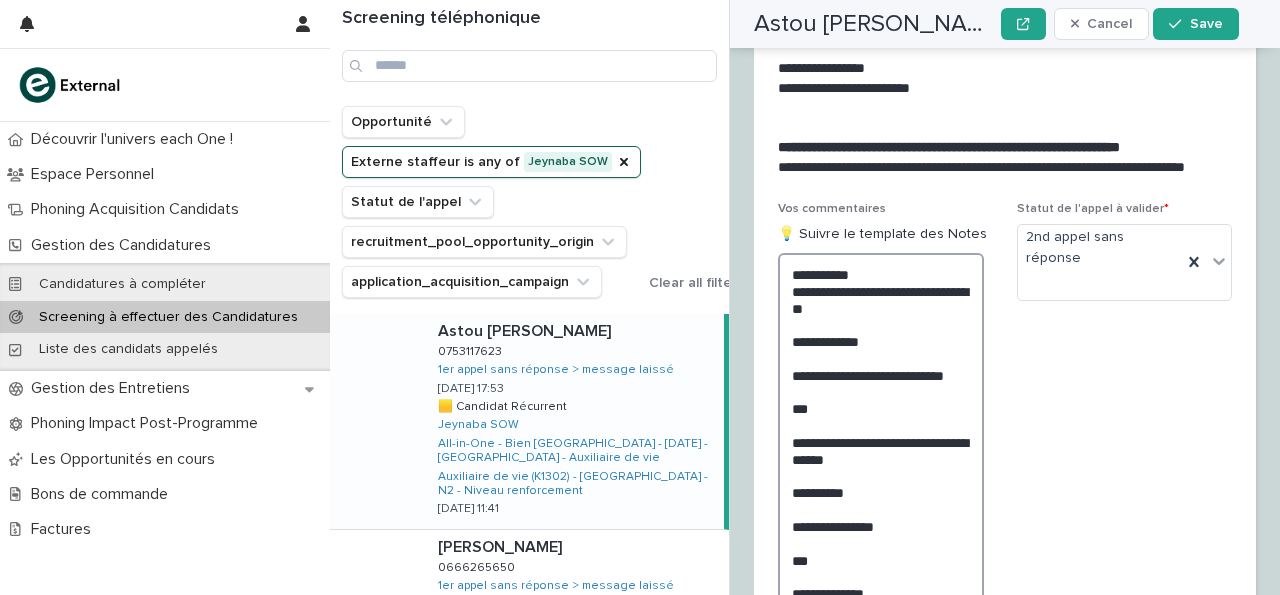 click on "**********" at bounding box center (881, 484) 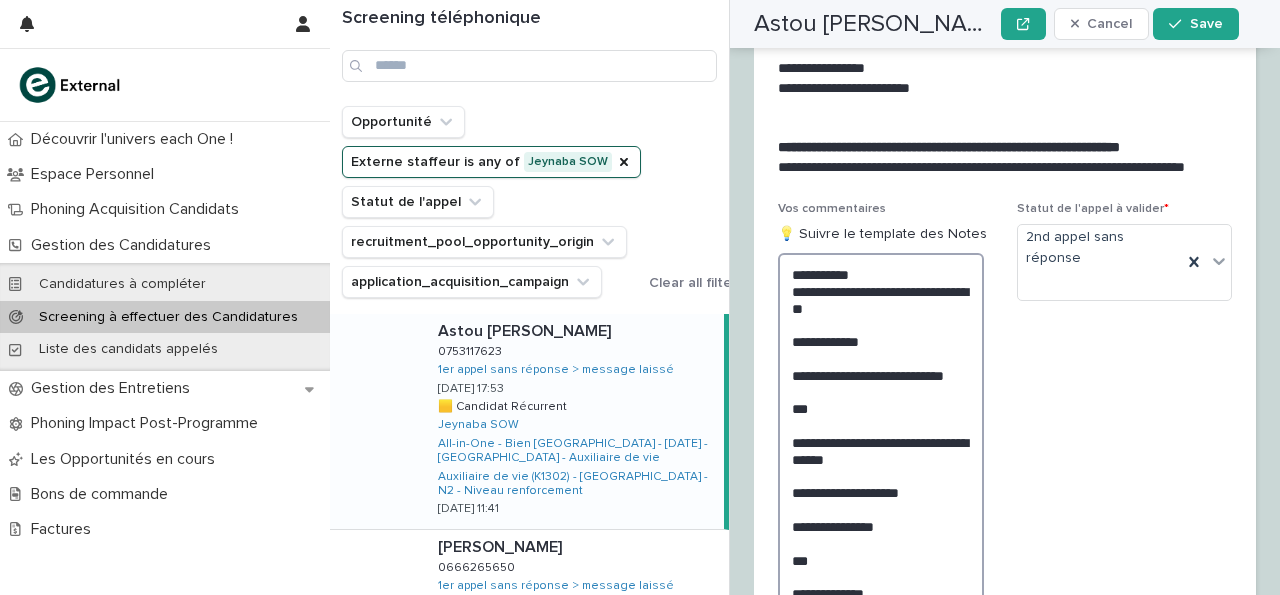 click on "**********" at bounding box center (881, 484) 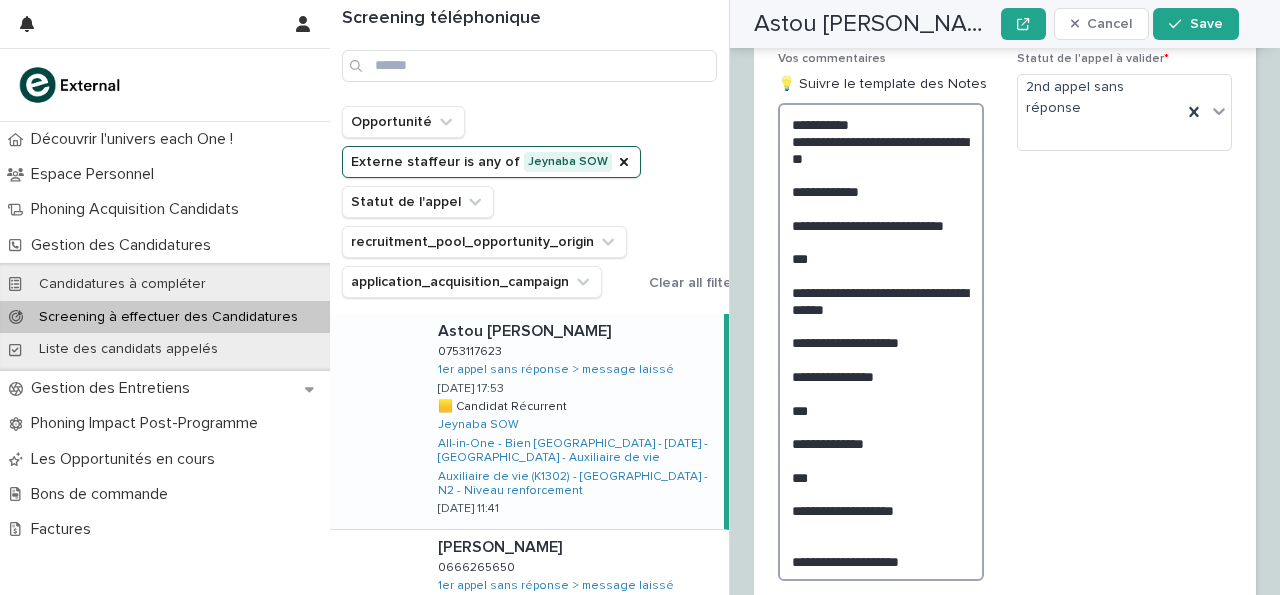 scroll, scrollTop: 3848, scrollLeft: 0, axis: vertical 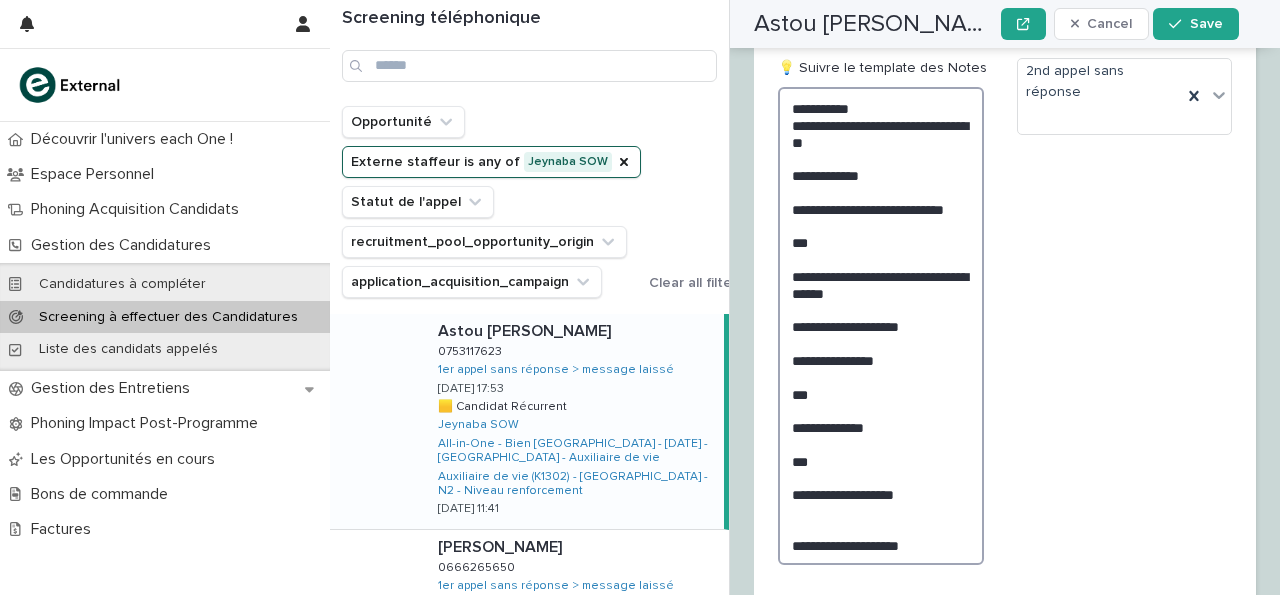 click on "**********" at bounding box center [881, 326] 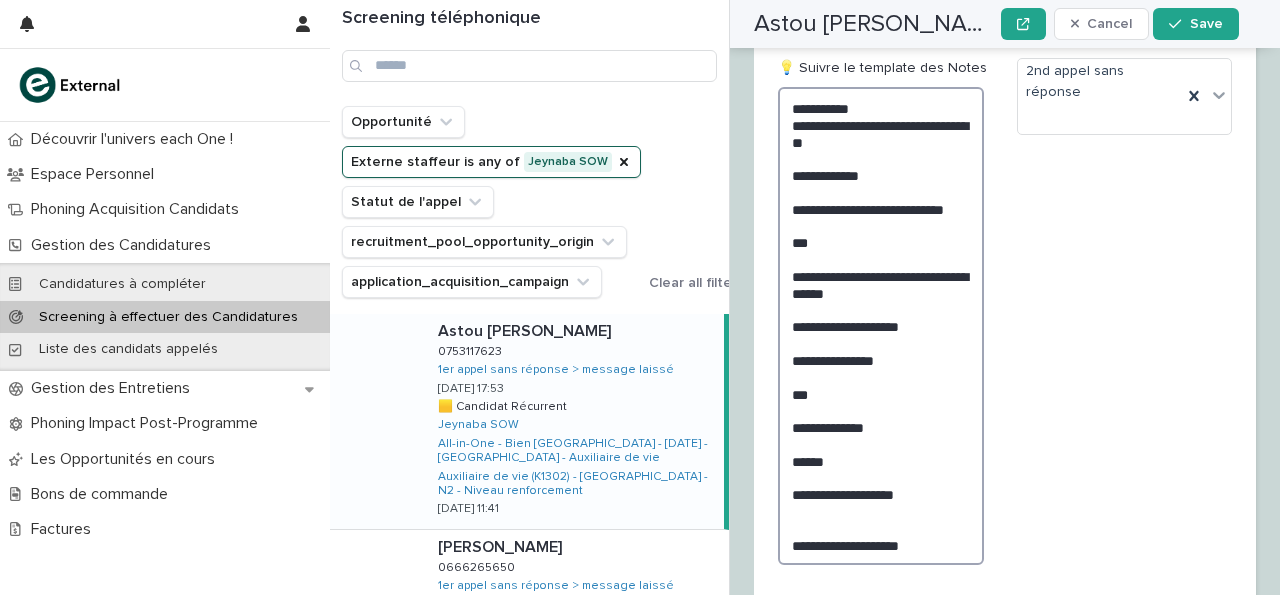 scroll, scrollTop: 3848, scrollLeft: 0, axis: vertical 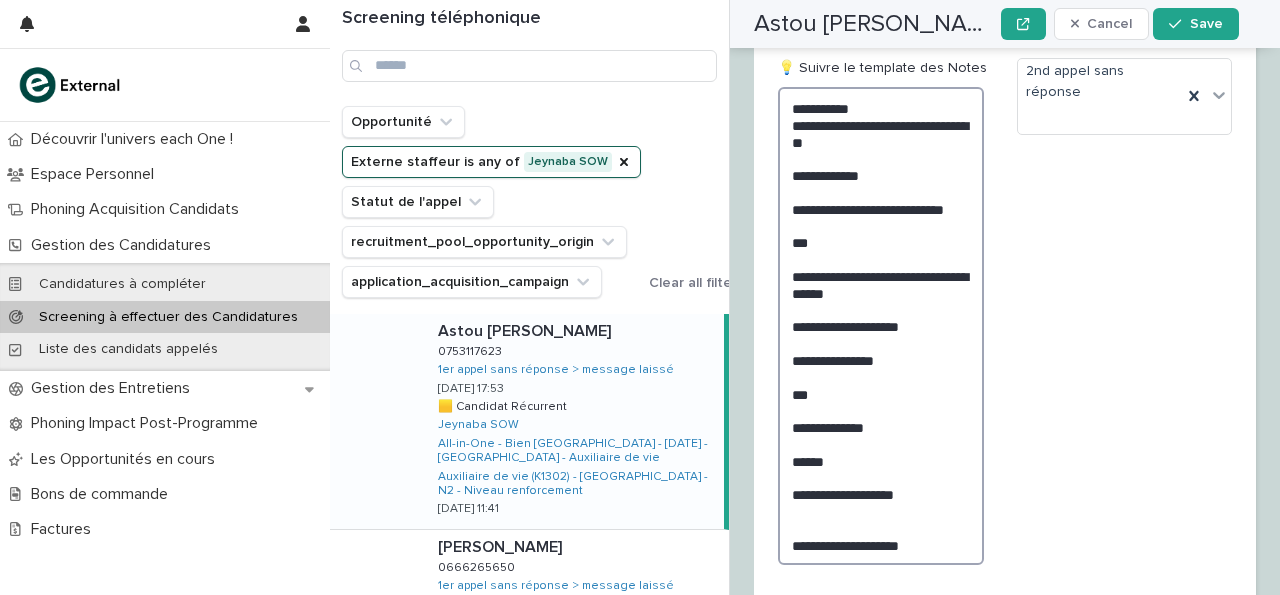 click on "**********" at bounding box center (881, 326) 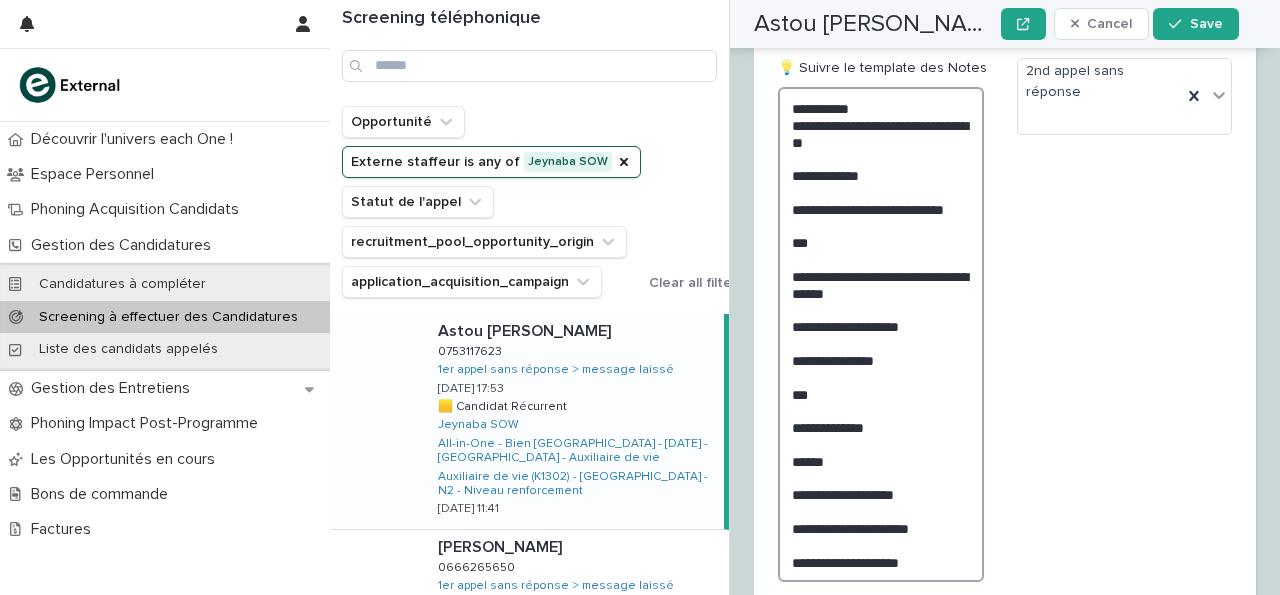 scroll, scrollTop: 3848, scrollLeft: 0, axis: vertical 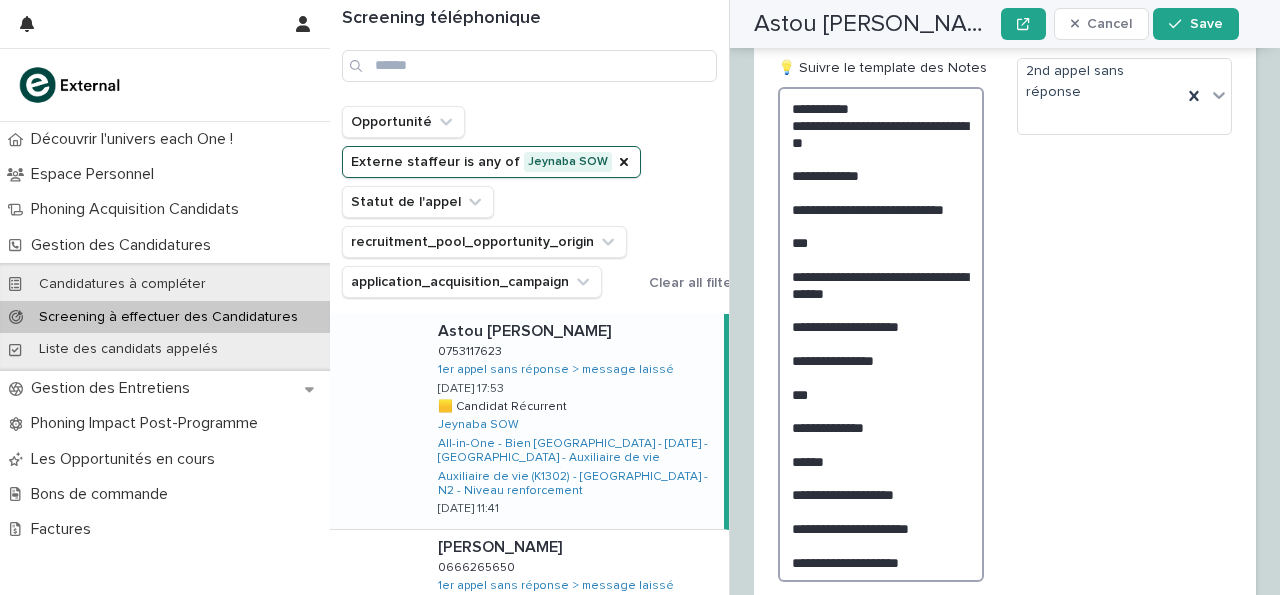 click on "**********" at bounding box center [881, 334] 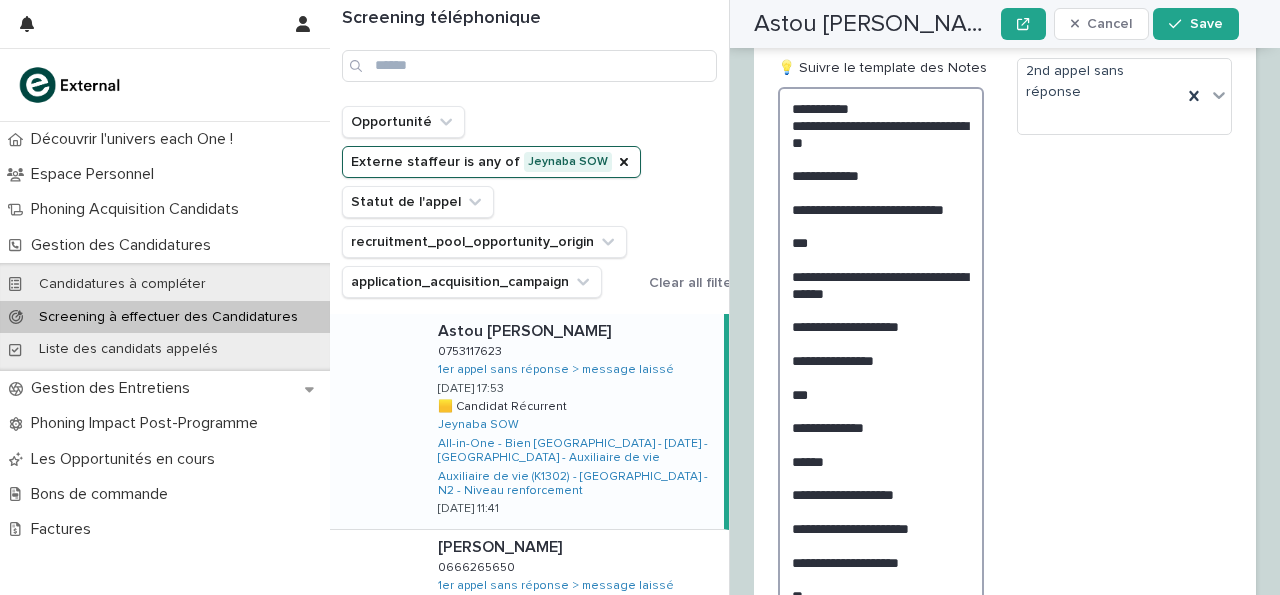 scroll, scrollTop: 3848, scrollLeft: 0, axis: vertical 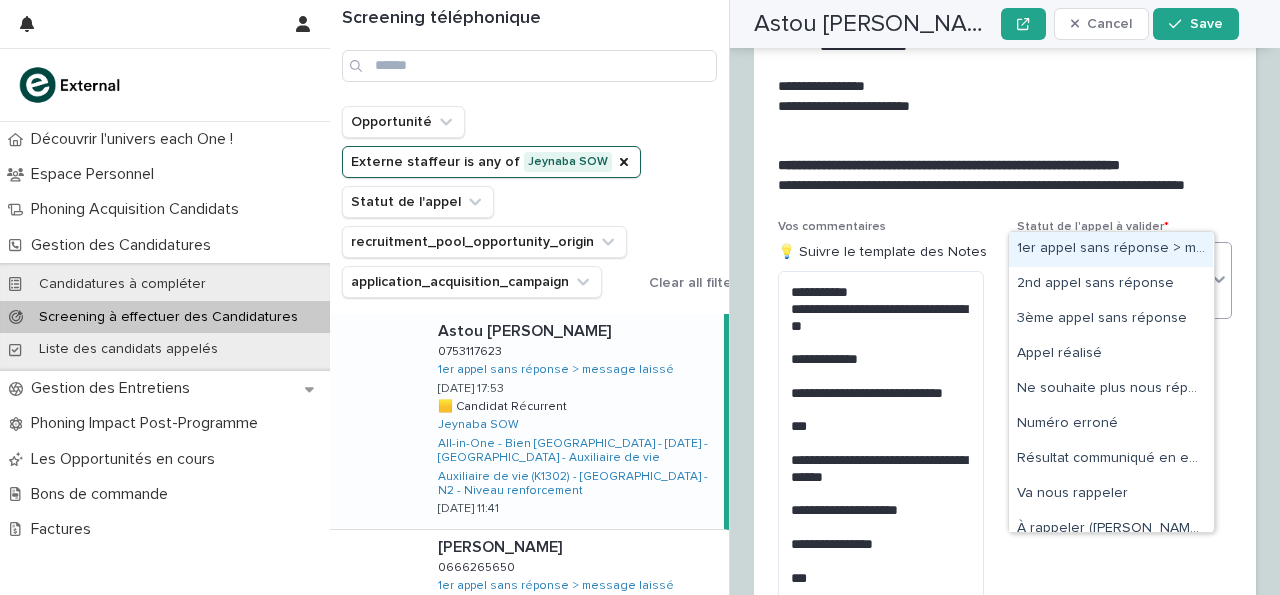 click 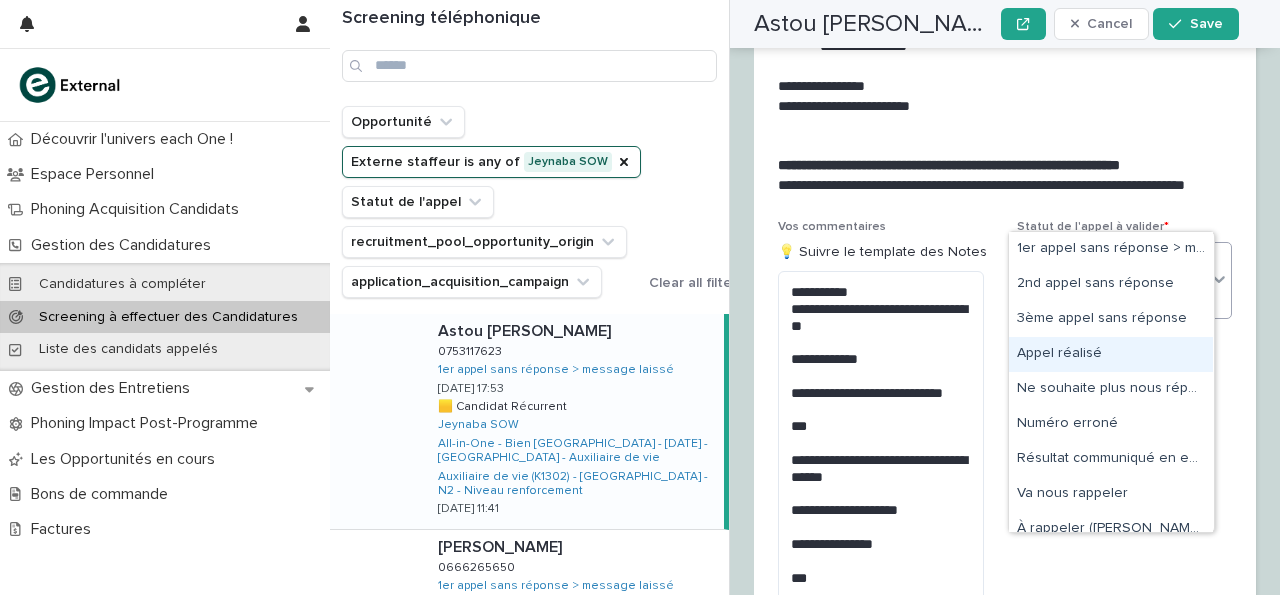 click on "Appel réalisé" at bounding box center (1111, 354) 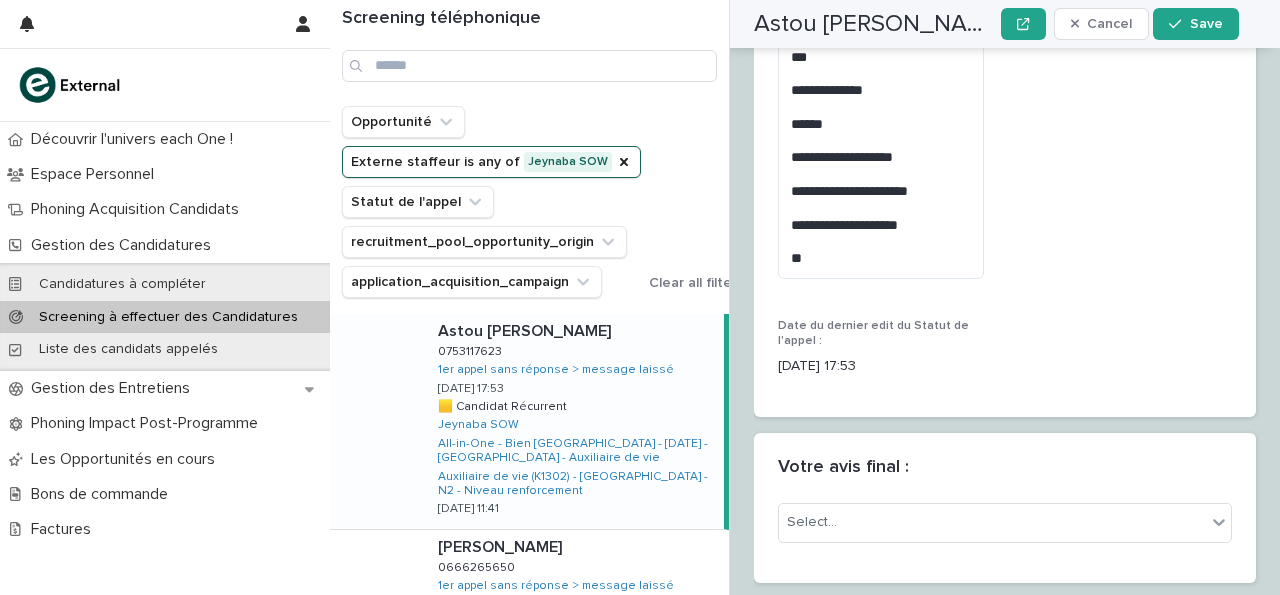 scroll, scrollTop: 4195, scrollLeft: 0, axis: vertical 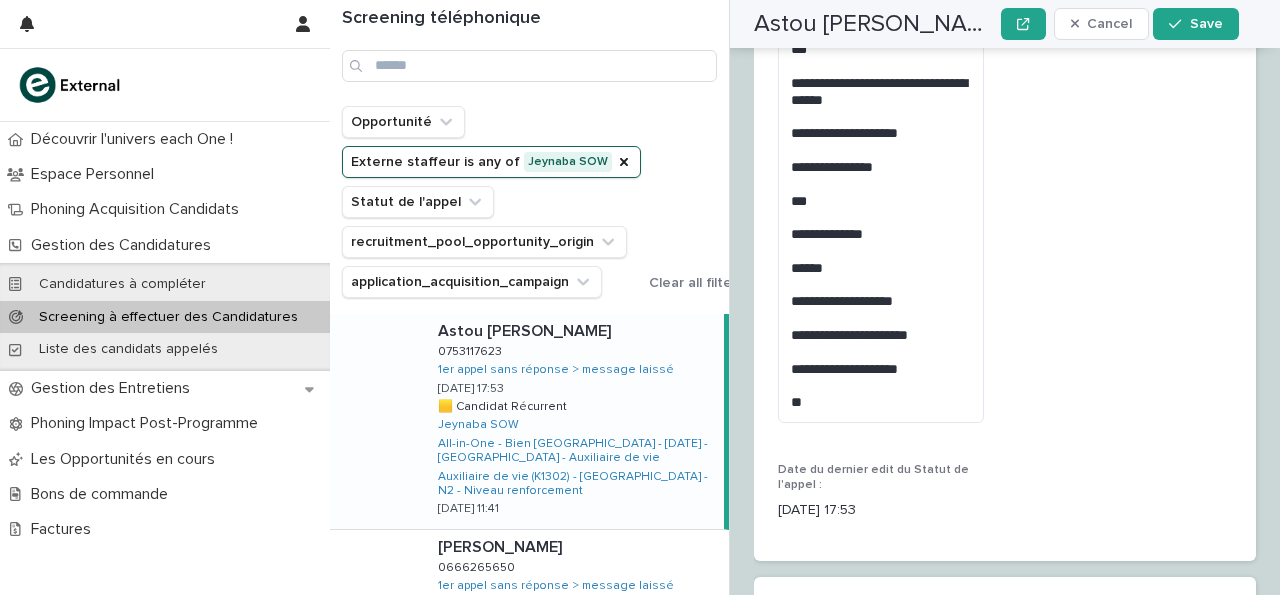 click on "Statut de l'appel à valider *   option Appel réalisé, selected.     0 results available. Select is focused ,type to refine list, press Down to open the menu,  Appel réalisé" at bounding box center (1124, 141) 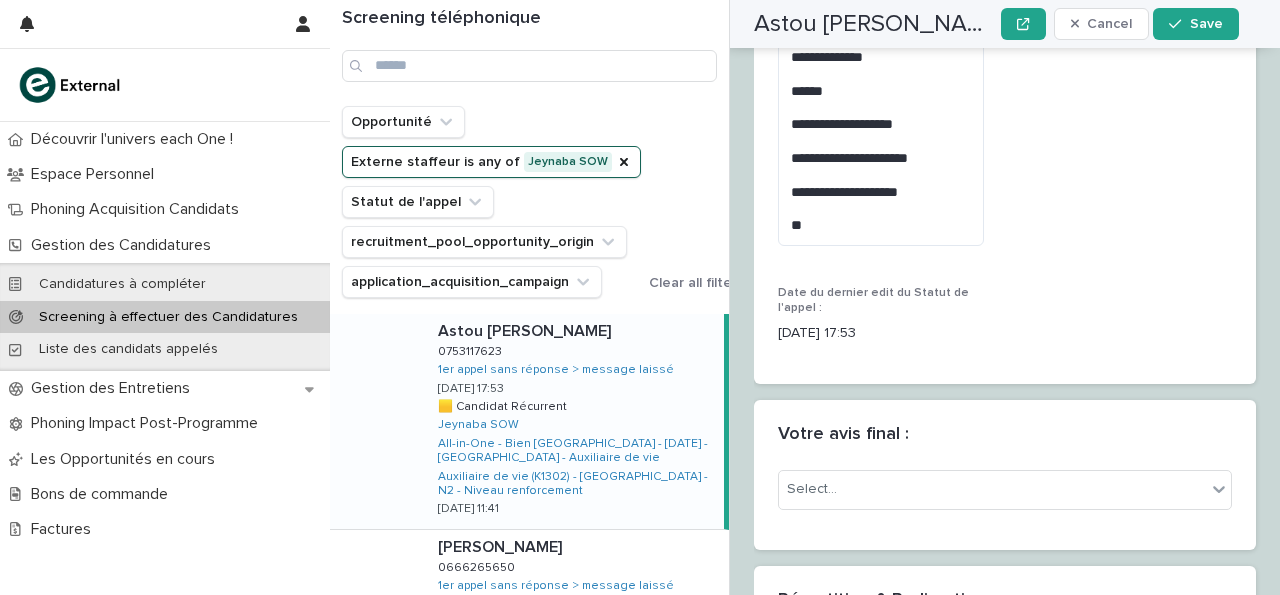 scroll, scrollTop: 4229, scrollLeft: 0, axis: vertical 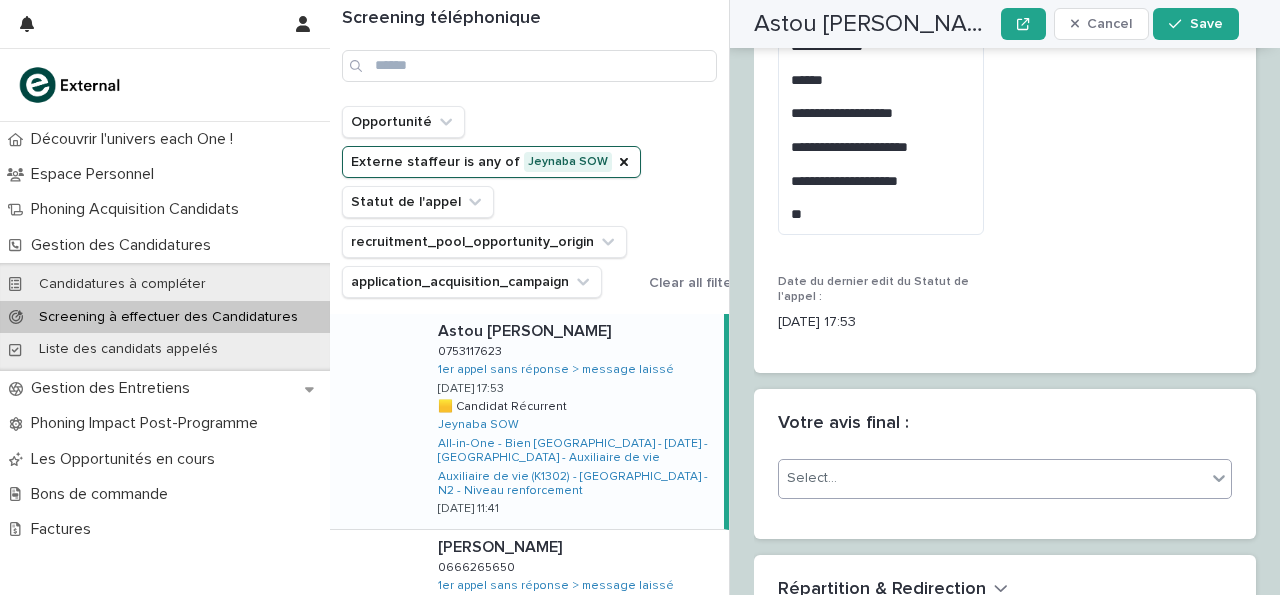 click on "Select..." at bounding box center [992, 478] 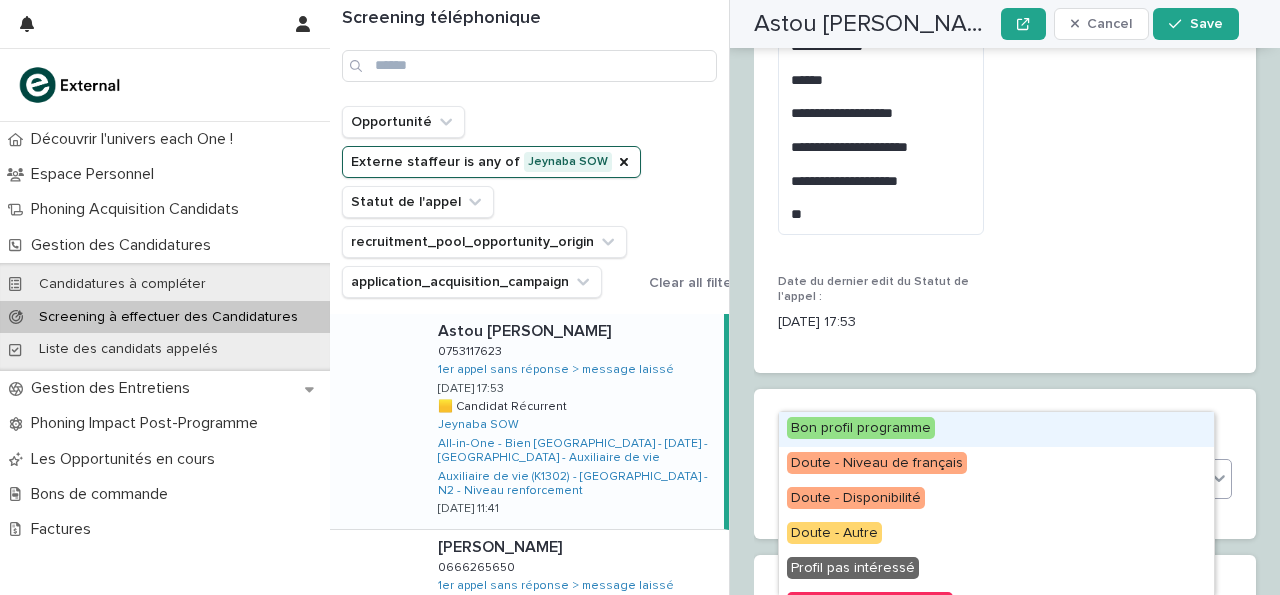 click on "Bon profil programme" at bounding box center [996, 429] 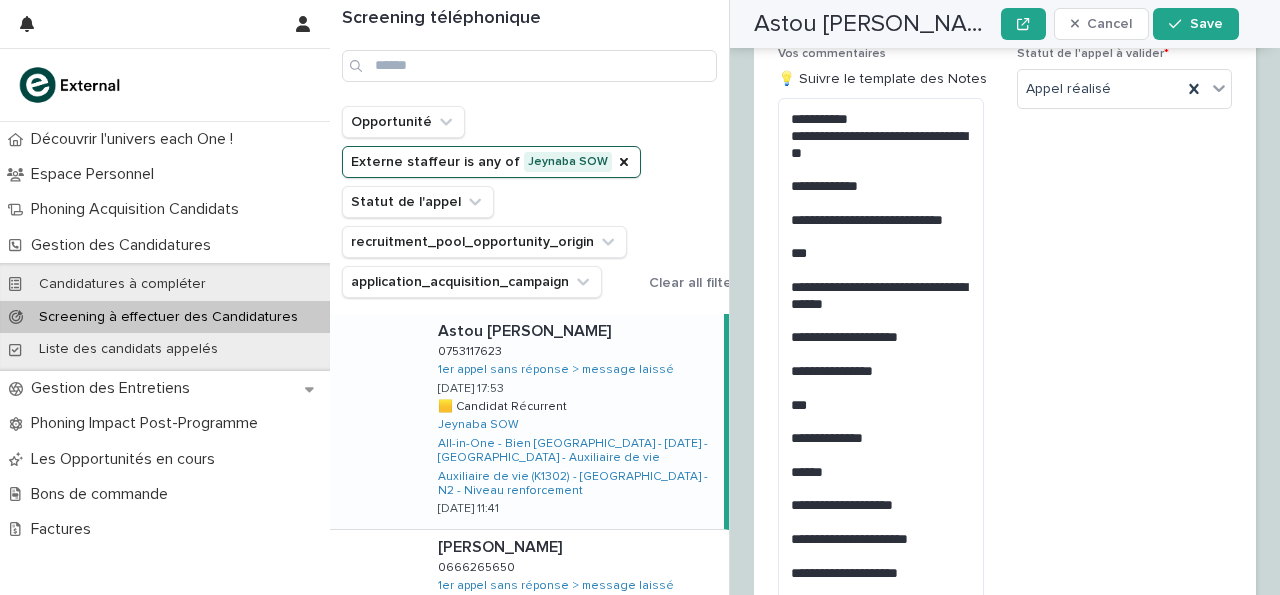 scroll, scrollTop: 3839, scrollLeft: 0, axis: vertical 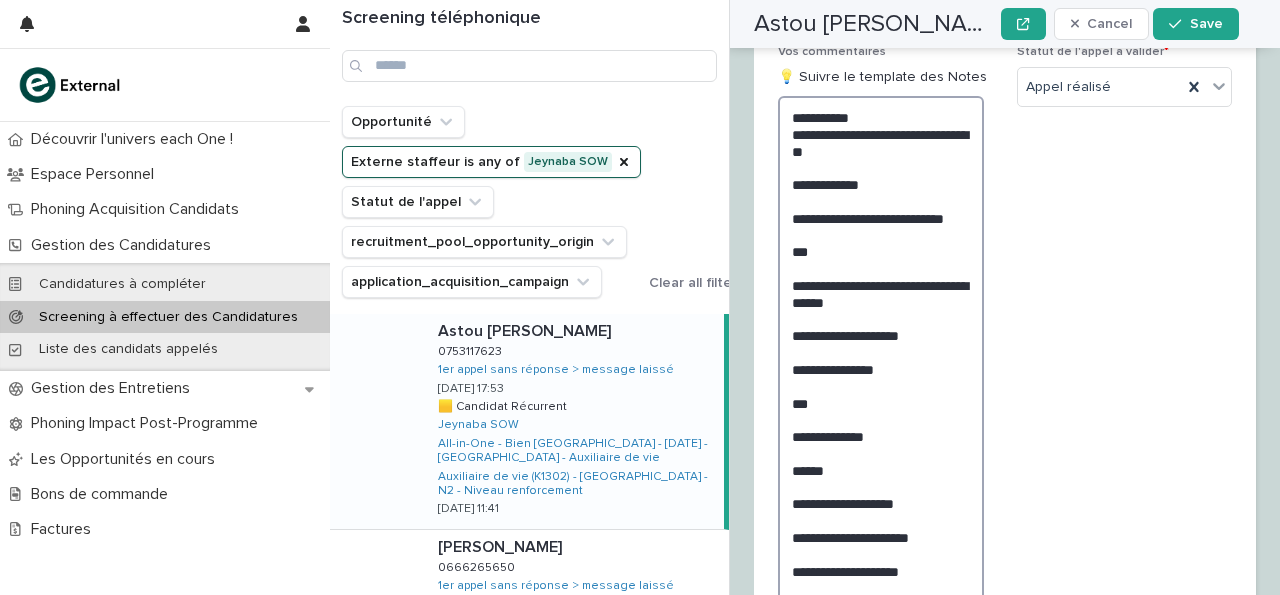 click on "**********" at bounding box center (881, 360) 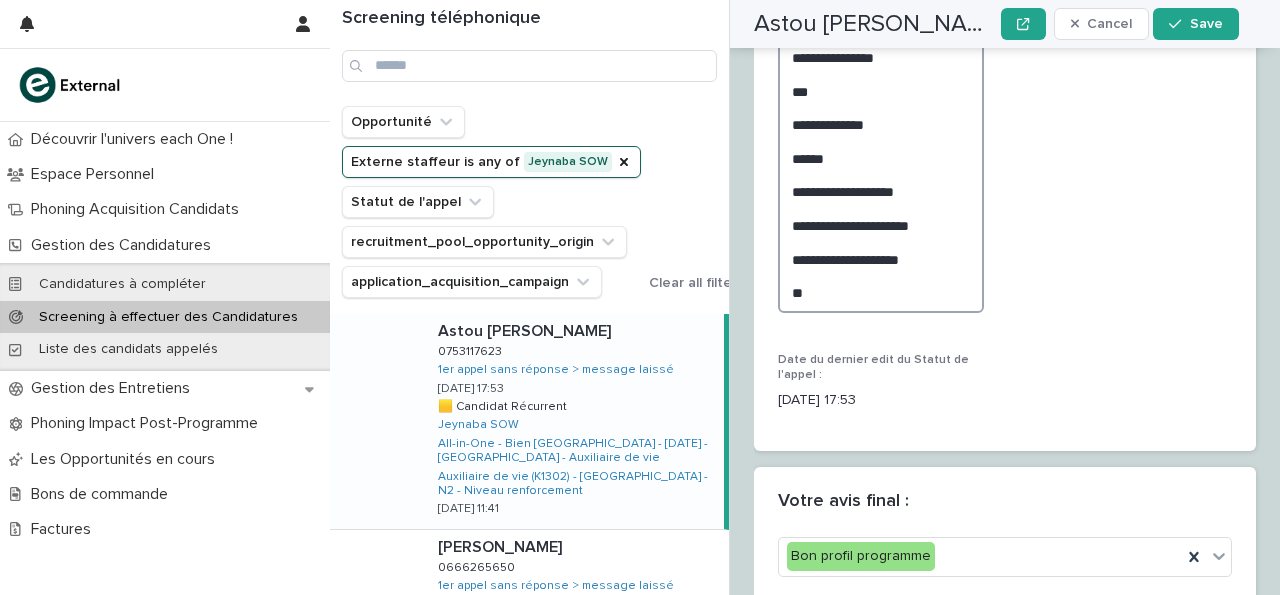 scroll, scrollTop: 4152, scrollLeft: 0, axis: vertical 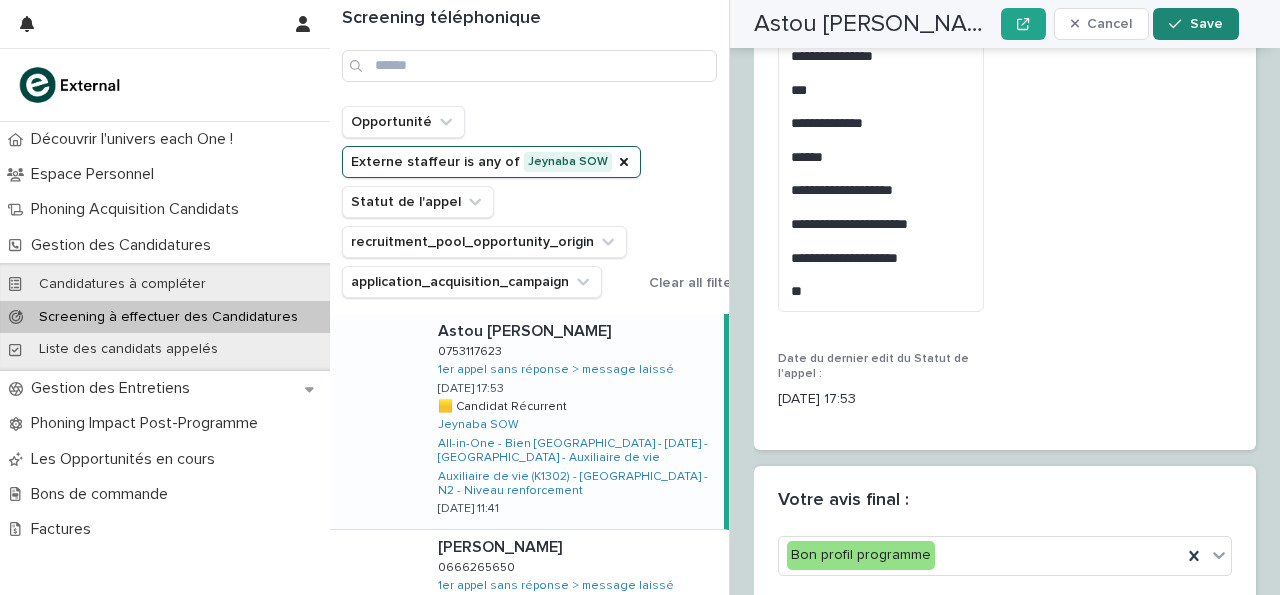 click on "Save" at bounding box center [1195, 24] 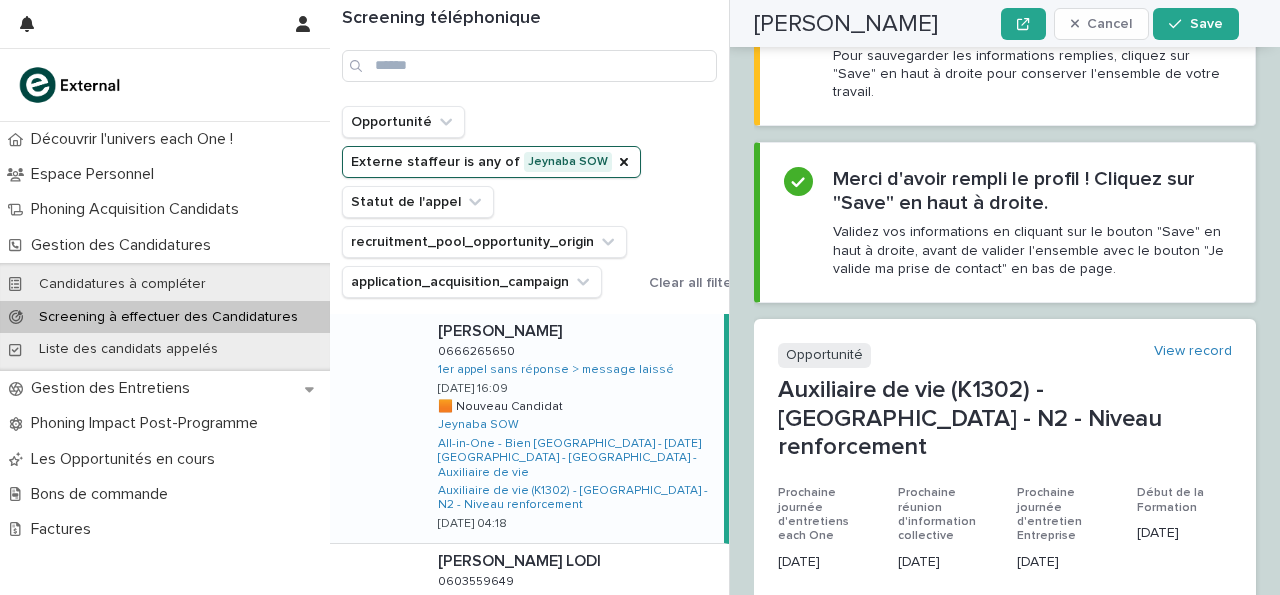scroll, scrollTop: 0, scrollLeft: 0, axis: both 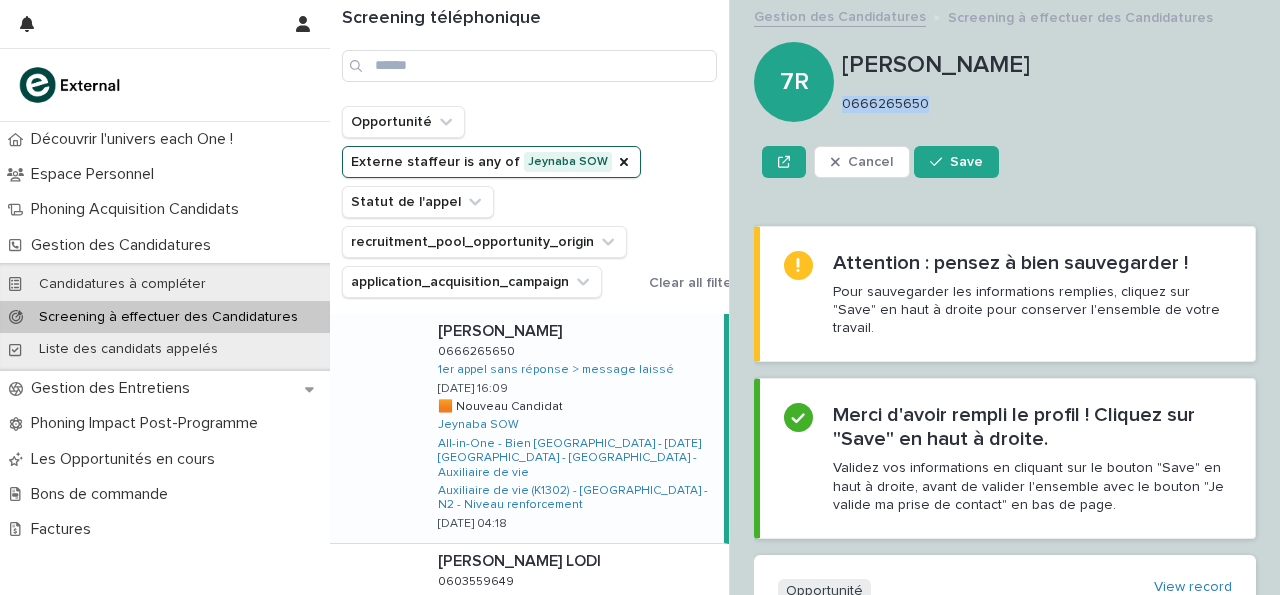 drag, startPoint x: 844, startPoint y: 102, endPoint x: 974, endPoint y: 120, distance: 131.24023 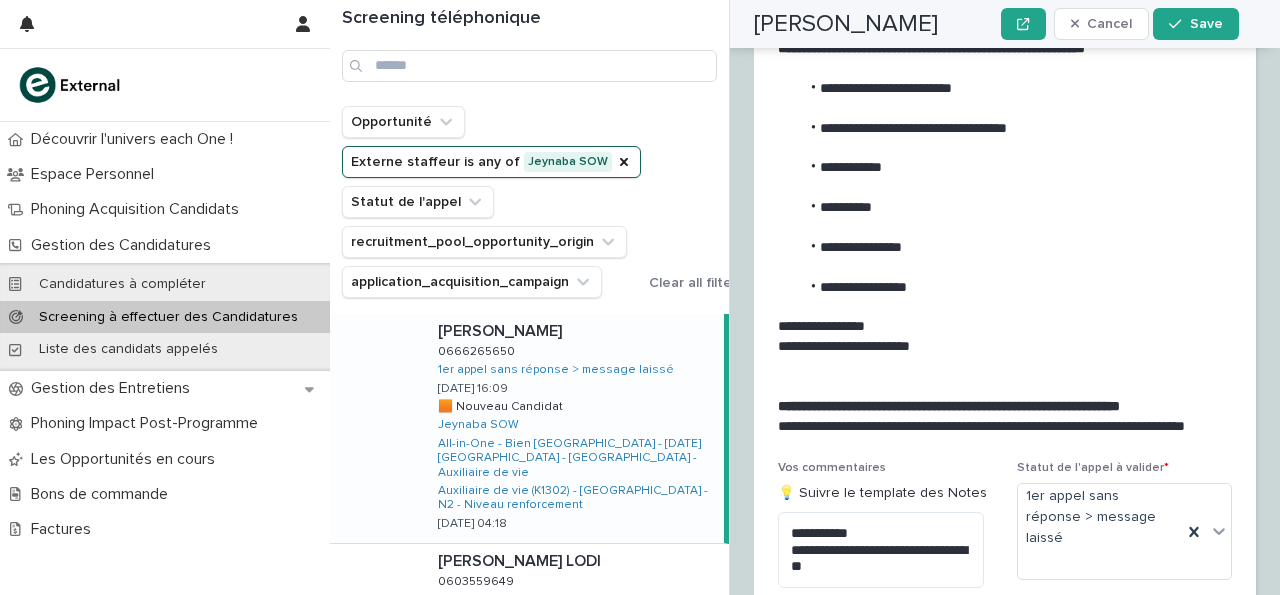 scroll, scrollTop: 3161, scrollLeft: 0, axis: vertical 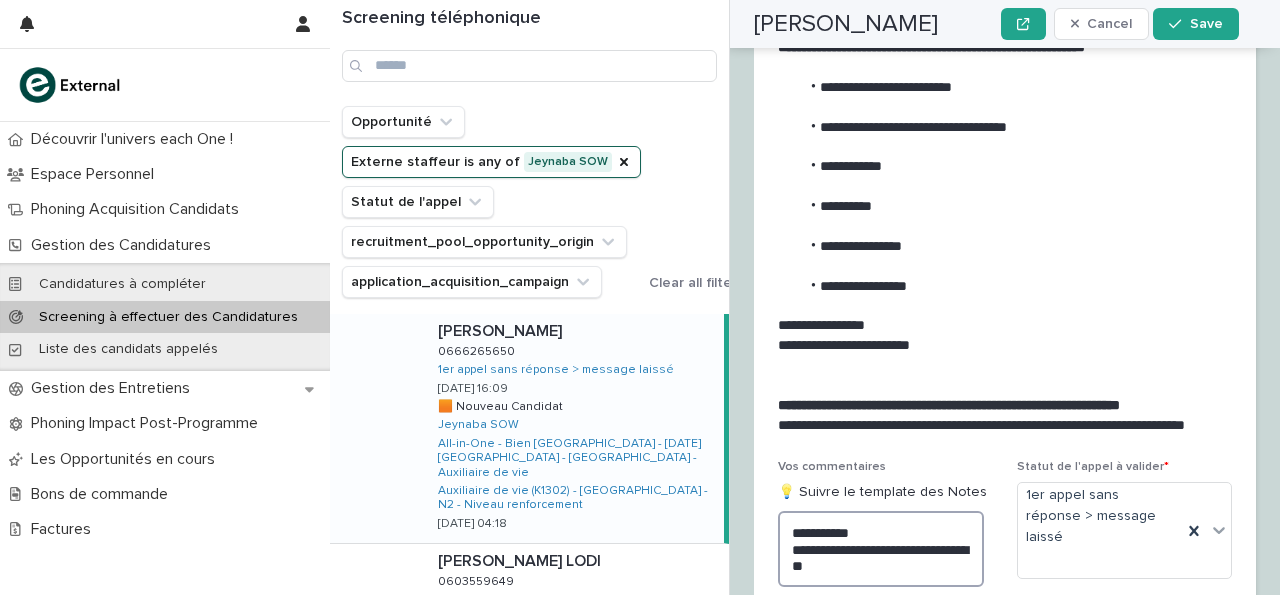 click on "**********" at bounding box center (881, 549) 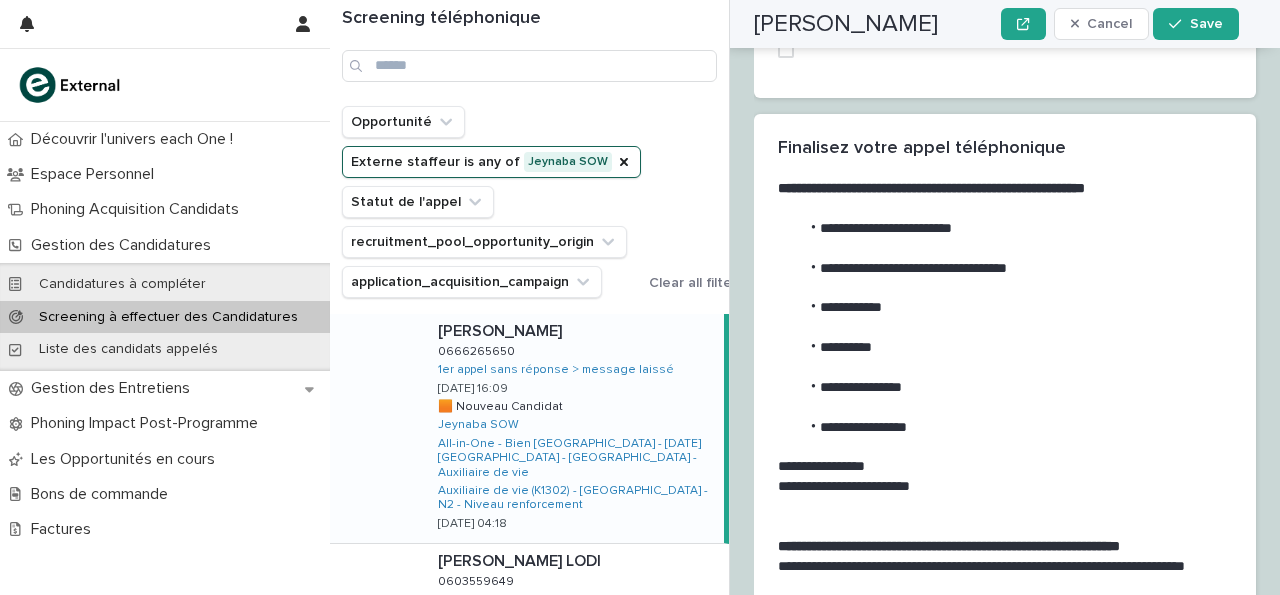scroll, scrollTop: 3019, scrollLeft: 0, axis: vertical 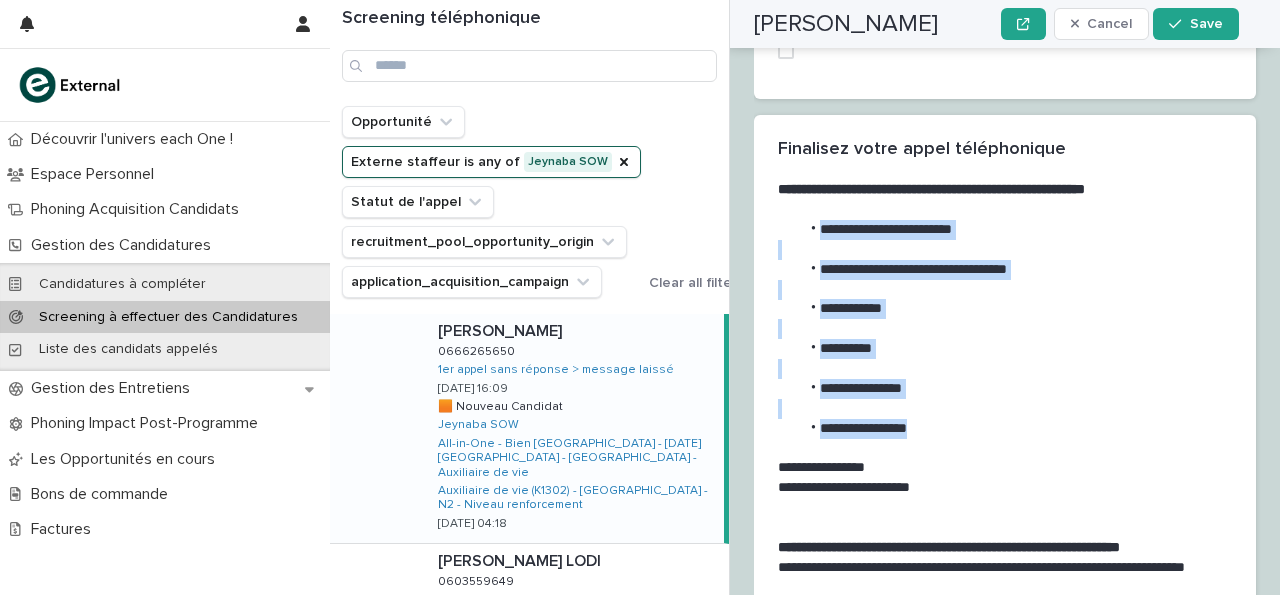 drag, startPoint x: 816, startPoint y: 168, endPoint x: 942, endPoint y: 365, distance: 233.84824 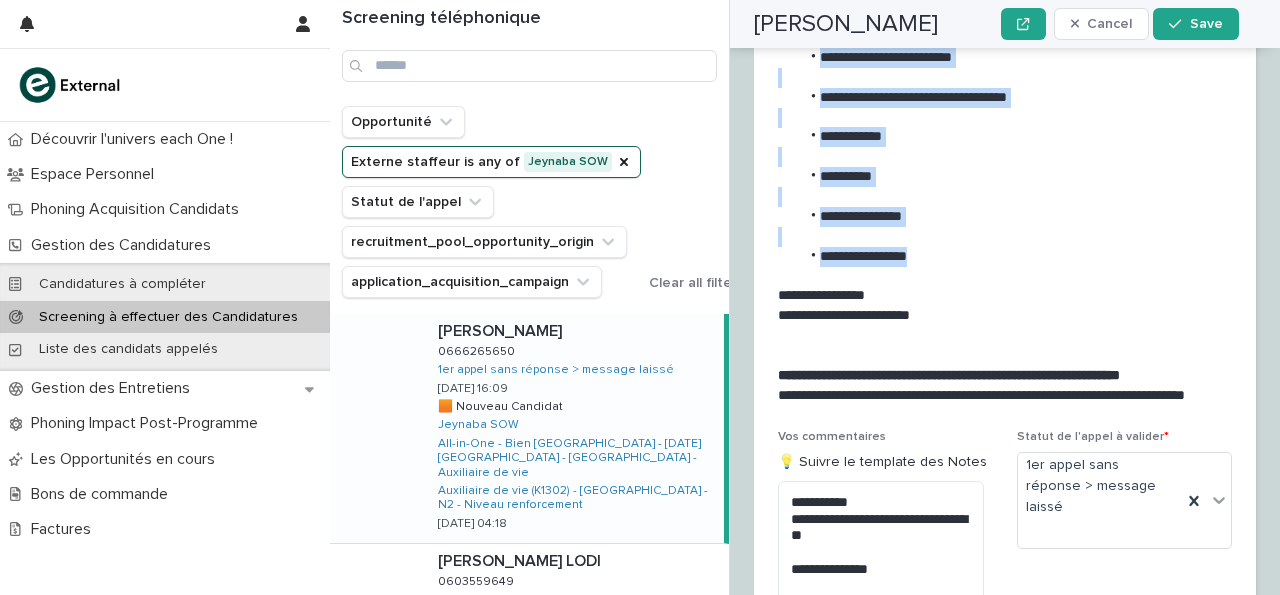scroll, scrollTop: 3195, scrollLeft: 0, axis: vertical 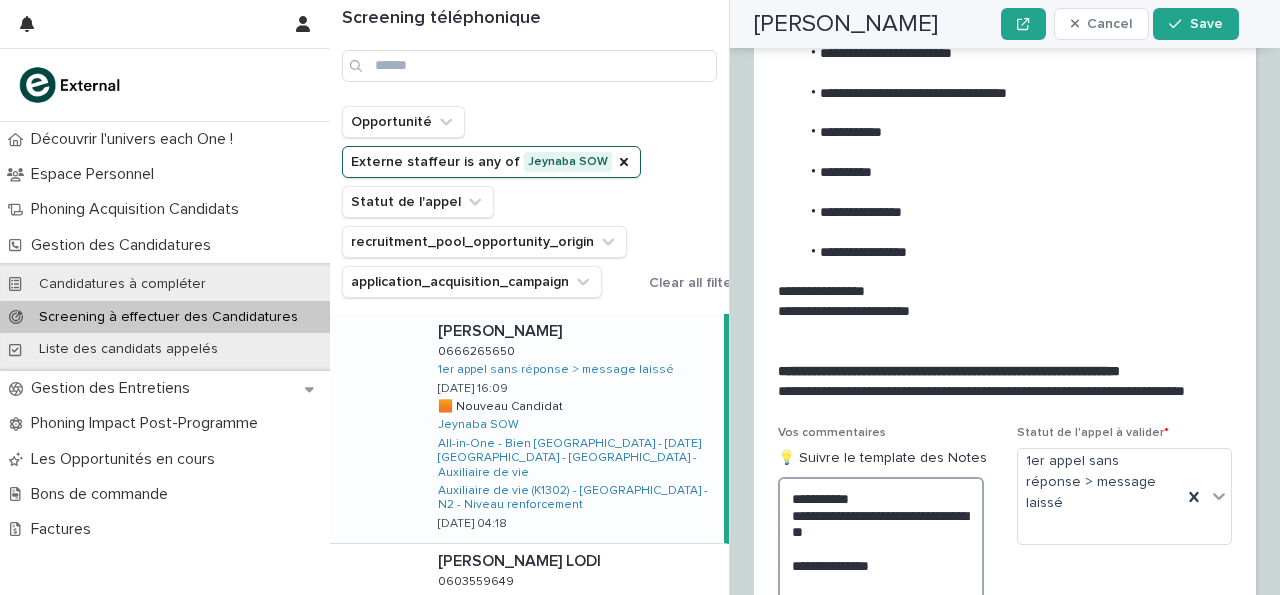 click on "**********" at bounding box center (881, 548) 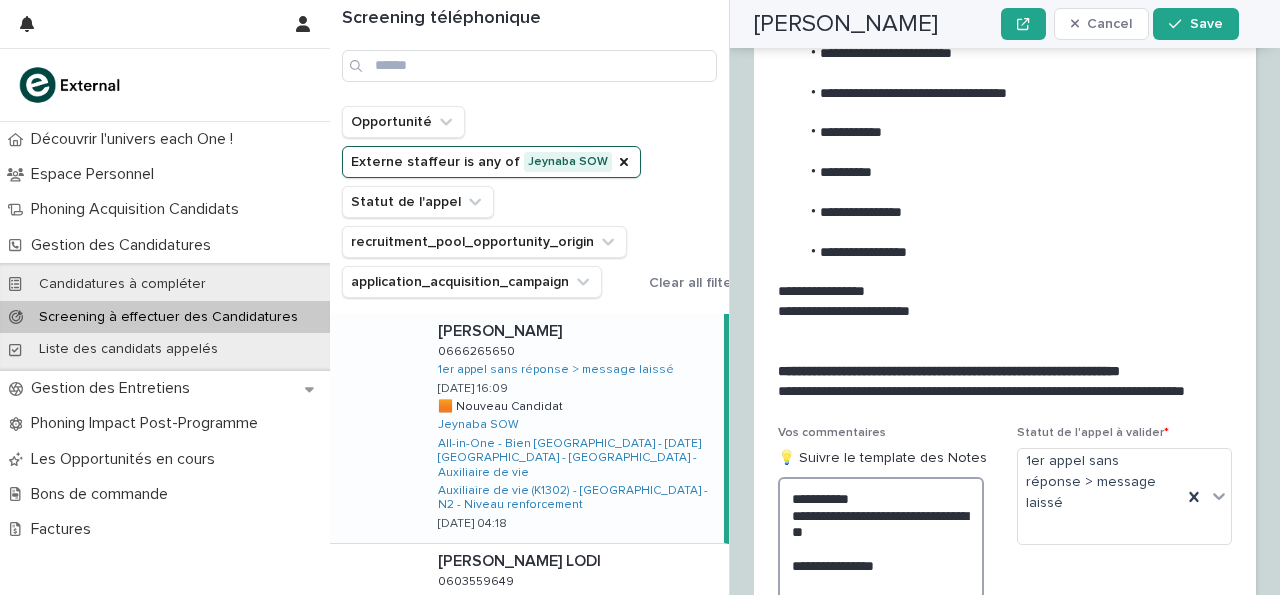 paste on "**********" 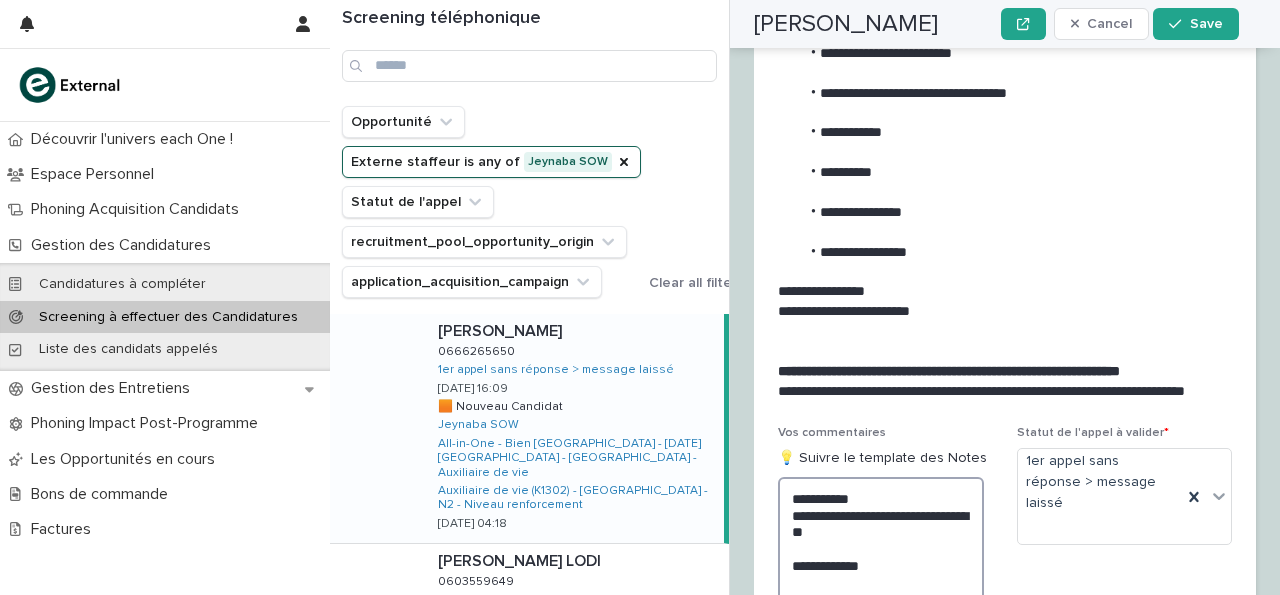 scroll, scrollTop: 3410, scrollLeft: 0, axis: vertical 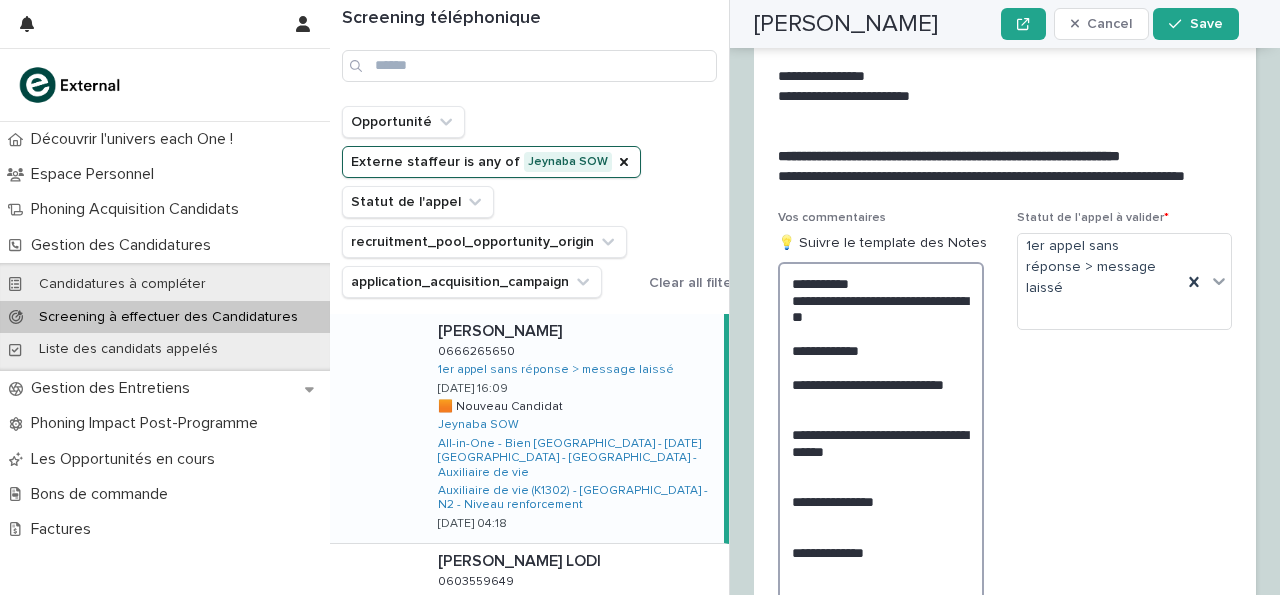 click on "**********" at bounding box center [881, 476] 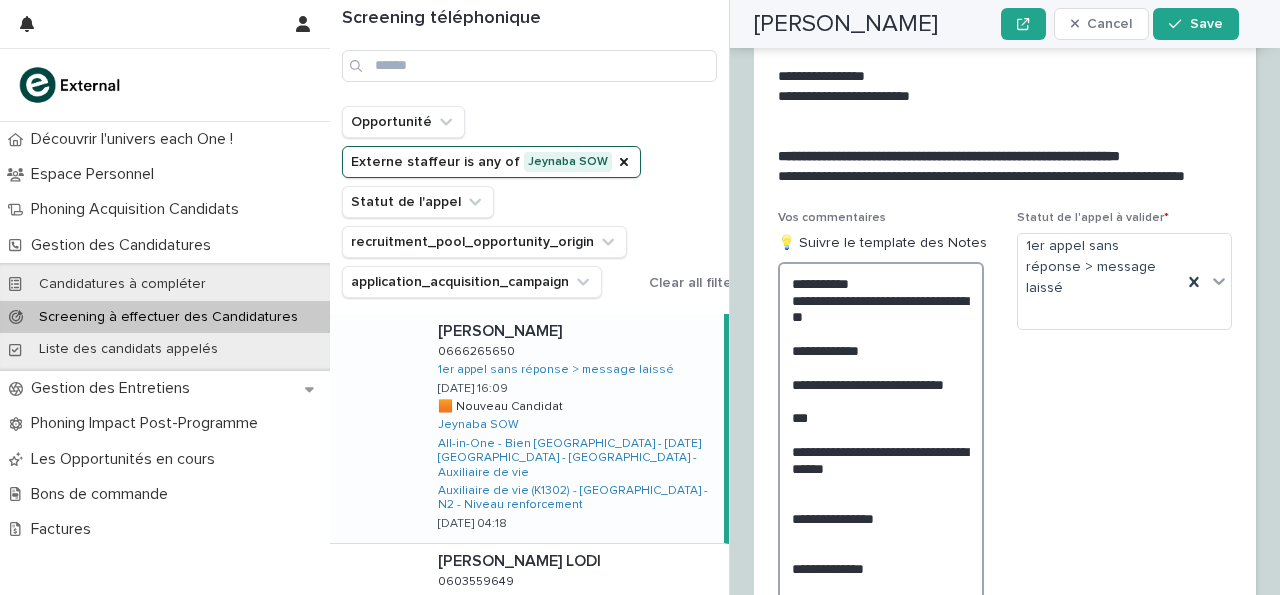 click on "**********" at bounding box center [881, 484] 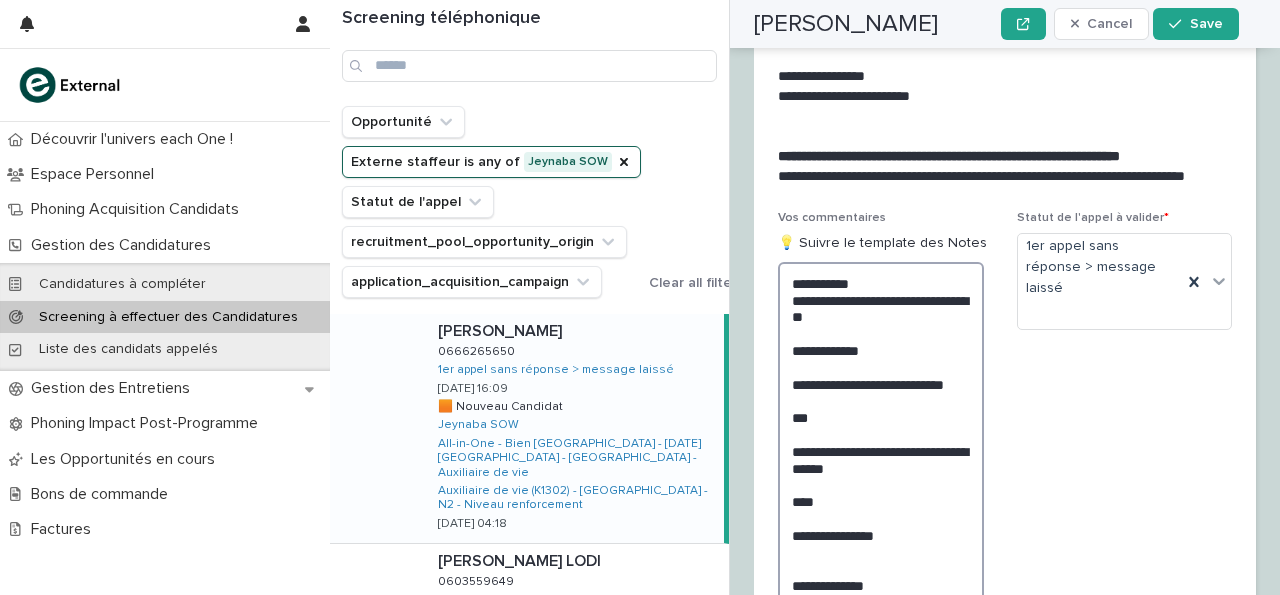 click on "**********" at bounding box center [881, 493] 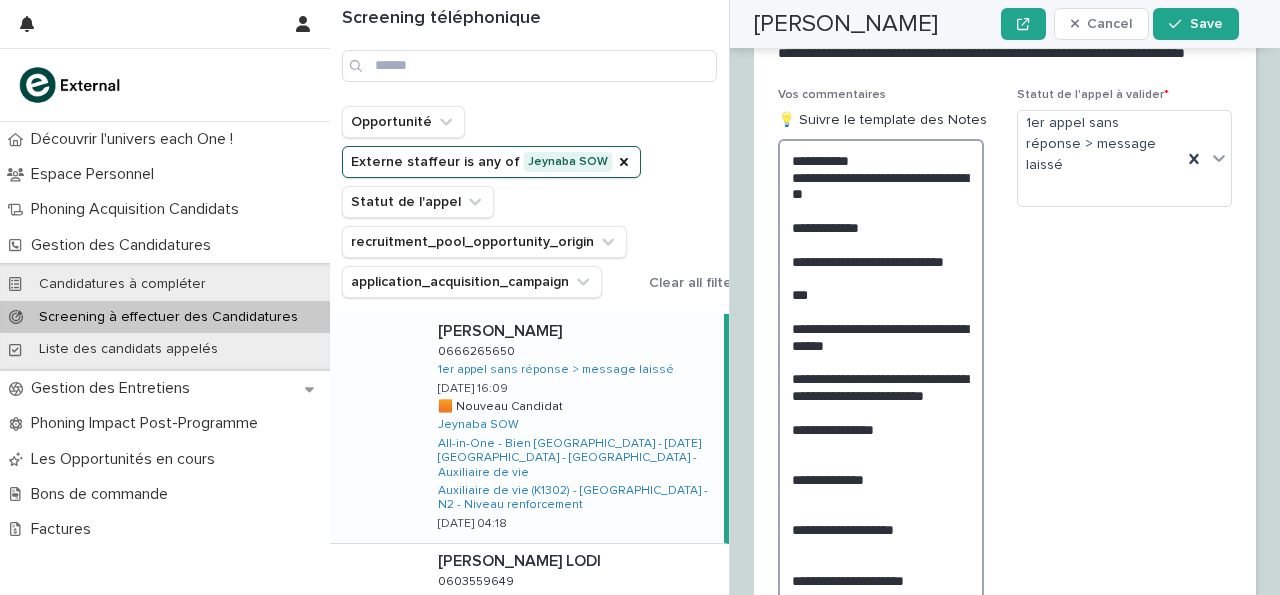 scroll, scrollTop: 3539, scrollLeft: 0, axis: vertical 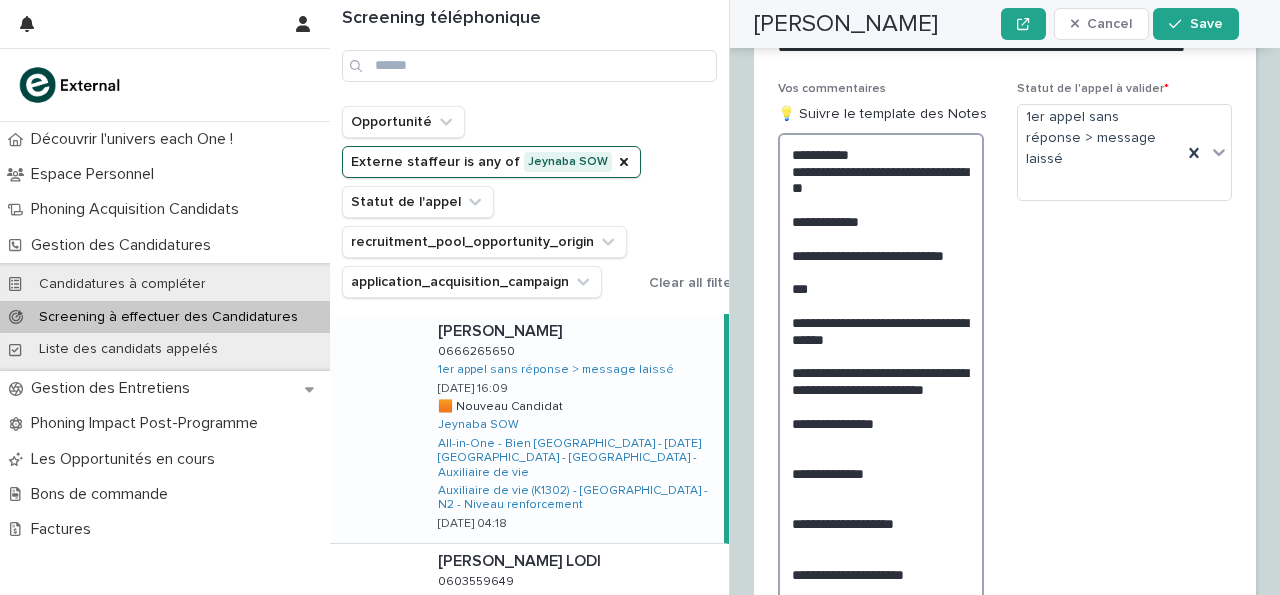 click on "**********" at bounding box center [881, 381] 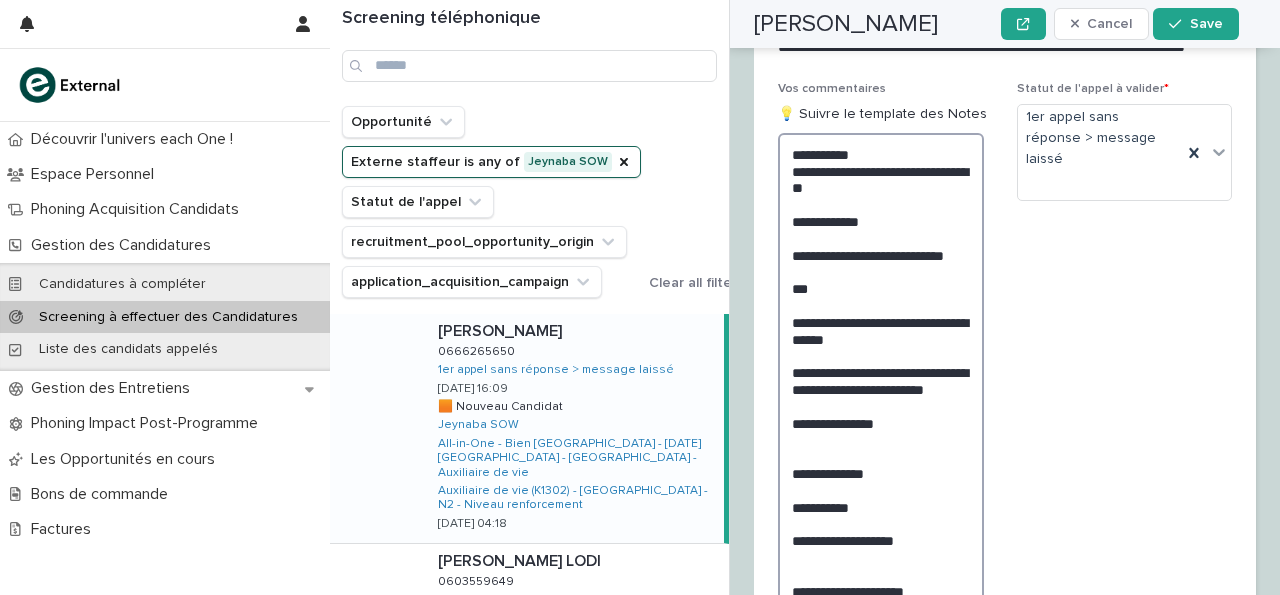 click on "**********" at bounding box center [881, 389] 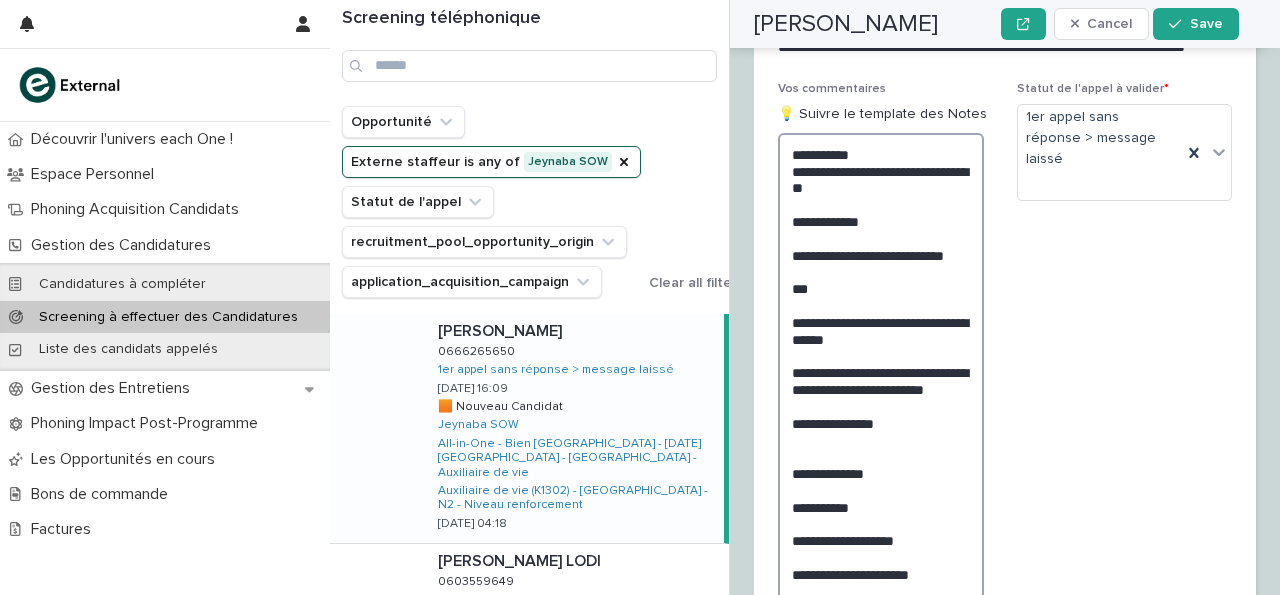 click on "**********" at bounding box center (881, 397) 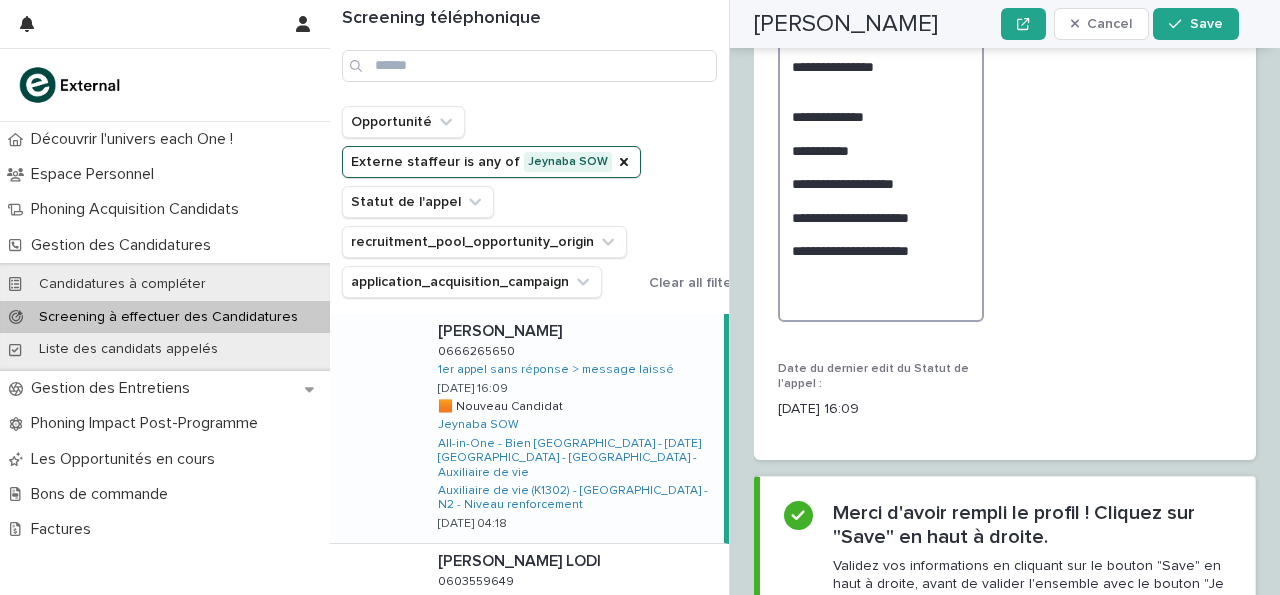 scroll, scrollTop: 3909, scrollLeft: 0, axis: vertical 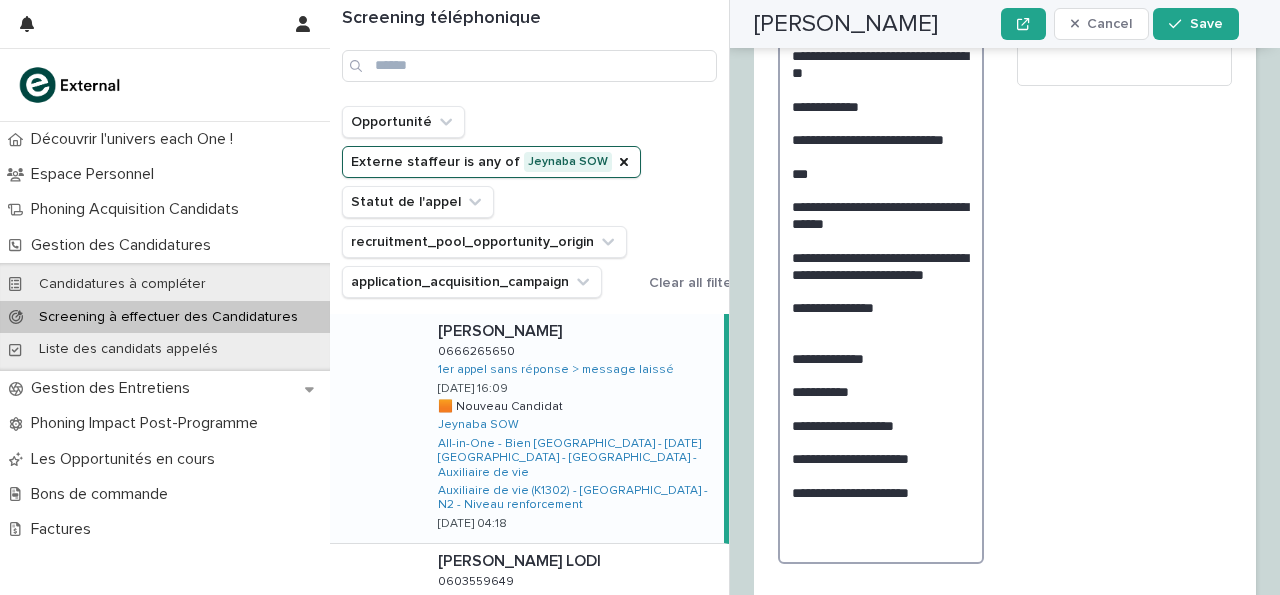 click on "**********" at bounding box center (881, 290) 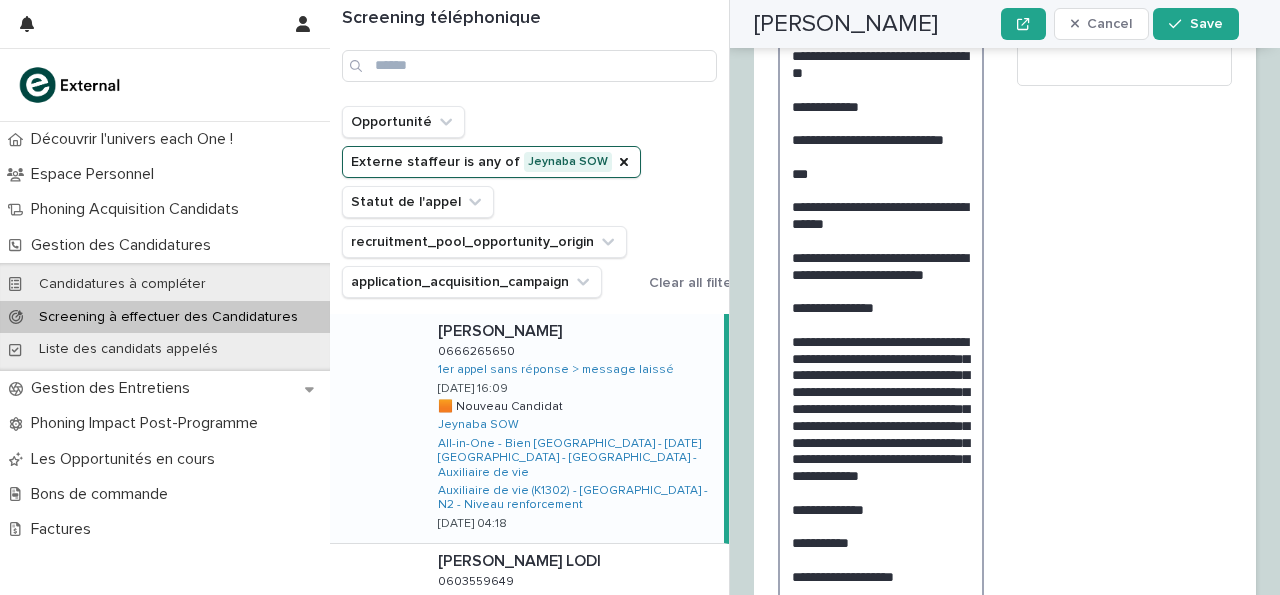 scroll, scrollTop: 3772, scrollLeft: 0, axis: vertical 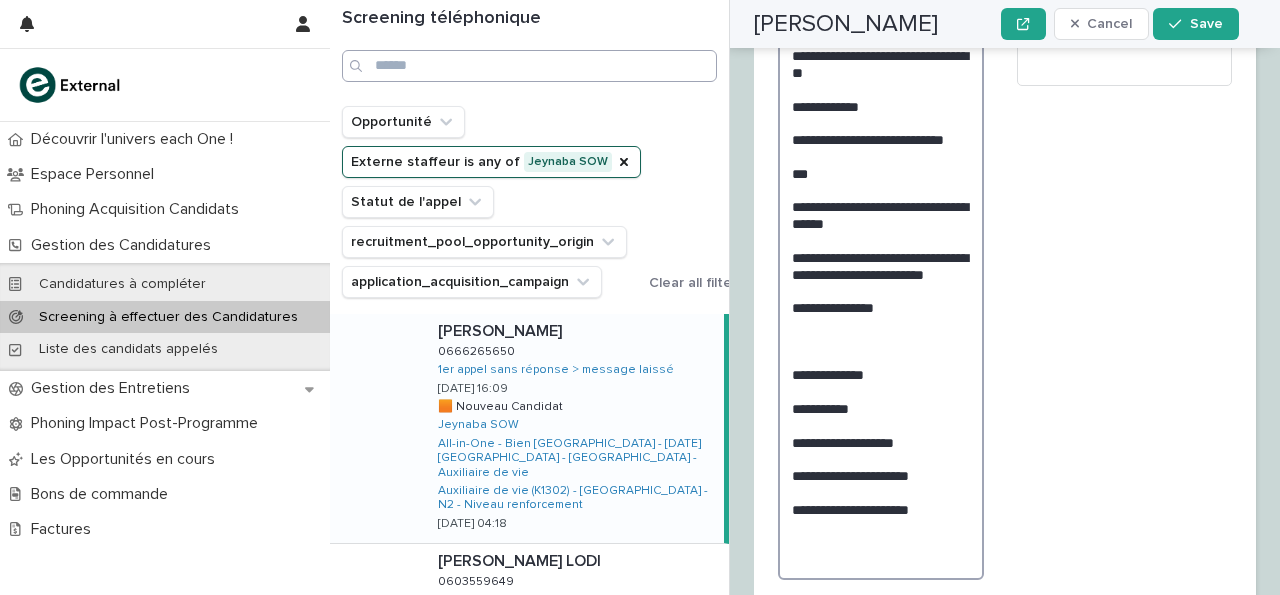 paste on "**********" 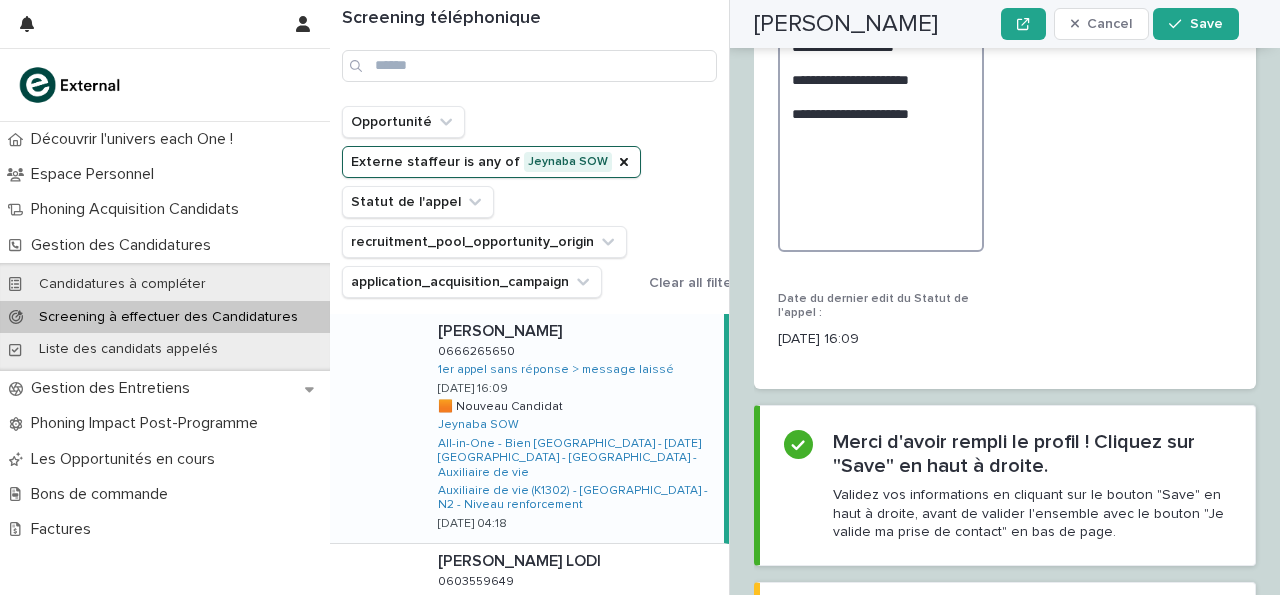 scroll, scrollTop: 4322, scrollLeft: 0, axis: vertical 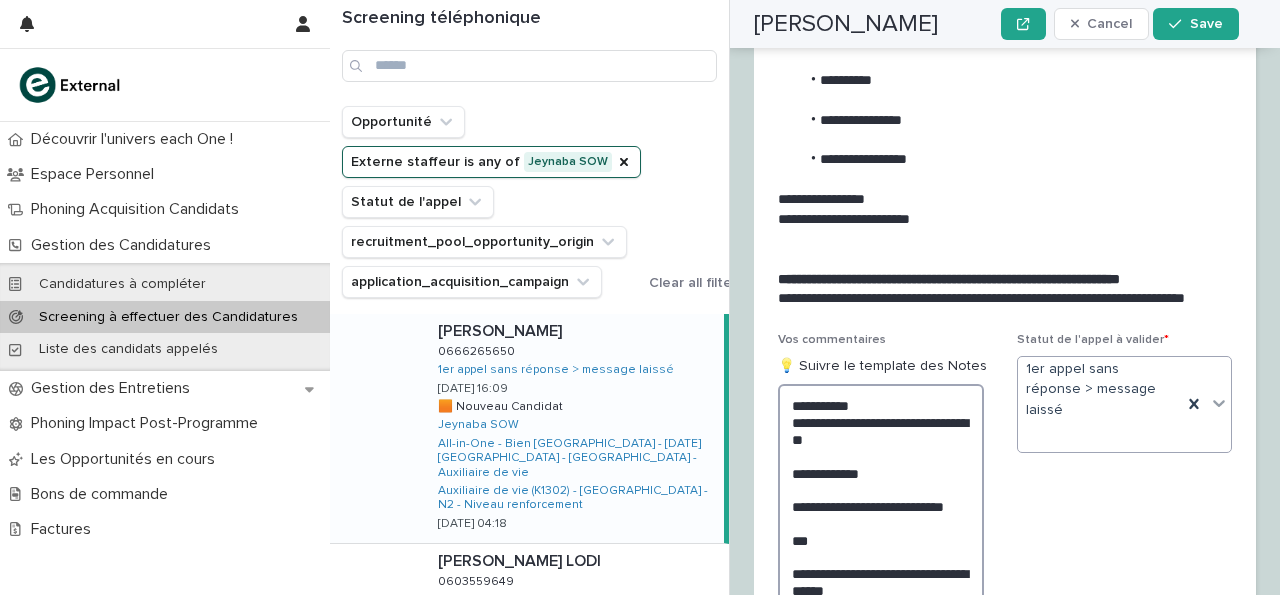 type on "**********" 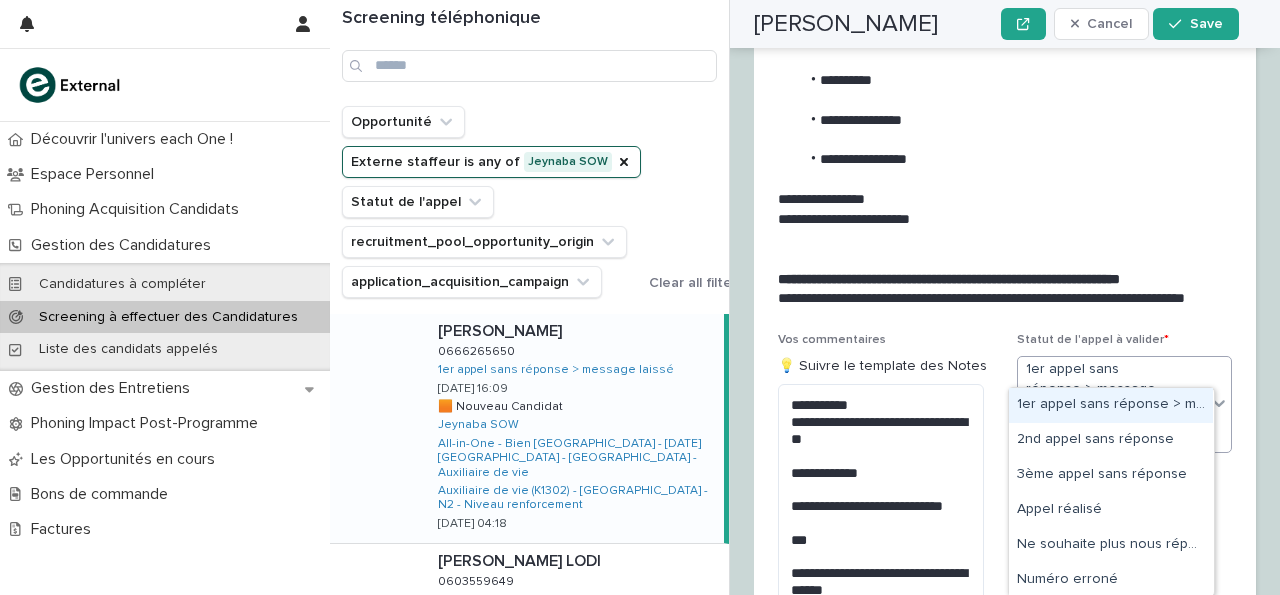 scroll, scrollTop: 3405, scrollLeft: 0, axis: vertical 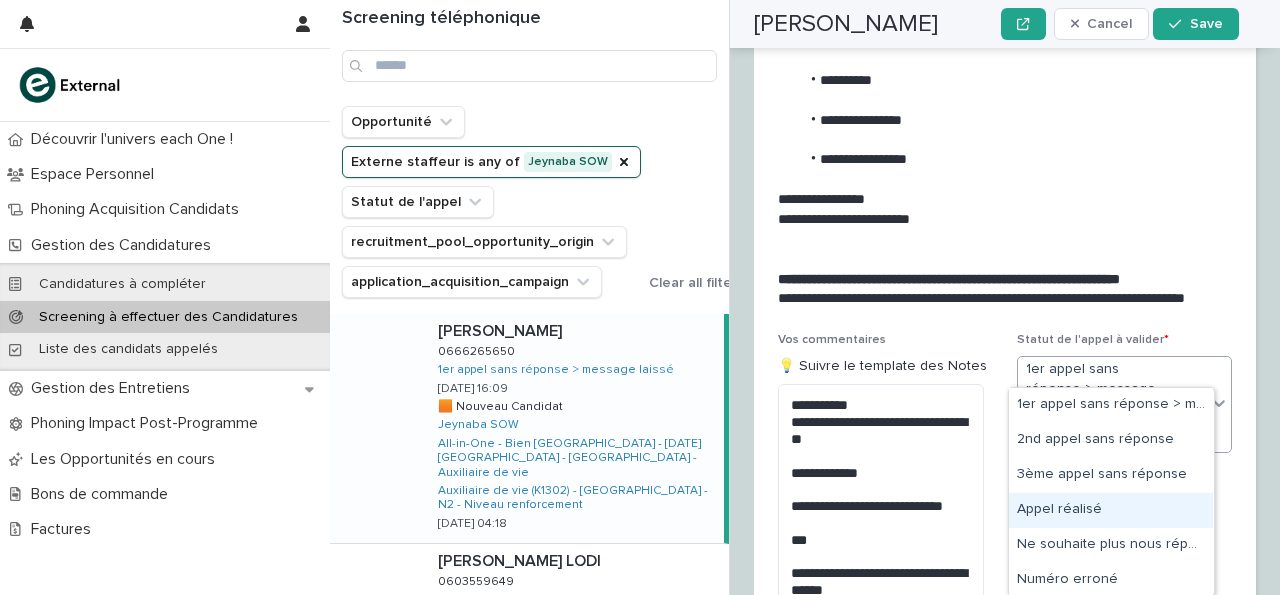 click on "Appel réalisé" at bounding box center (1111, 510) 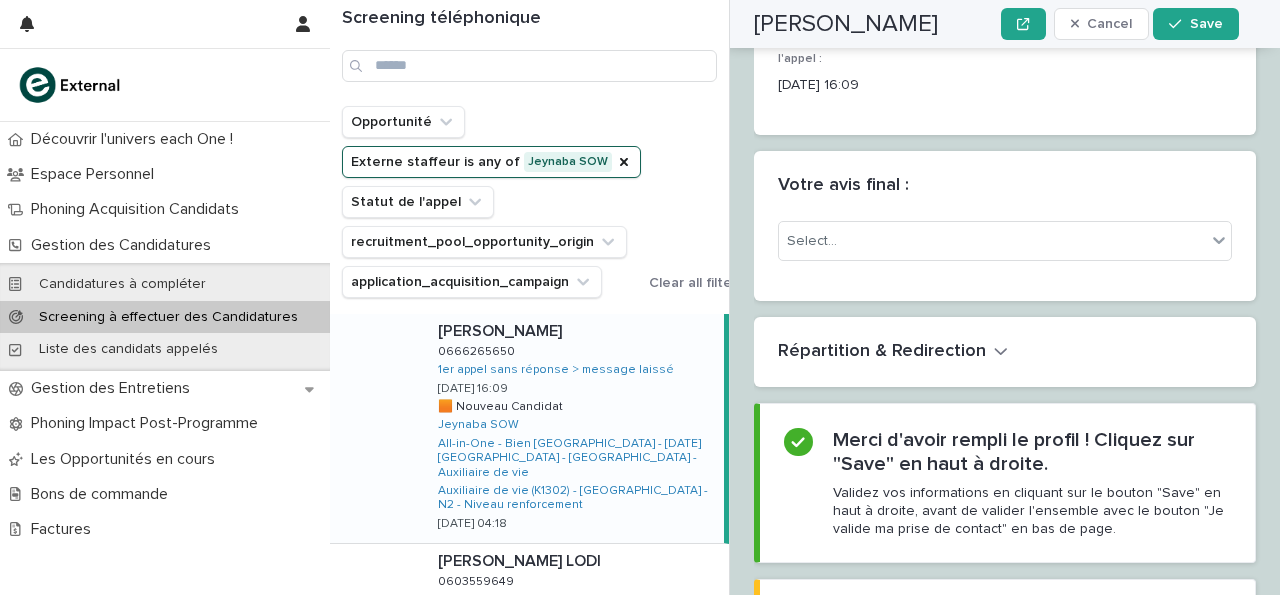 scroll, scrollTop: 4573, scrollLeft: 0, axis: vertical 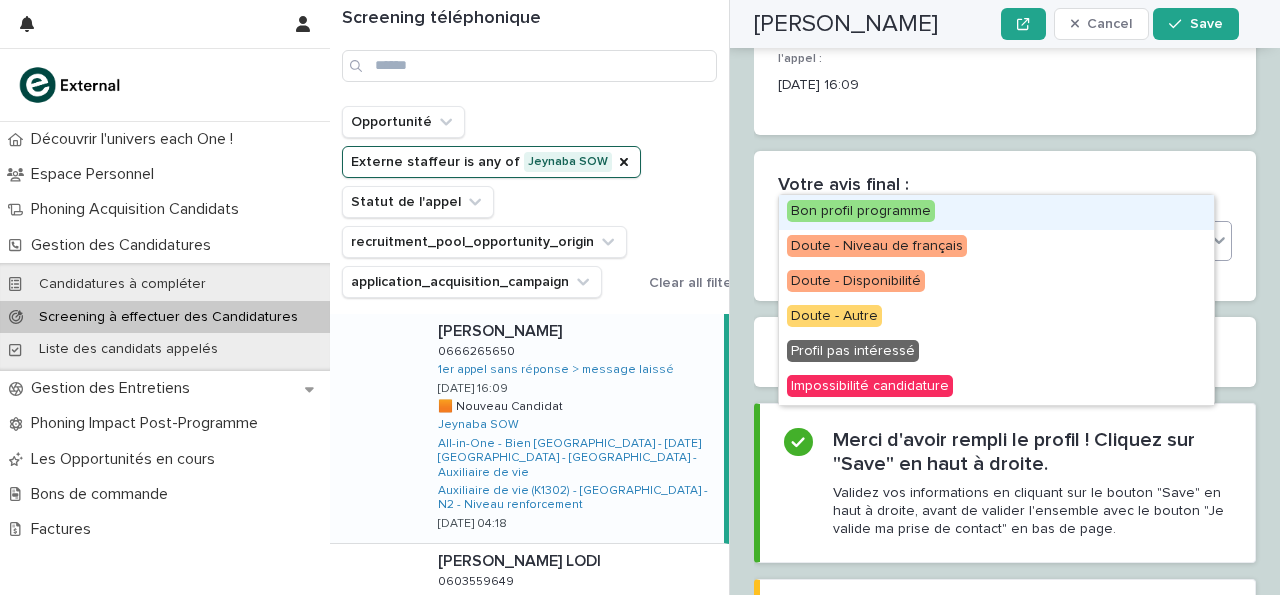 click on "Select..." at bounding box center [992, 241] 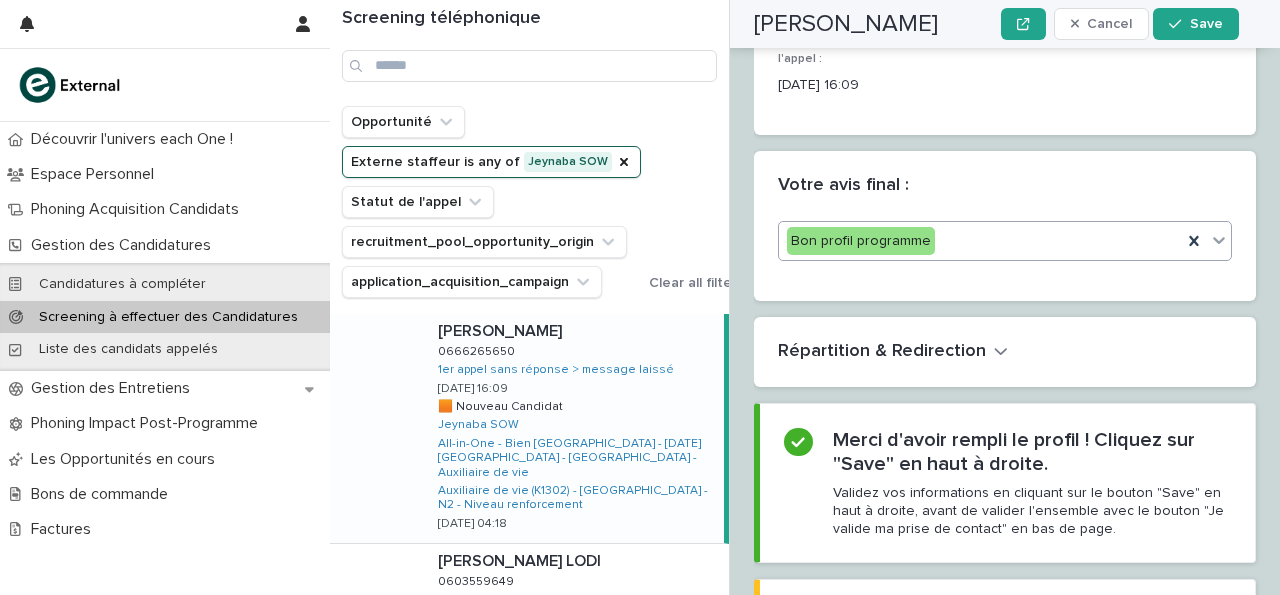 scroll, scrollTop: 4573, scrollLeft: 0, axis: vertical 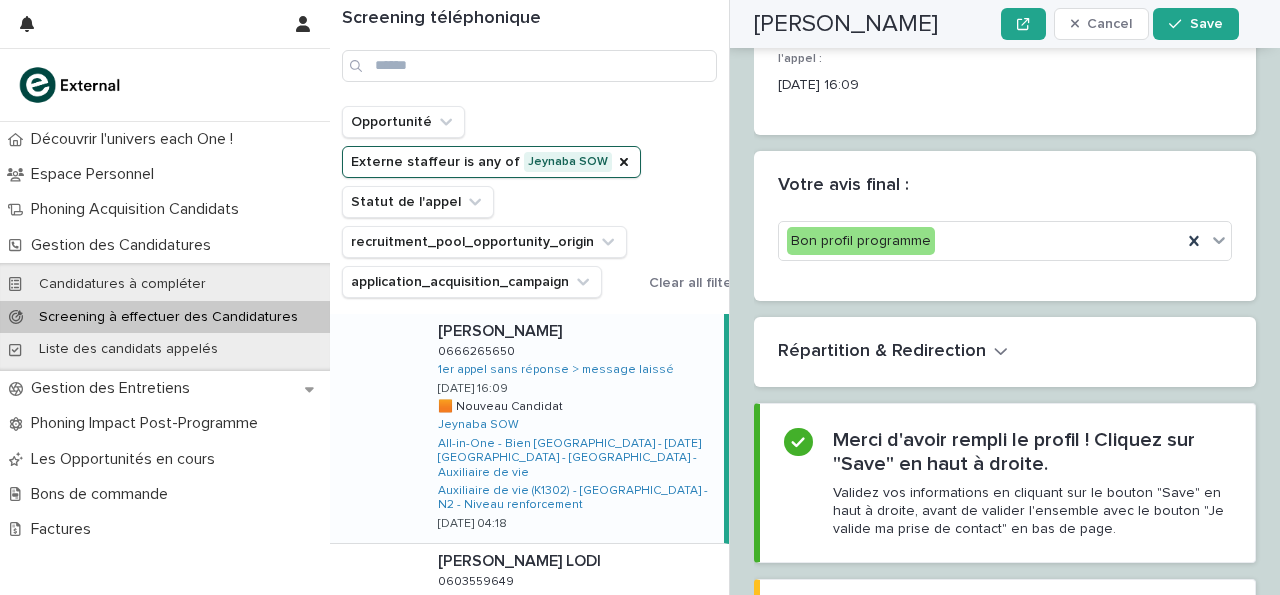 click on "[PERSON_NAME] Save" at bounding box center [996, 24] 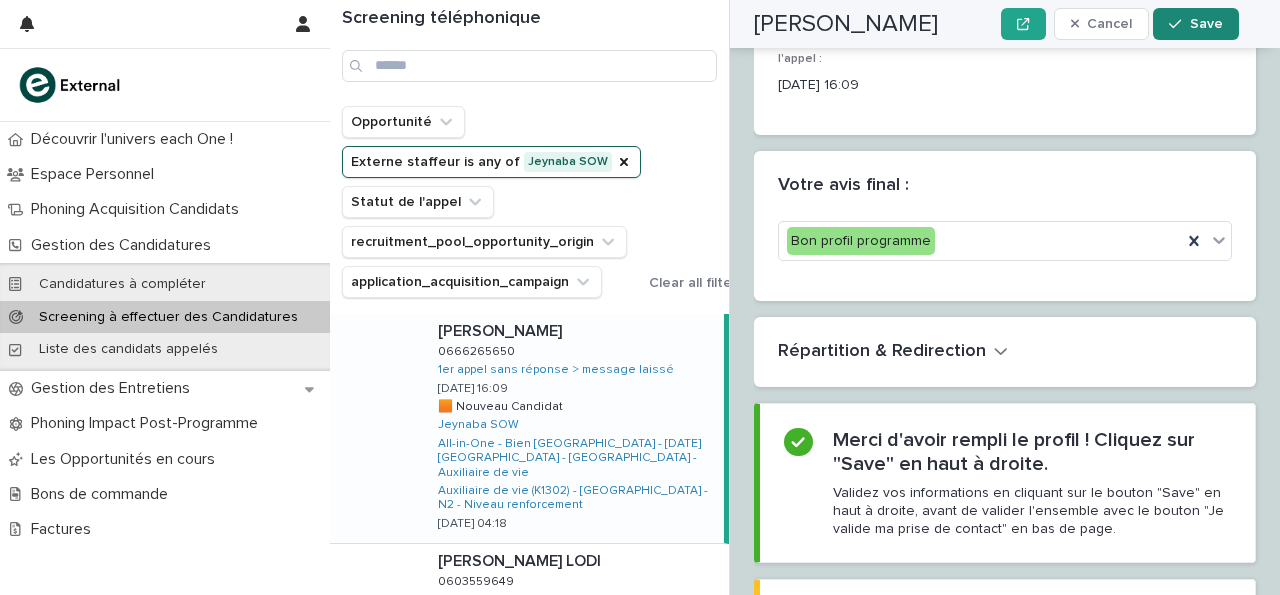 click on "Save" at bounding box center (1195, 24) 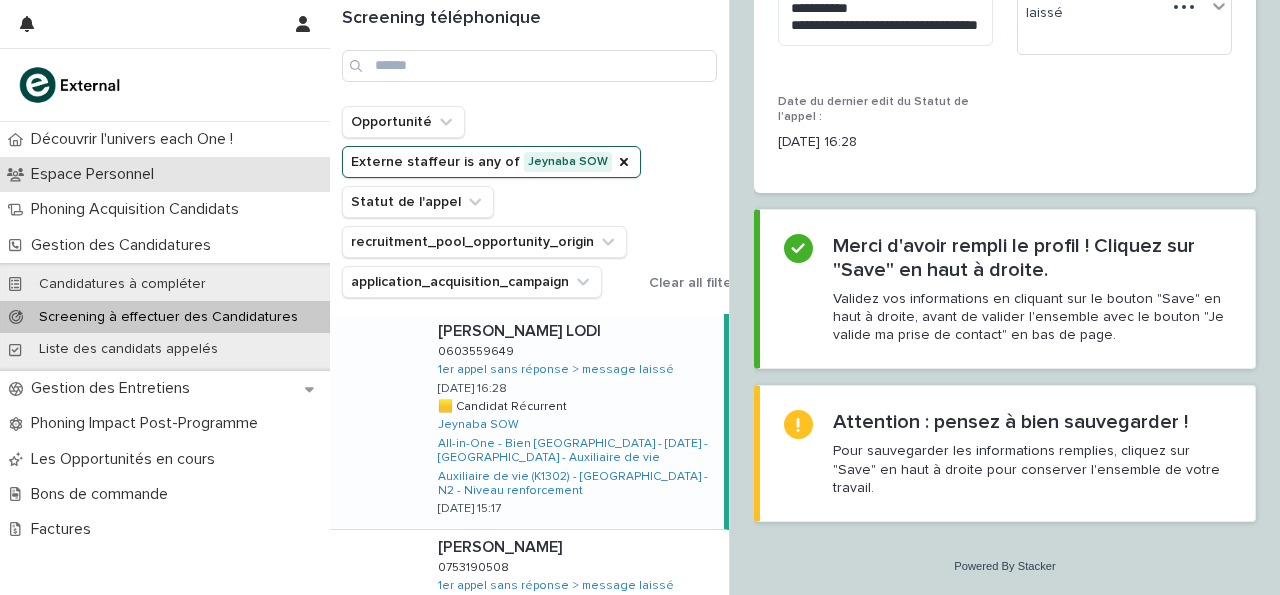 scroll, scrollTop: 3073, scrollLeft: 0, axis: vertical 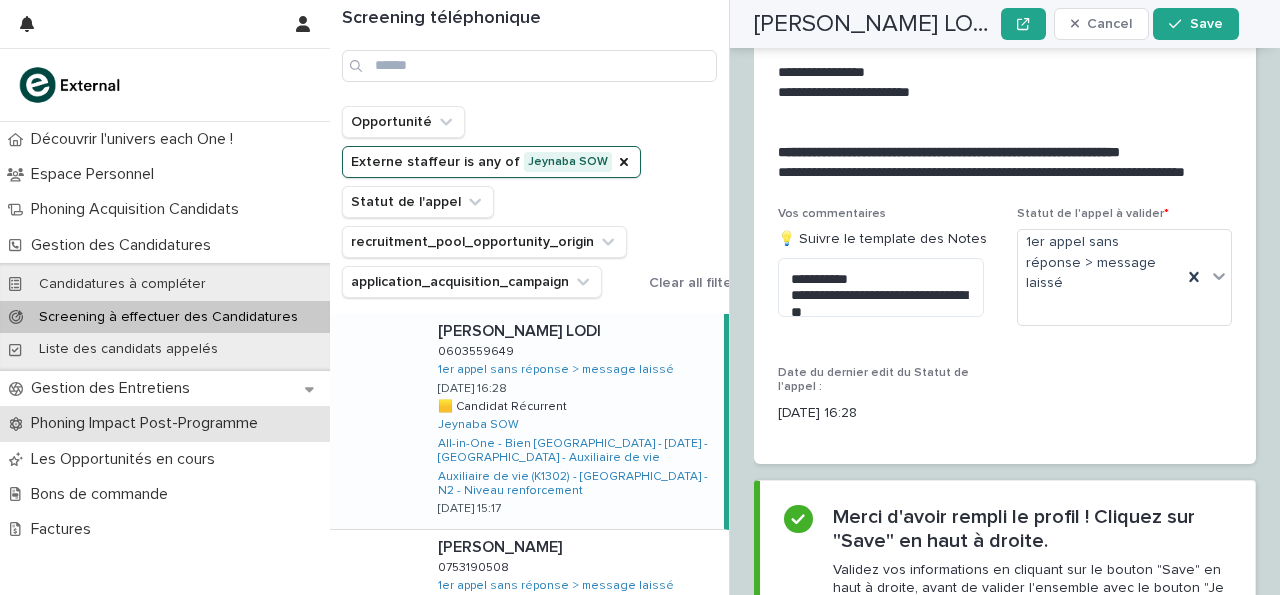 click on "Phoning Impact Post-Programme" at bounding box center [165, 423] 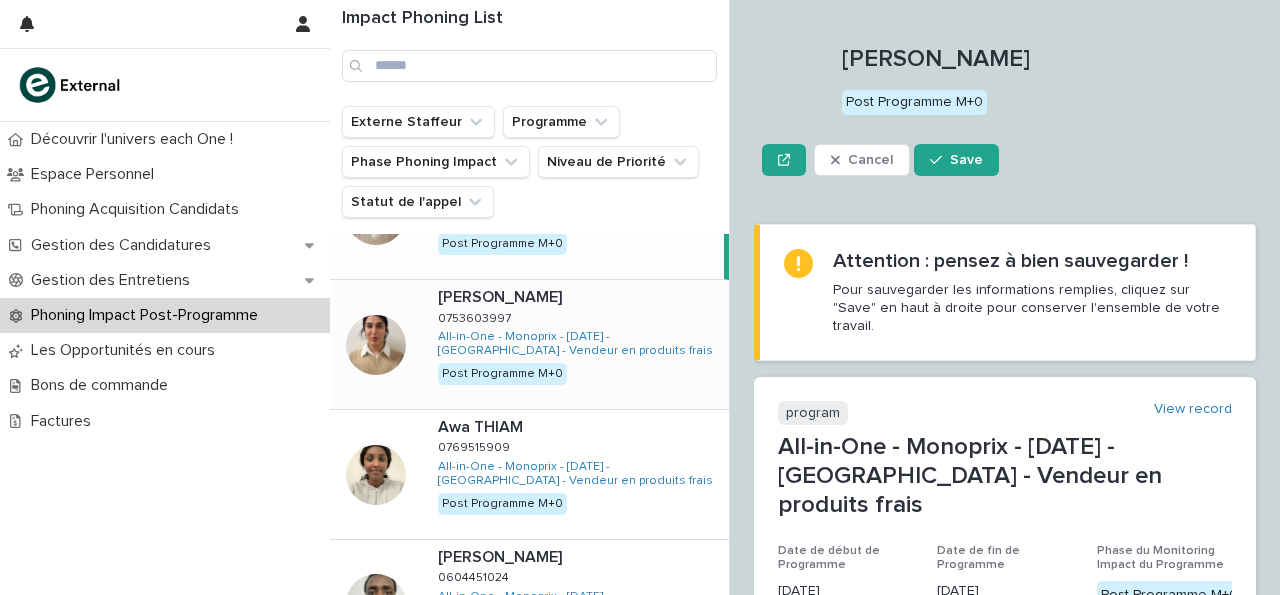 scroll, scrollTop: 0, scrollLeft: 0, axis: both 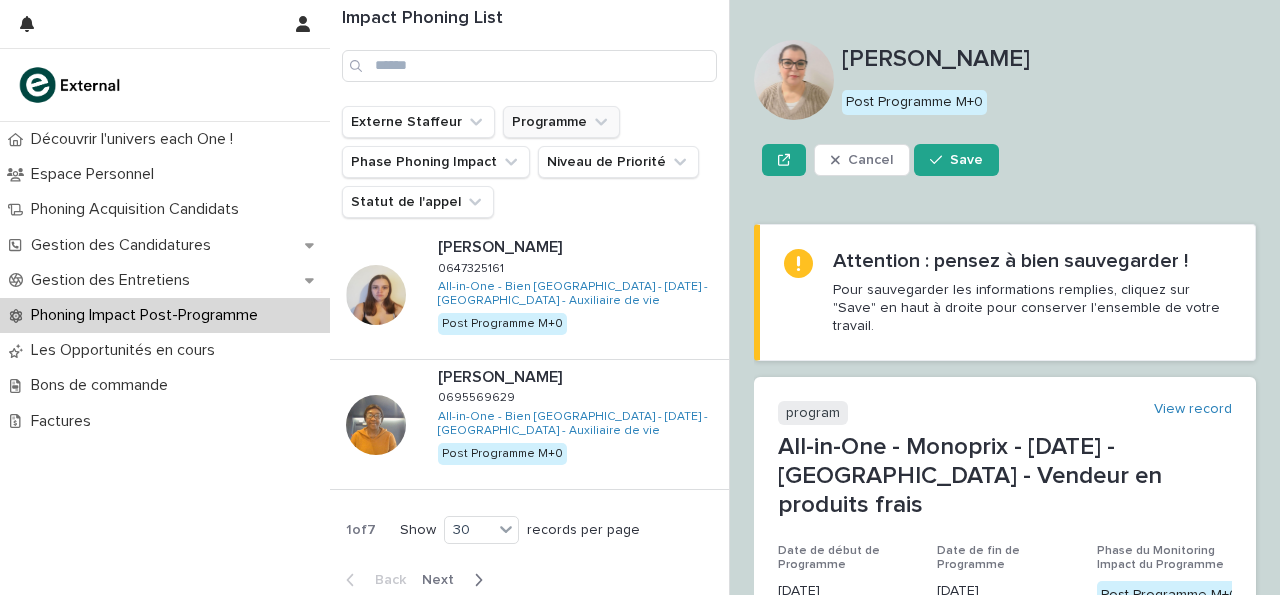 click 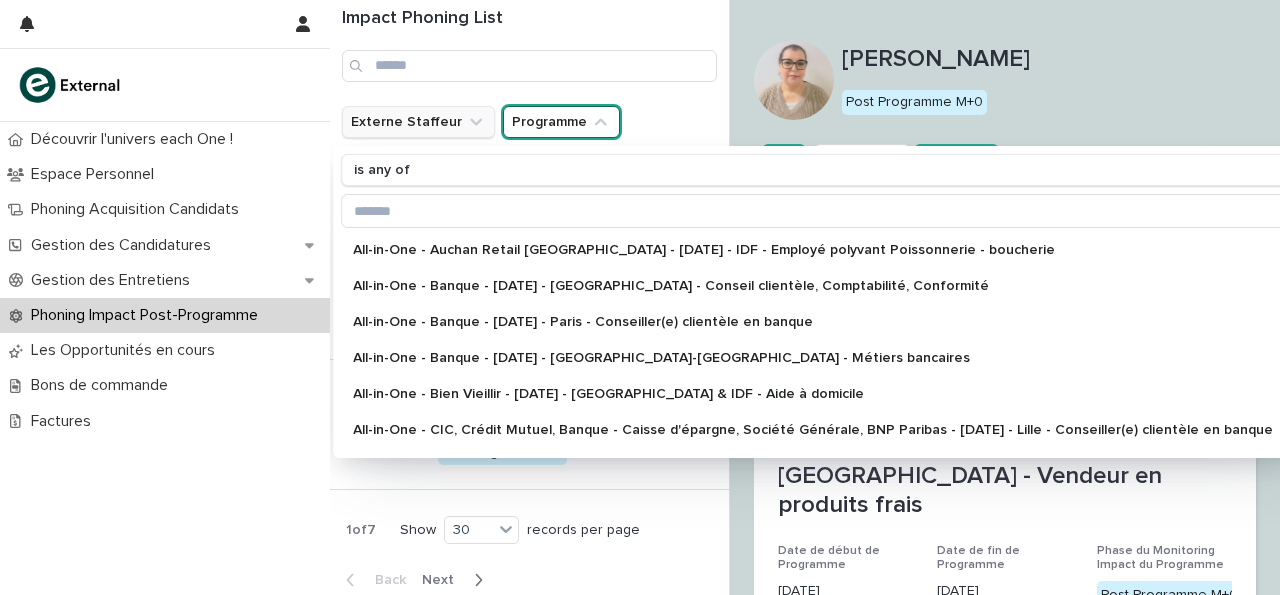 click 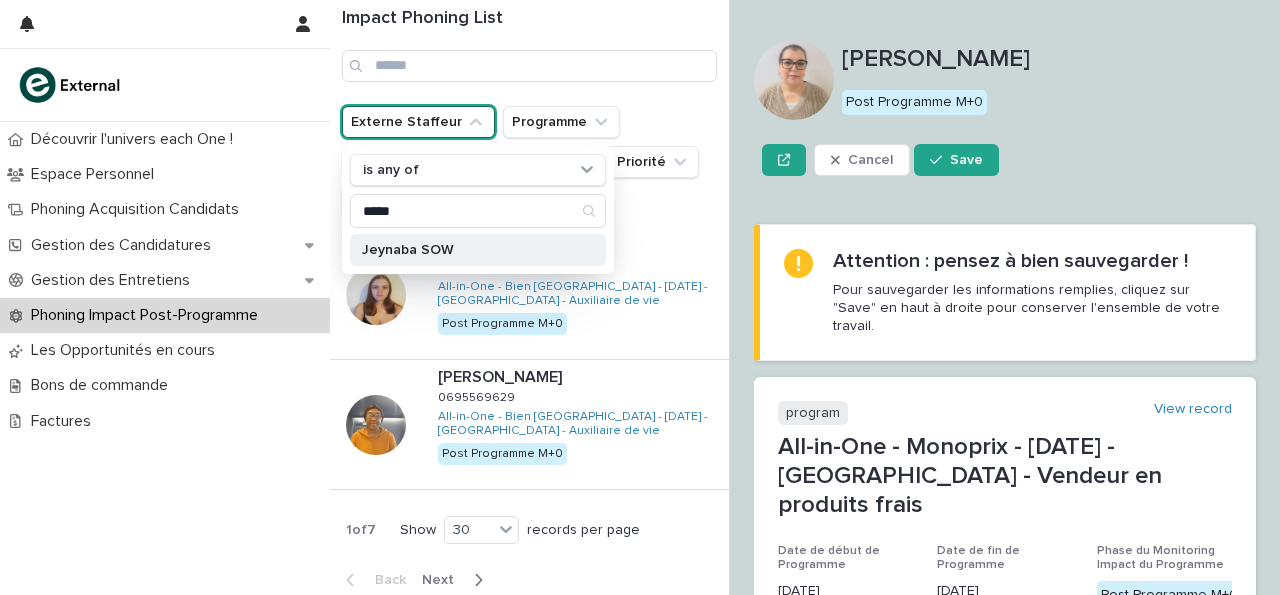 type on "*****" 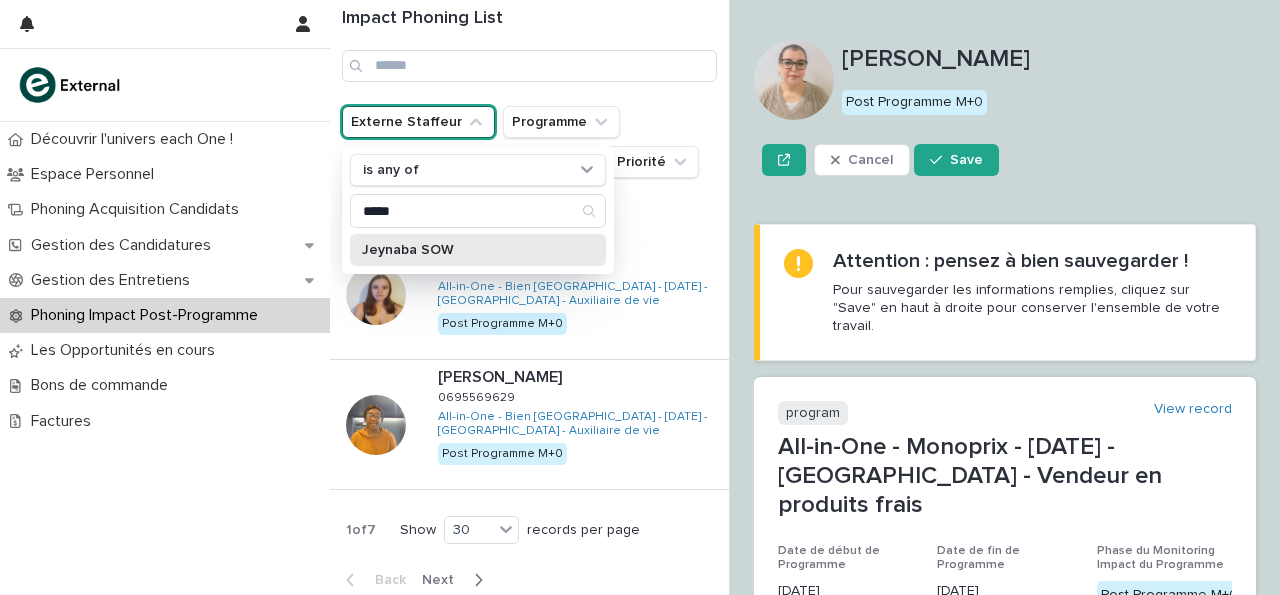 click on "Jeynaba SOW" at bounding box center [468, 250] 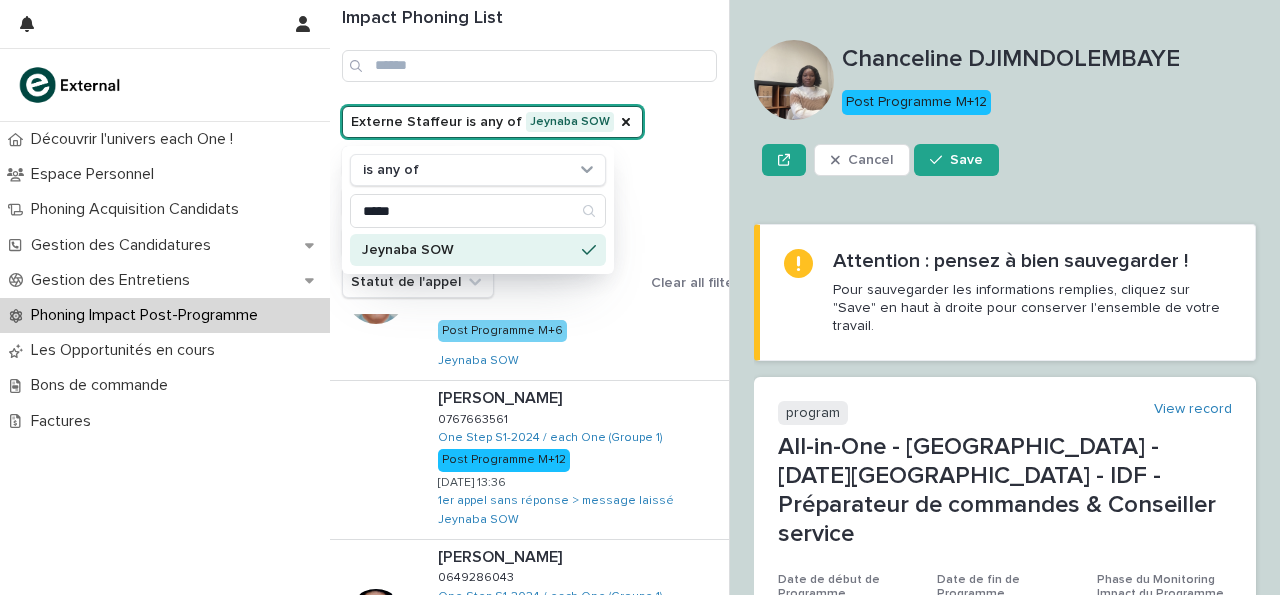 click on "Externe Staffeur is any of Jeynaba SOW is any of ***** Jeynaba SOW Programme Phase Phoning Impact Niveau de Priorité Statut de l'appel Clear all filters" at bounding box center [544, 202] 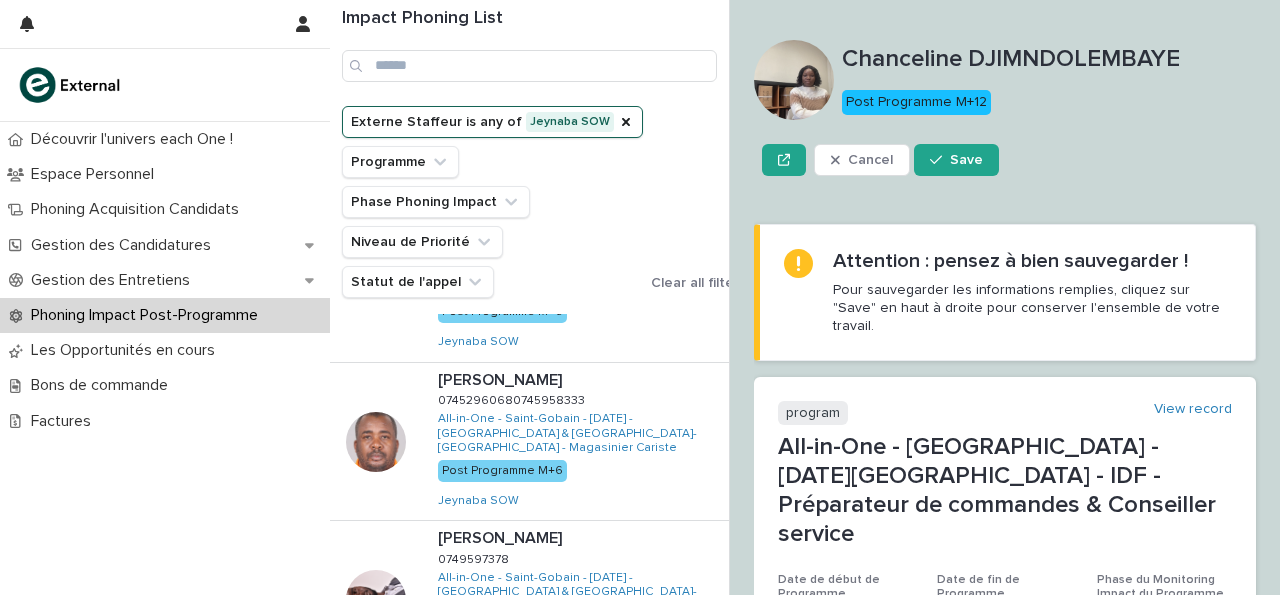 scroll, scrollTop: 0, scrollLeft: 0, axis: both 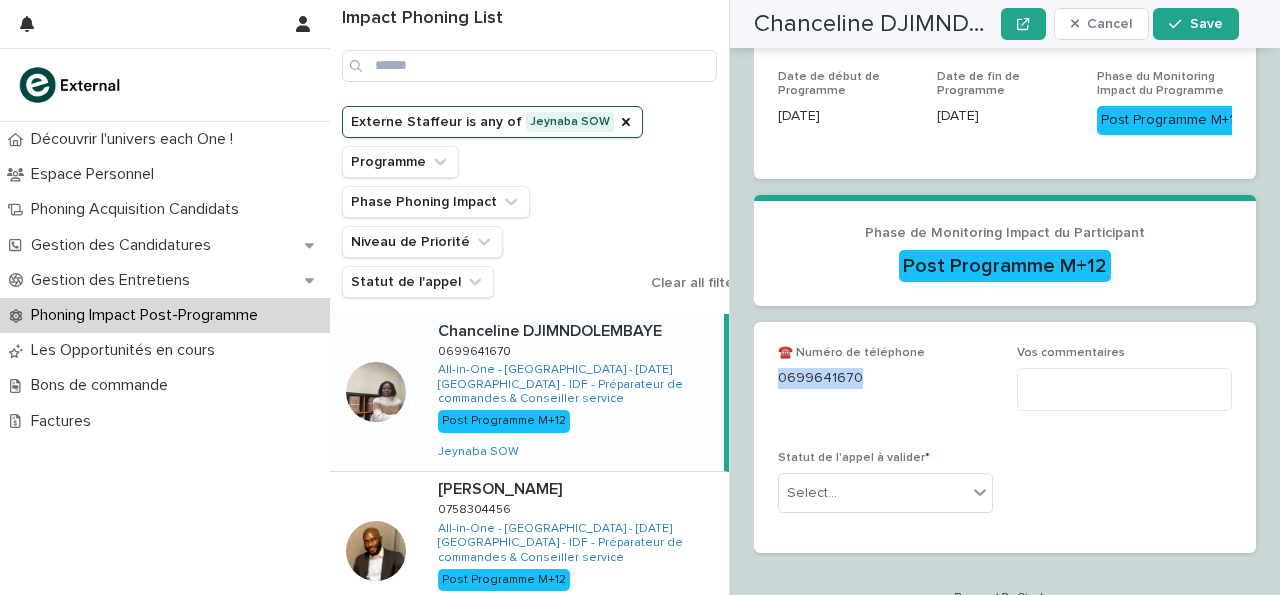 drag, startPoint x: 780, startPoint y: 349, endPoint x: 860, endPoint y: 349, distance: 80 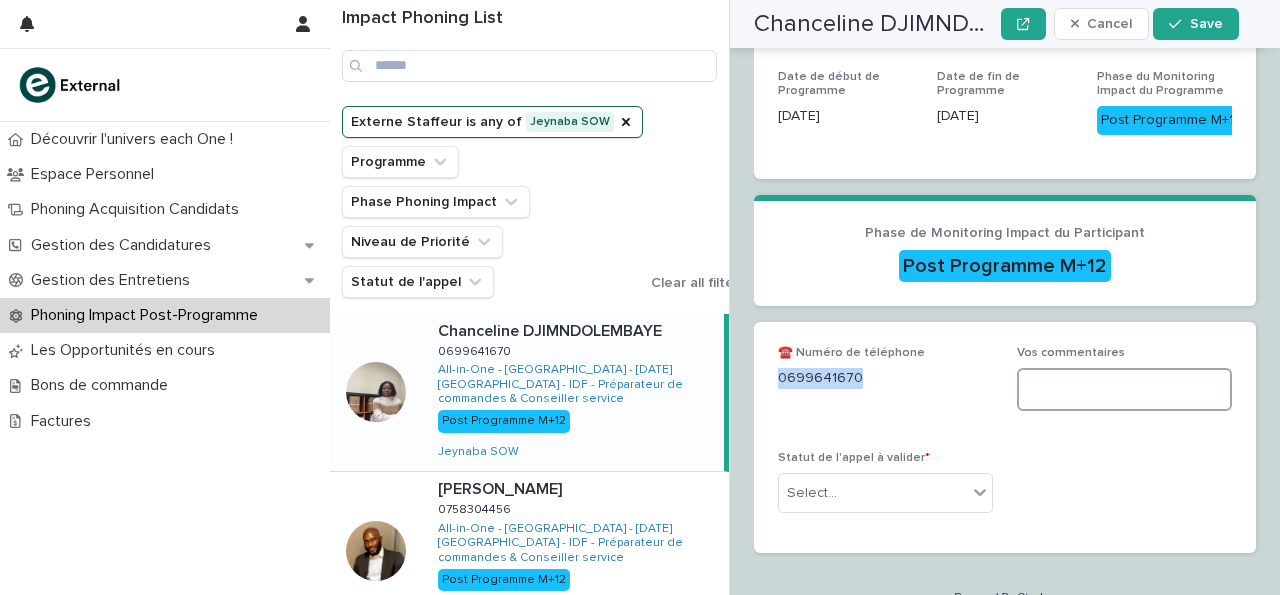click at bounding box center [1124, 389] 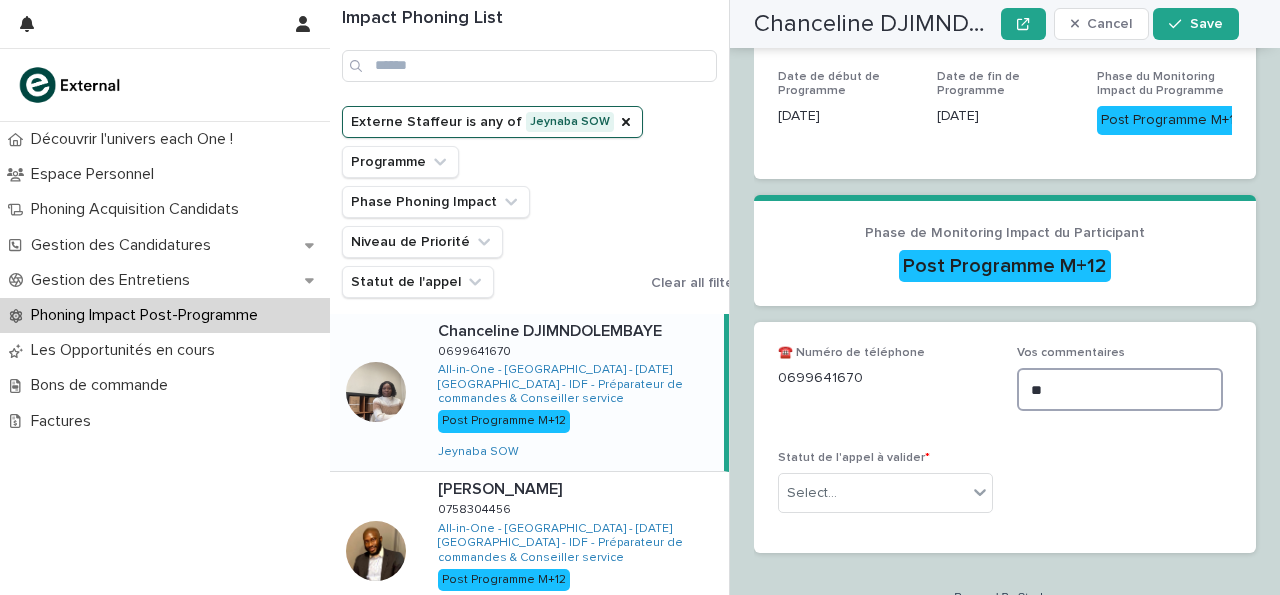 scroll, scrollTop: 503, scrollLeft: 0, axis: vertical 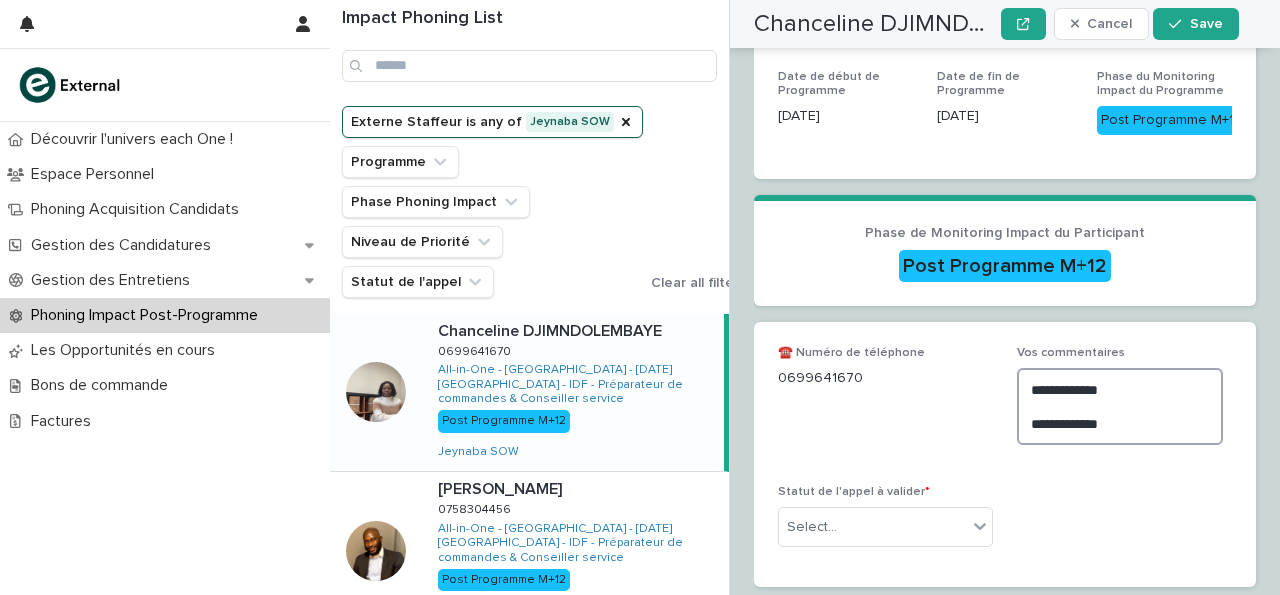 type on "**********" 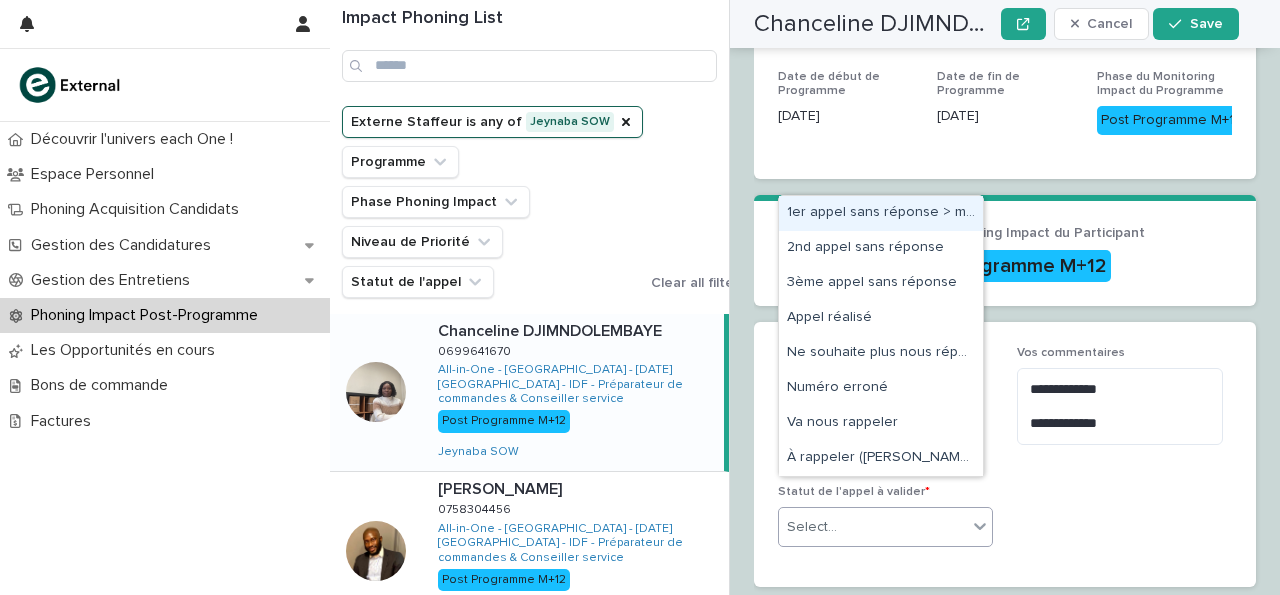click on "1er appel sans réponse > message laissé" at bounding box center [881, 213] 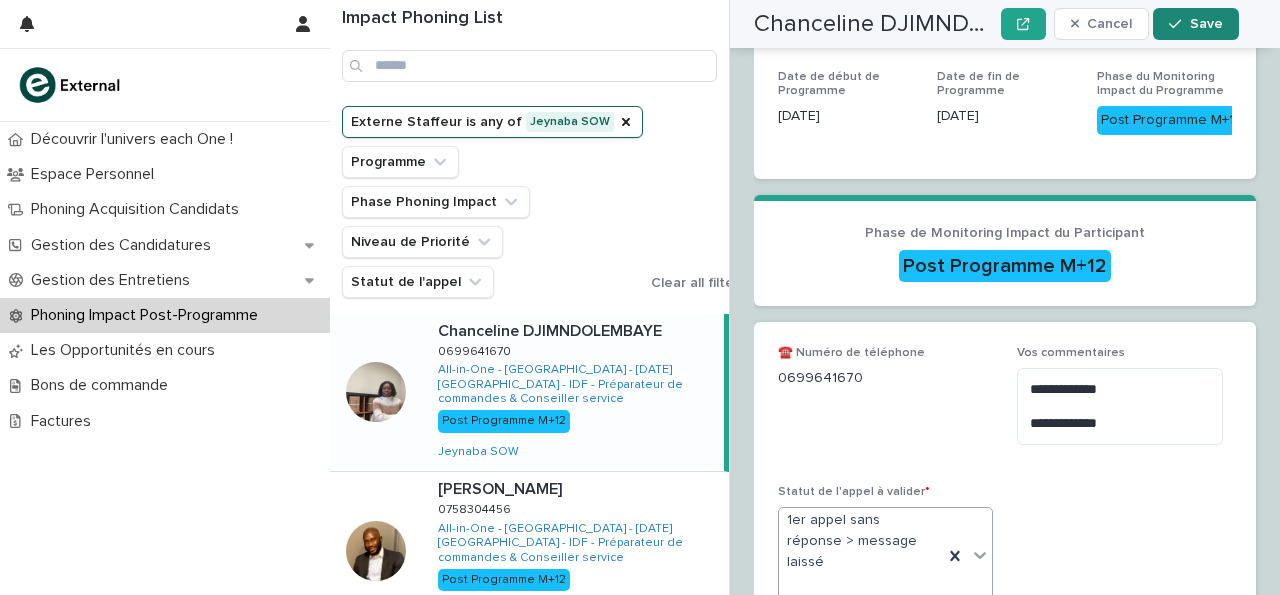 click on "Save" at bounding box center [1206, 24] 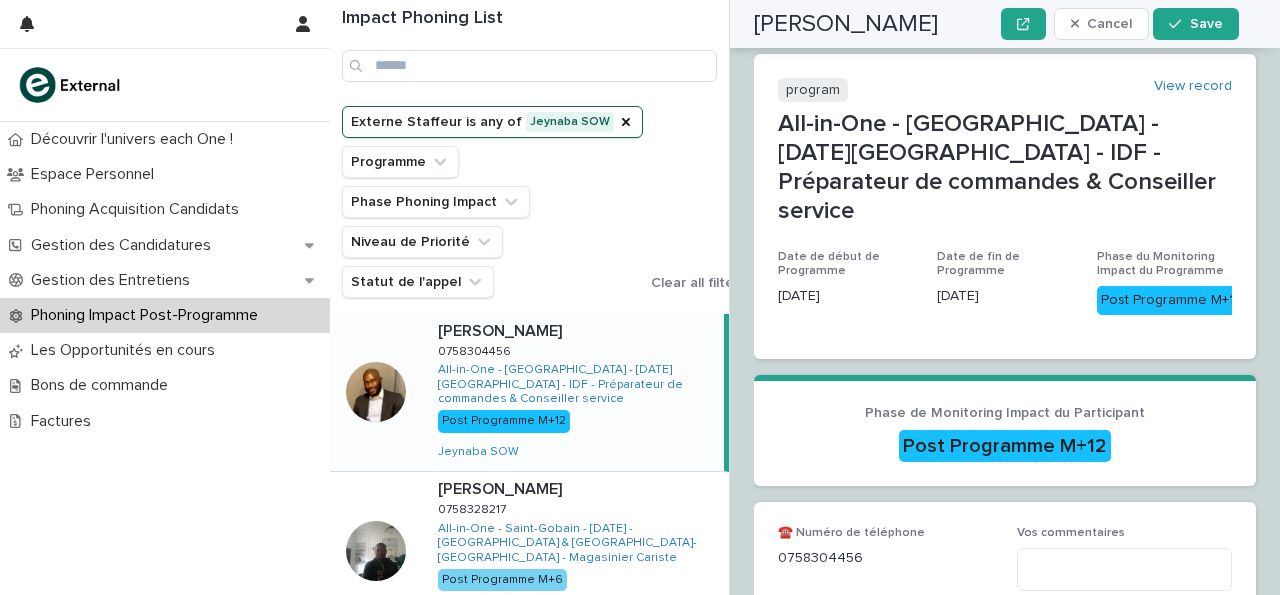 scroll, scrollTop: 397, scrollLeft: 0, axis: vertical 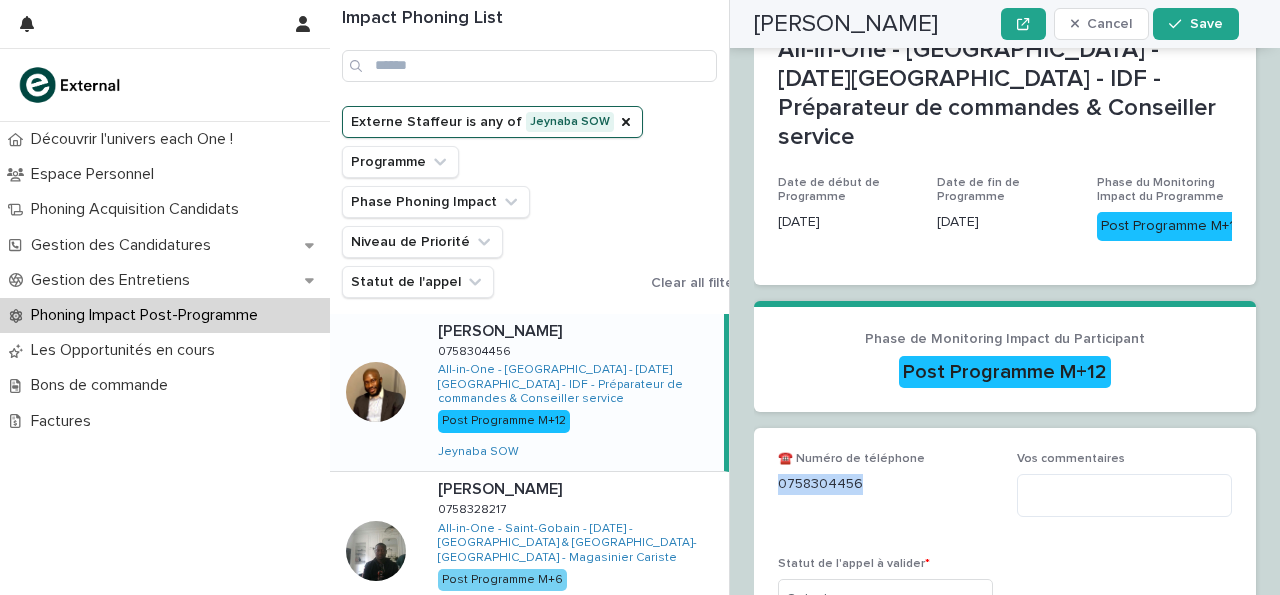 drag, startPoint x: 777, startPoint y: 377, endPoint x: 899, endPoint y: 387, distance: 122.40915 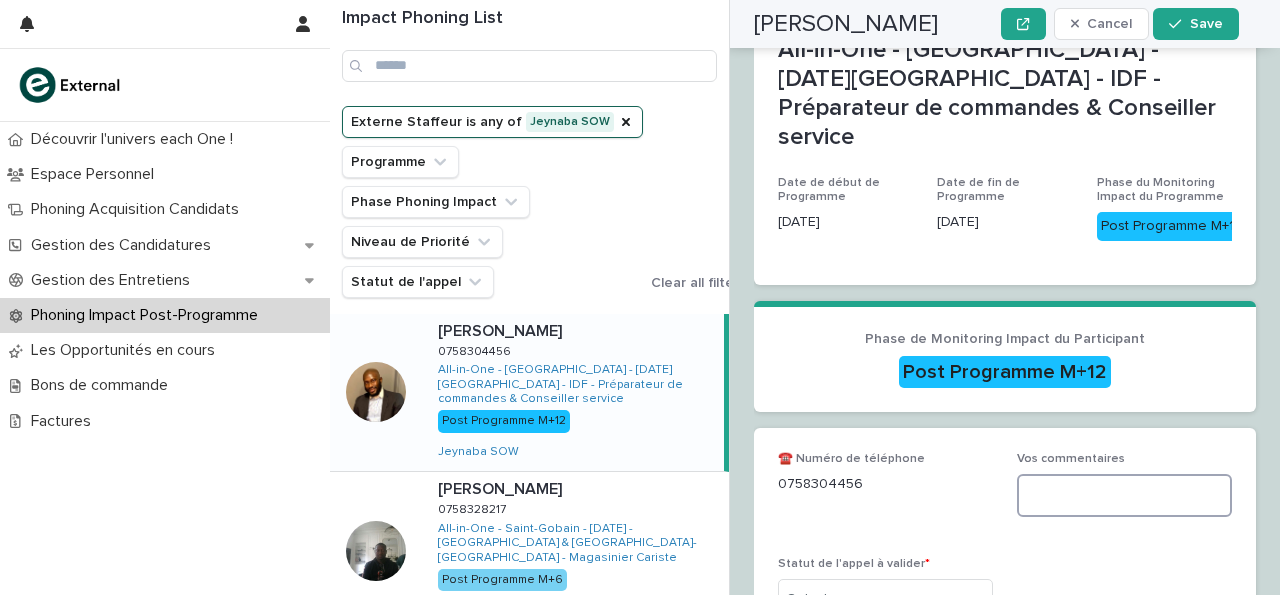 click at bounding box center [1124, 495] 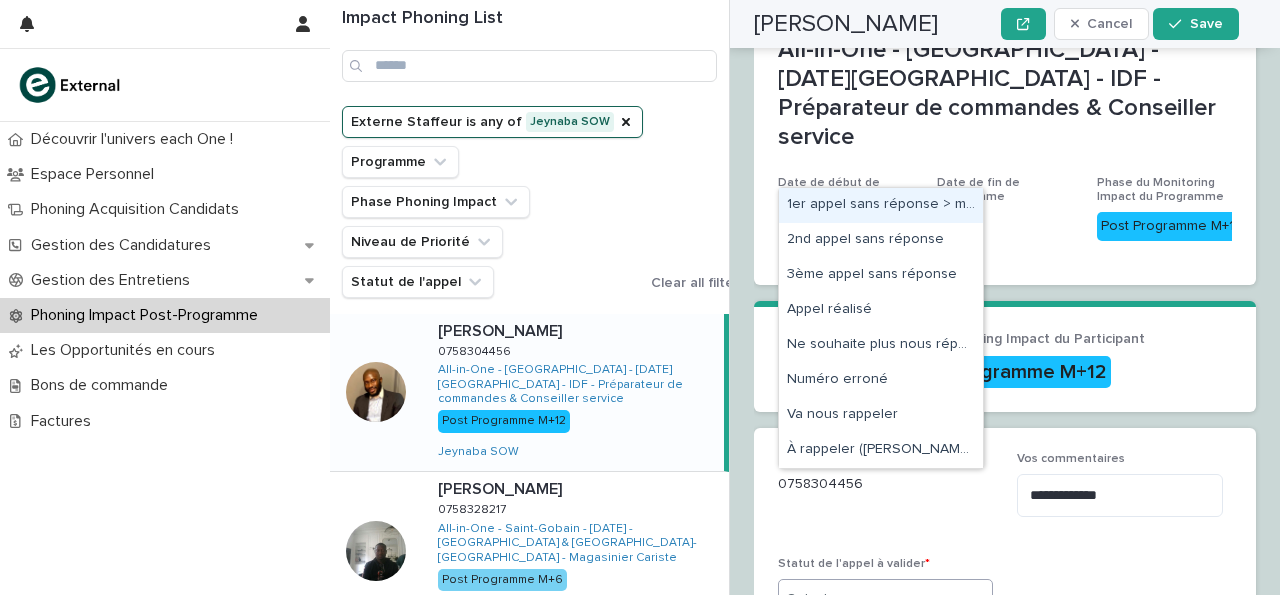 click on "Select..." at bounding box center (873, 599) 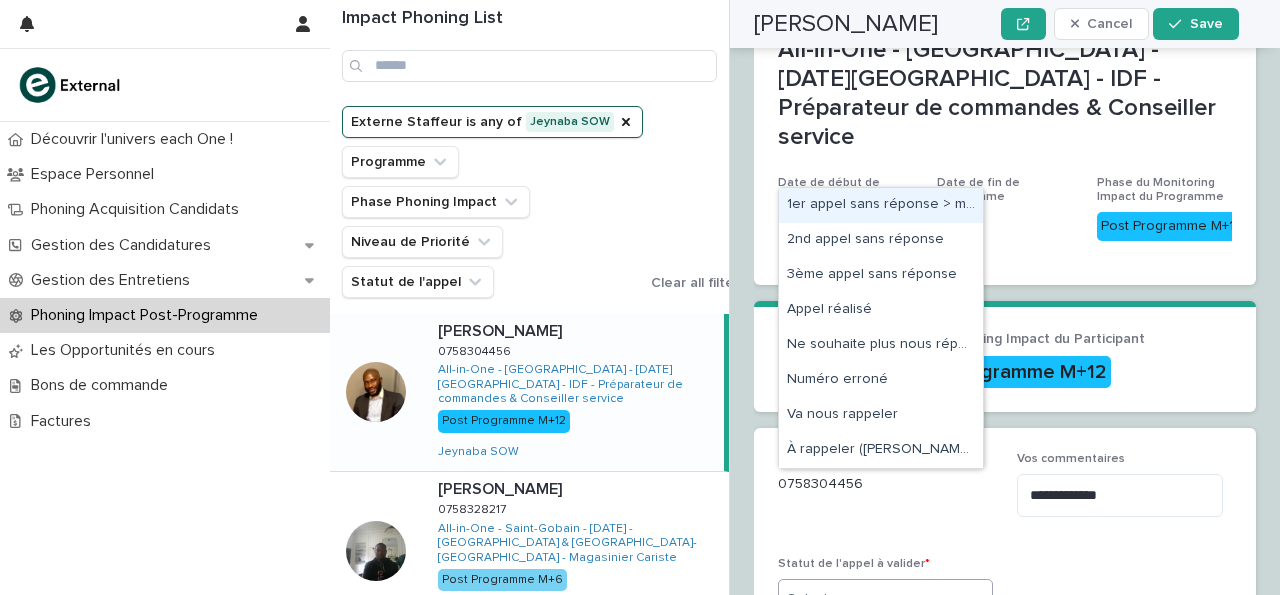 click on "1er appel sans réponse > message laissé" at bounding box center (881, 205) 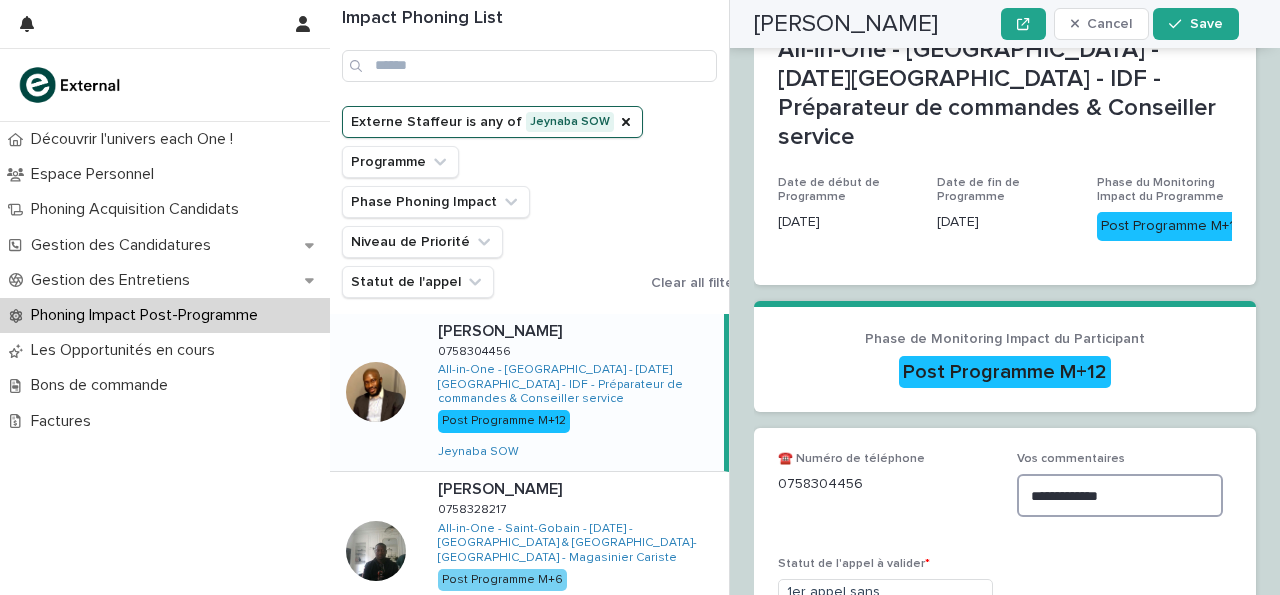 click on "**********" at bounding box center [1120, 495] 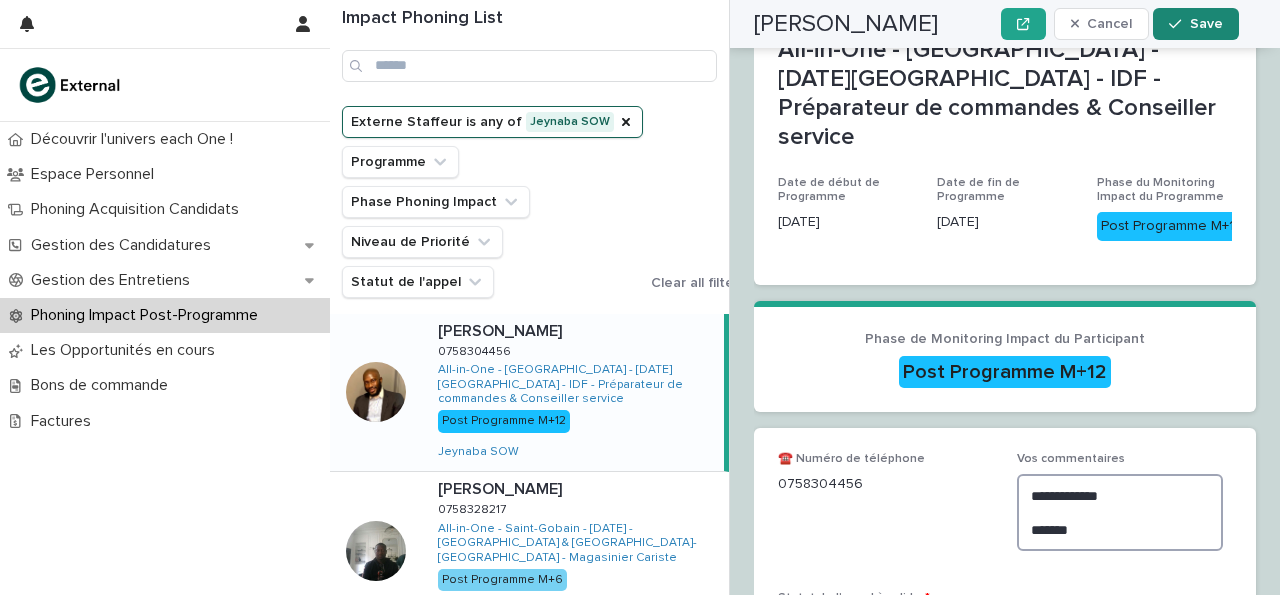 type on "**********" 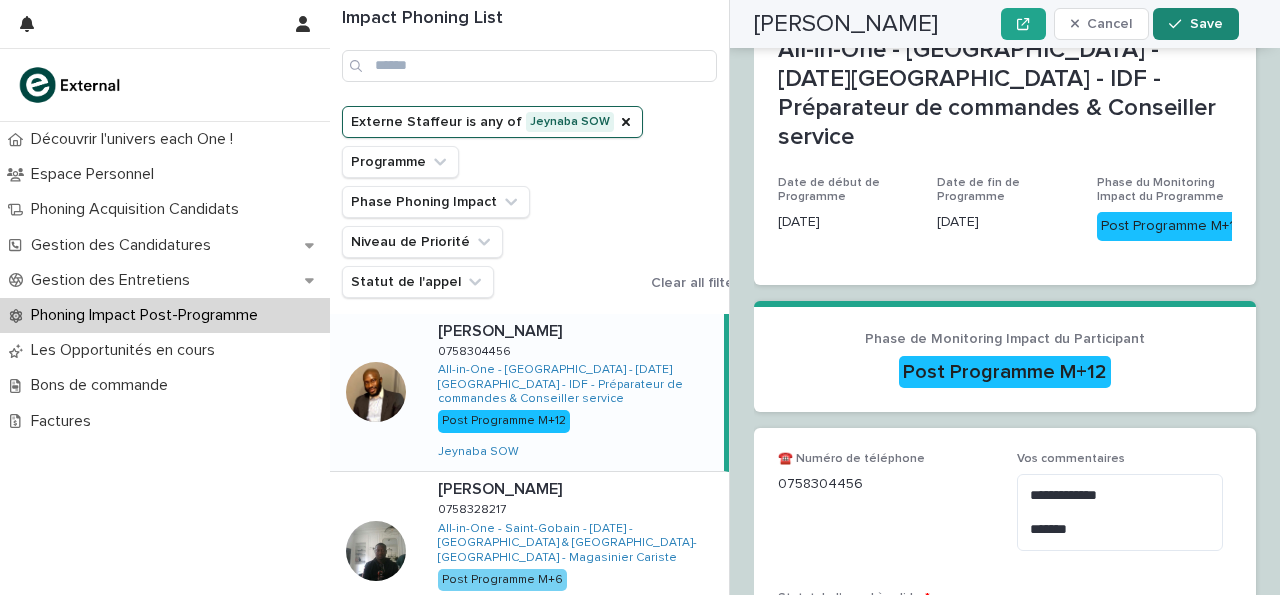 click on "Save" at bounding box center [1206, 24] 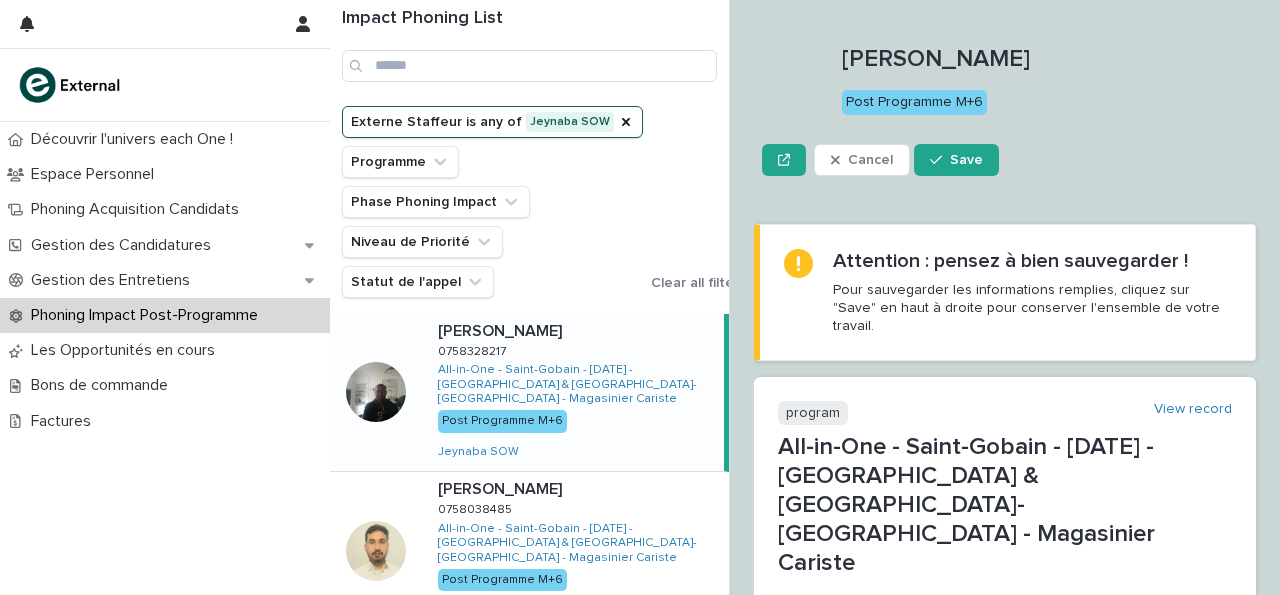 scroll, scrollTop: 503, scrollLeft: 0, axis: vertical 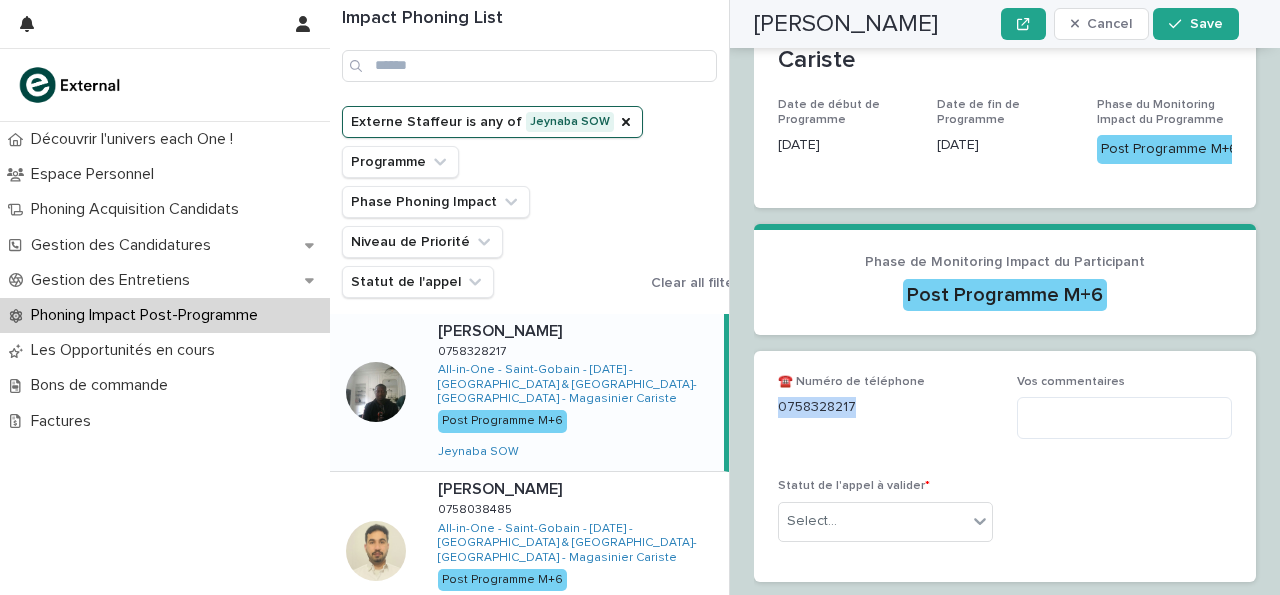 drag, startPoint x: 779, startPoint y: 343, endPoint x: 872, endPoint y: 338, distance: 93.13431 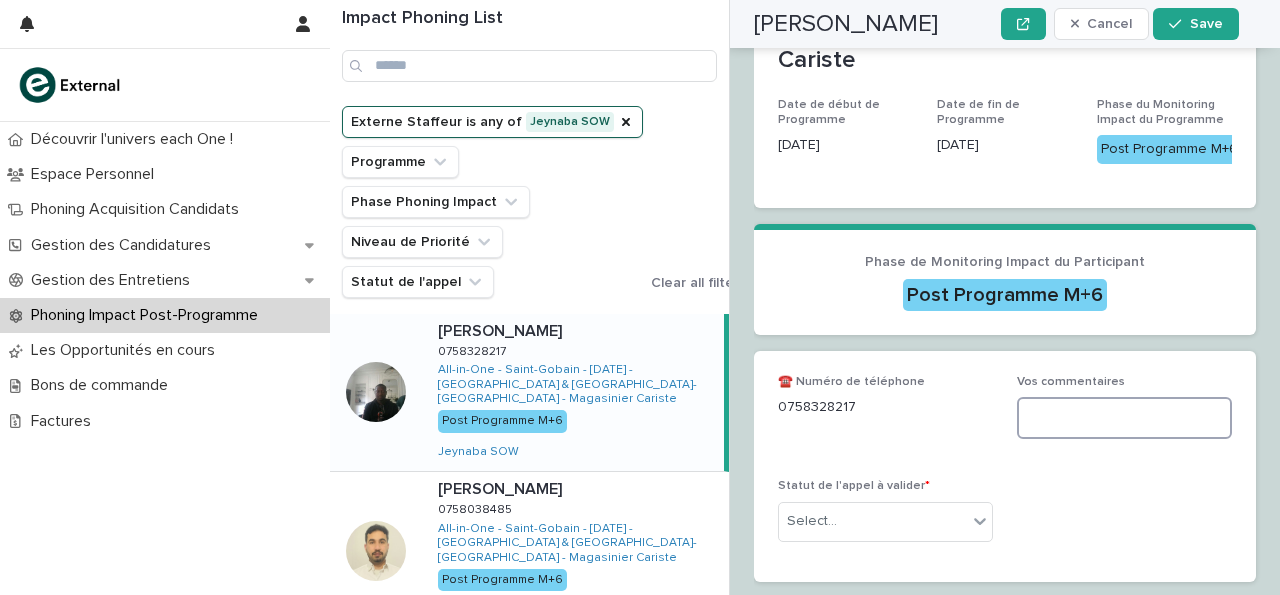 click at bounding box center (1124, 418) 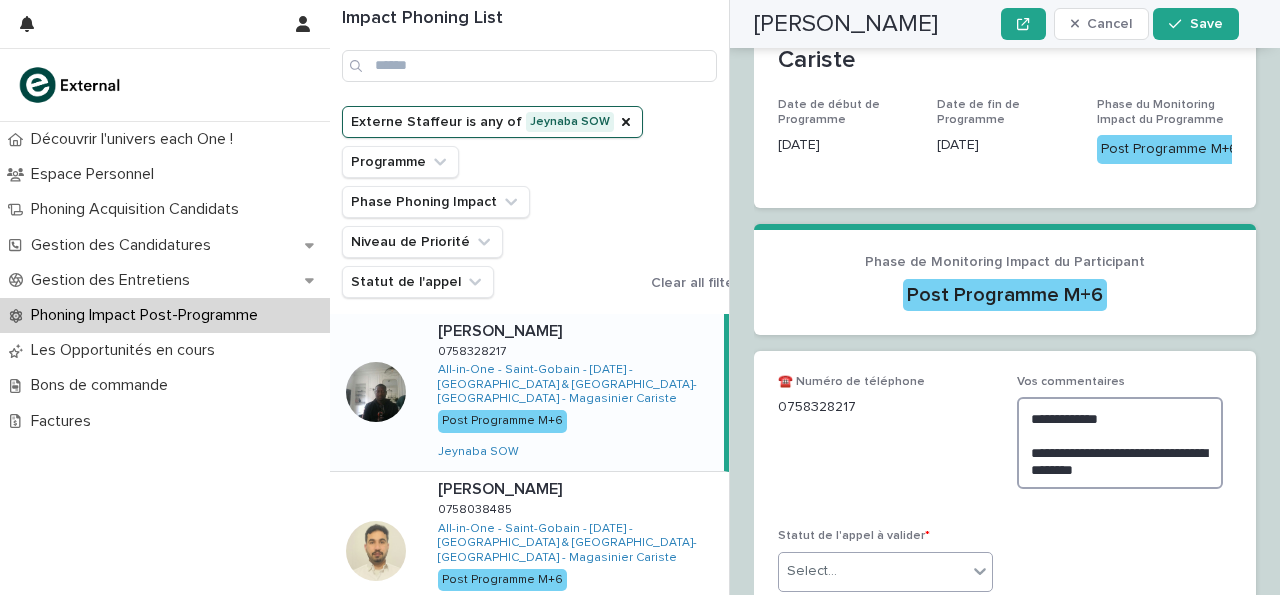 type on "**********" 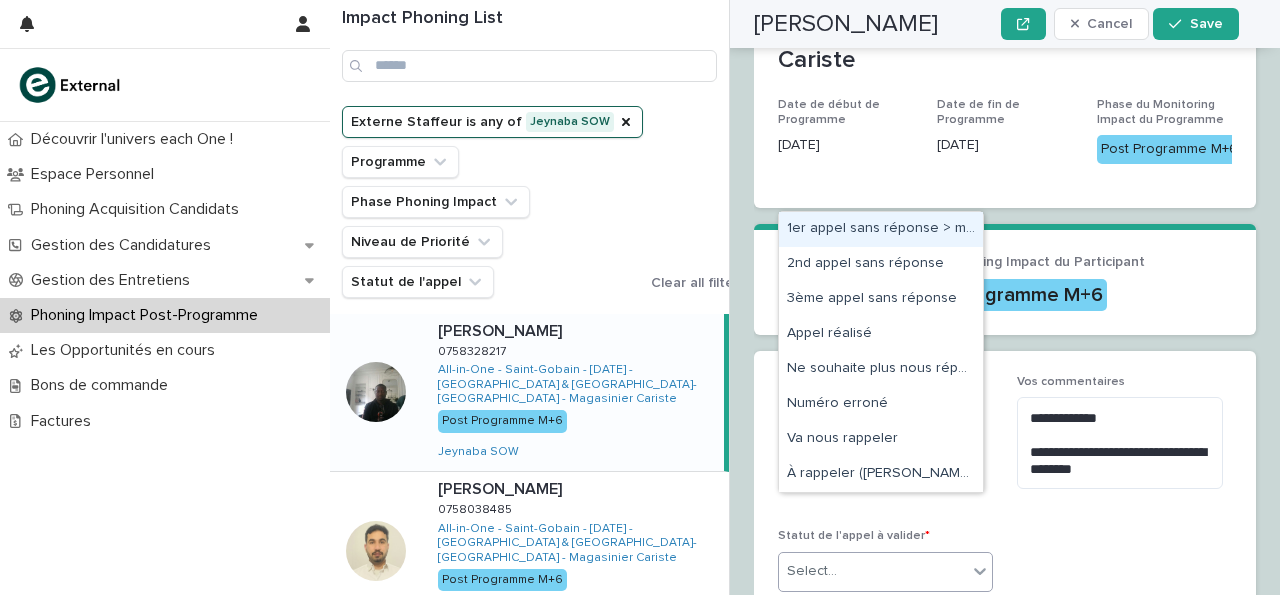 click on "Select..." at bounding box center (873, 571) 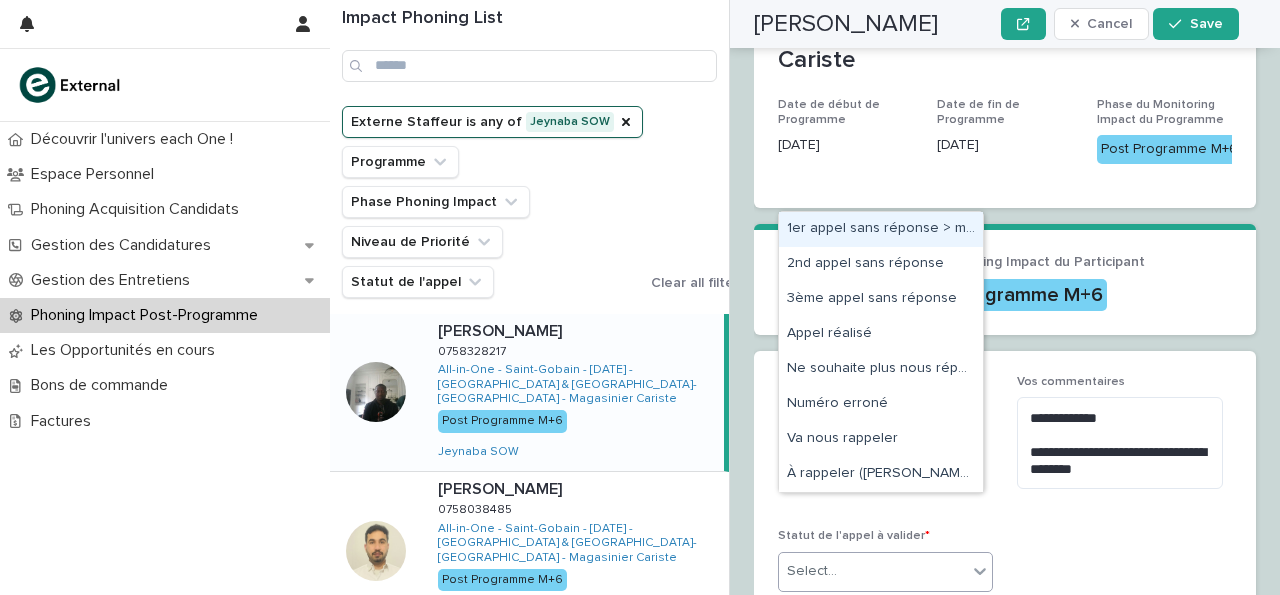 click on "1er appel sans réponse > message laissé" at bounding box center [881, 229] 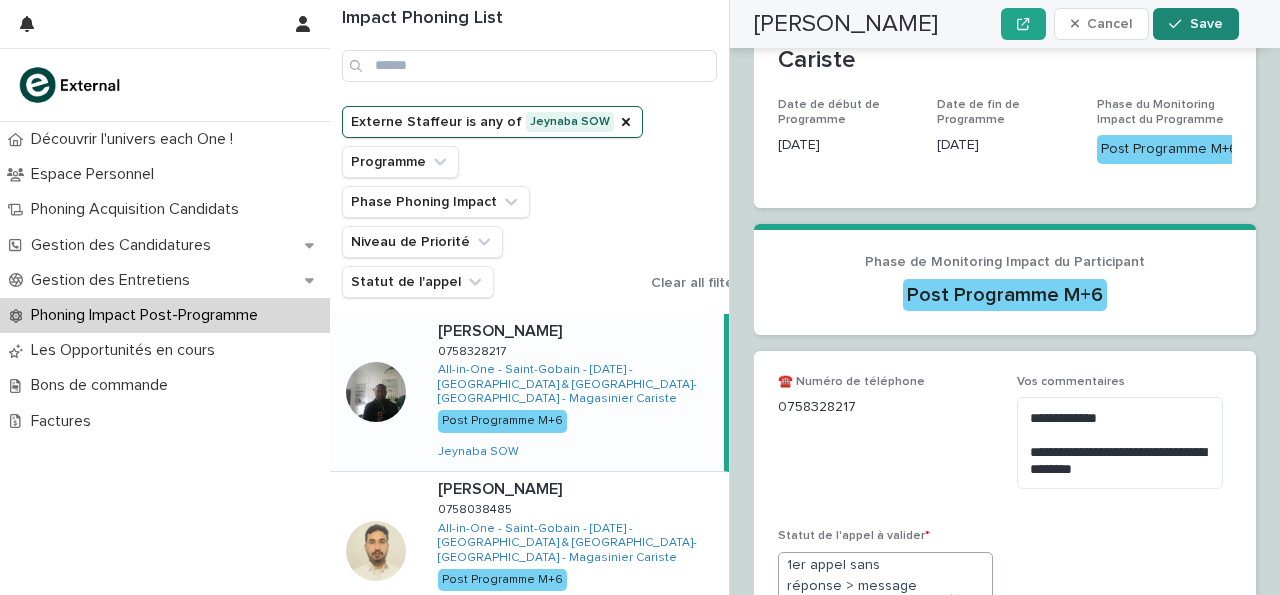 click at bounding box center [1179, 24] 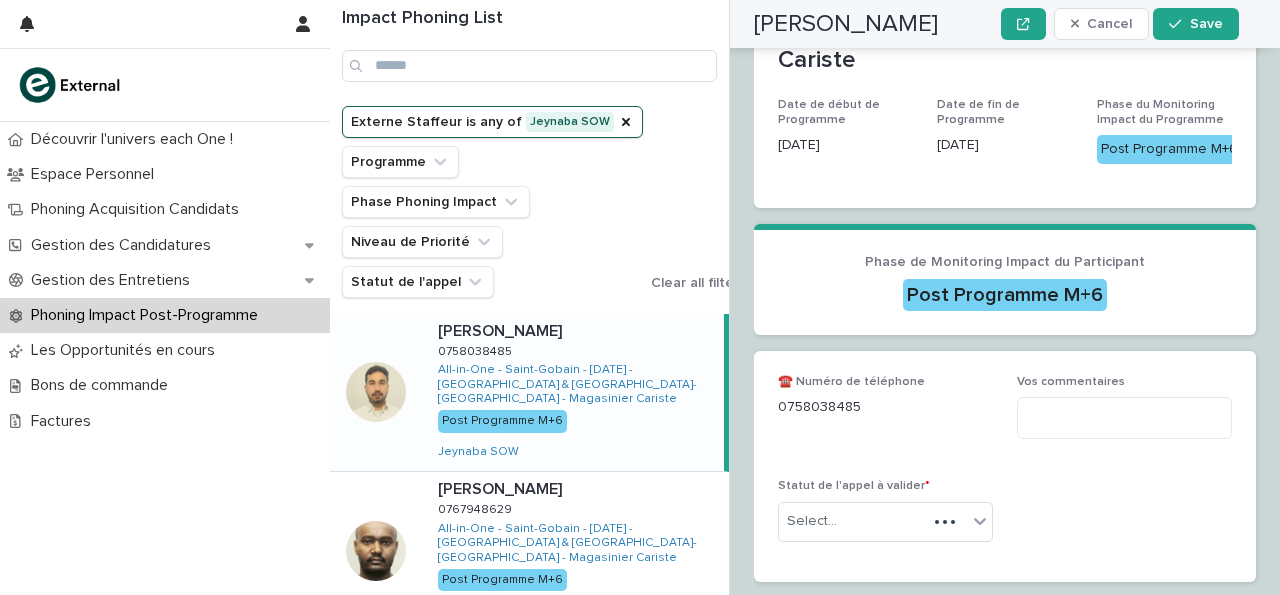 scroll, scrollTop: 423, scrollLeft: 0, axis: vertical 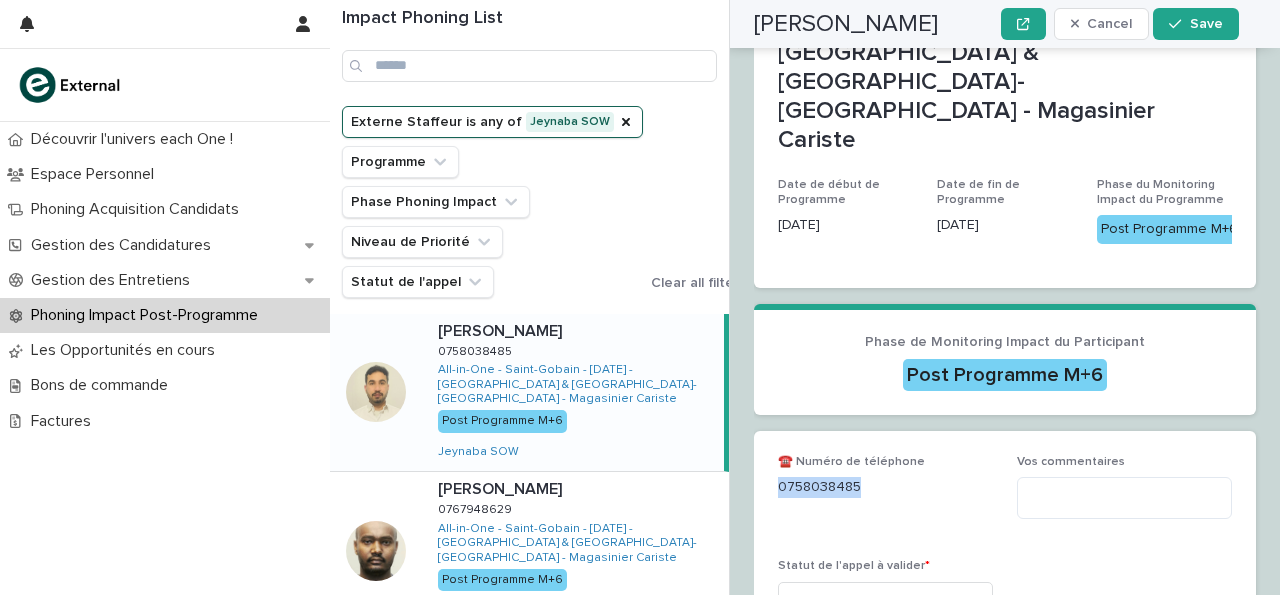 drag, startPoint x: 781, startPoint y: 347, endPoint x: 880, endPoint y: 350, distance: 99.04544 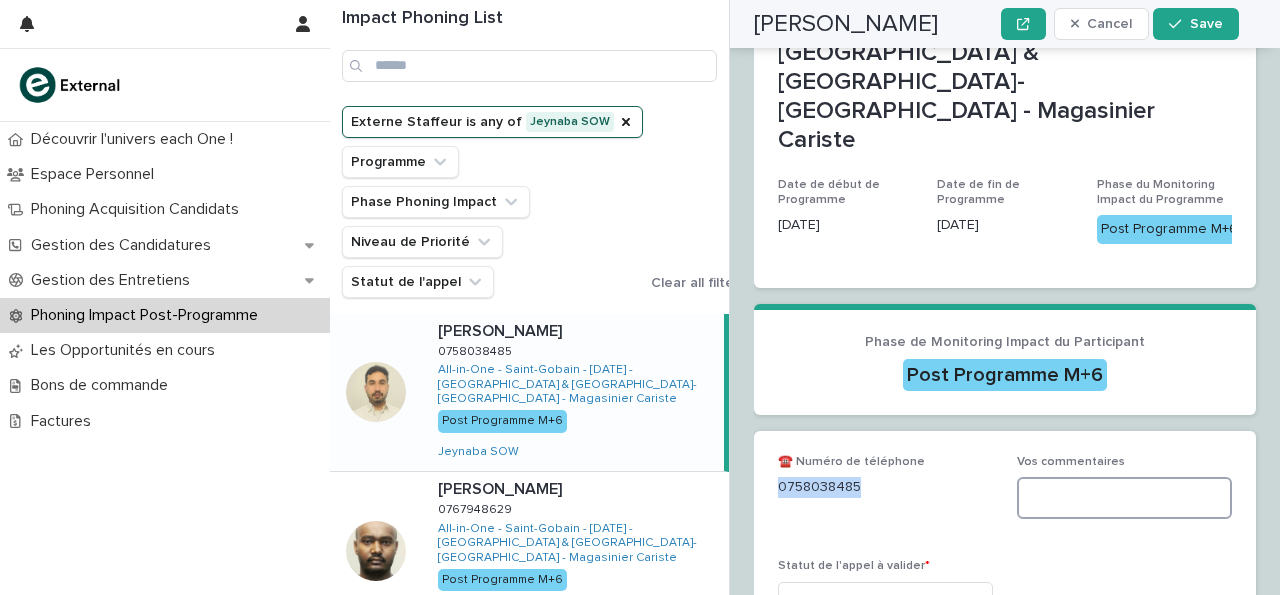 click at bounding box center [1124, 498] 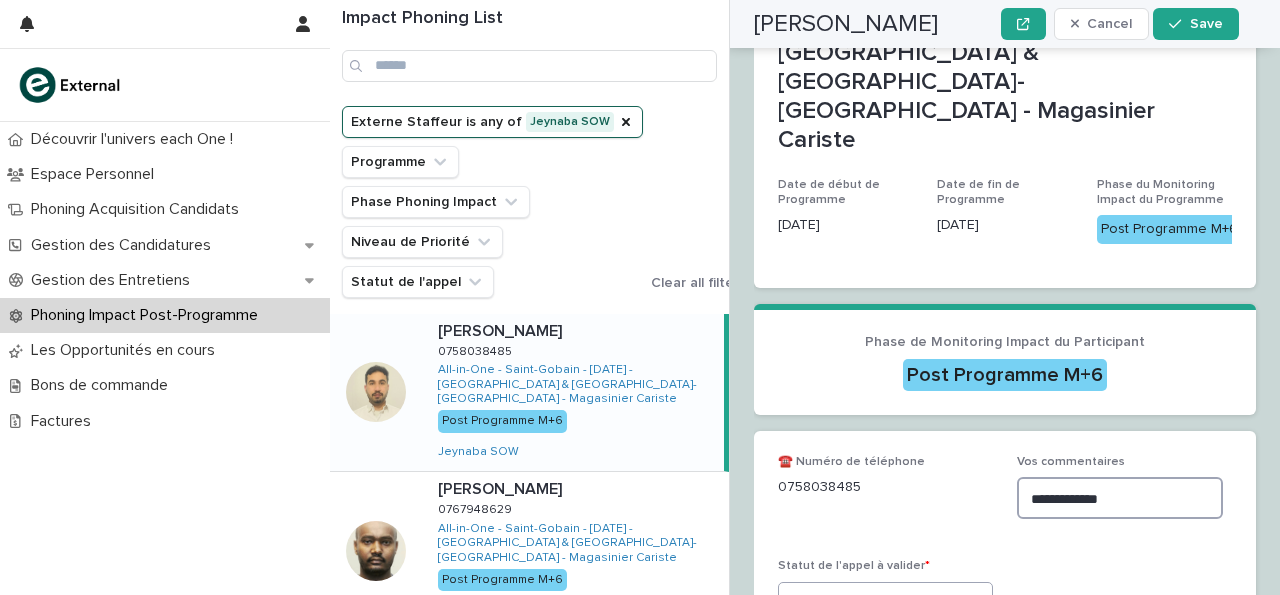 type on "**********" 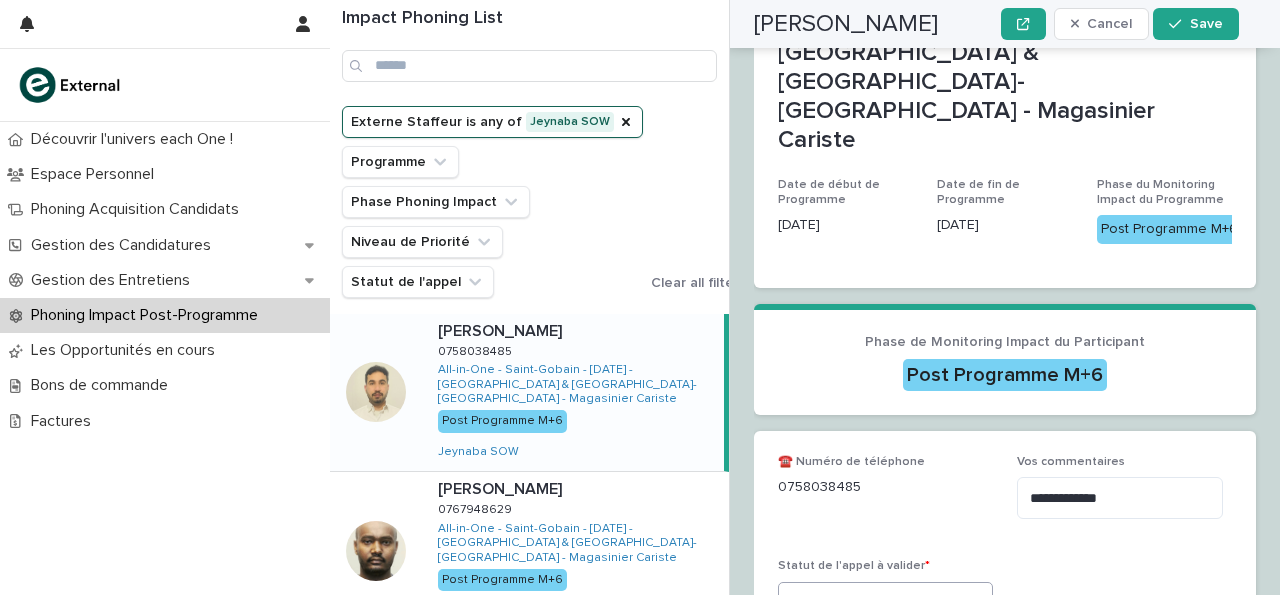 click on "Select..." at bounding box center [873, 601] 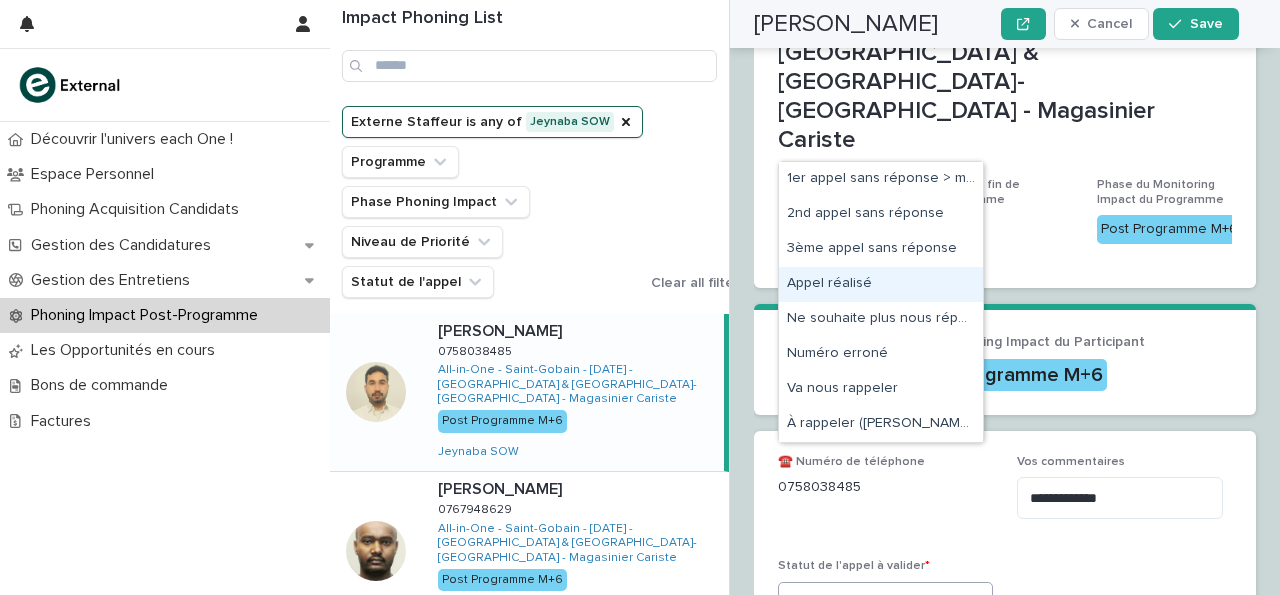 click on "Appel réalisé" at bounding box center (881, 284) 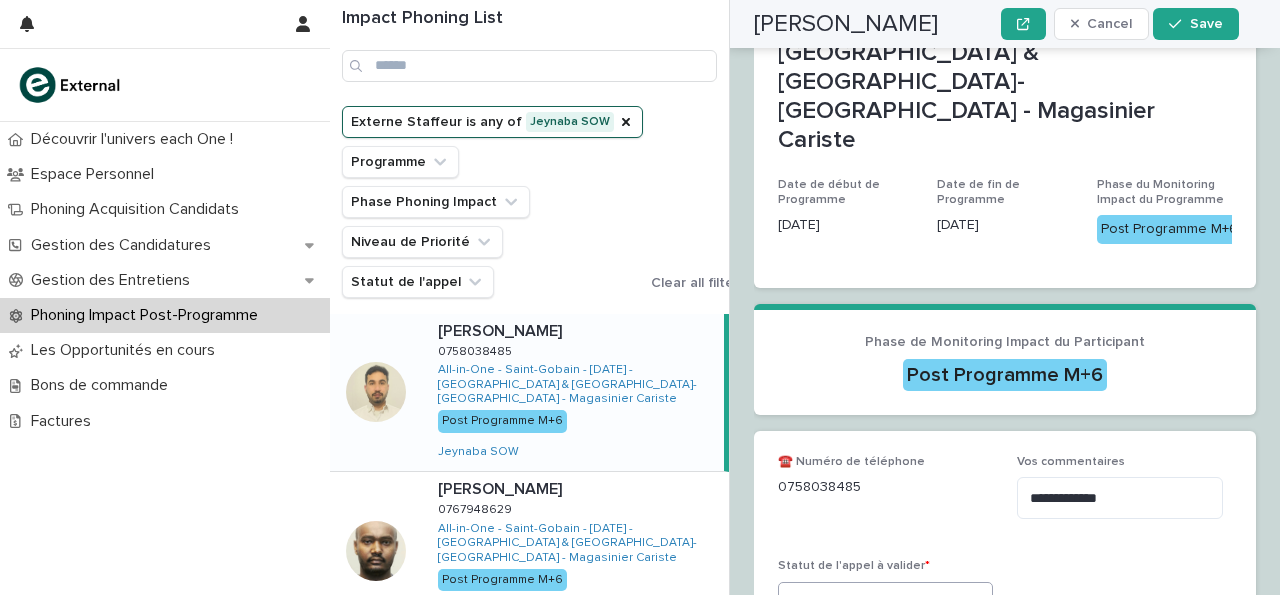 scroll, scrollTop: 677, scrollLeft: 0, axis: vertical 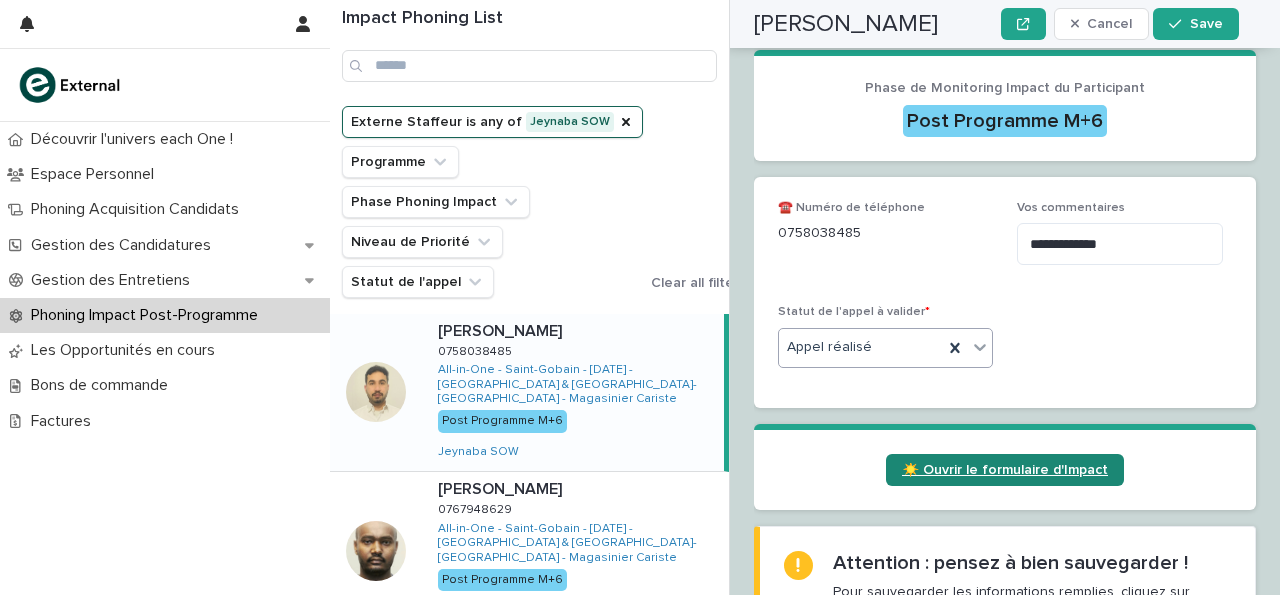 click on "☀️ Ouvrir le formulaire d'Impact" at bounding box center [1005, 470] 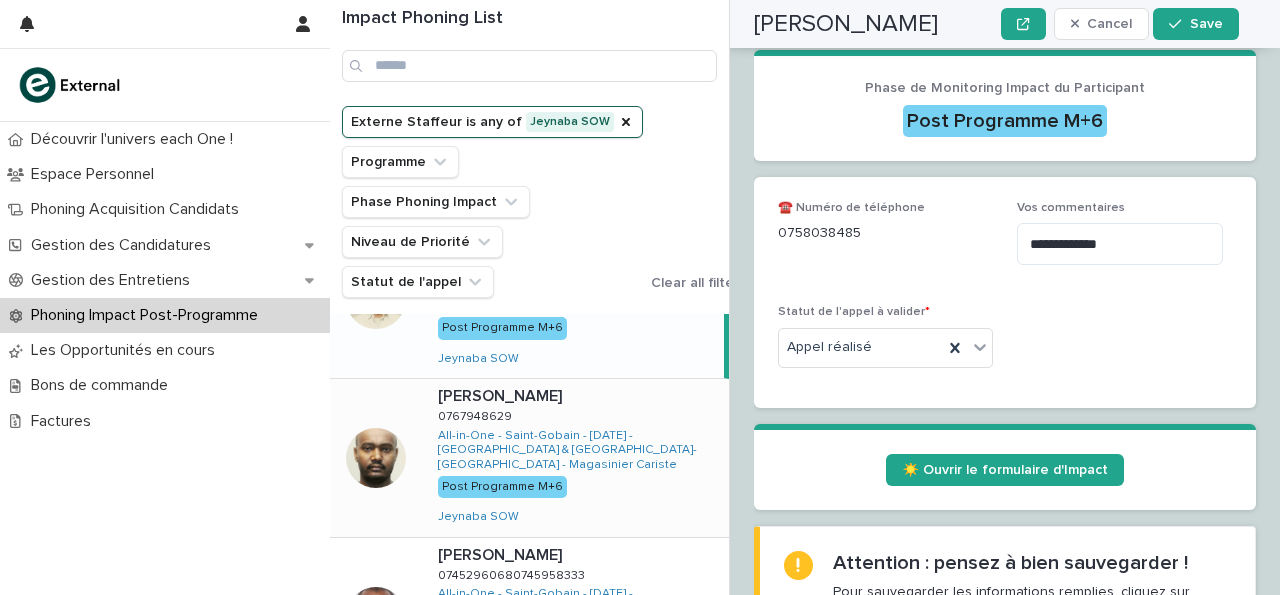scroll, scrollTop: 0, scrollLeft: 0, axis: both 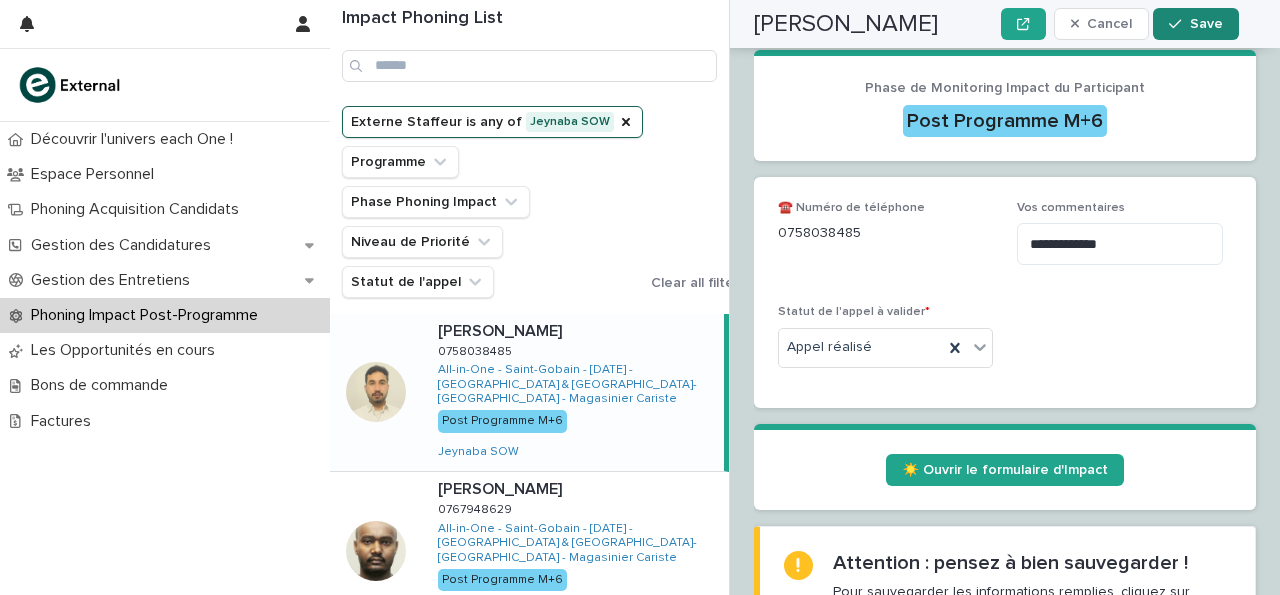 click on "Save" at bounding box center (1195, 24) 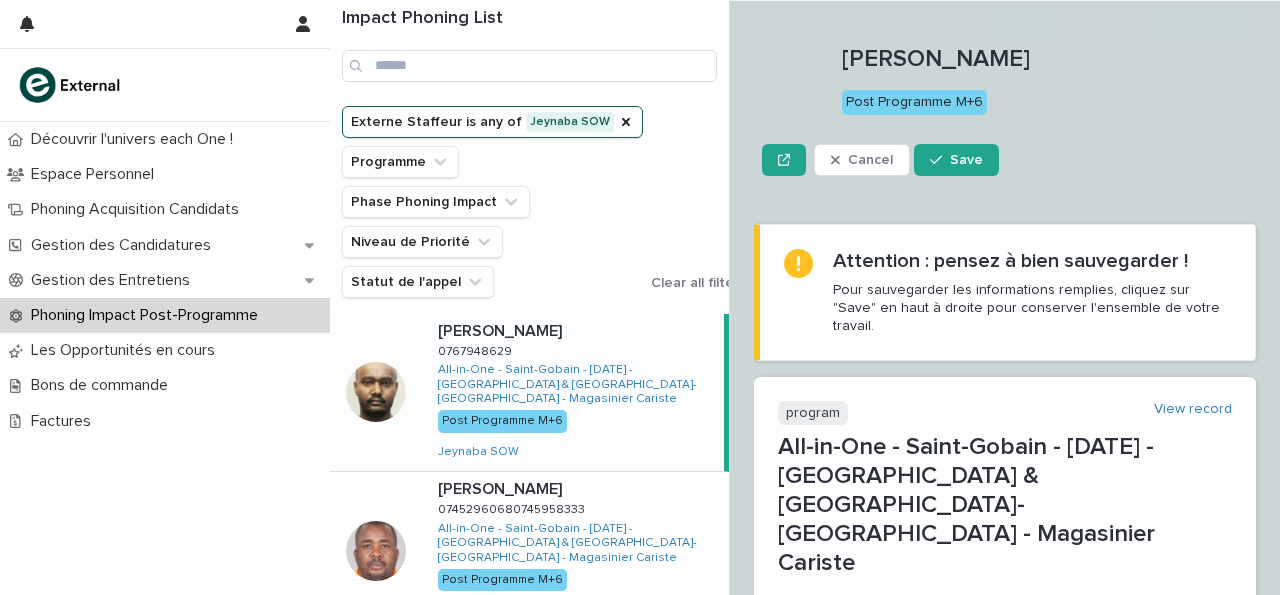 scroll, scrollTop: 503, scrollLeft: 0, axis: vertical 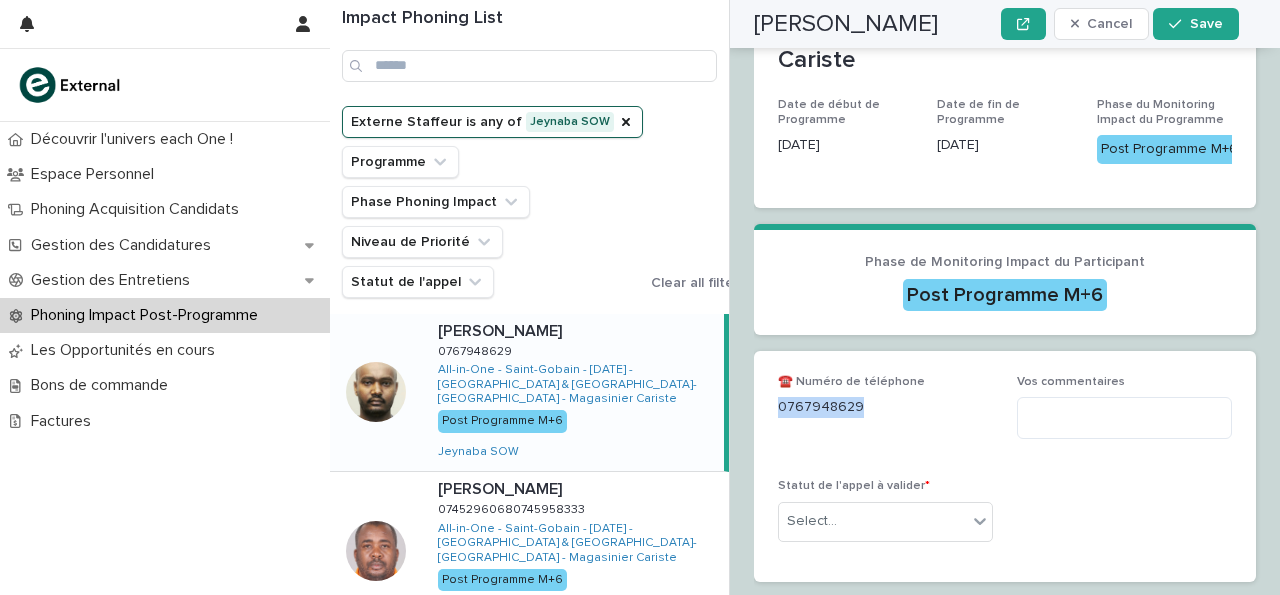 drag, startPoint x: 774, startPoint y: 373, endPoint x: 777, endPoint y: 350, distance: 23.194826 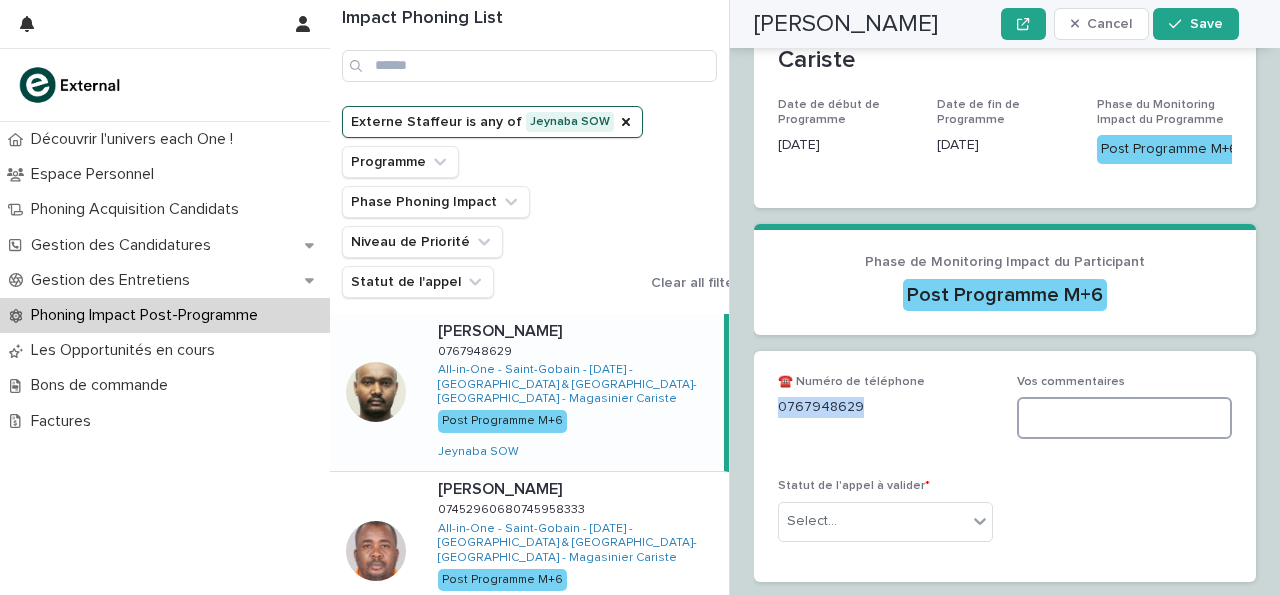 click at bounding box center (1124, 418) 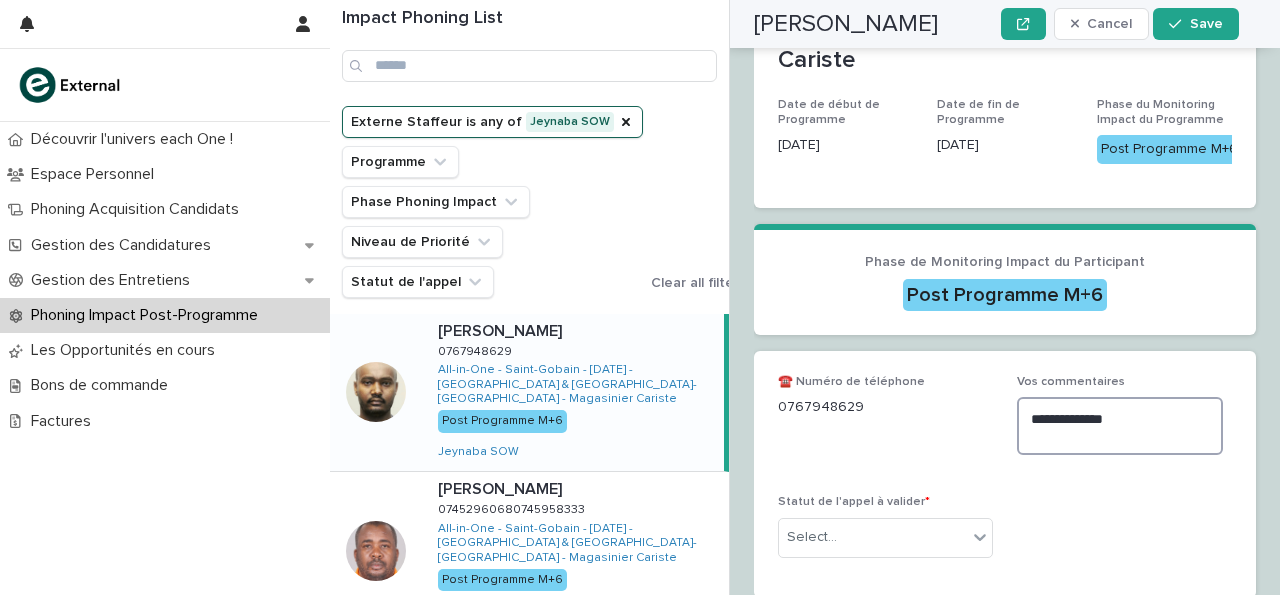 type on "**********" 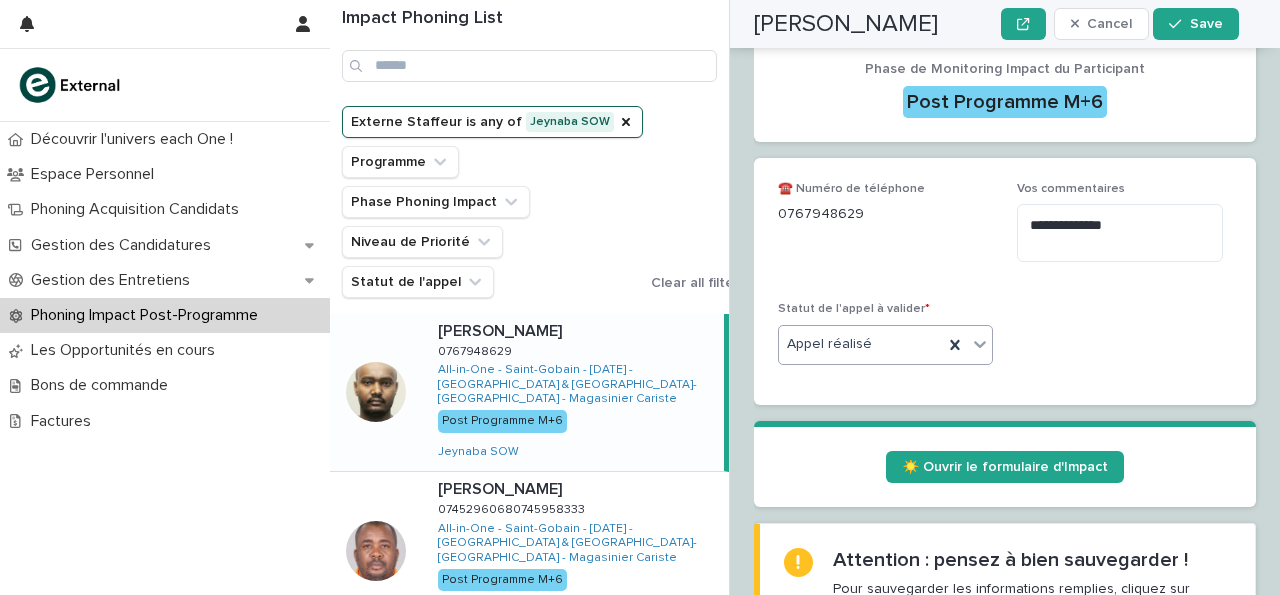 click on "☀️ Ouvrir le formulaire d'Impact" at bounding box center (1005, 464) 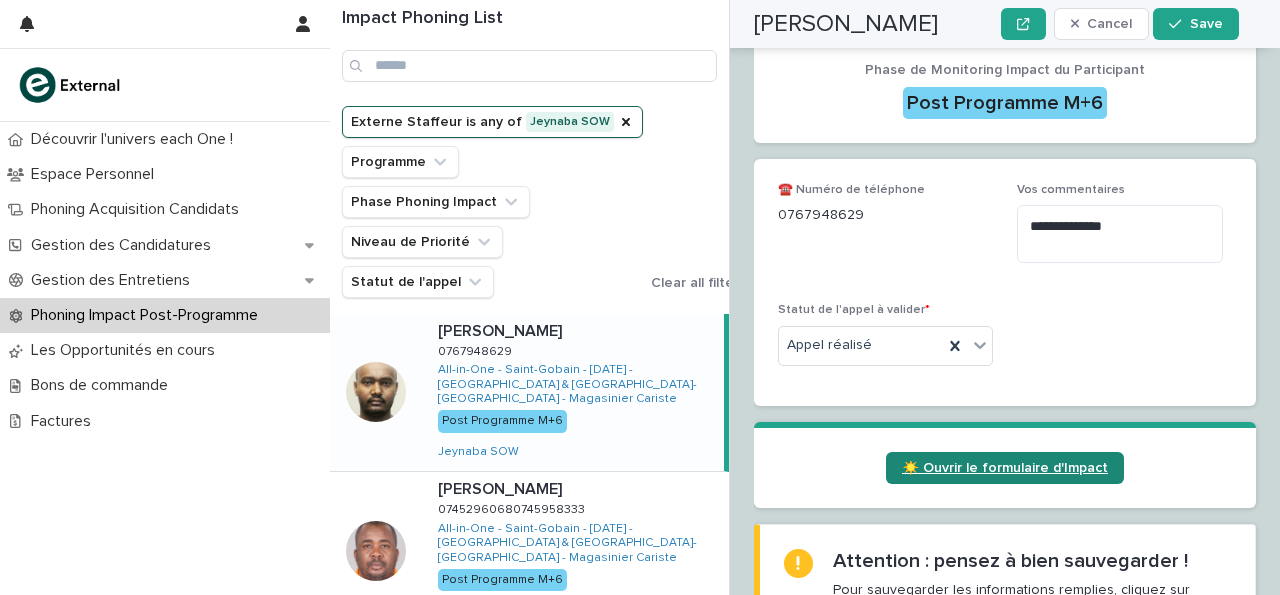 click on "☀️ Ouvrir le formulaire d'Impact" at bounding box center (1005, 468) 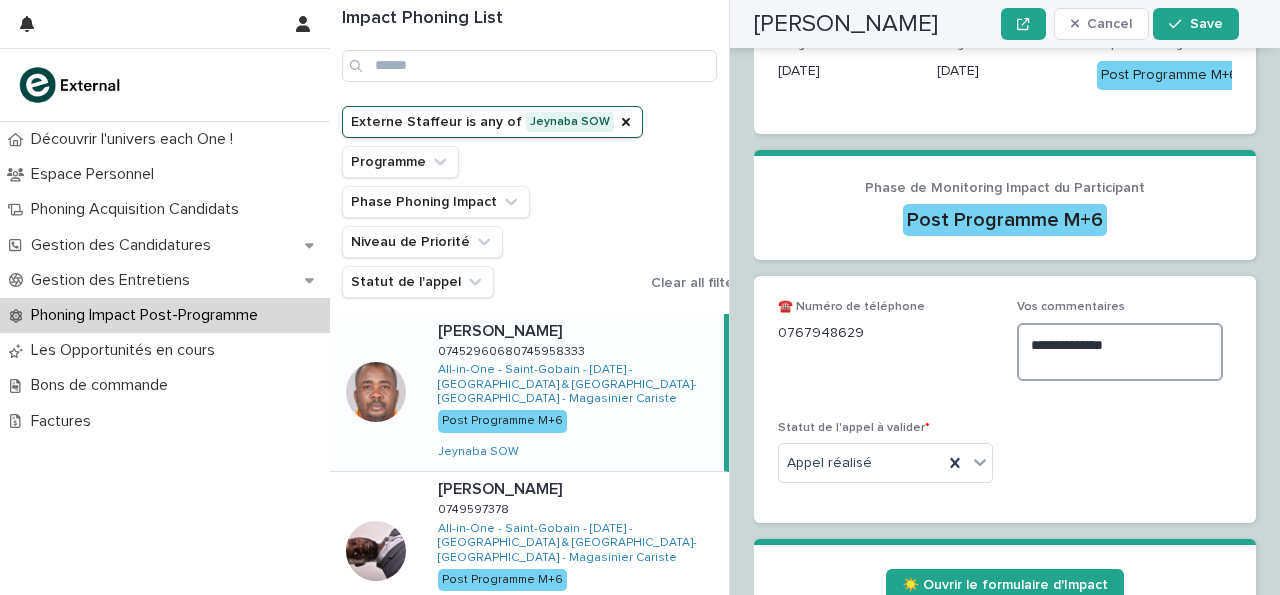 click on "**********" at bounding box center (1120, 352) 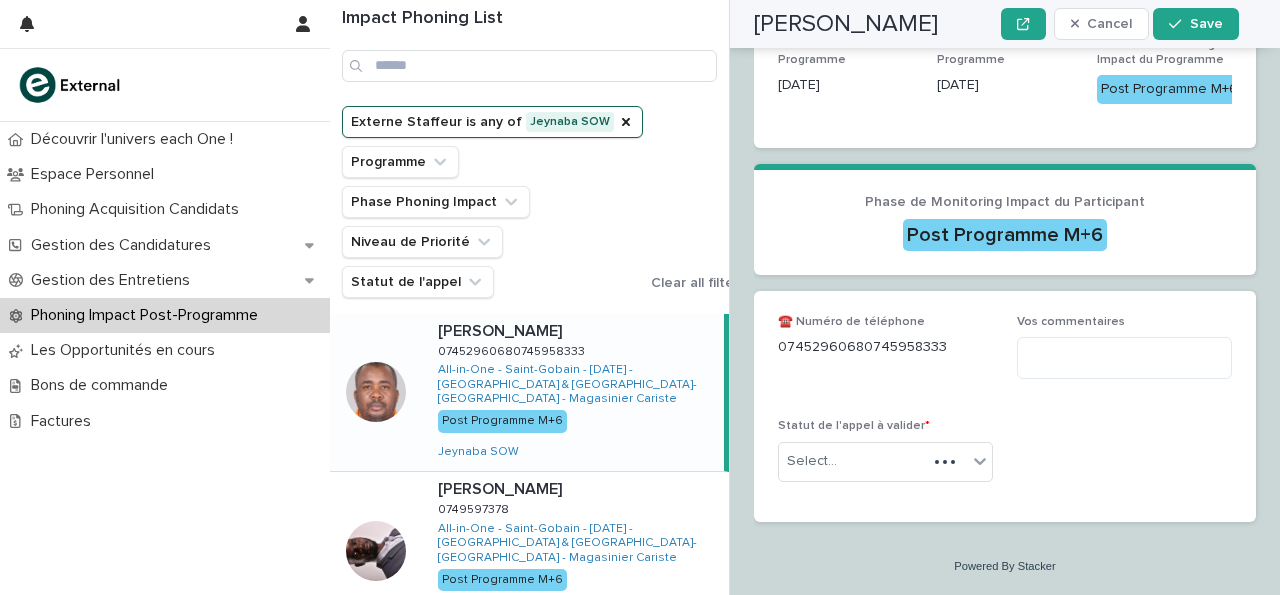 scroll, scrollTop: 503, scrollLeft: 0, axis: vertical 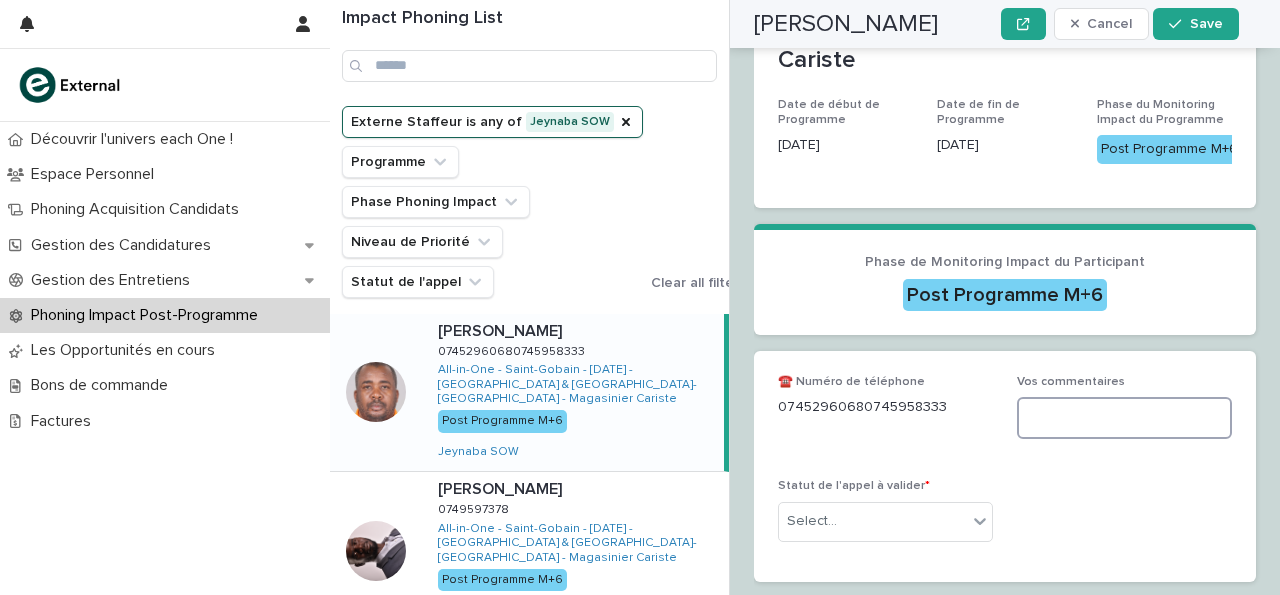 click at bounding box center [1124, 418] 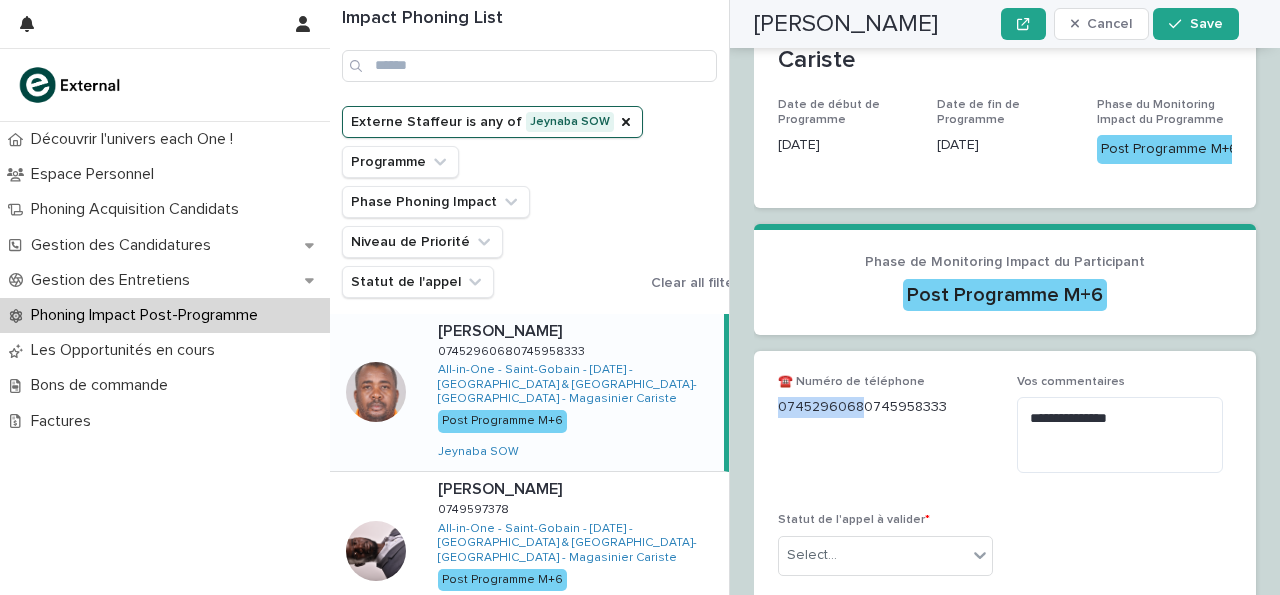 drag, startPoint x: 778, startPoint y: 349, endPoint x: 861, endPoint y: 341, distance: 83.38465 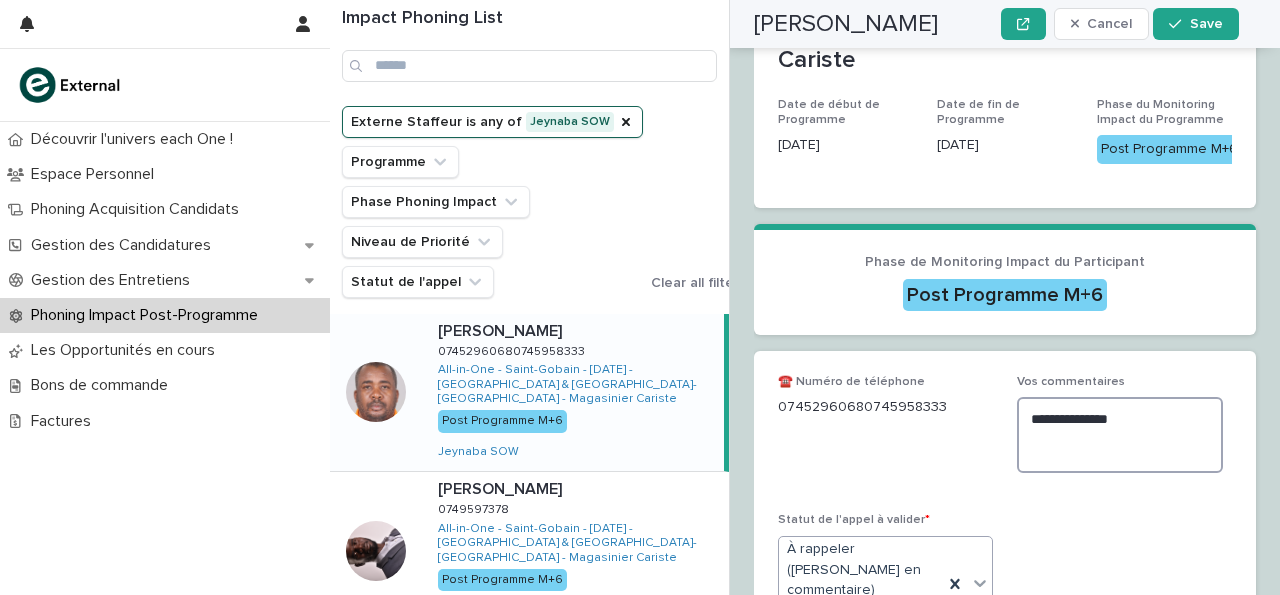 click on "**********" at bounding box center (1120, 435) 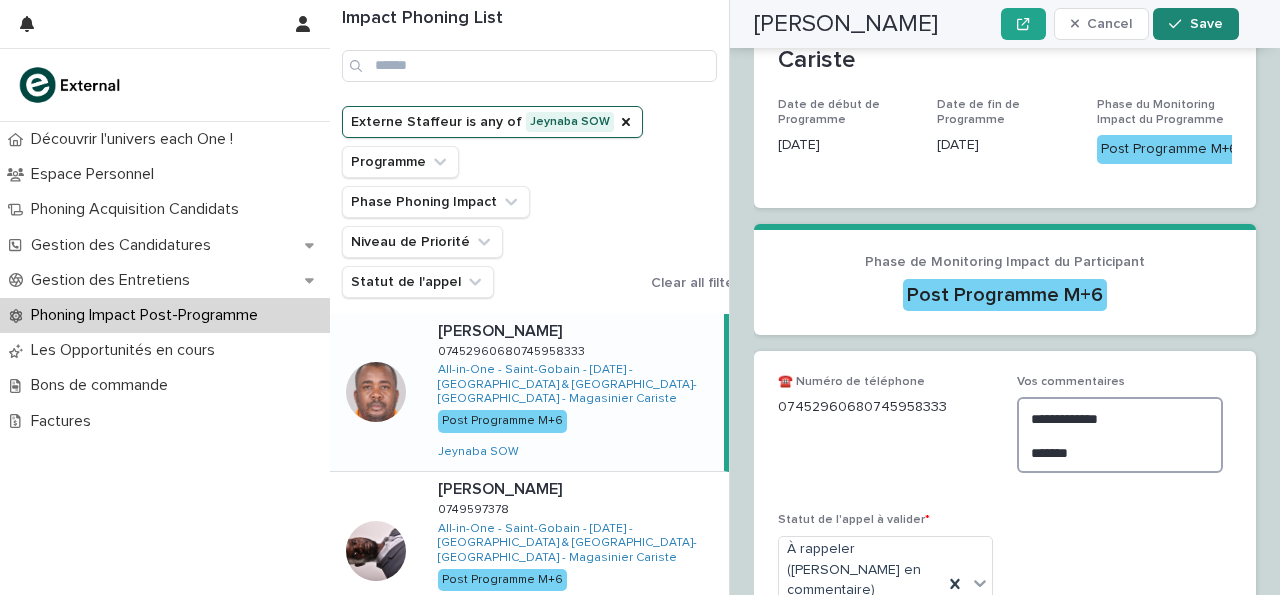 type on "**********" 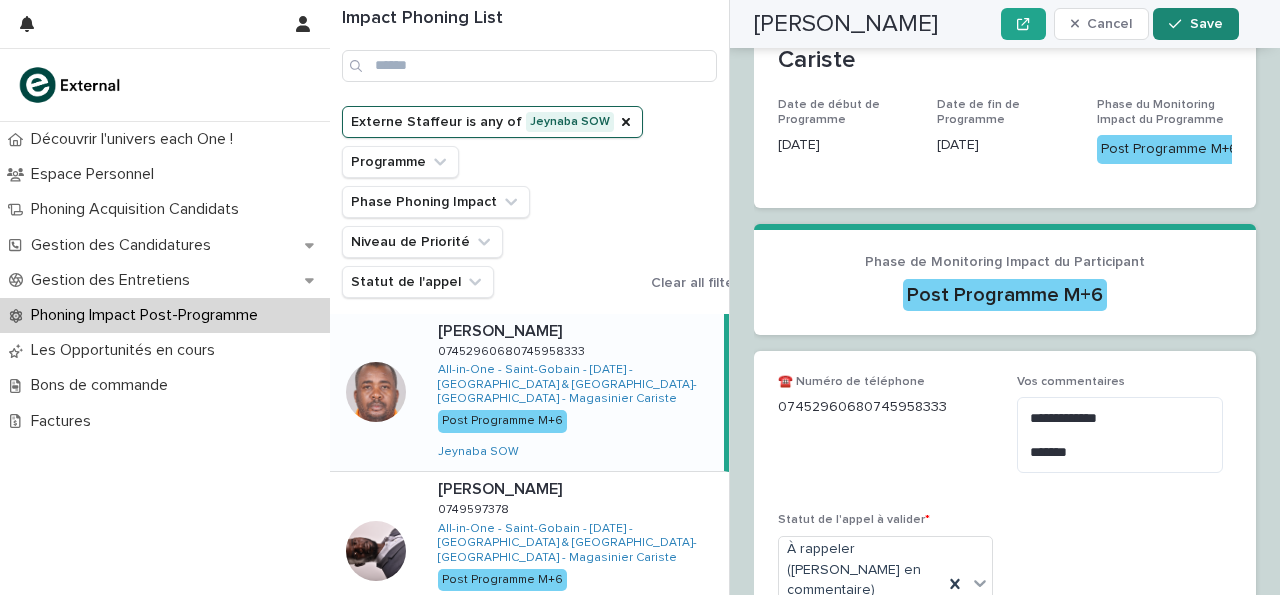 click on "Save" at bounding box center [1195, 24] 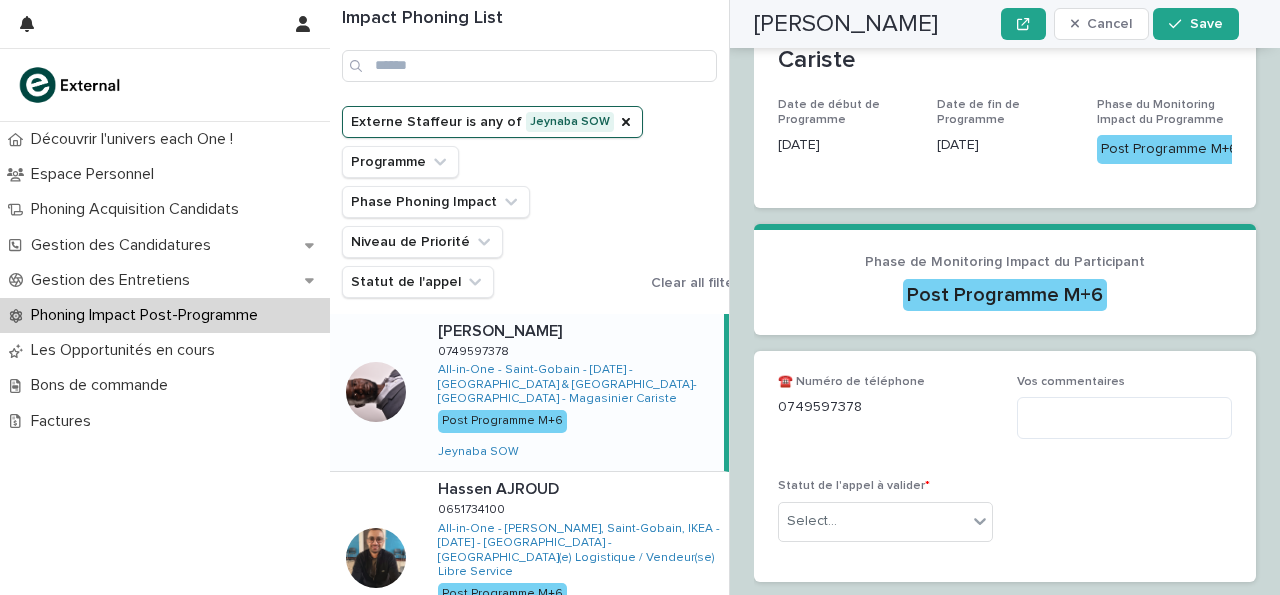 scroll, scrollTop: 465, scrollLeft: 0, axis: vertical 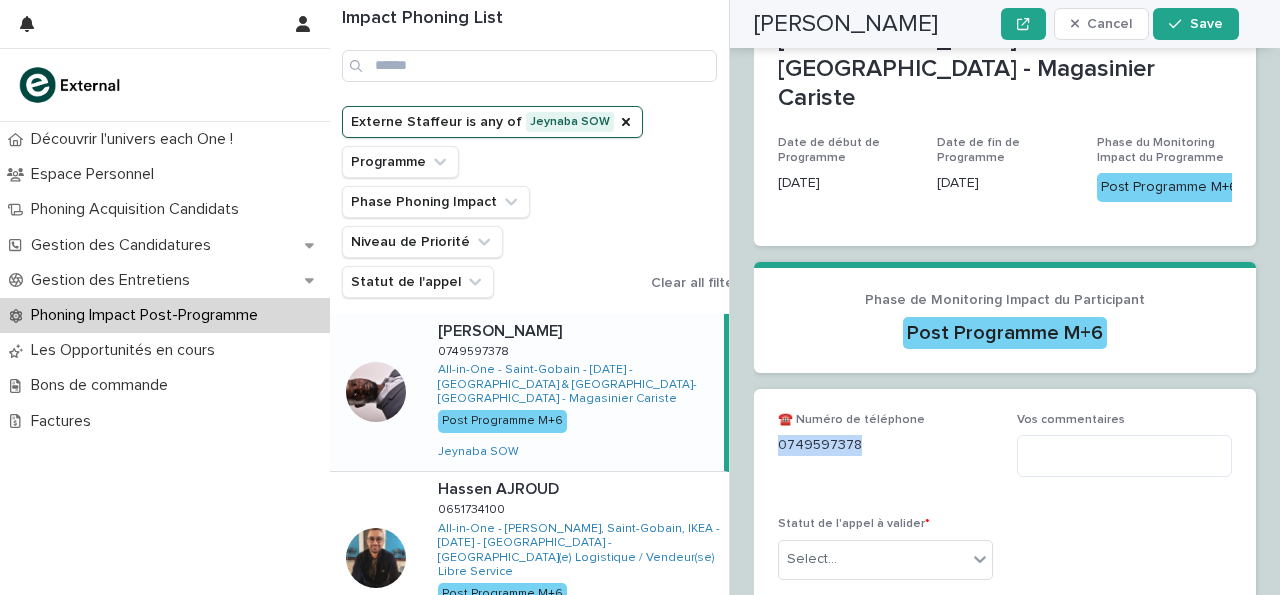 drag, startPoint x: 778, startPoint y: 383, endPoint x: 903, endPoint y: 409, distance: 127.67537 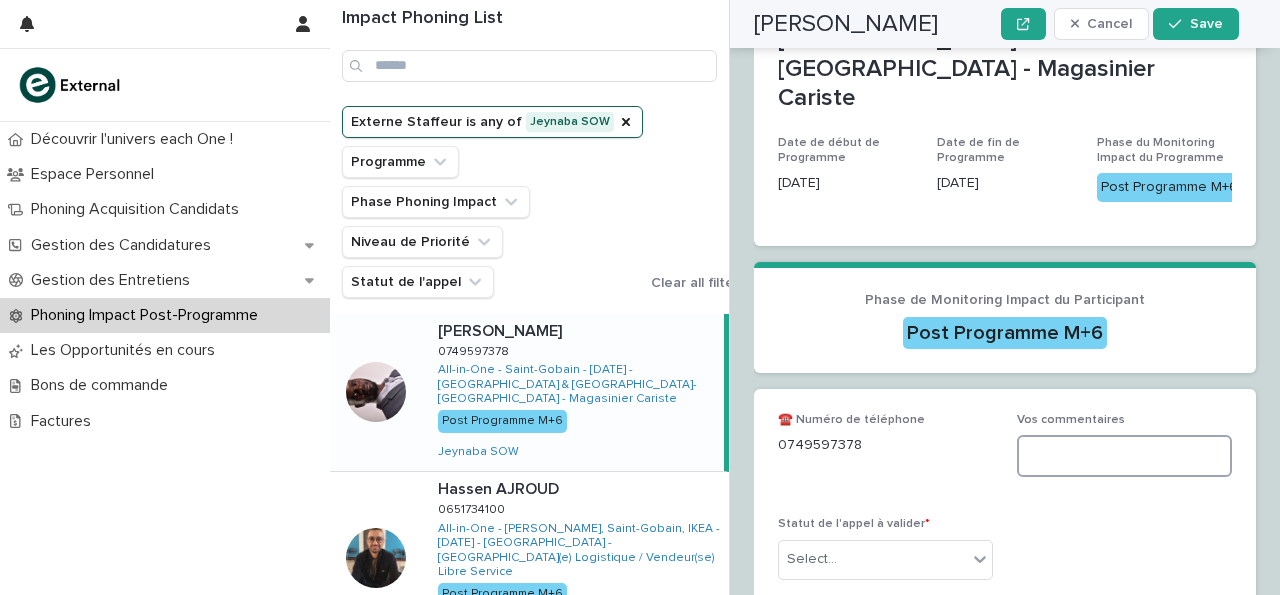 click at bounding box center (1124, 456) 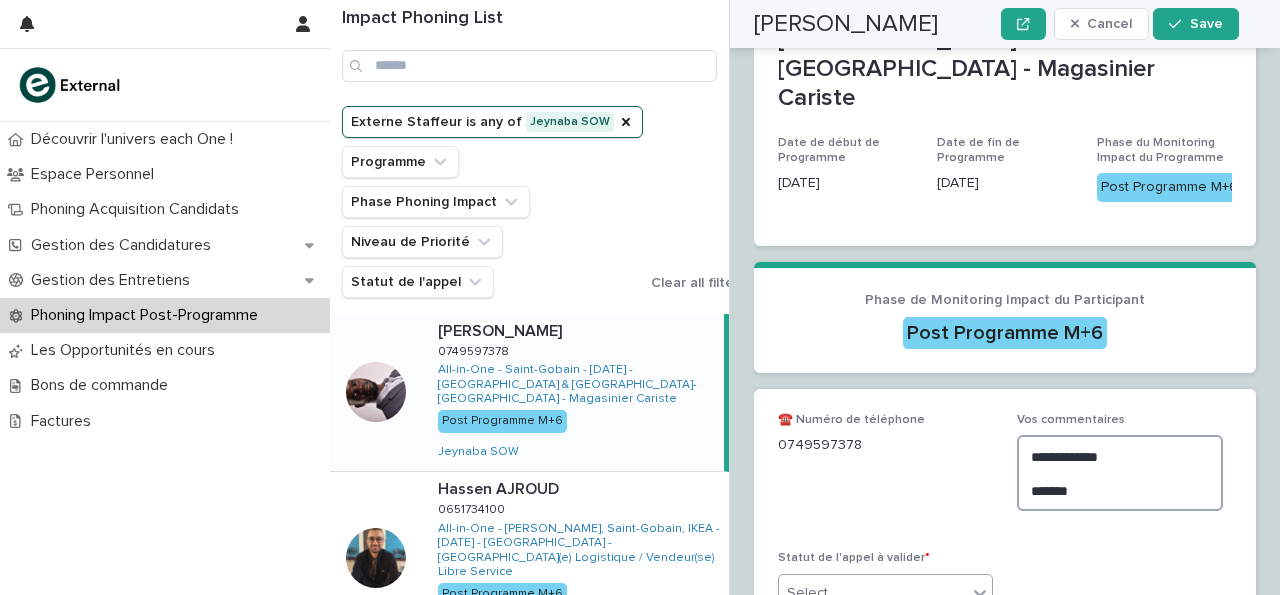type on "**********" 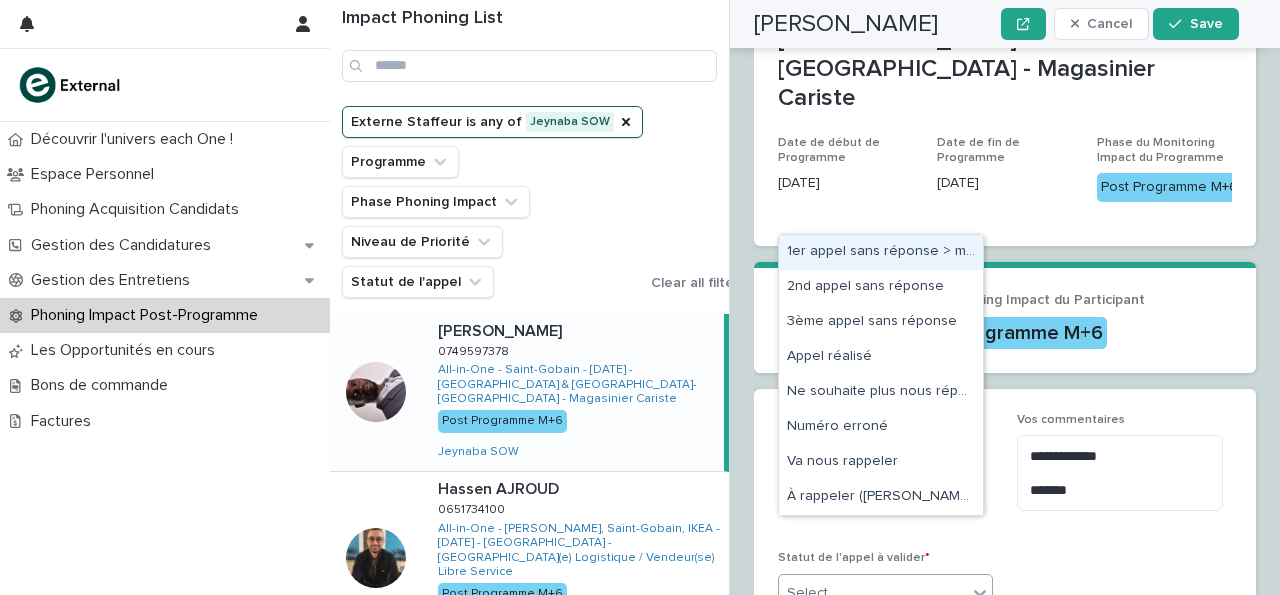 click on "Select..." at bounding box center [873, 593] 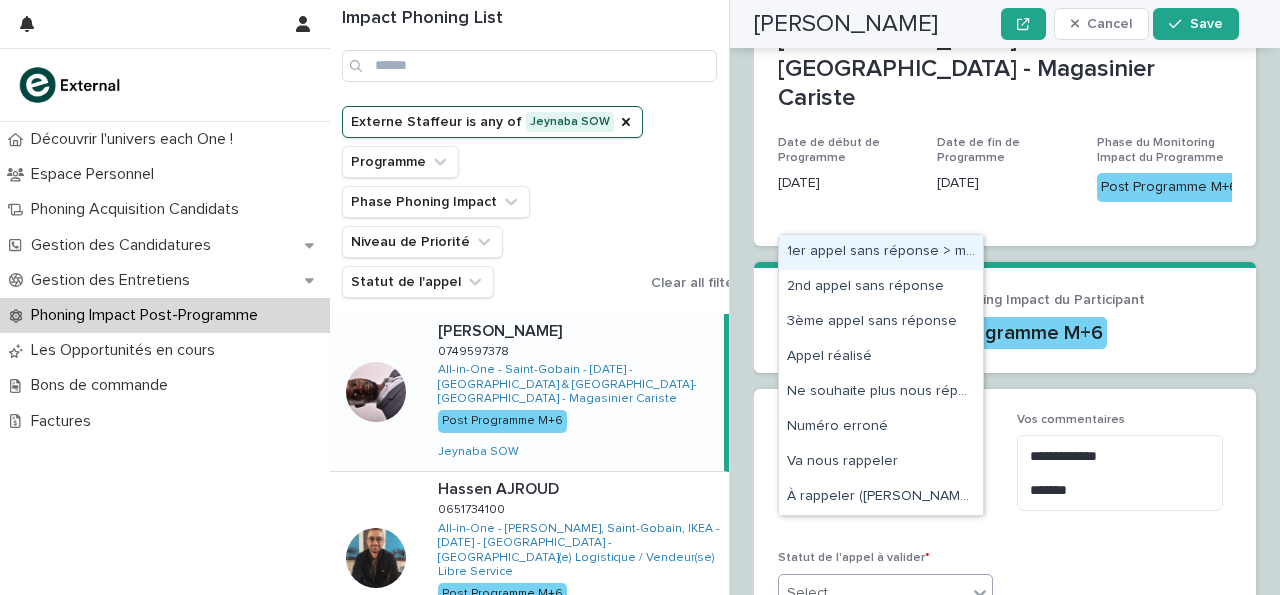 click on "1er appel sans réponse > message laissé" at bounding box center [881, 252] 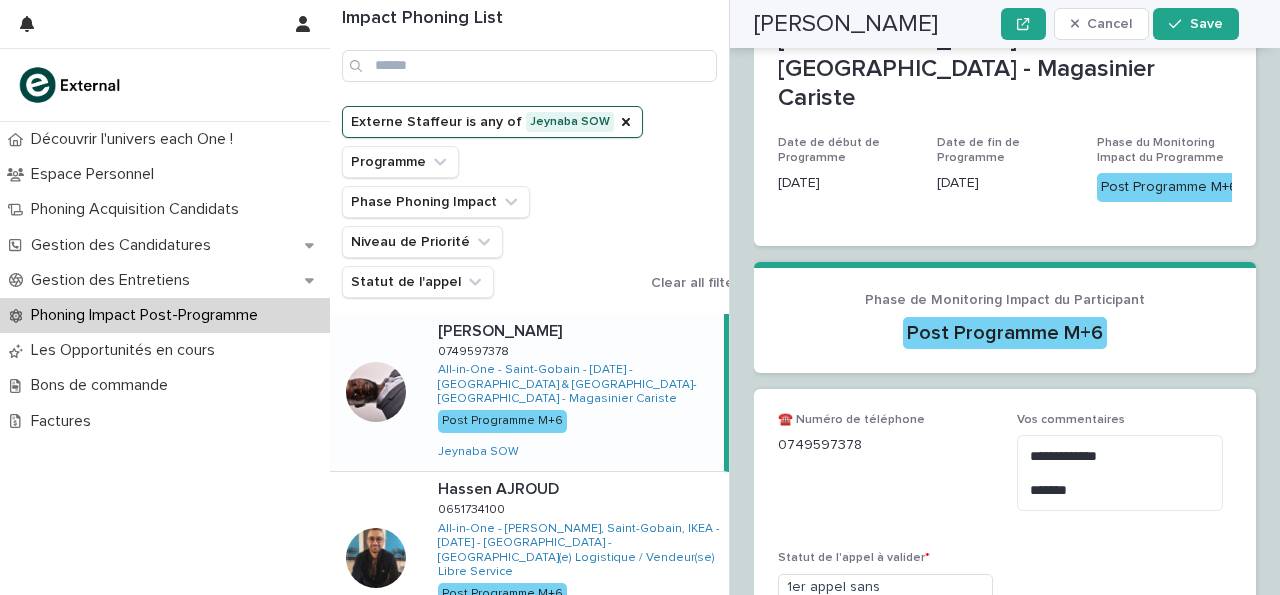click on "Cancel Save" at bounding box center [1119, 24] 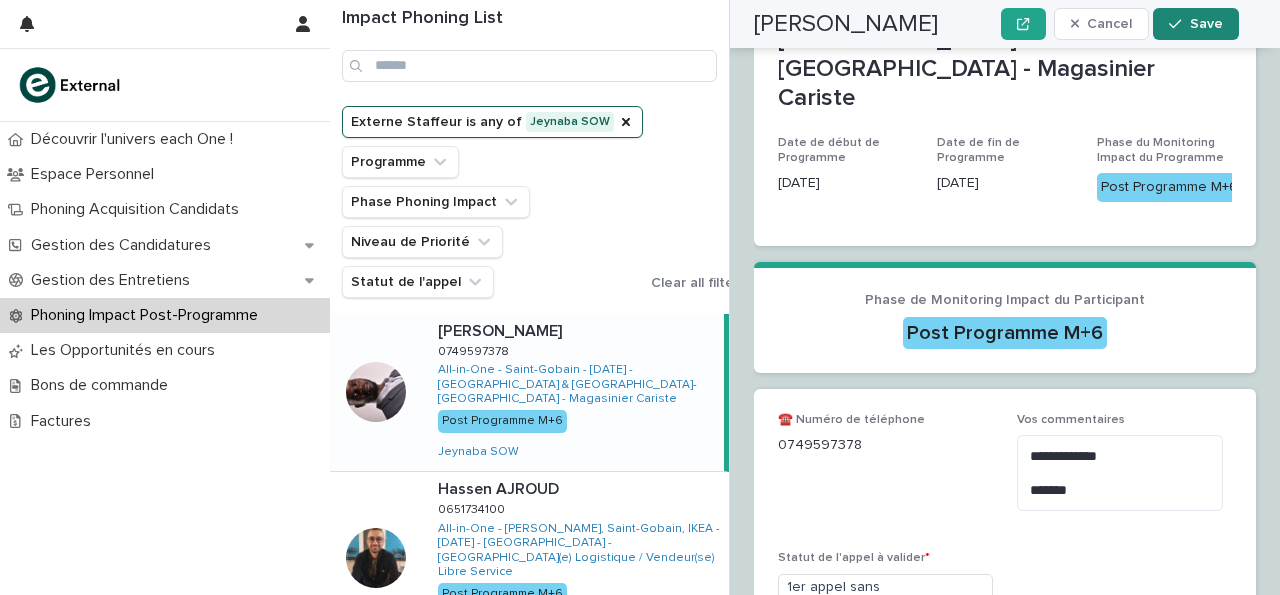 click at bounding box center (1179, 24) 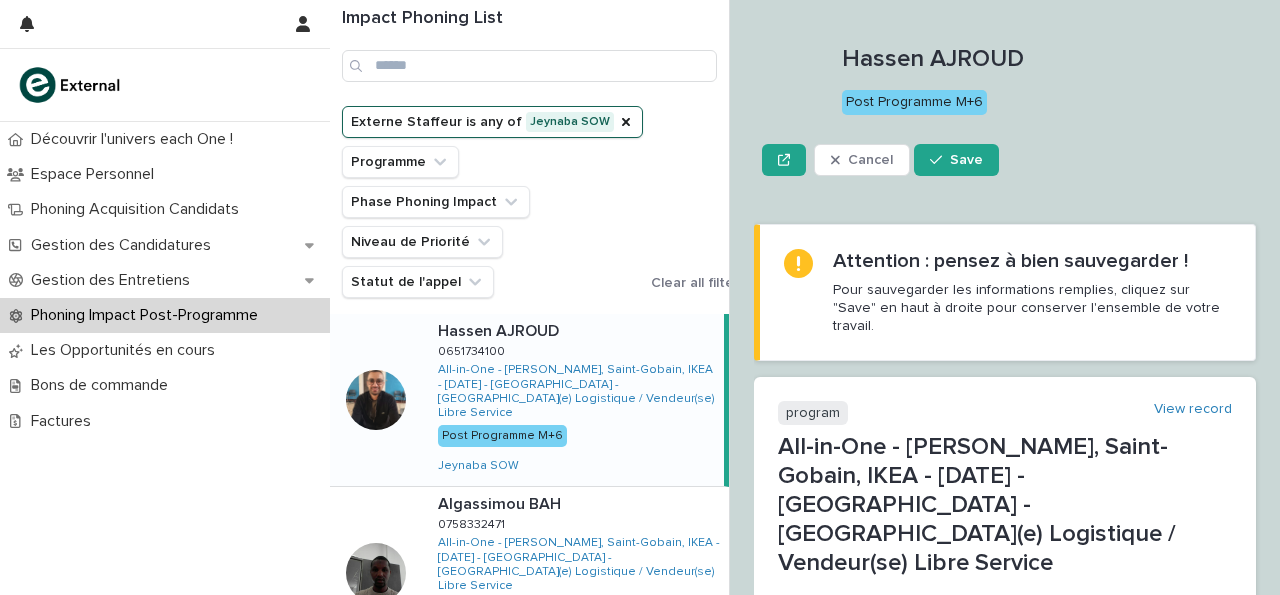 scroll, scrollTop: 532, scrollLeft: 0, axis: vertical 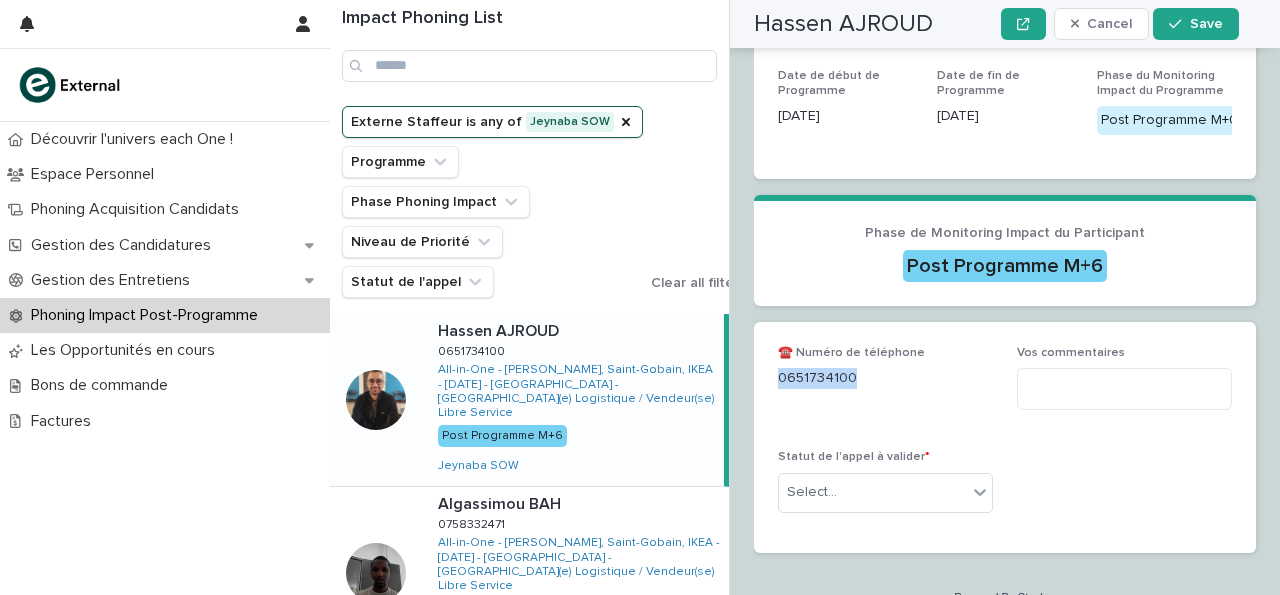 drag, startPoint x: 780, startPoint y: 353, endPoint x: 903, endPoint y: 377, distance: 125.31959 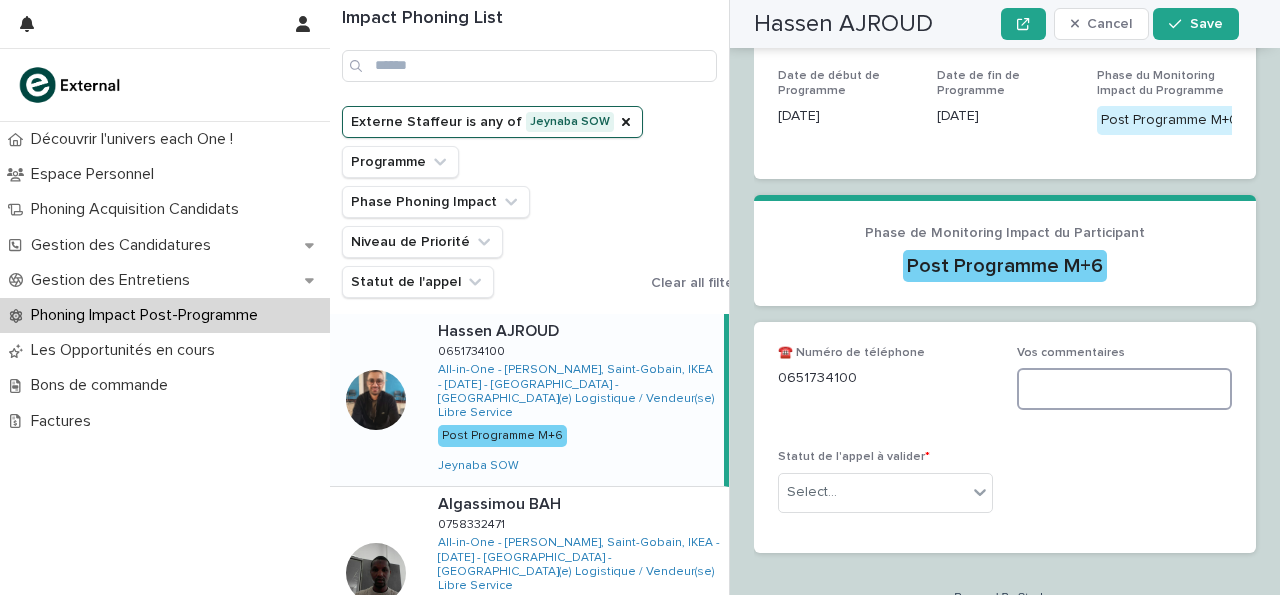 click at bounding box center [1124, 389] 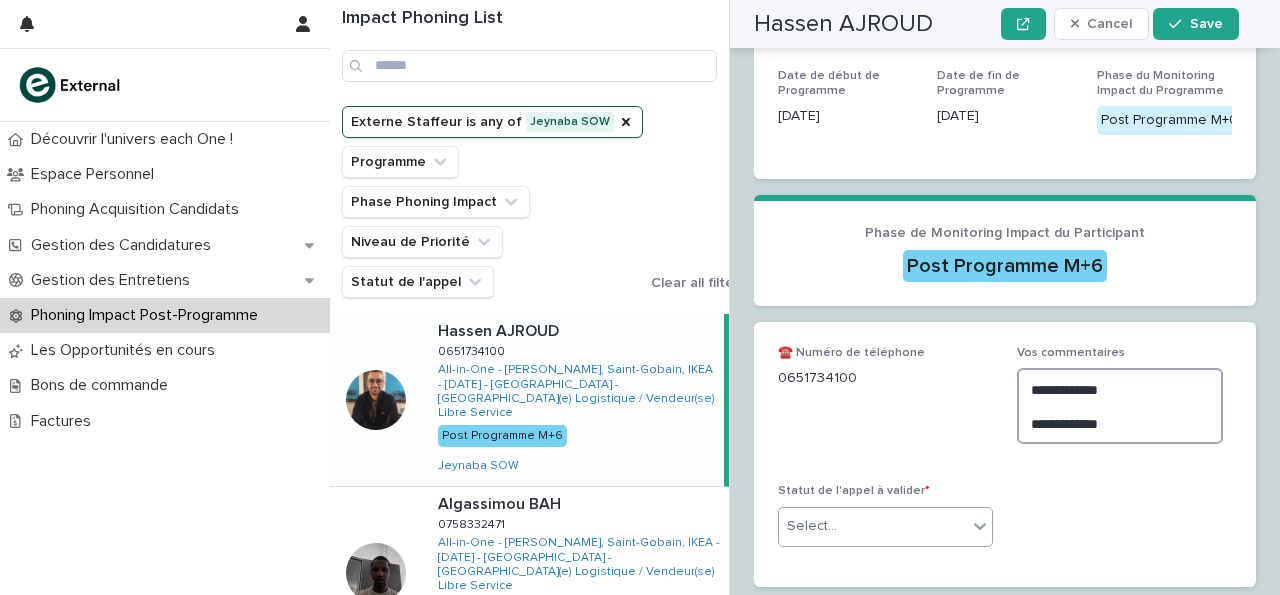 type on "**********" 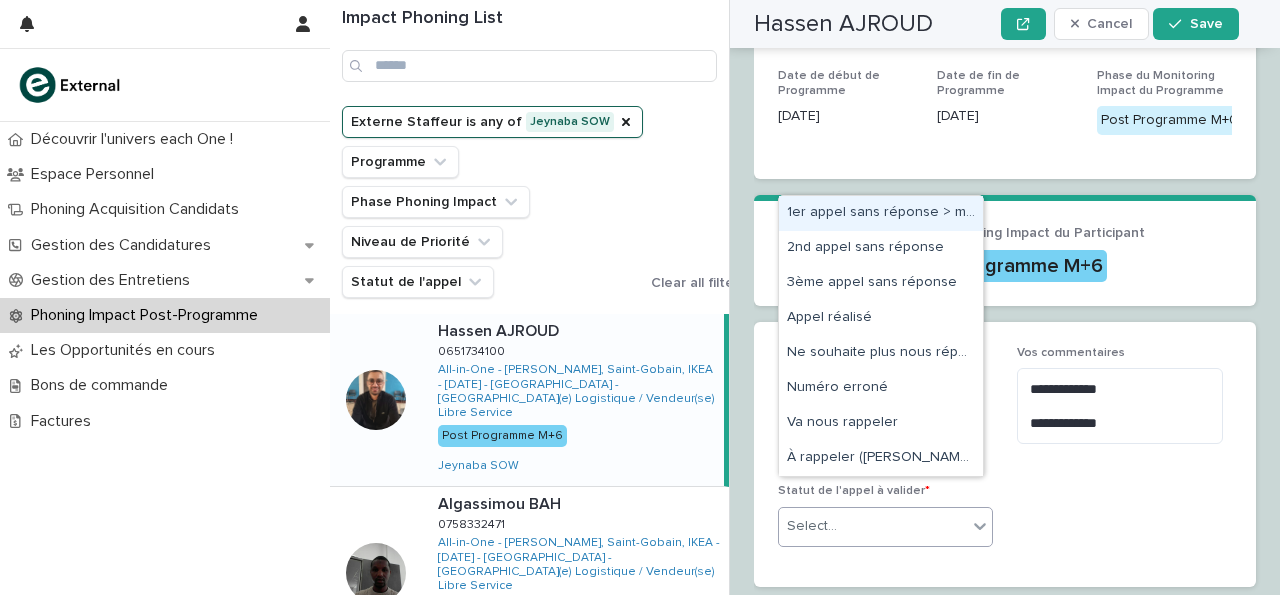 click on "Select..." at bounding box center (873, 526) 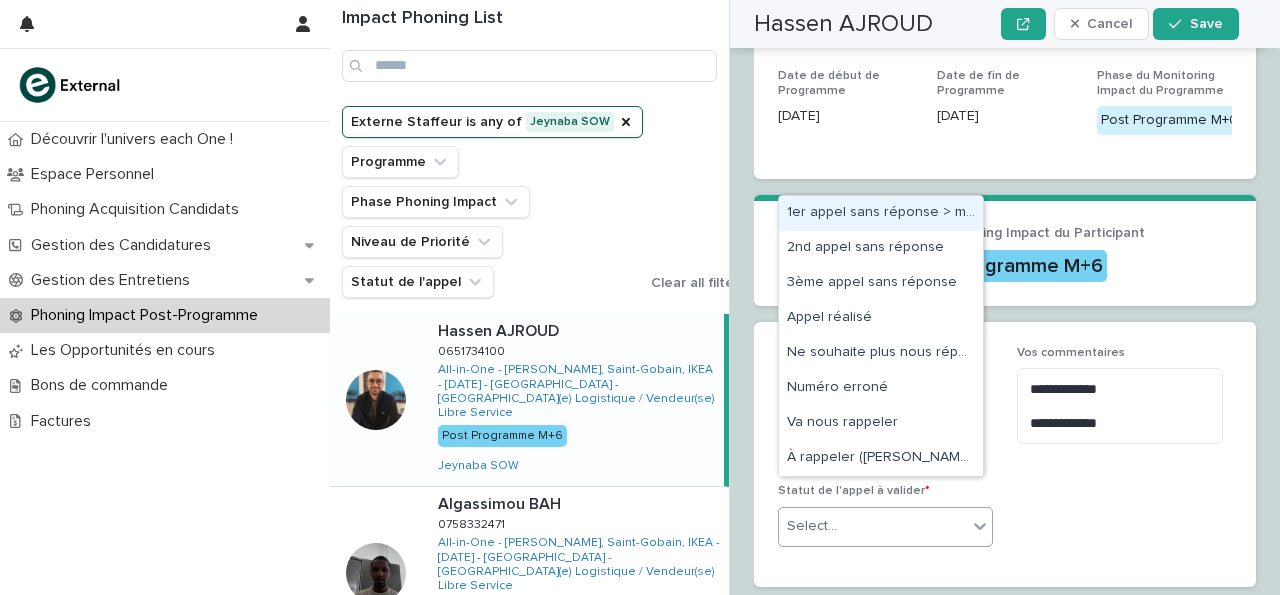 click on "1er appel sans réponse > message laissé" at bounding box center (881, 213) 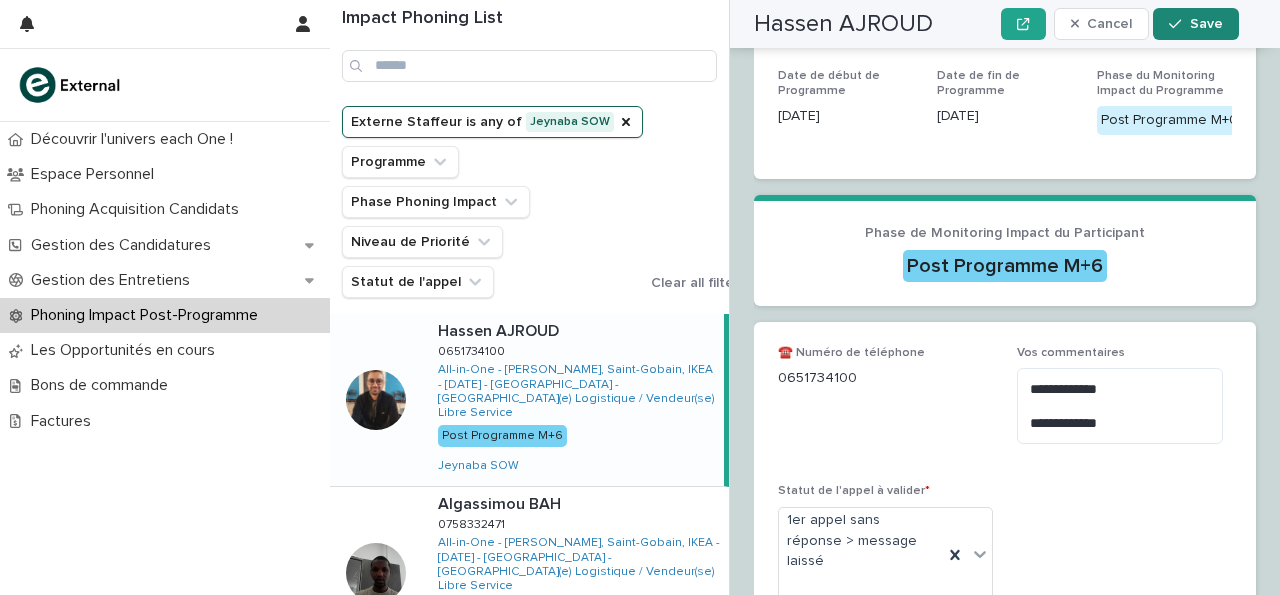 click at bounding box center [1179, 24] 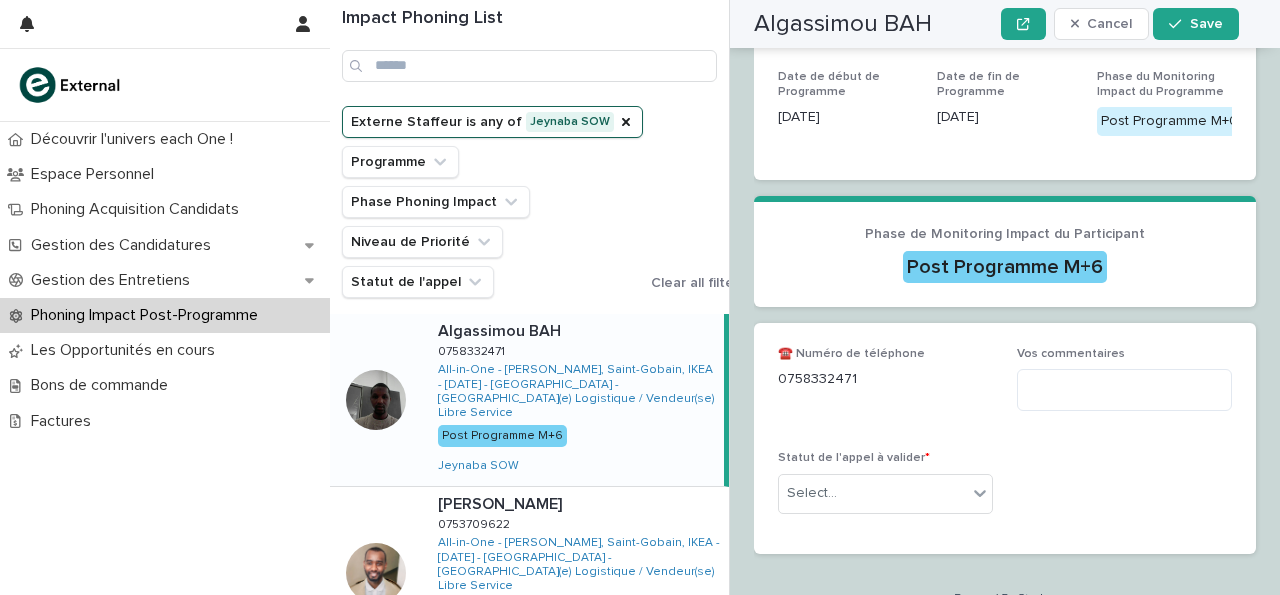 scroll, scrollTop: 532, scrollLeft: 0, axis: vertical 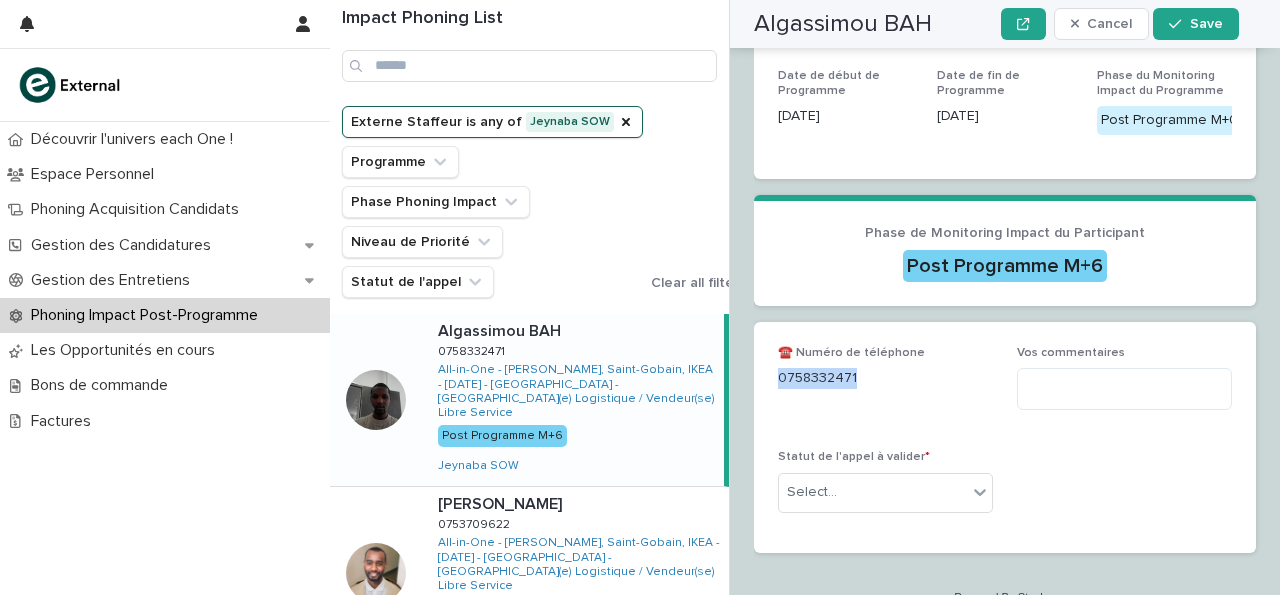 drag, startPoint x: 781, startPoint y: 349, endPoint x: 874, endPoint y: 343, distance: 93.193344 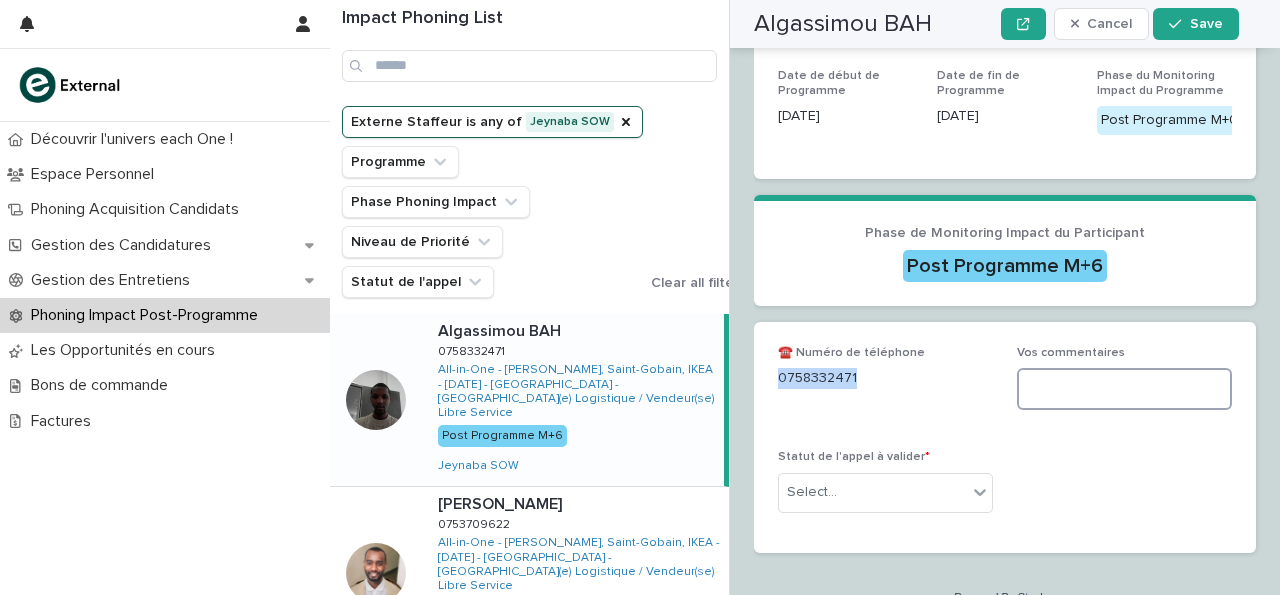 click at bounding box center [1124, 389] 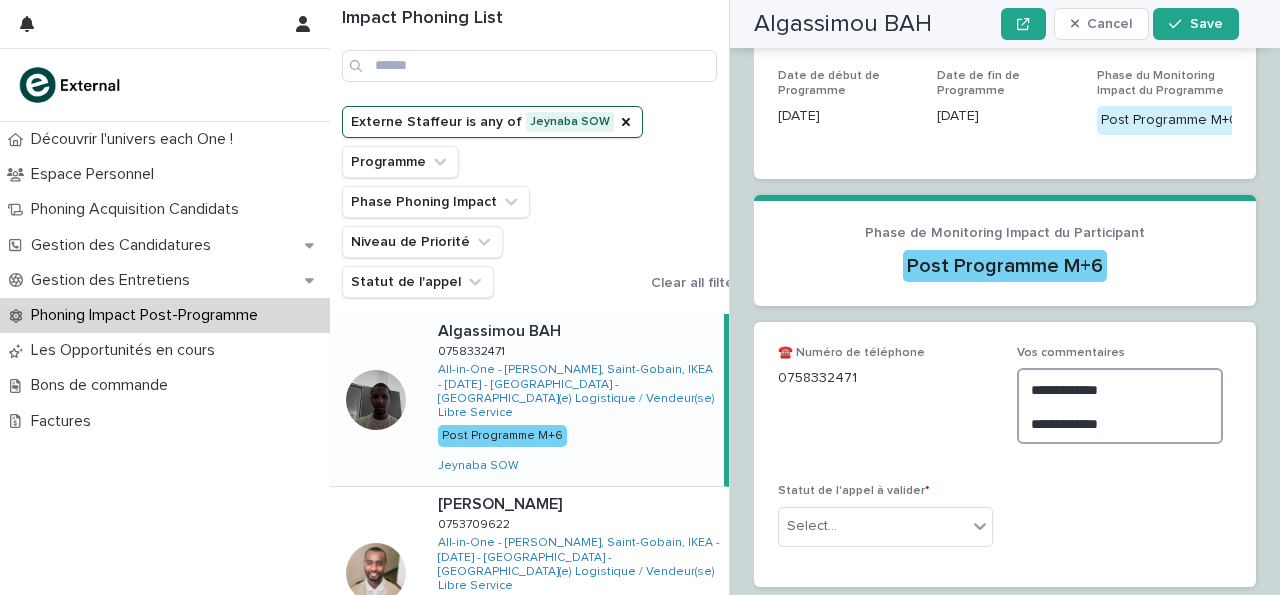 type on "**********" 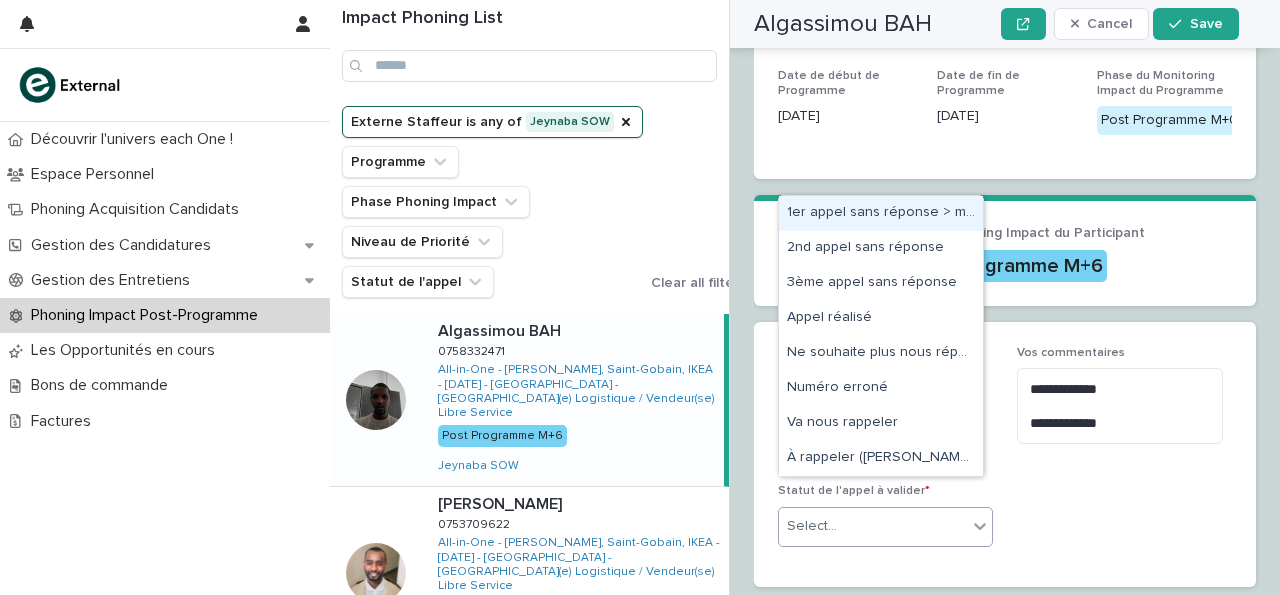click on "1er appel sans réponse > message laissé" at bounding box center (881, 213) 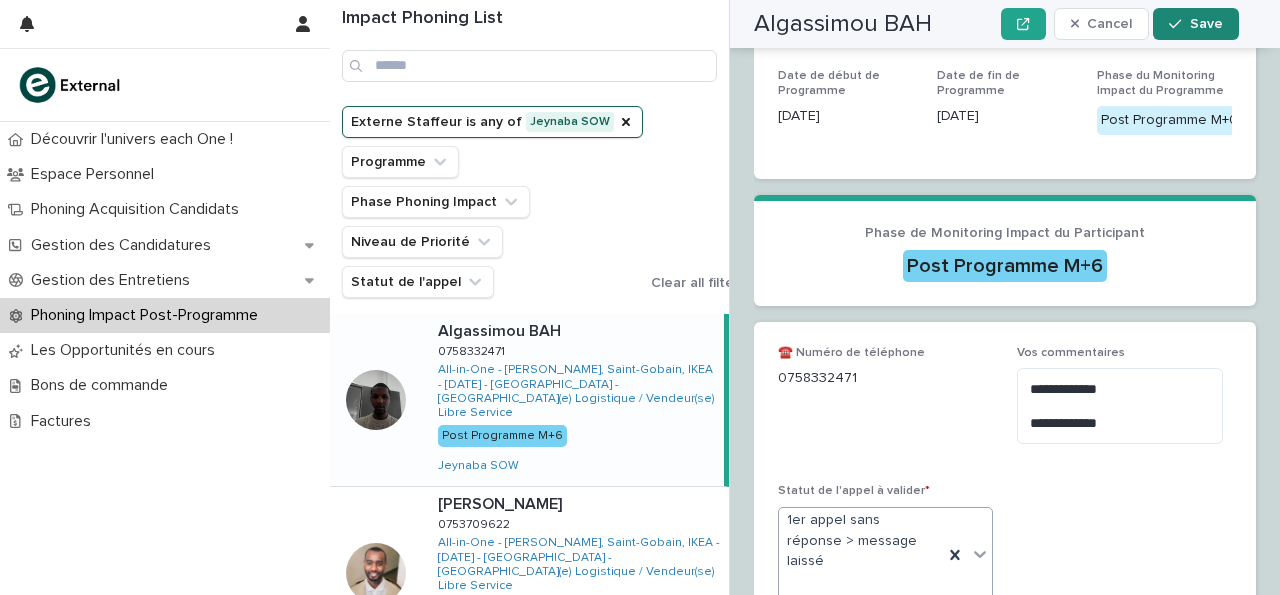 click on "Save" at bounding box center (1195, 24) 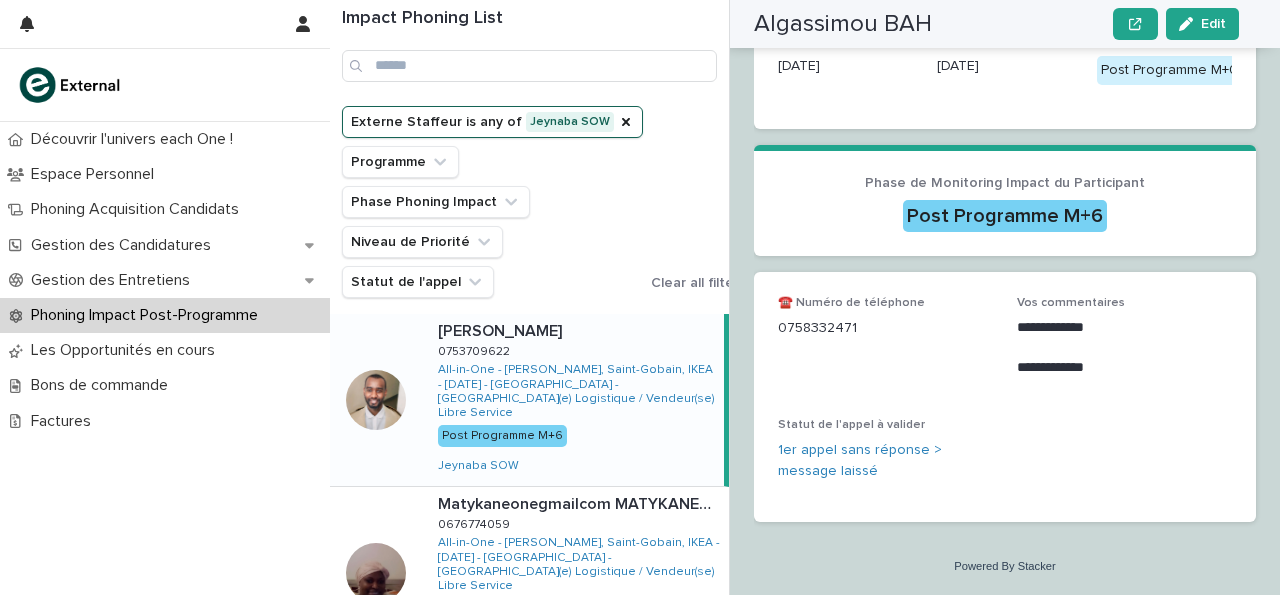 scroll, scrollTop: 434, scrollLeft: 0, axis: vertical 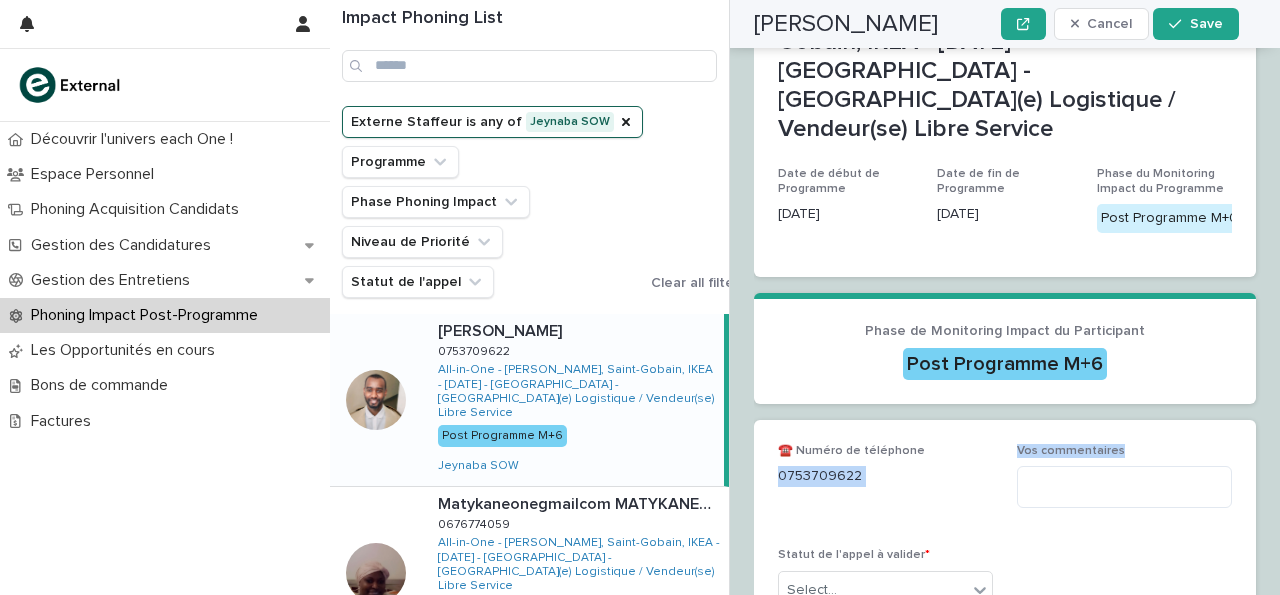 drag, startPoint x: 781, startPoint y: 443, endPoint x: 1029, endPoint y: 489, distance: 252.23006 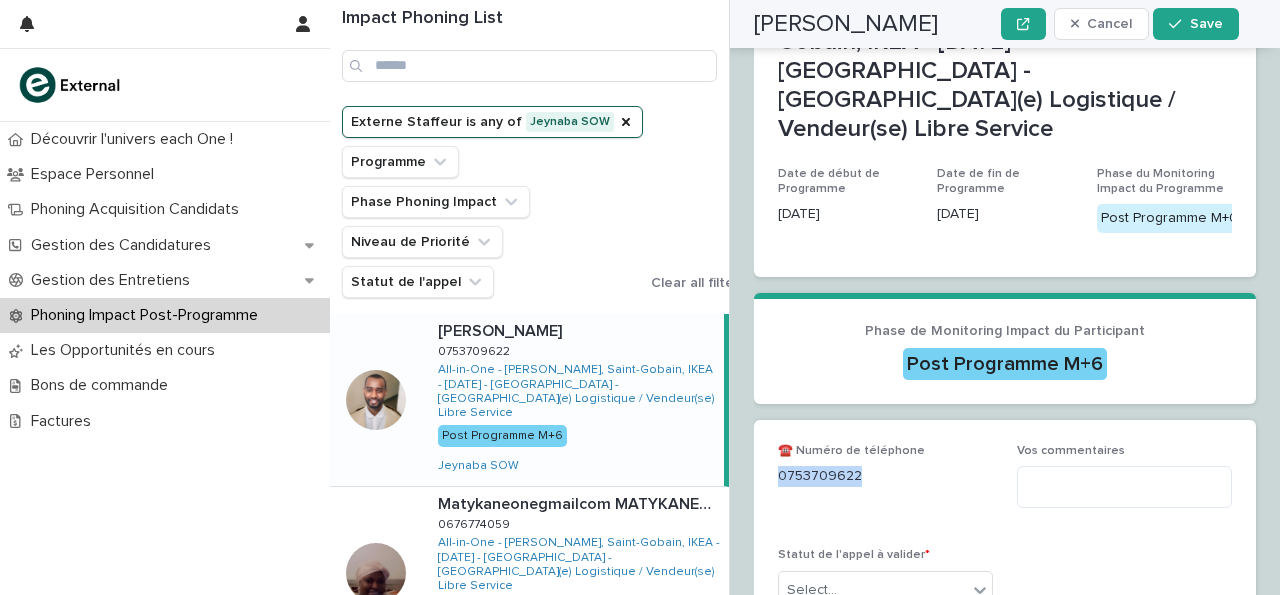 drag, startPoint x: 781, startPoint y: 449, endPoint x: 863, endPoint y: 448, distance: 82.006096 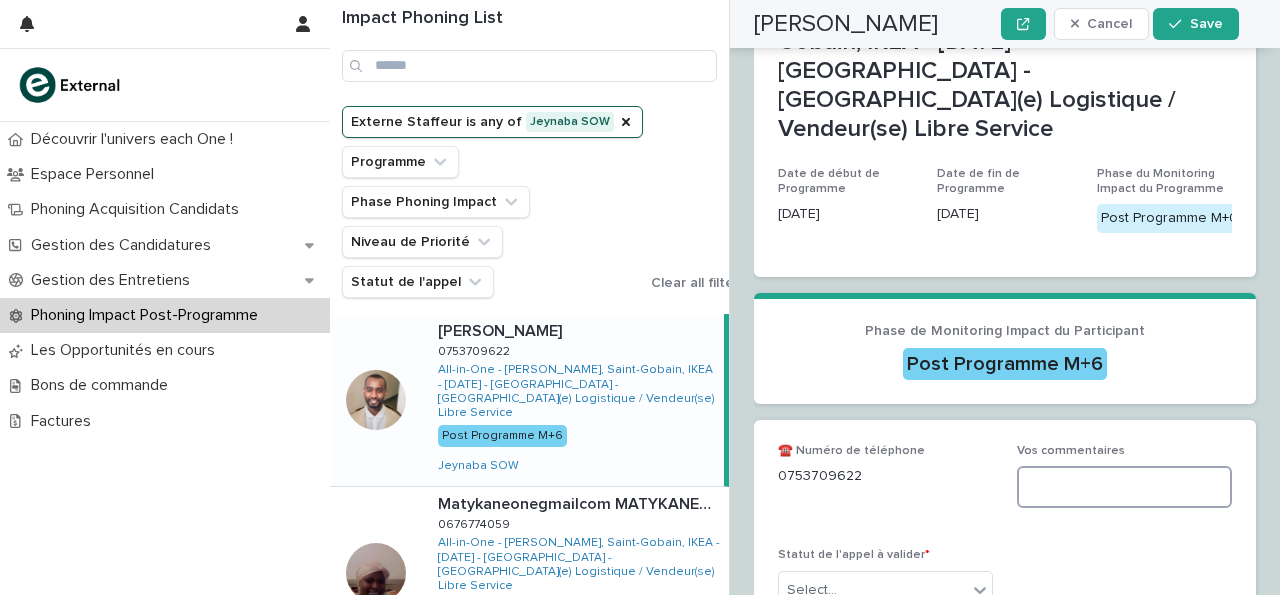 click at bounding box center (1124, 487) 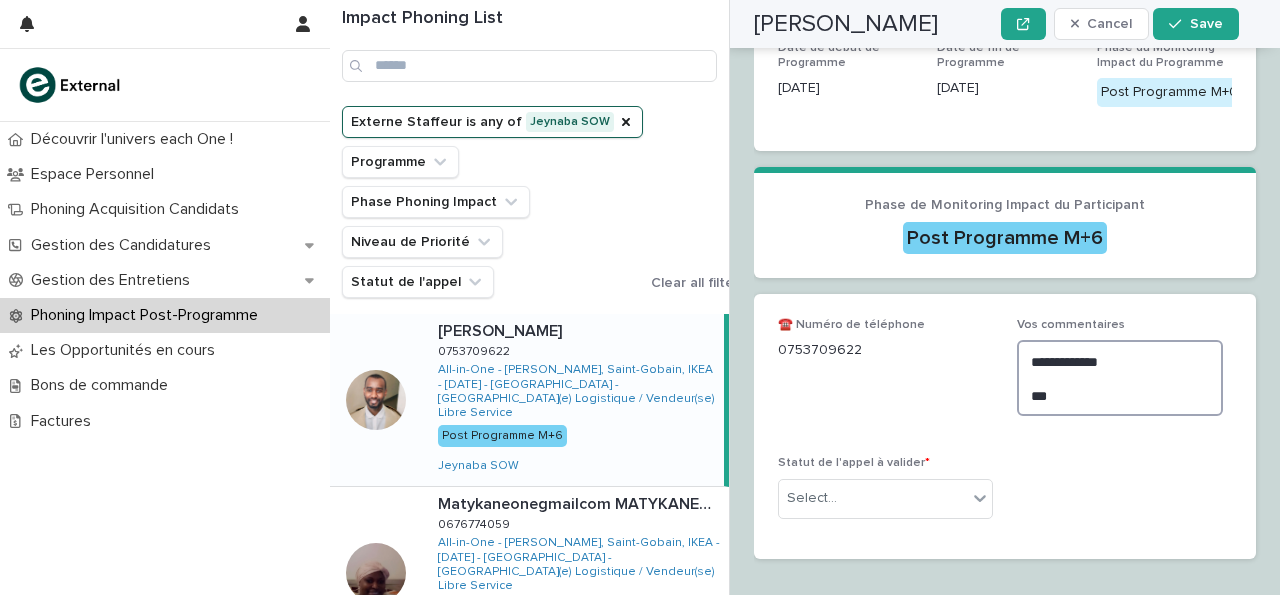 scroll, scrollTop: 566, scrollLeft: 0, axis: vertical 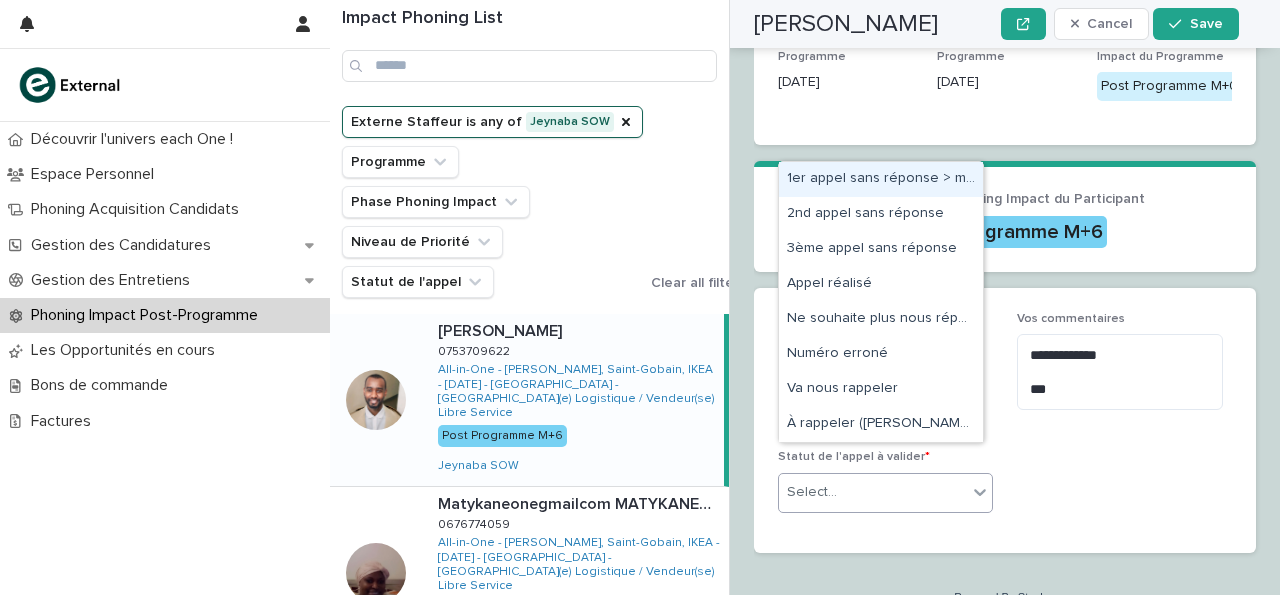 click on "Select..." at bounding box center (812, 492) 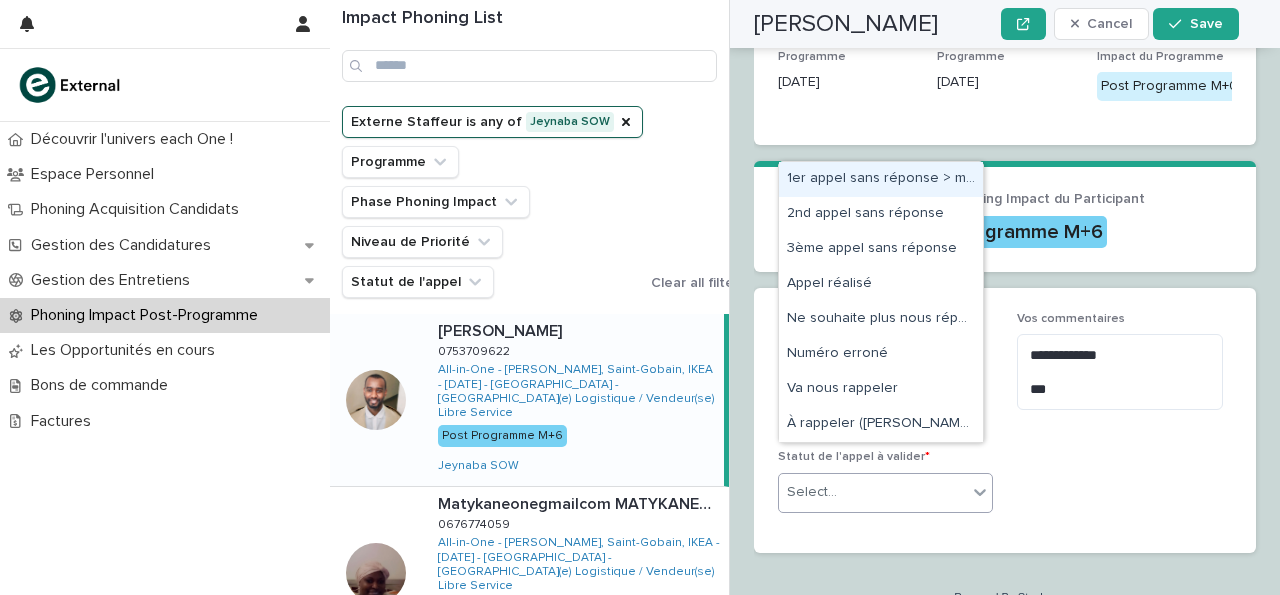 click on "1er appel sans réponse > message laissé" at bounding box center [881, 179] 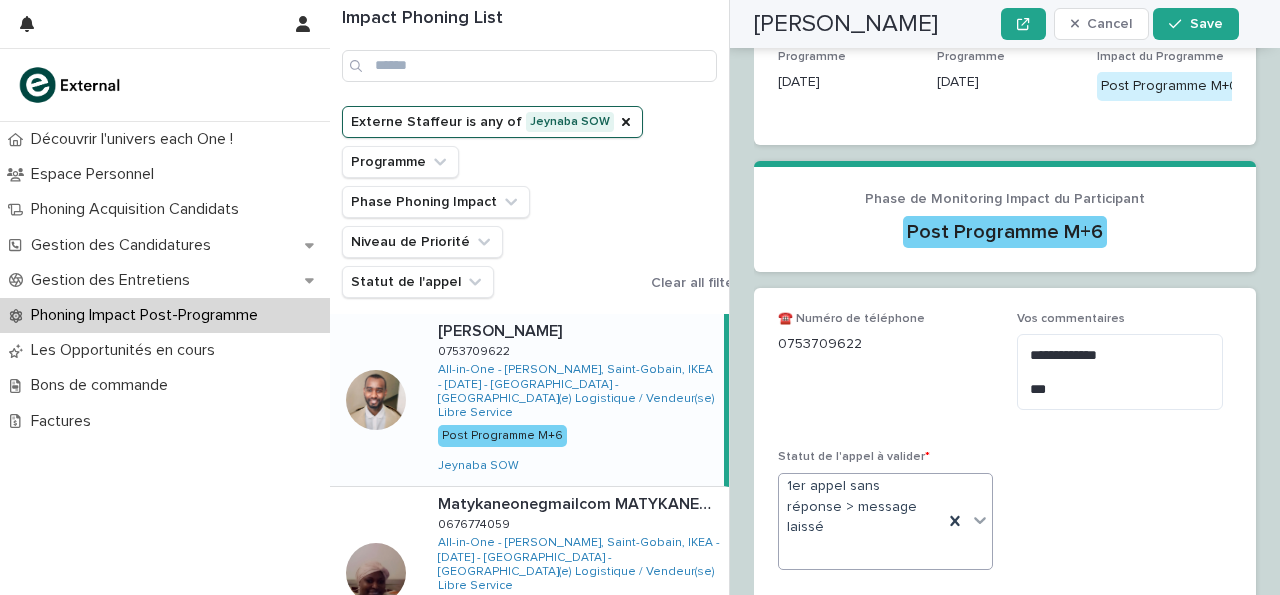 scroll, scrollTop: 566, scrollLeft: 0, axis: vertical 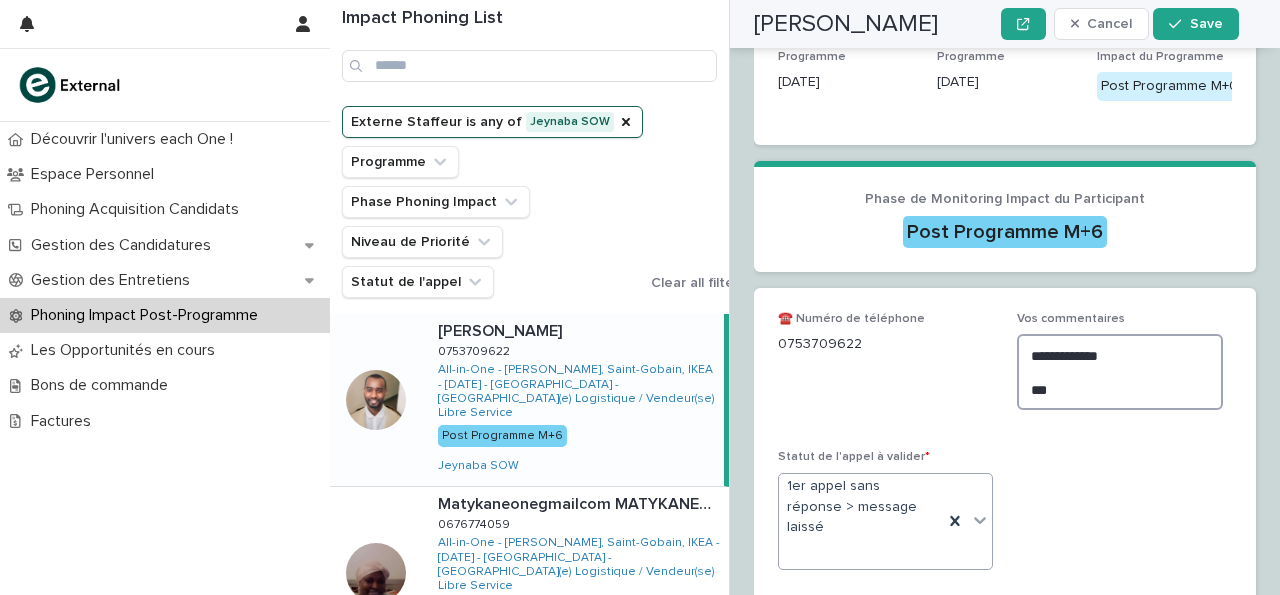 click on "**********" at bounding box center (1120, 372) 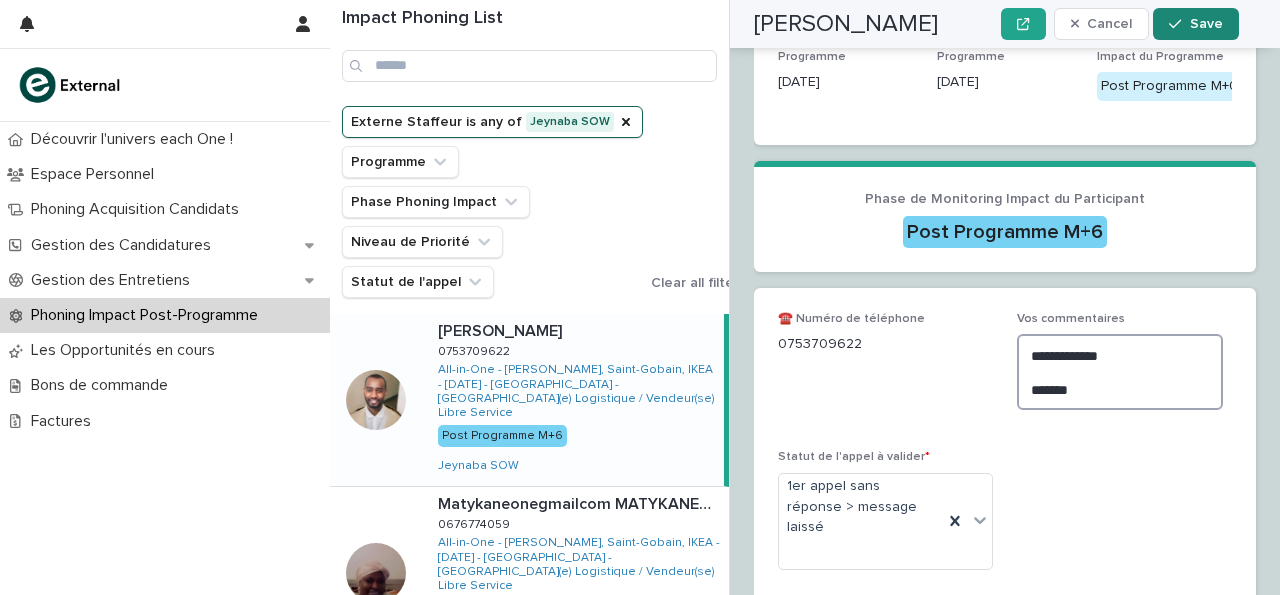 type on "**********" 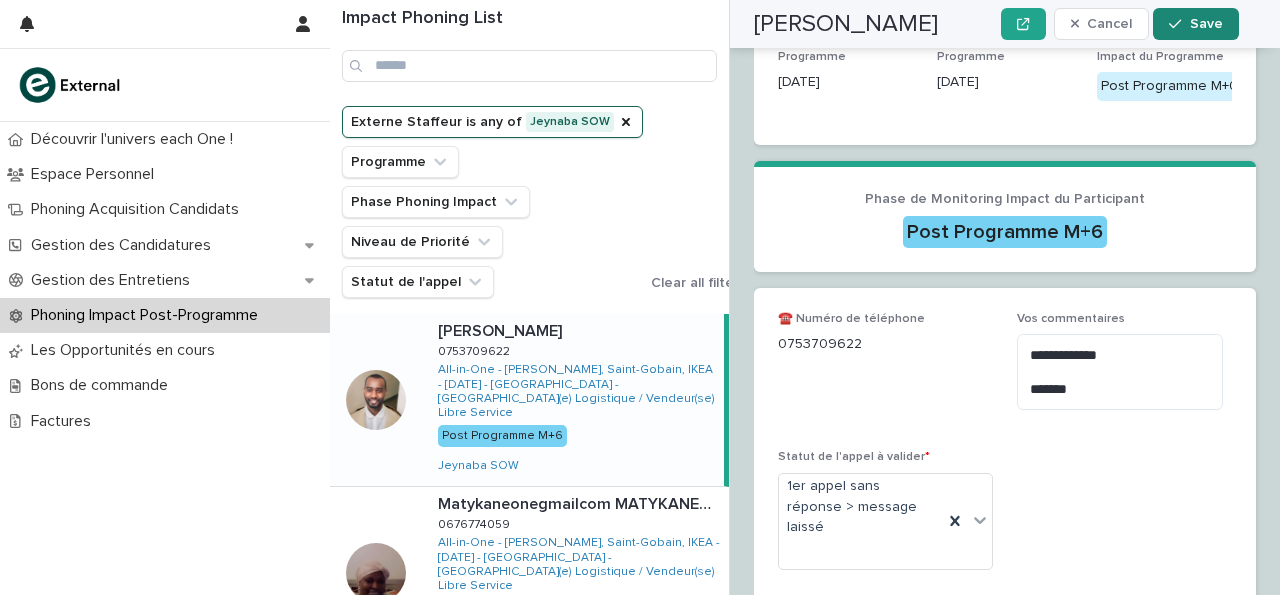 click on "Save" at bounding box center (1206, 24) 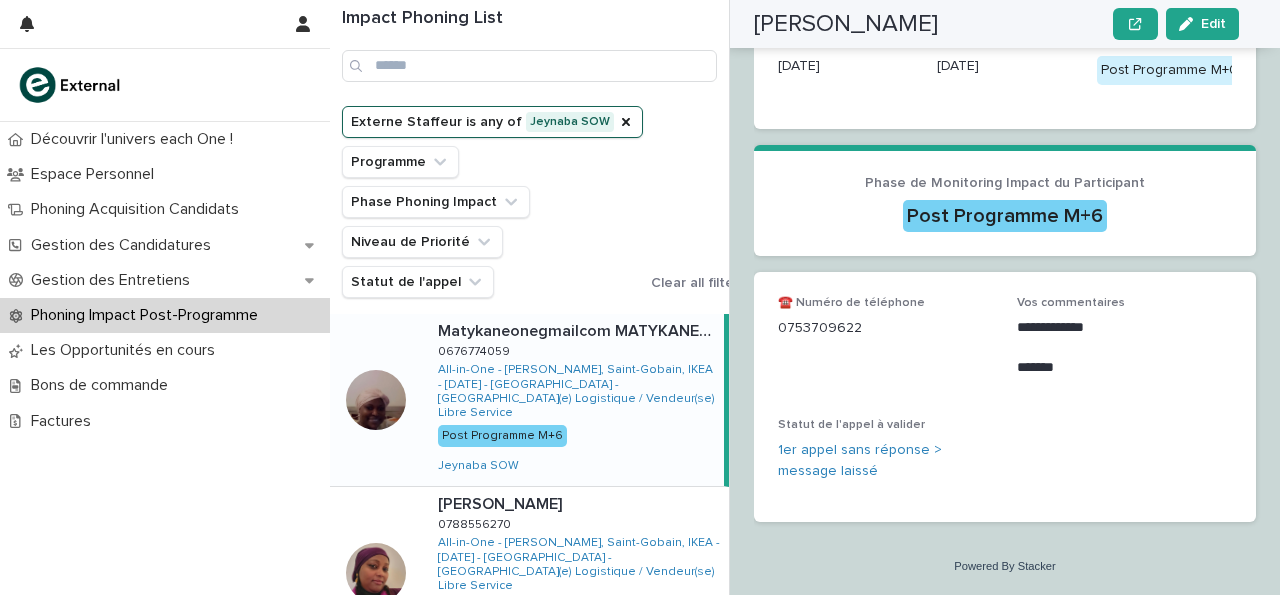 scroll, scrollTop: 514, scrollLeft: 0, axis: vertical 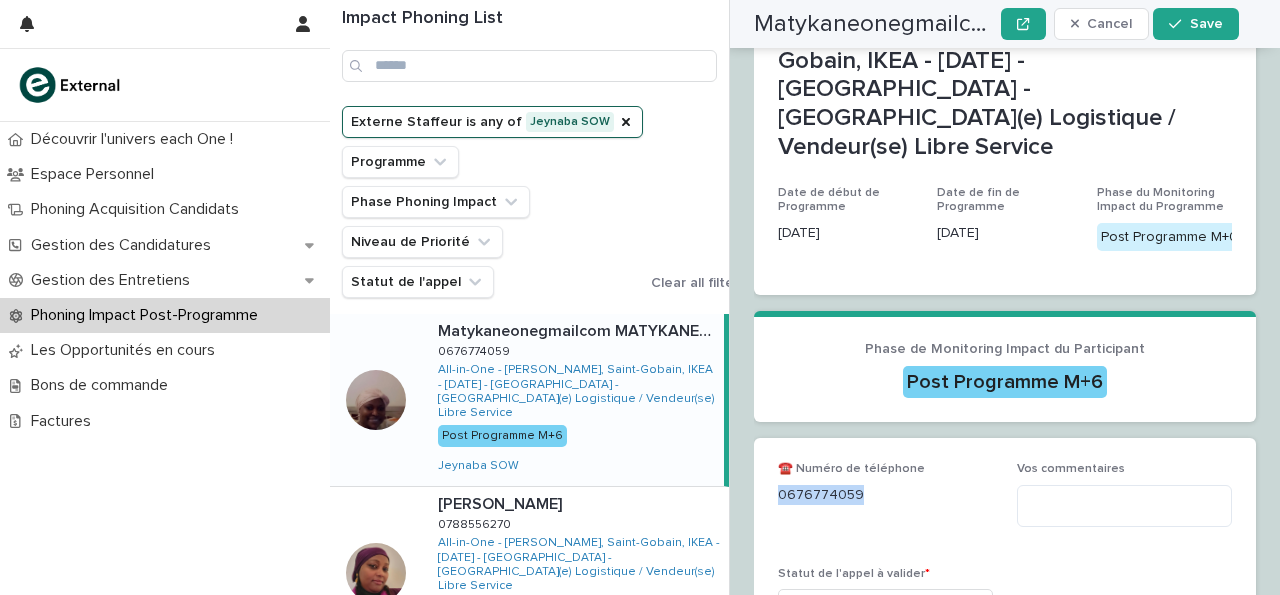 drag, startPoint x: 780, startPoint y: 461, endPoint x: 897, endPoint y: 475, distance: 117.83463 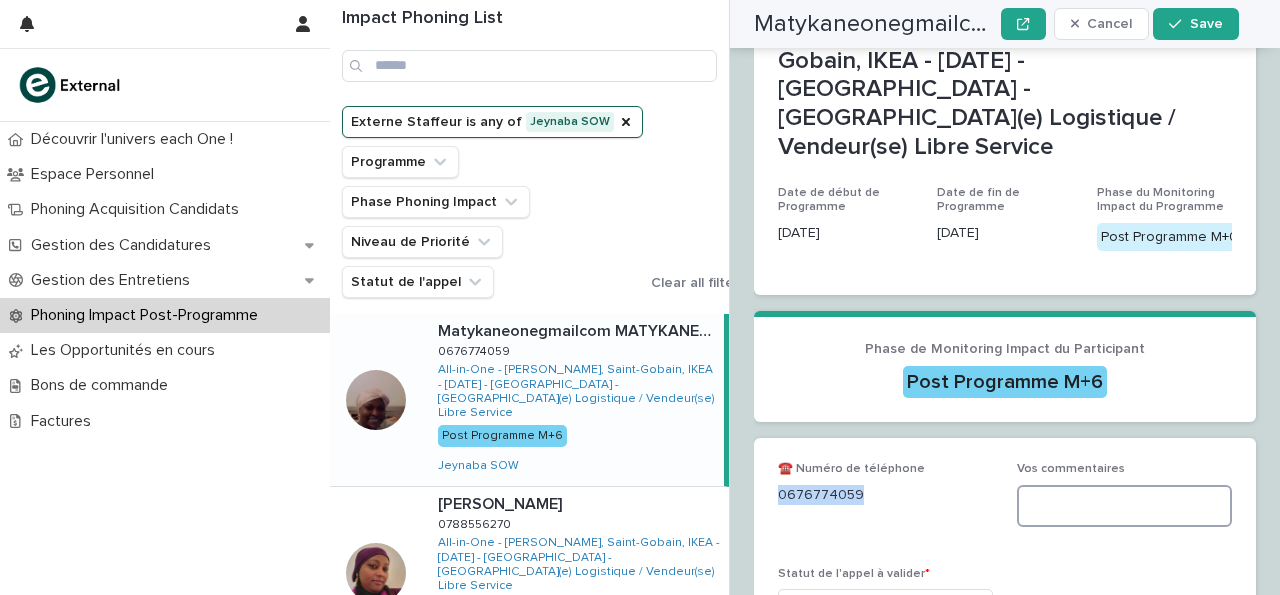 click at bounding box center (1124, 506) 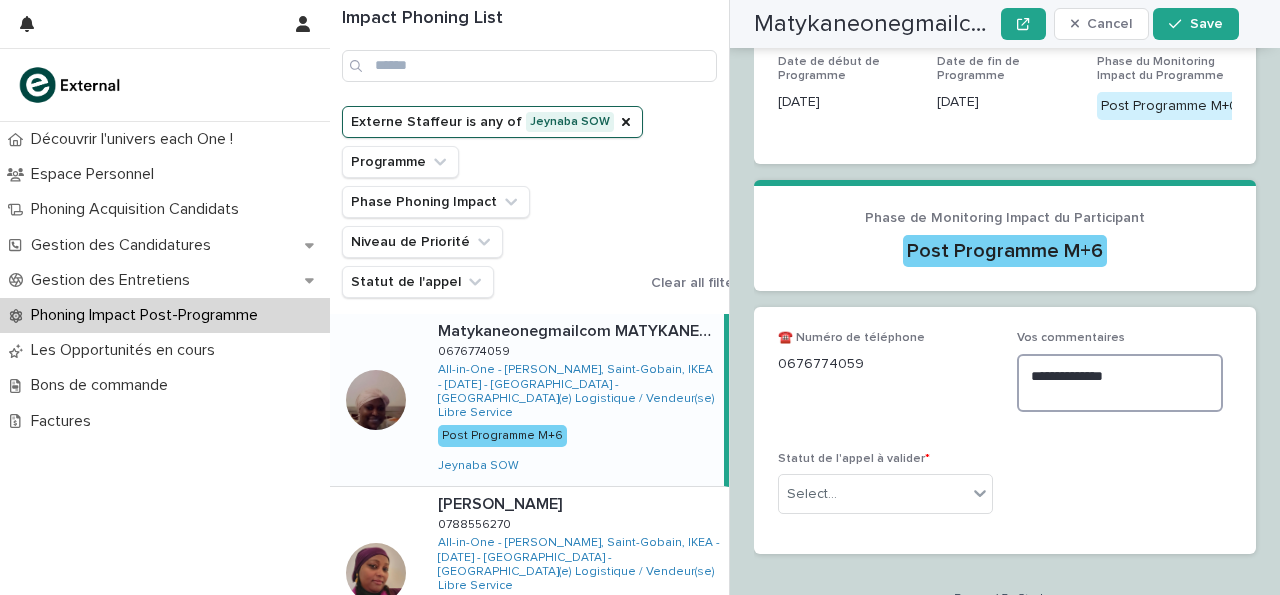 scroll, scrollTop: 647, scrollLeft: 0, axis: vertical 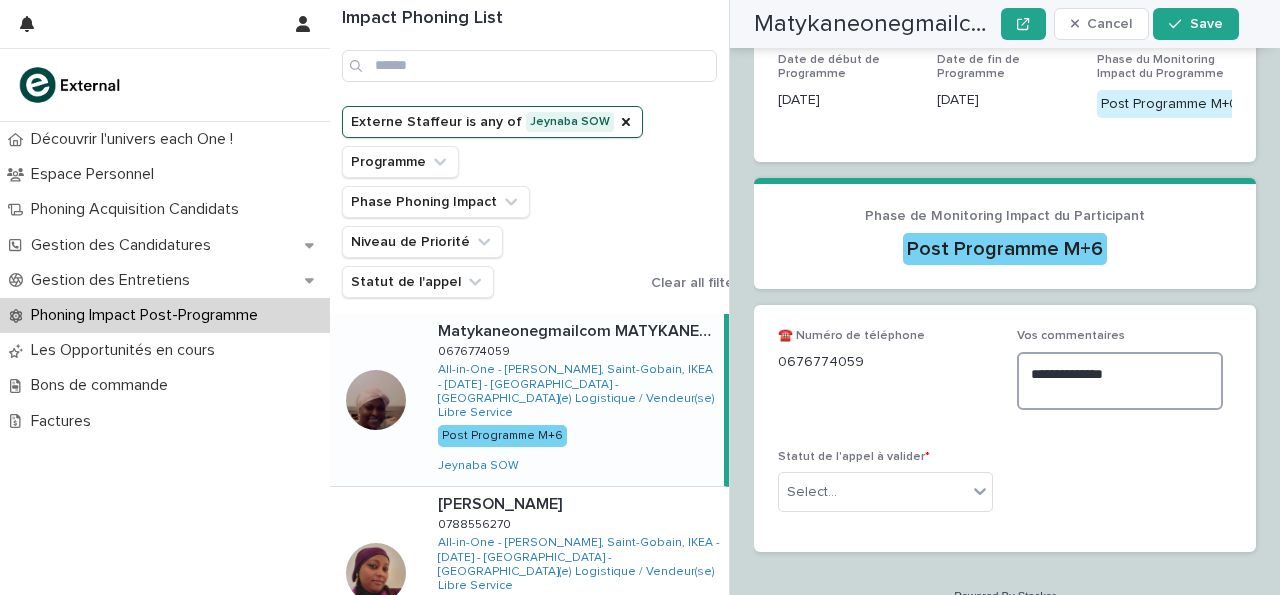 type on "**********" 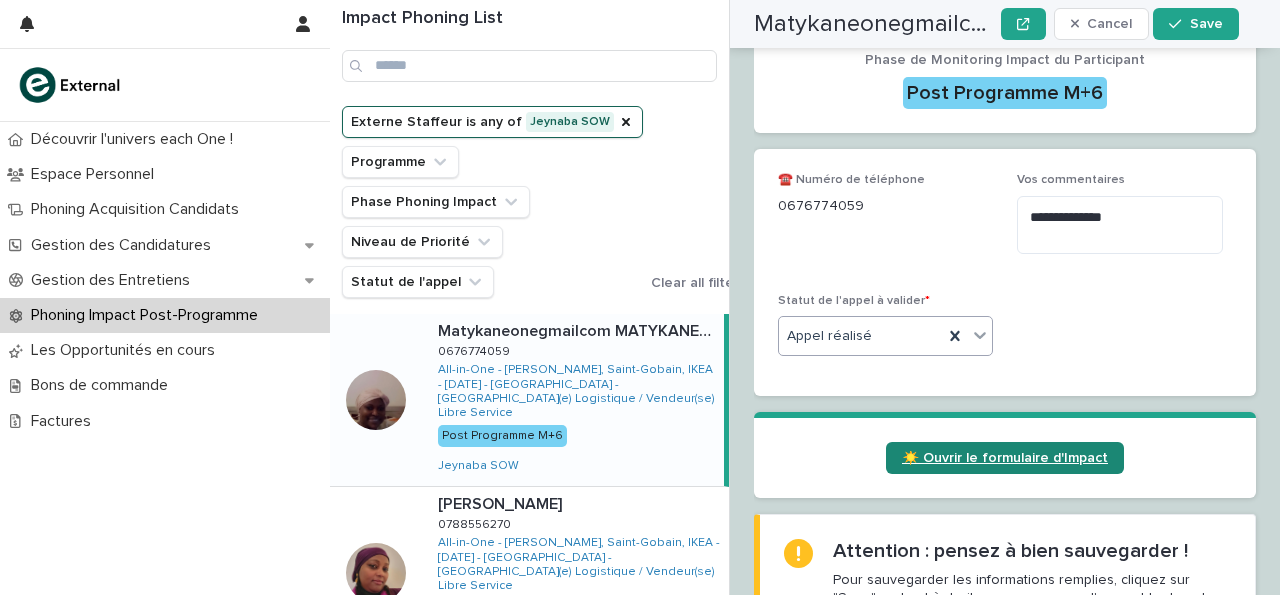 click on "☀️ Ouvrir le formulaire d'Impact" at bounding box center [1005, 458] 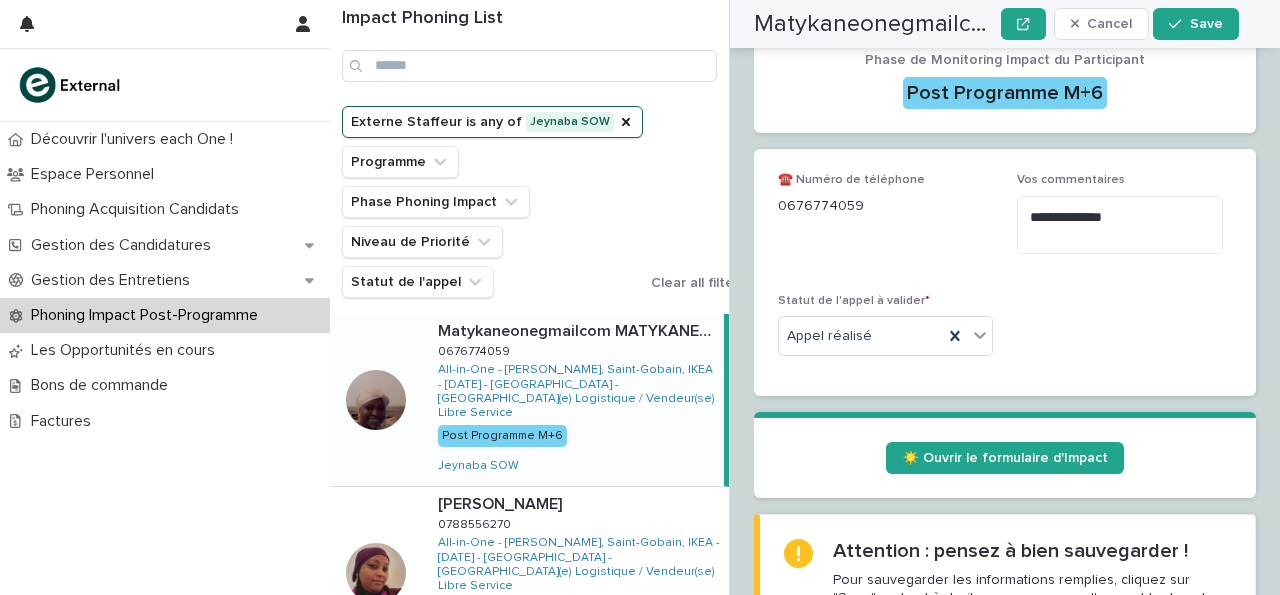 scroll, scrollTop: 901, scrollLeft: 0, axis: vertical 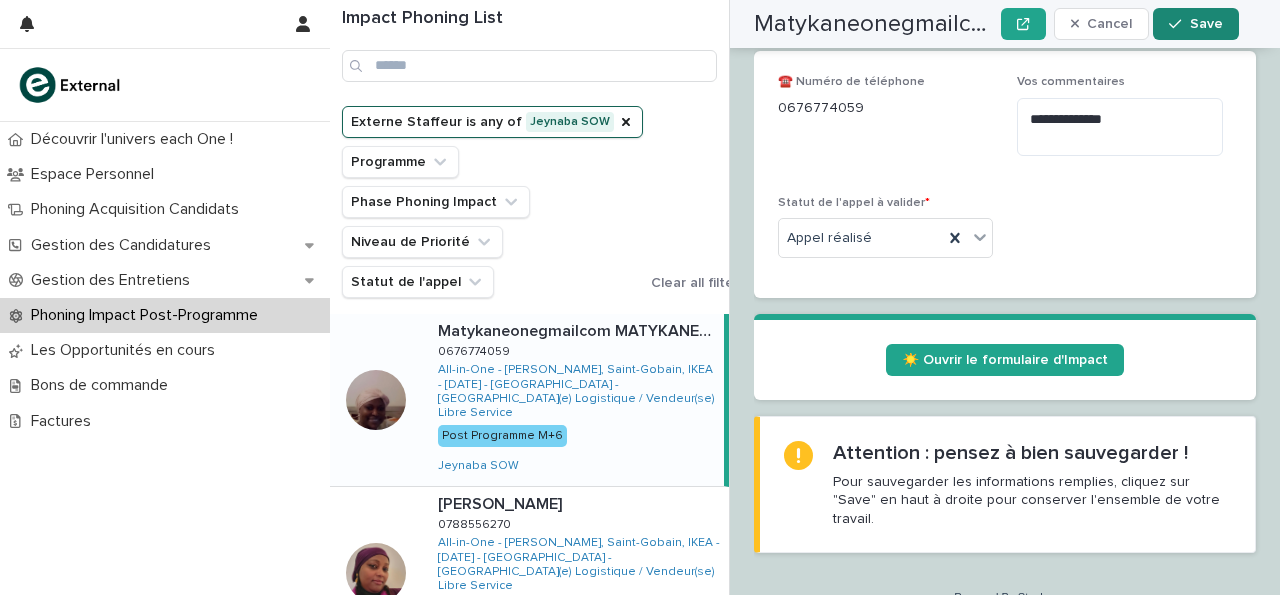 click on "Save" at bounding box center (1195, 24) 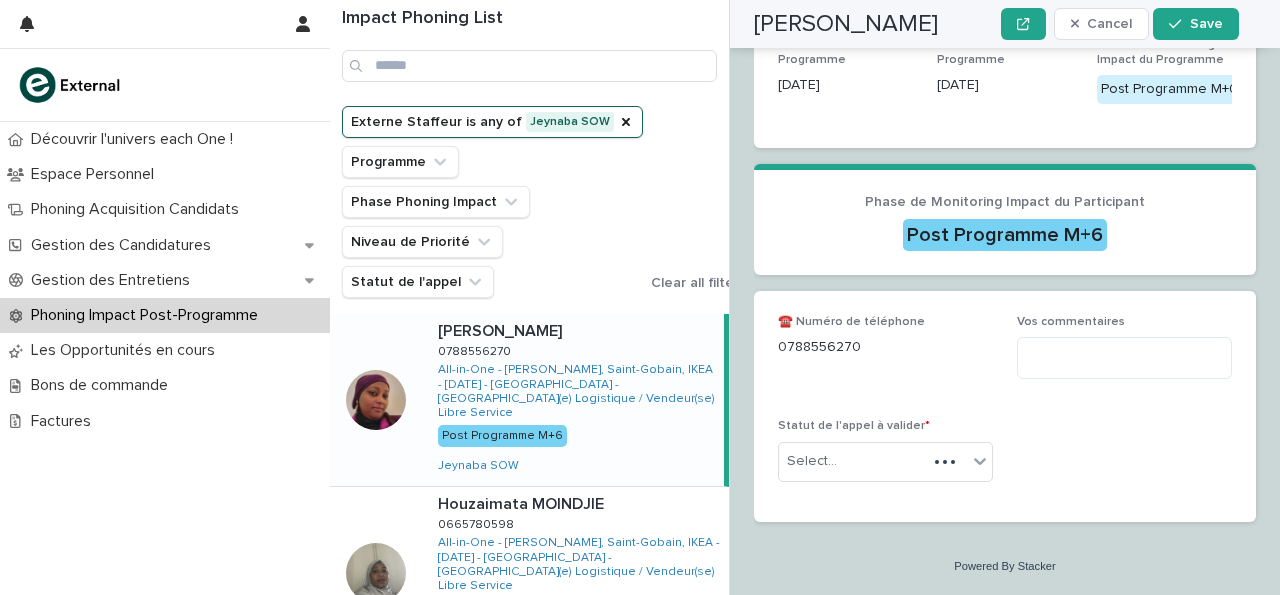 scroll, scrollTop: 532, scrollLeft: 0, axis: vertical 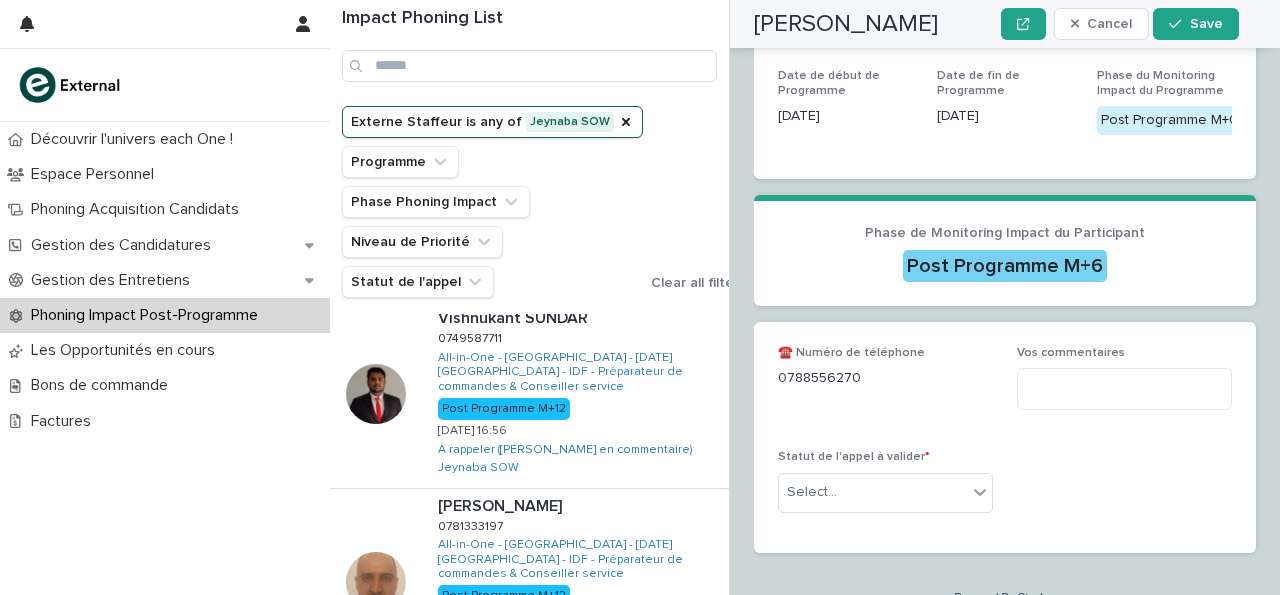 click on "Next" at bounding box center (444, 766) 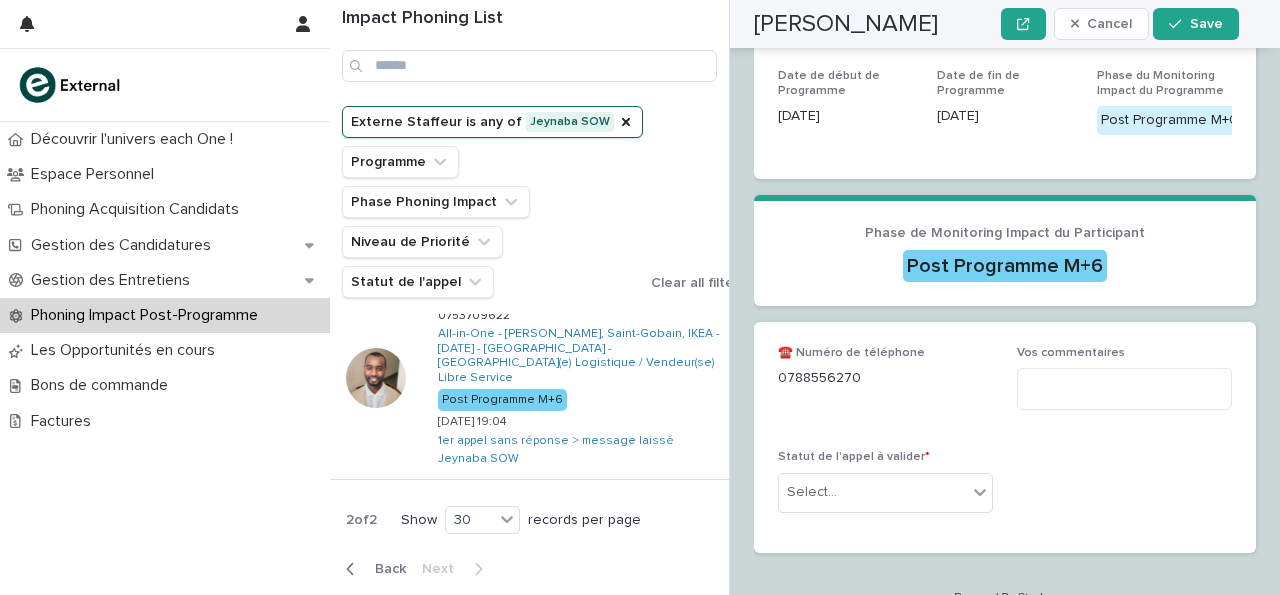 scroll, scrollTop: 1779, scrollLeft: 0, axis: vertical 